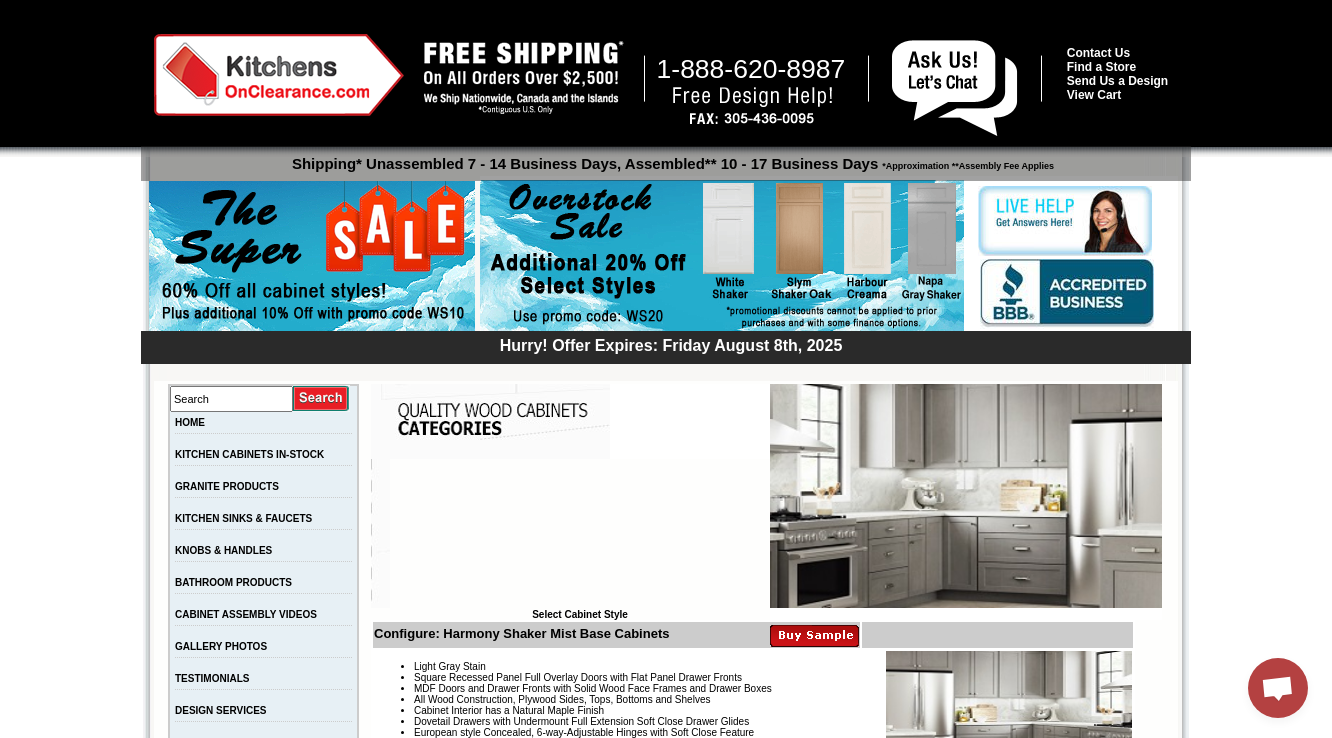 scroll, scrollTop: 0, scrollLeft: 0, axis: both 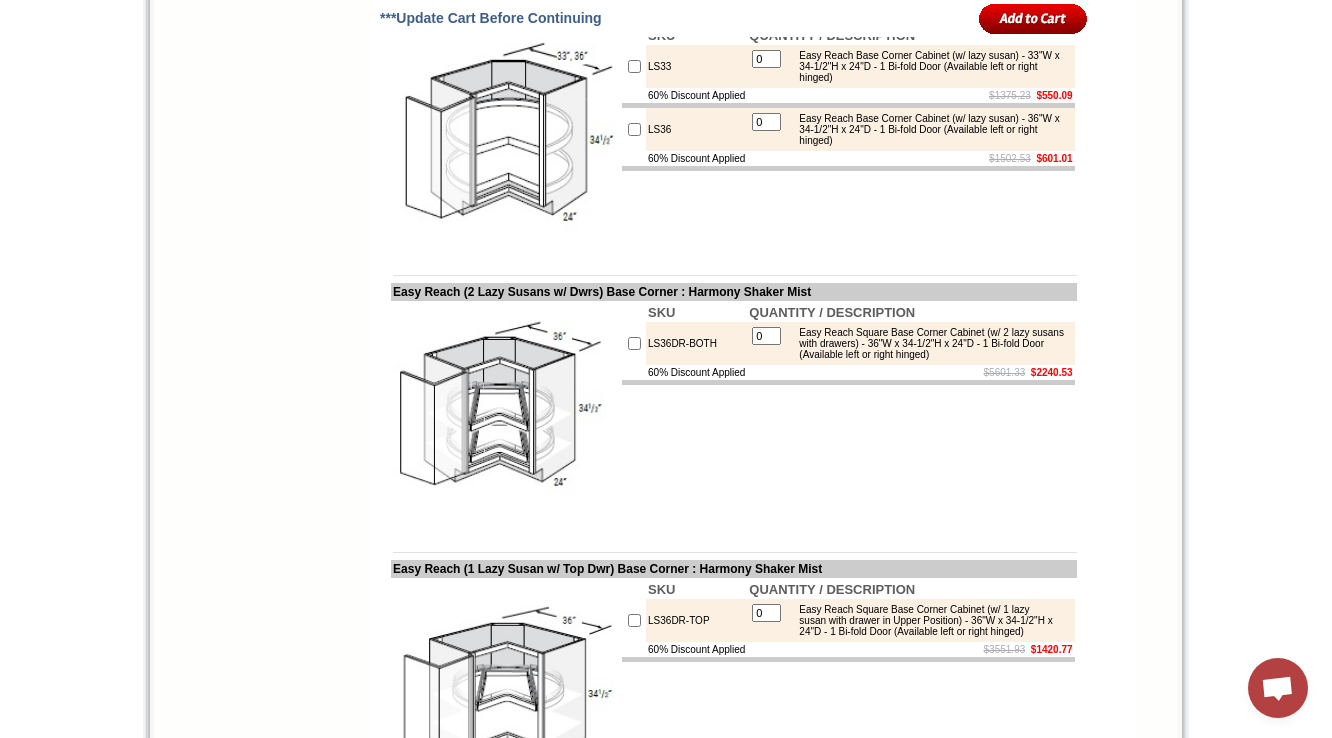 click on "Easy Reach (with Lazy Susan) Base Corner Cabinet : Harmony Shaker Mist" at bounding box center (734, 15) 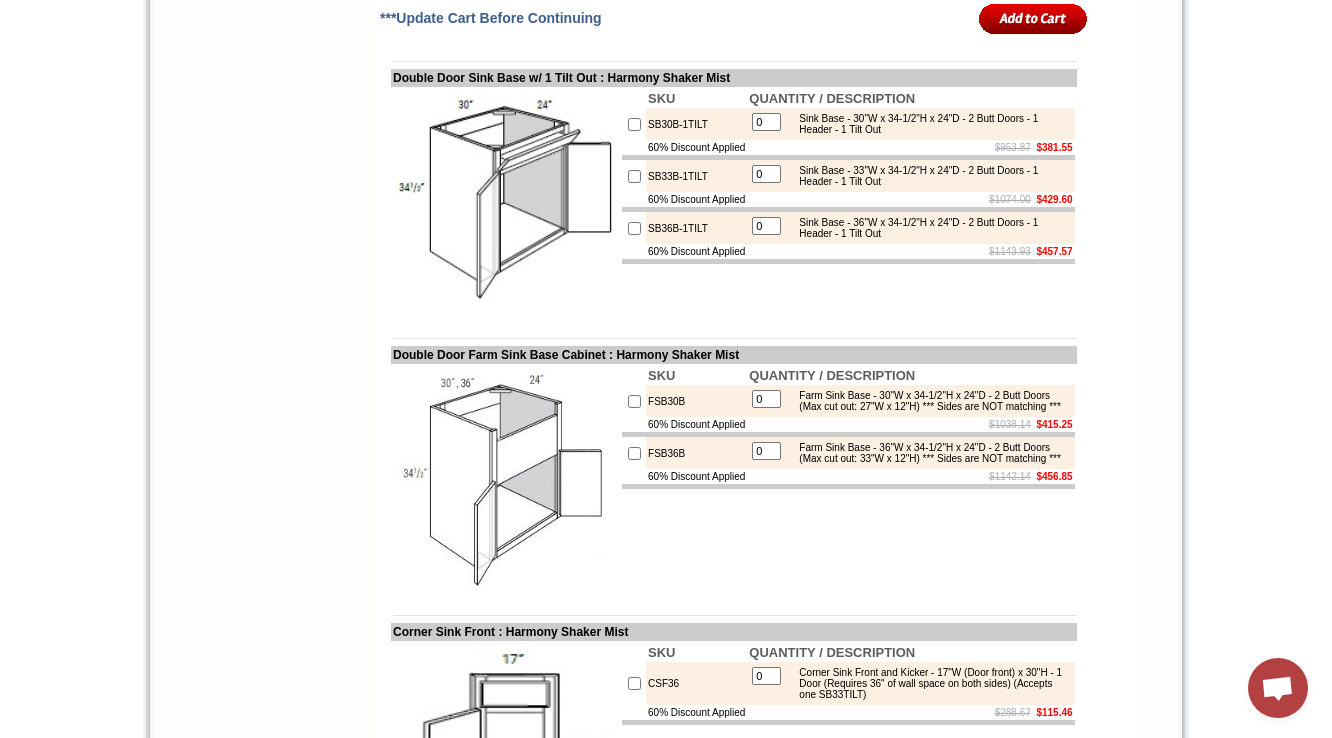 scroll, scrollTop: 3540, scrollLeft: 0, axis: vertical 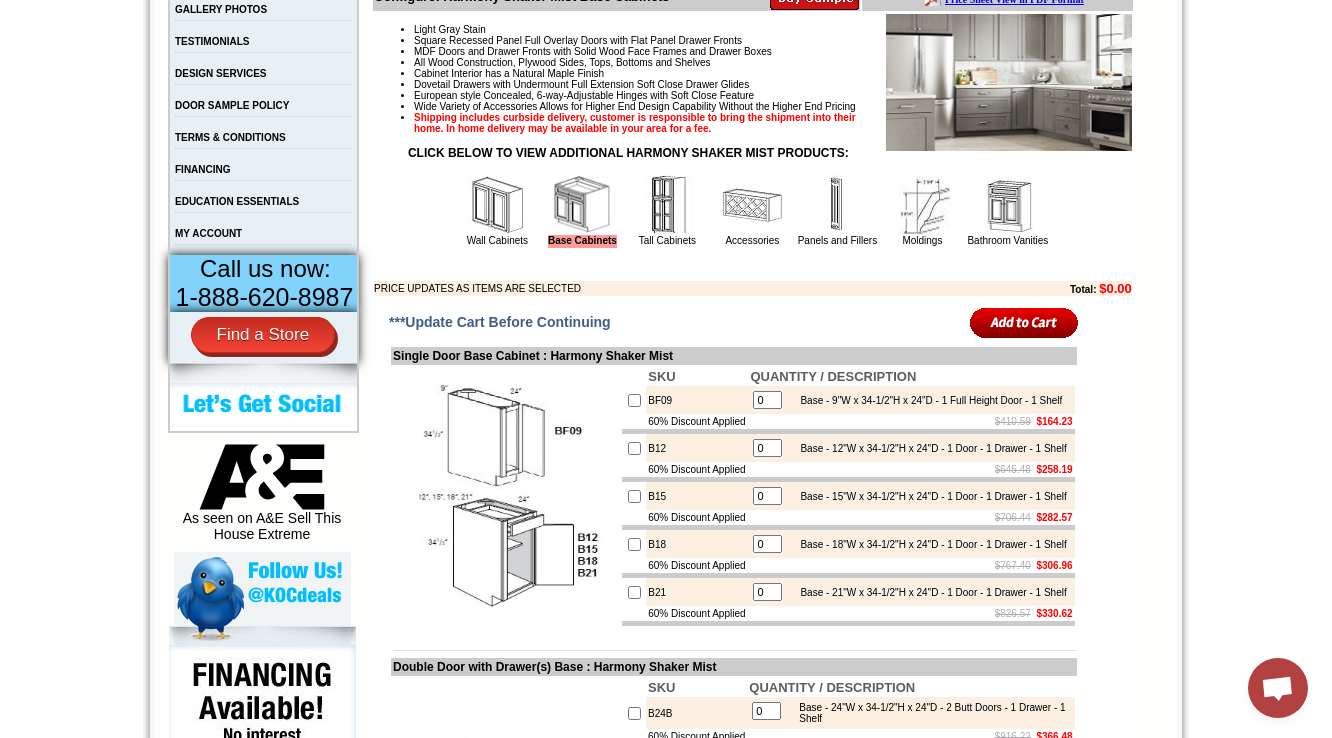 click at bounding box center (497, 205) 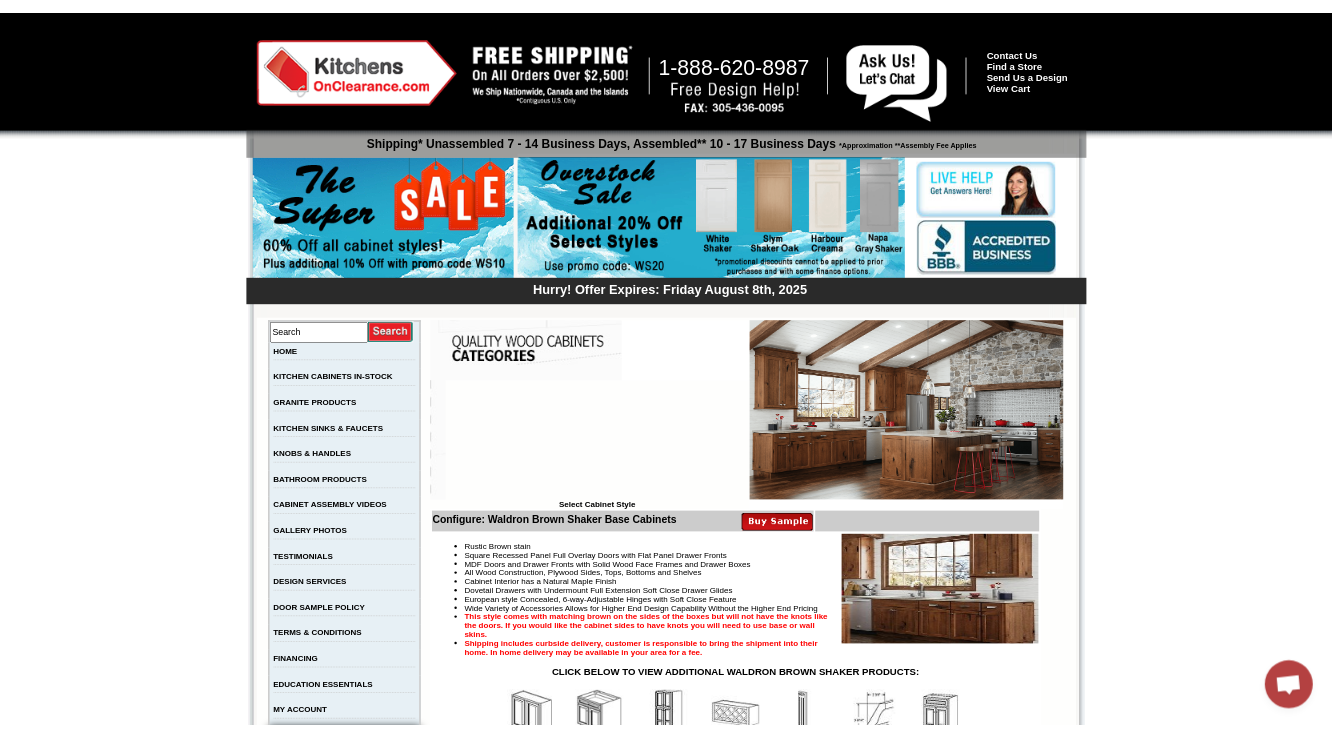 scroll, scrollTop: 0, scrollLeft: 0, axis: both 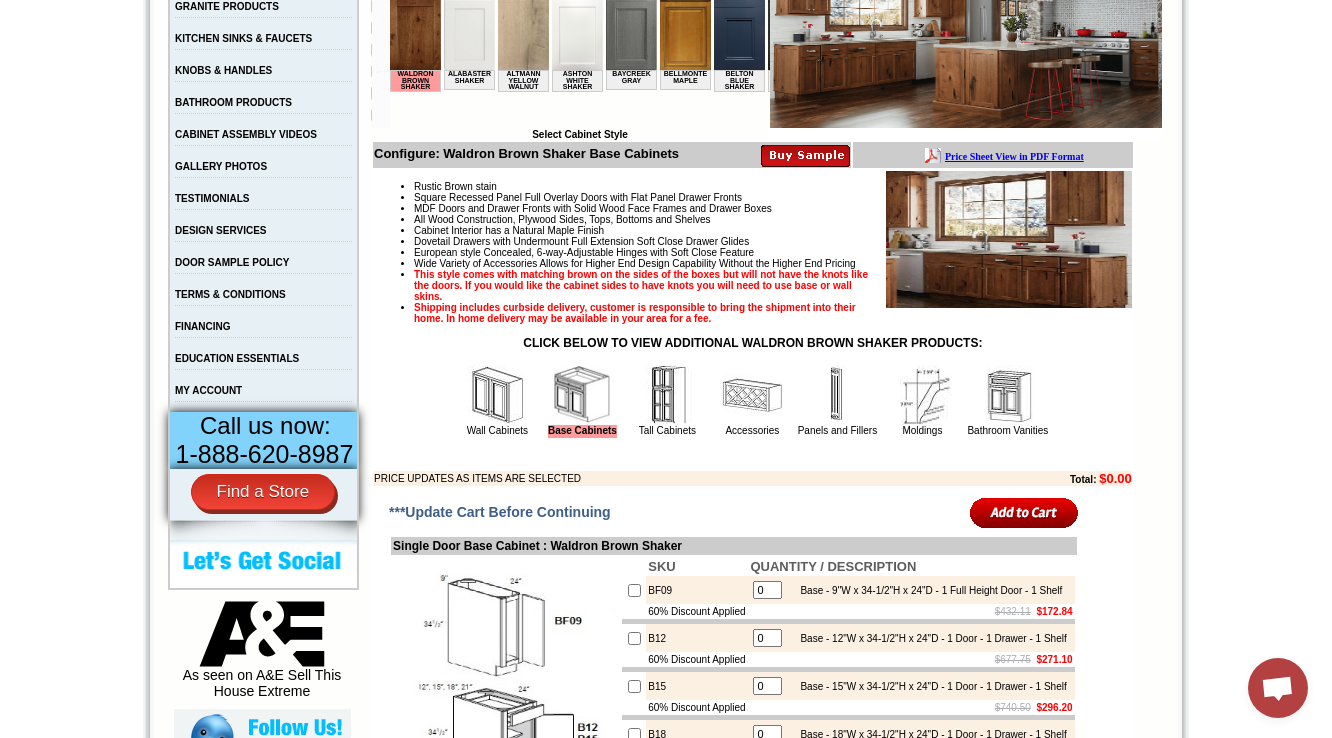 click at bounding box center [497, 395] 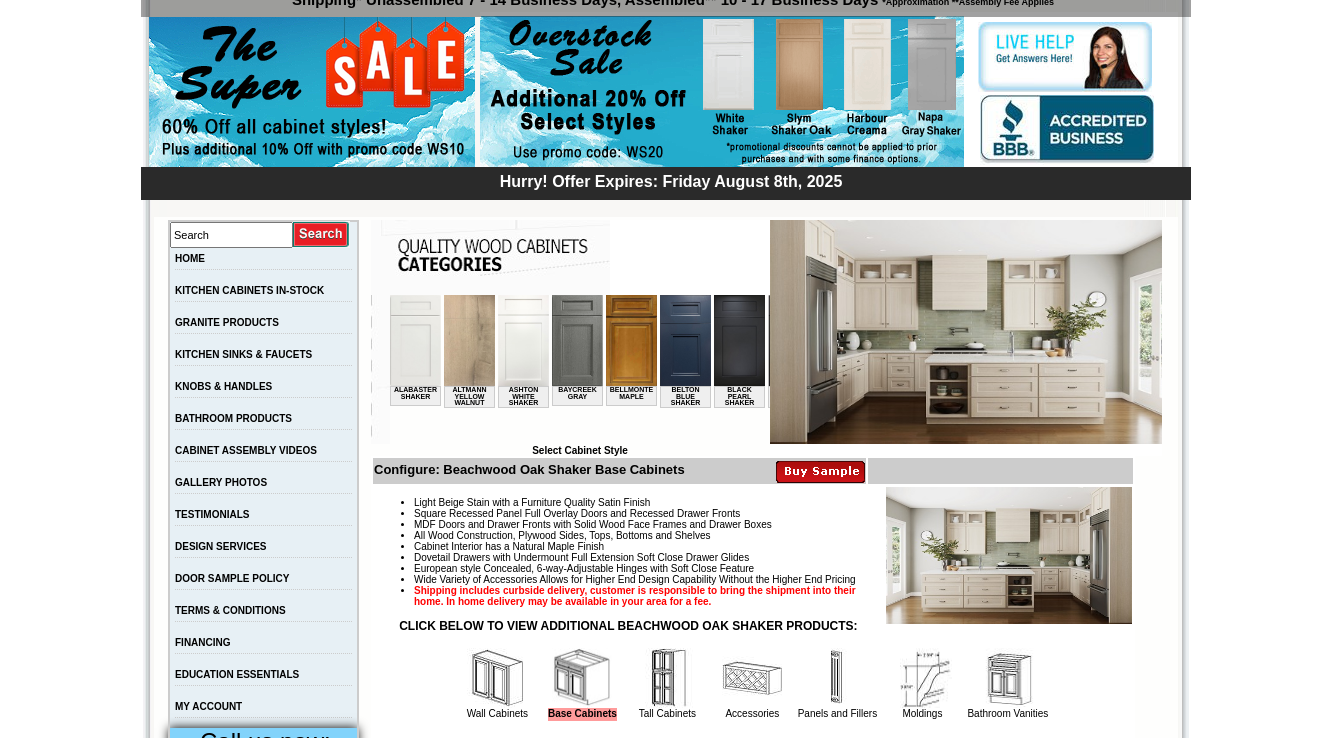 scroll, scrollTop: 478, scrollLeft: 0, axis: vertical 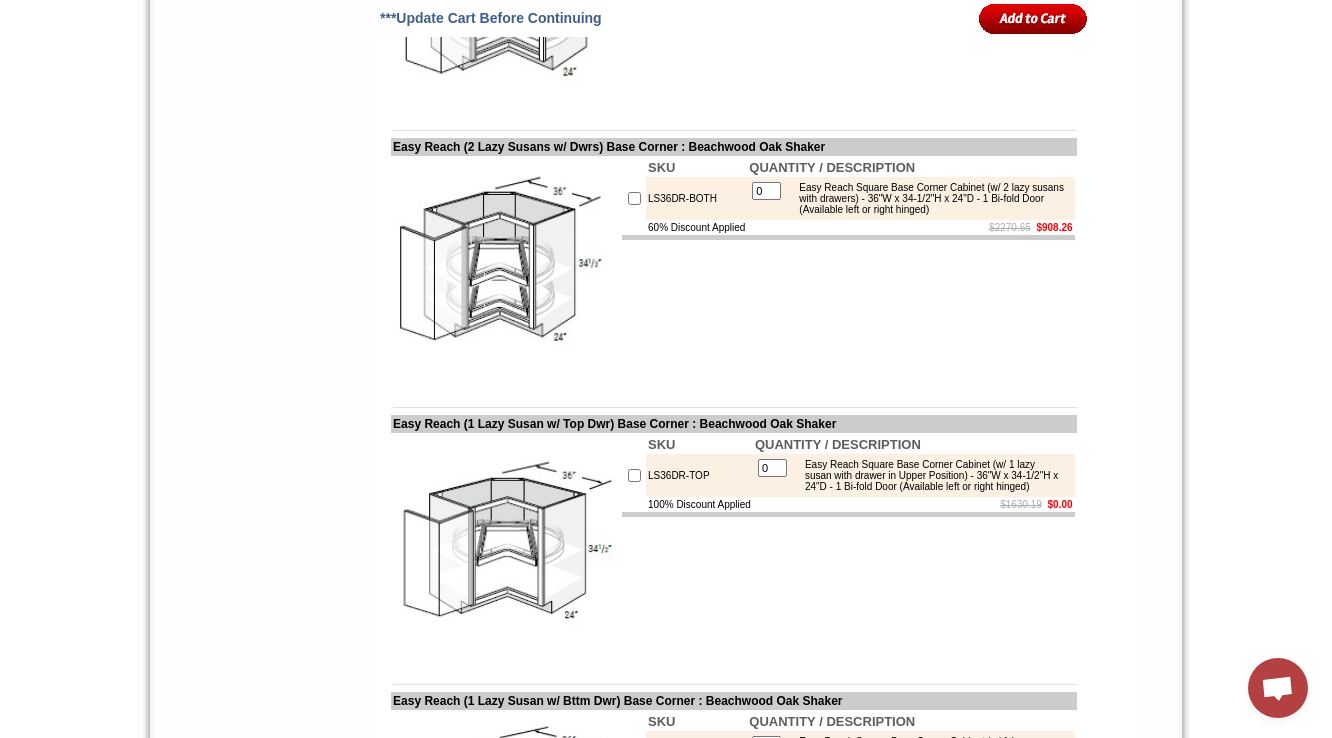drag, startPoint x: 394, startPoint y: 210, endPoint x: 737, endPoint y: 206, distance: 343.02332 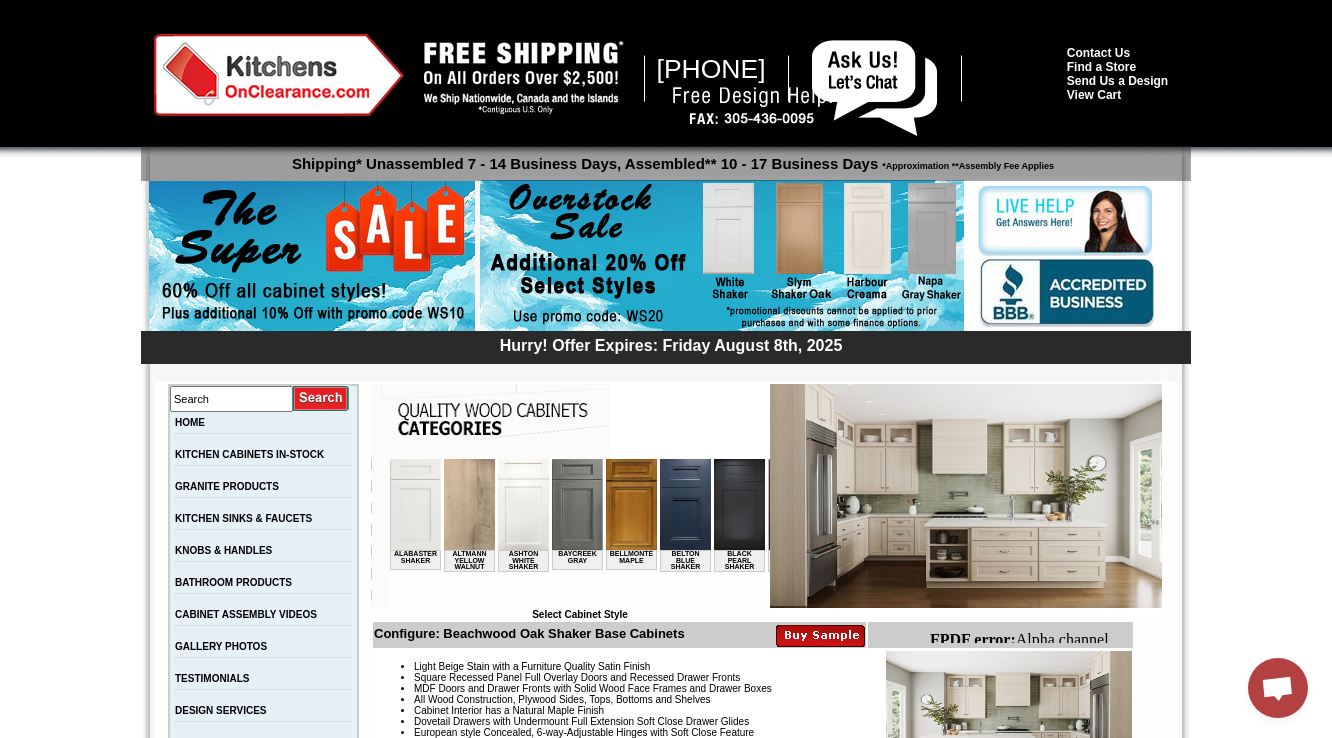 scroll, scrollTop: 480, scrollLeft: 0, axis: vertical 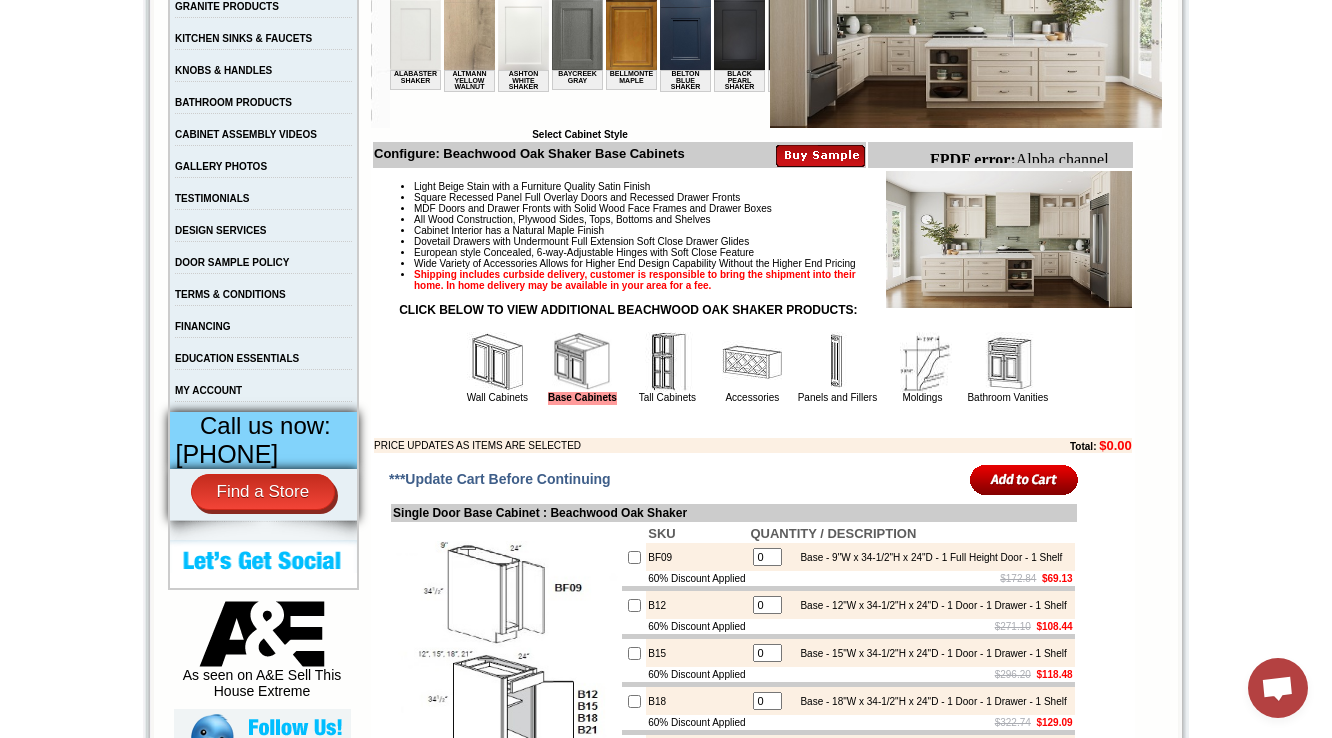 click at bounding box center [1008, 362] 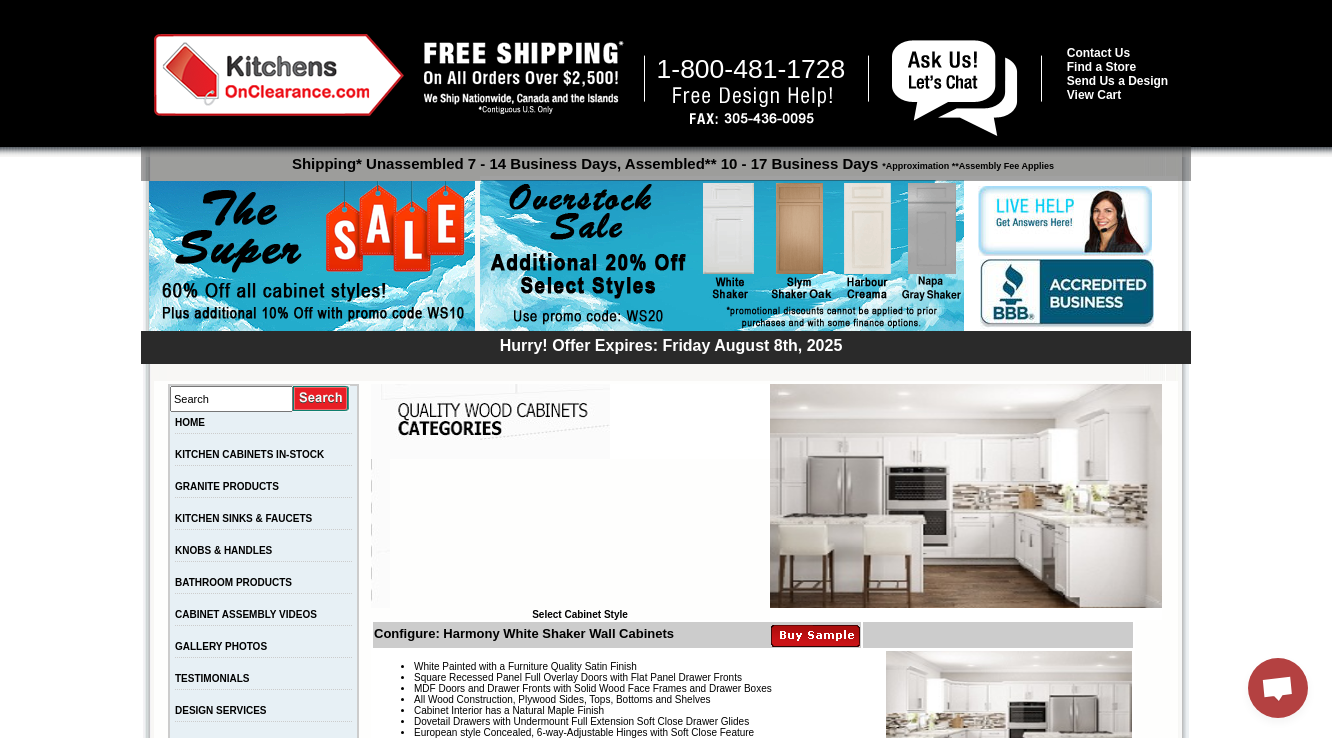 scroll, scrollTop: 0, scrollLeft: 0, axis: both 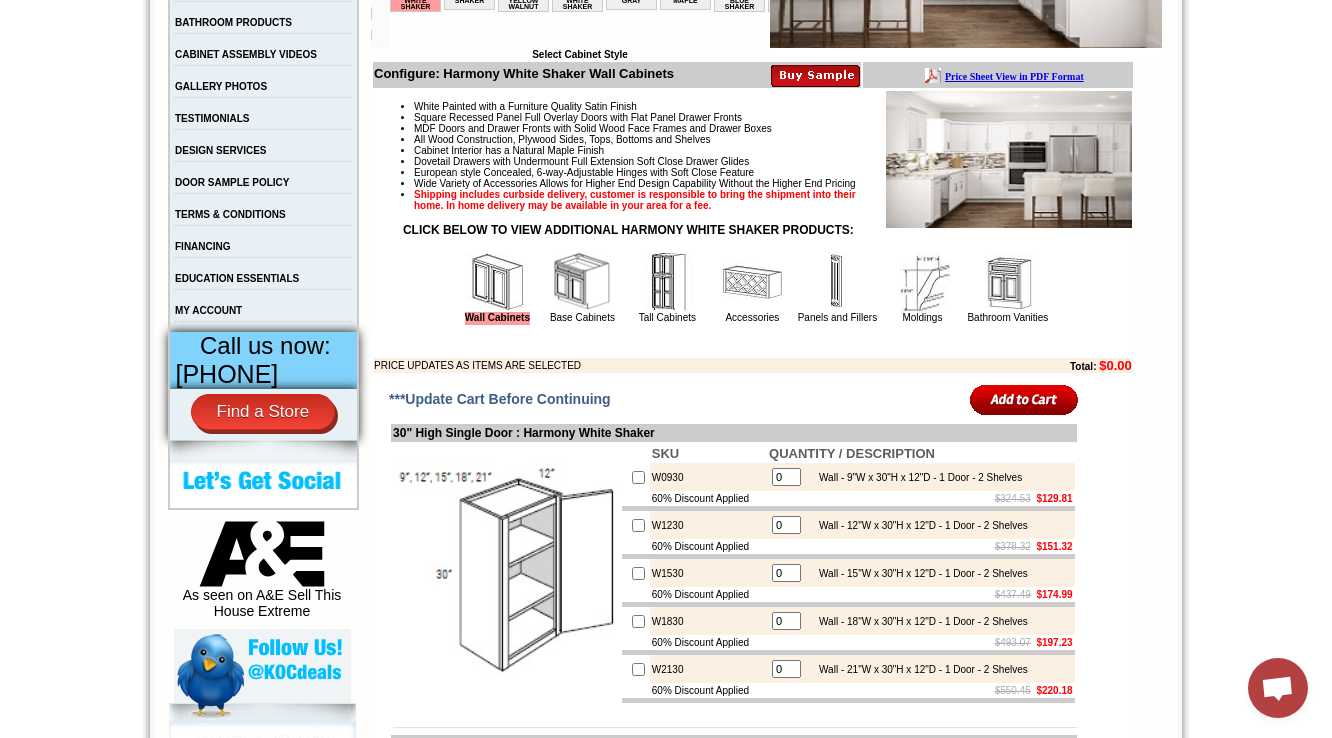 click at bounding box center [1008, 282] 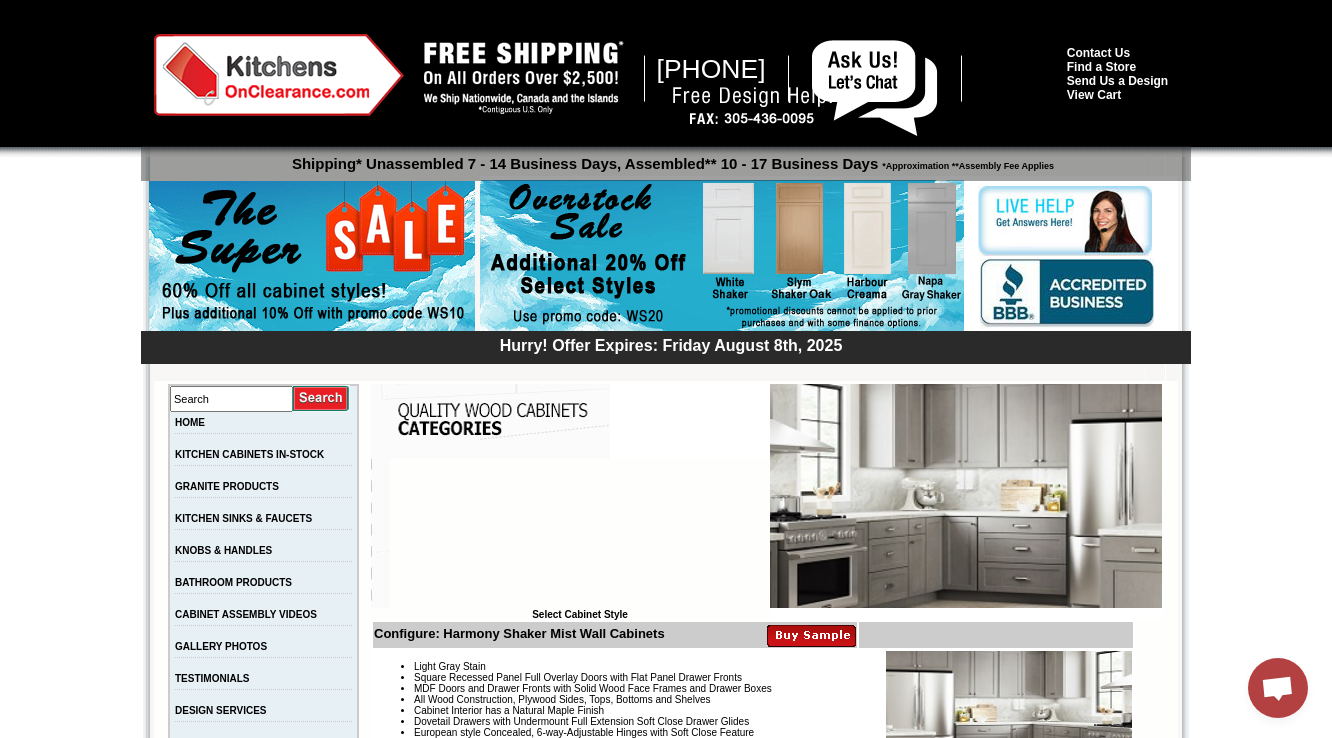 scroll, scrollTop: 0, scrollLeft: 0, axis: both 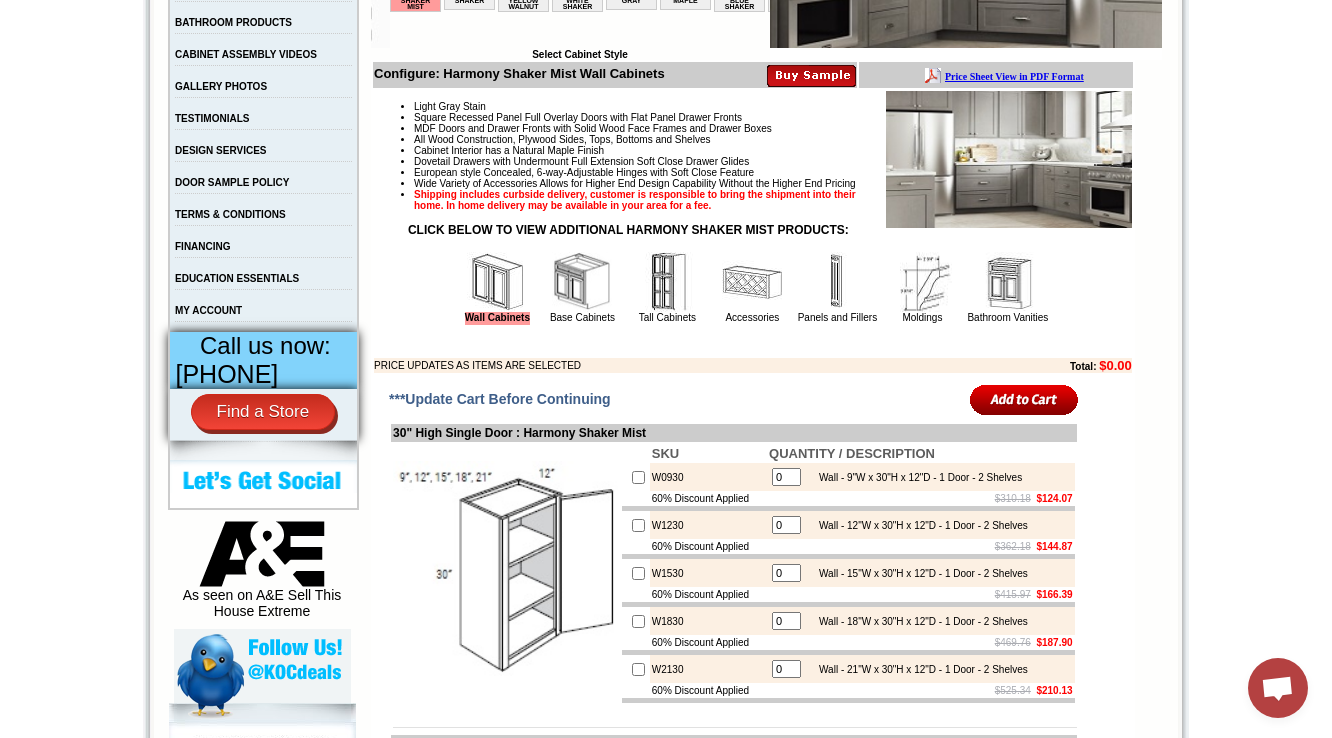 click at bounding box center (1008, 282) 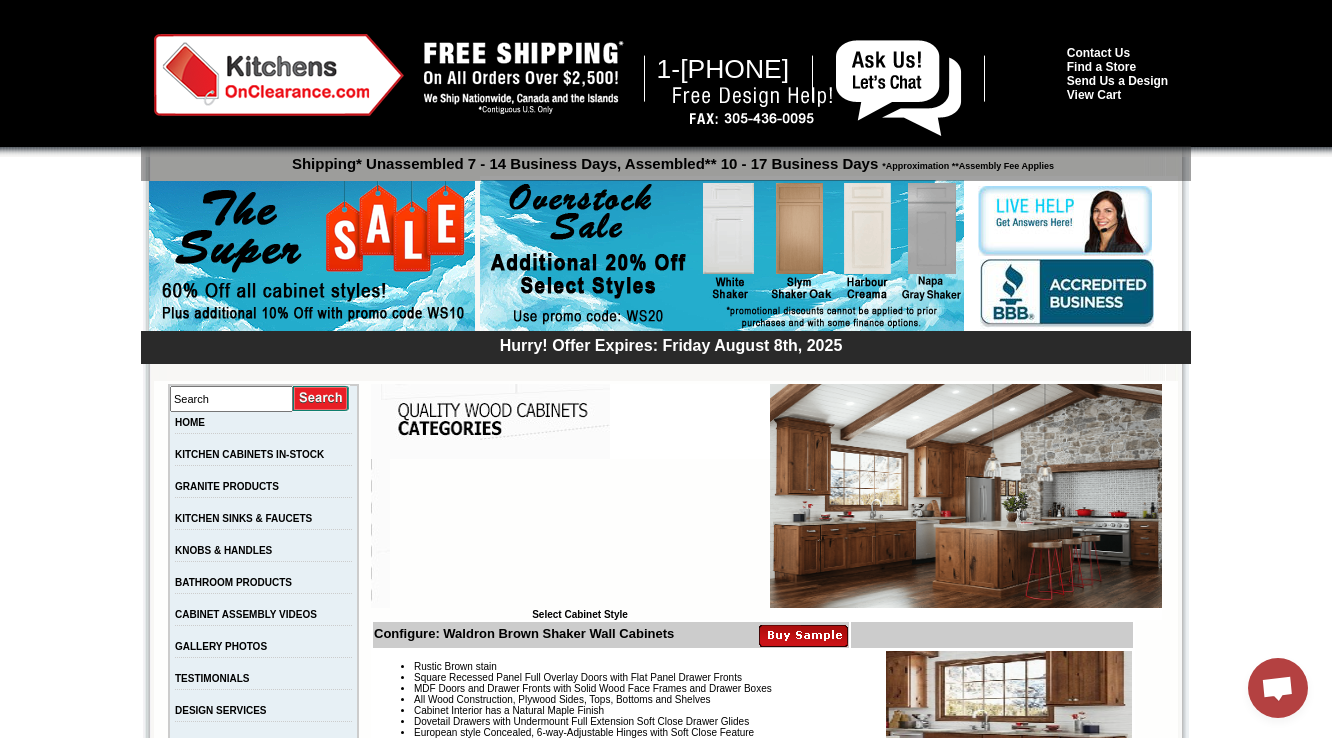 scroll, scrollTop: 480, scrollLeft: 0, axis: vertical 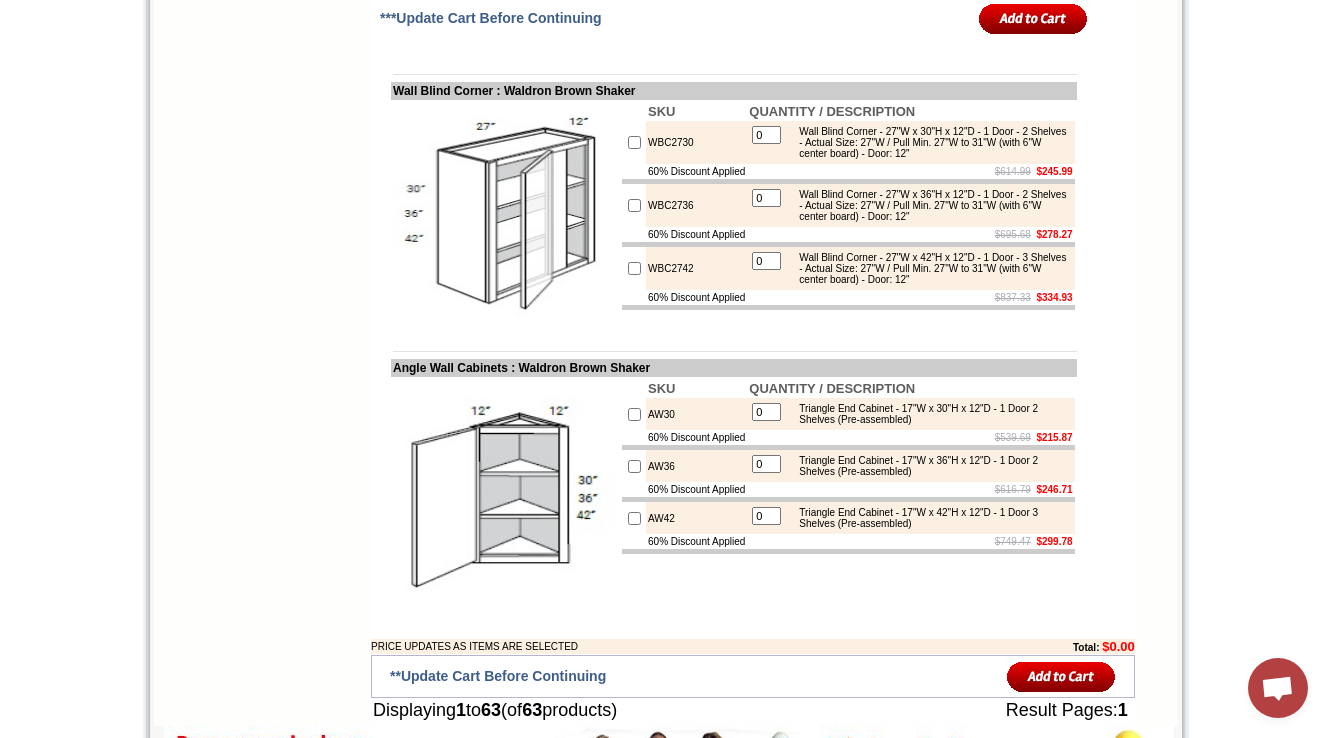 click on "SKU
QUANTITY / DESCRIPTION
WDC2430
0 Wall Diagonal Corner - 24"W x 30"H x 12"D - 1 Door - 2 Shelves (Requires 24" X 24" wall space)
60% Discount Applied
$792.50    $317.00
WDC2436
0 Wall Diagonal Corner - 24"W x 36"H x 12"D - 1 Door - 2 Shelves (Requires 24" X 24" wall space)
60% Discount Applied
$878.57    $351.42
WDC2442 0" at bounding box center (848, -63) 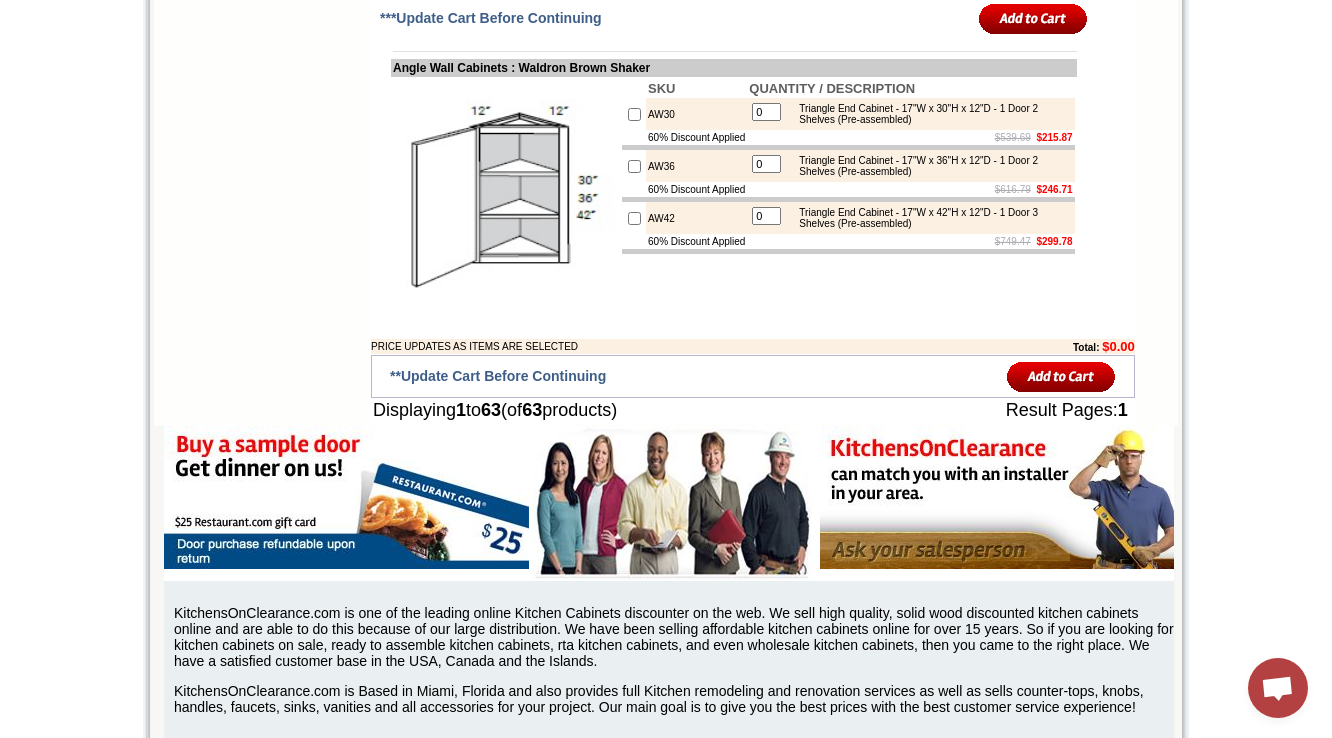 scroll, scrollTop: 5360, scrollLeft: 0, axis: vertical 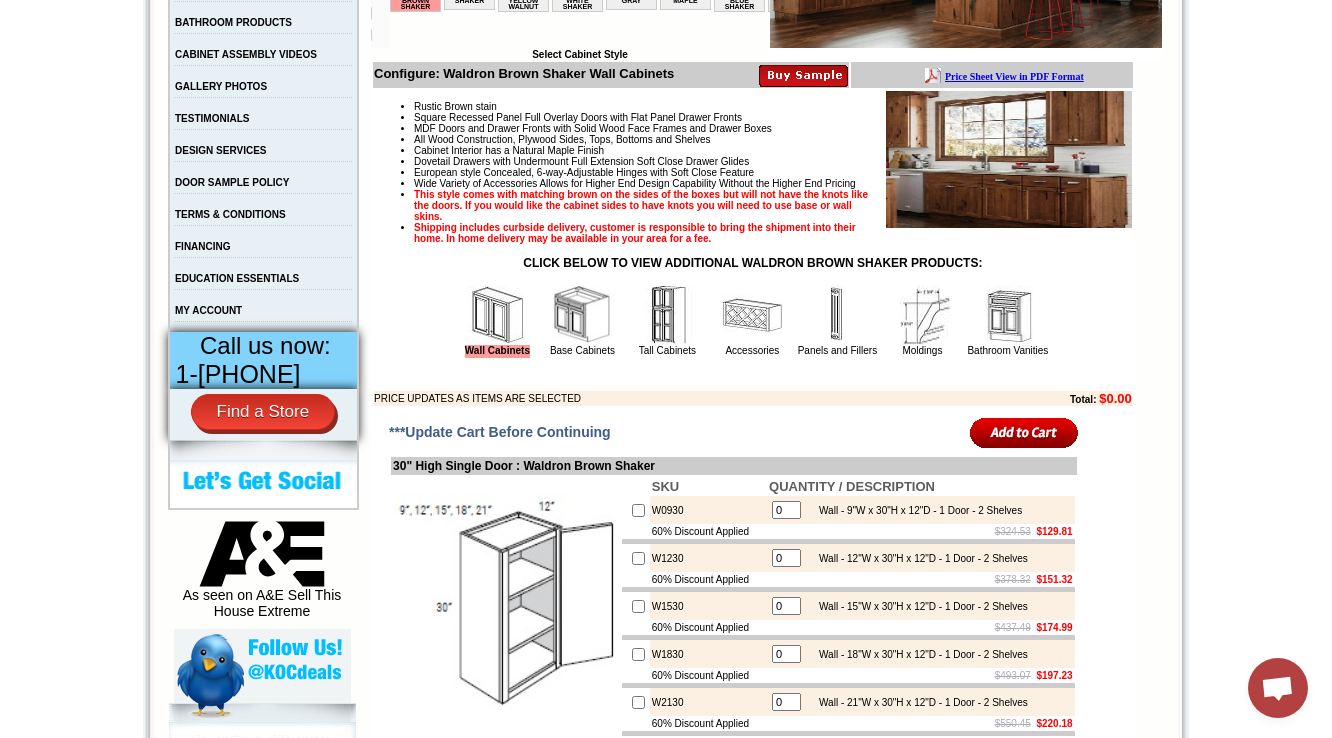 click at bounding box center [1008, 315] 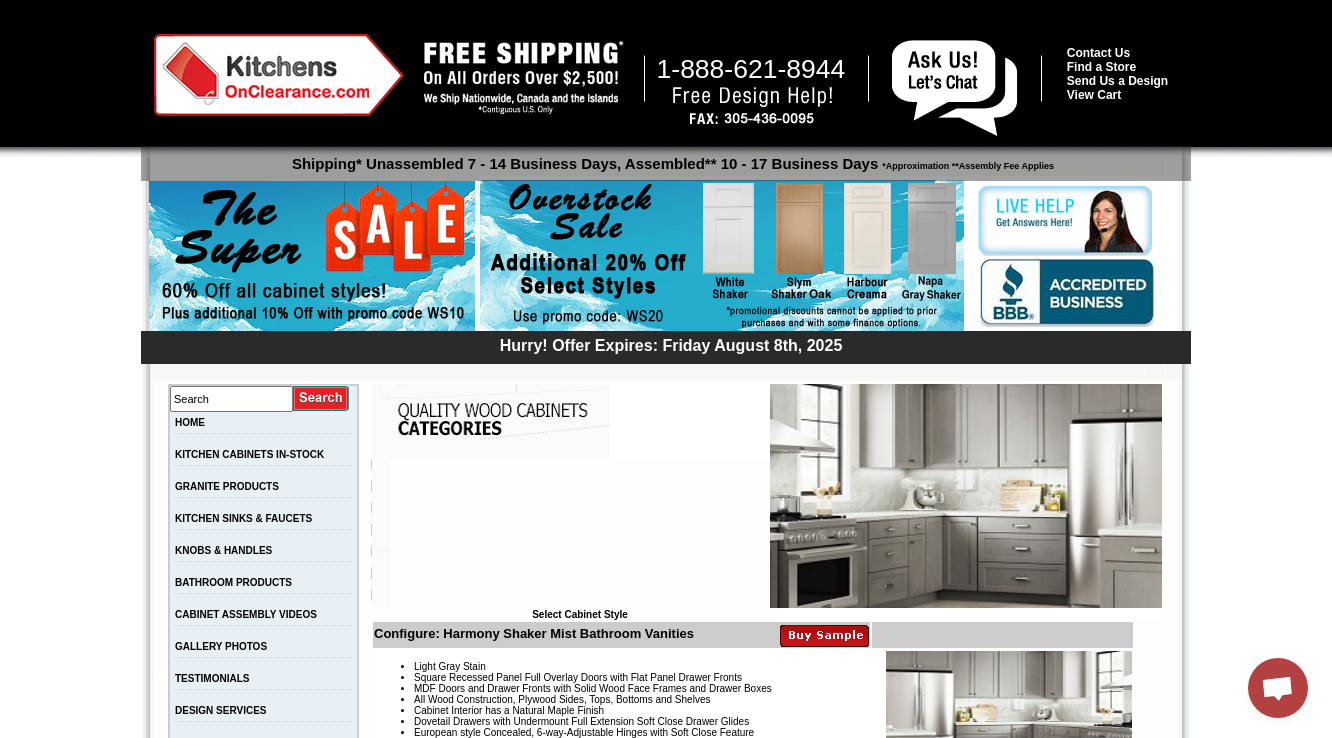 scroll, scrollTop: 0, scrollLeft: 0, axis: both 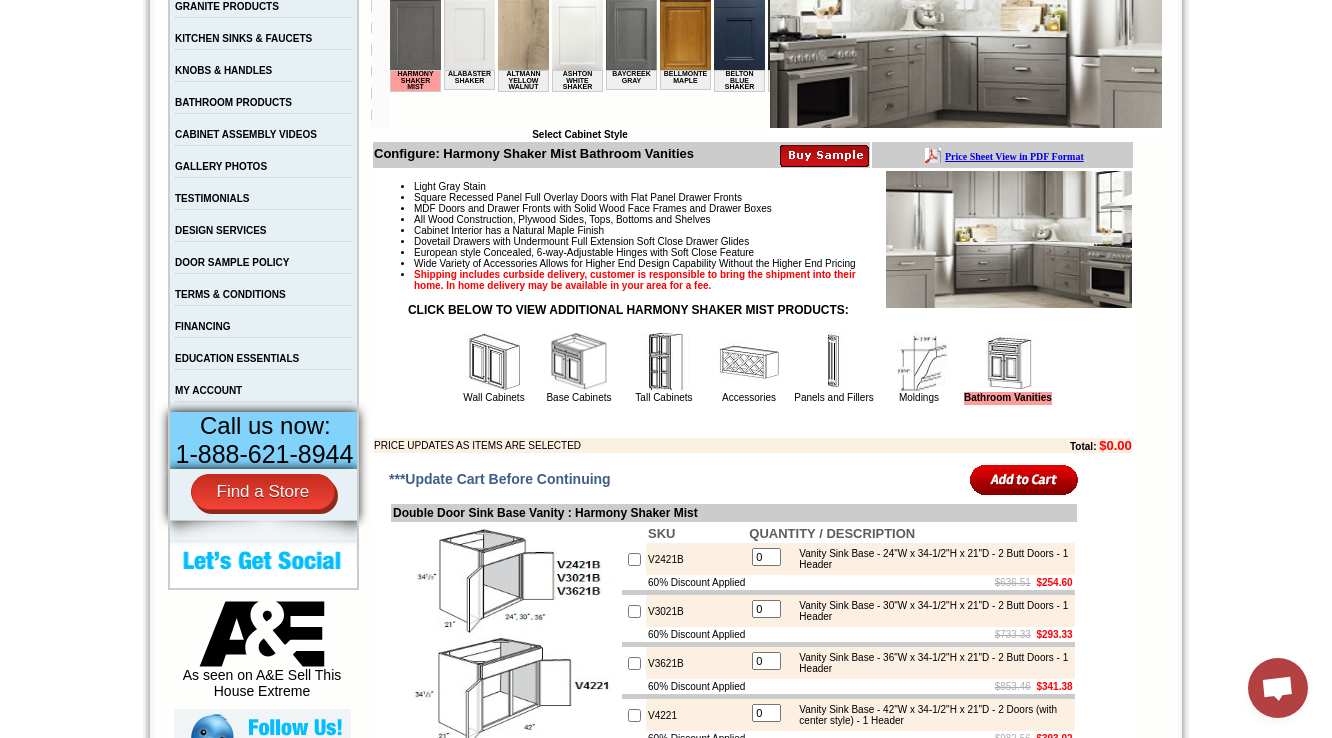click at bounding box center (749, 362) 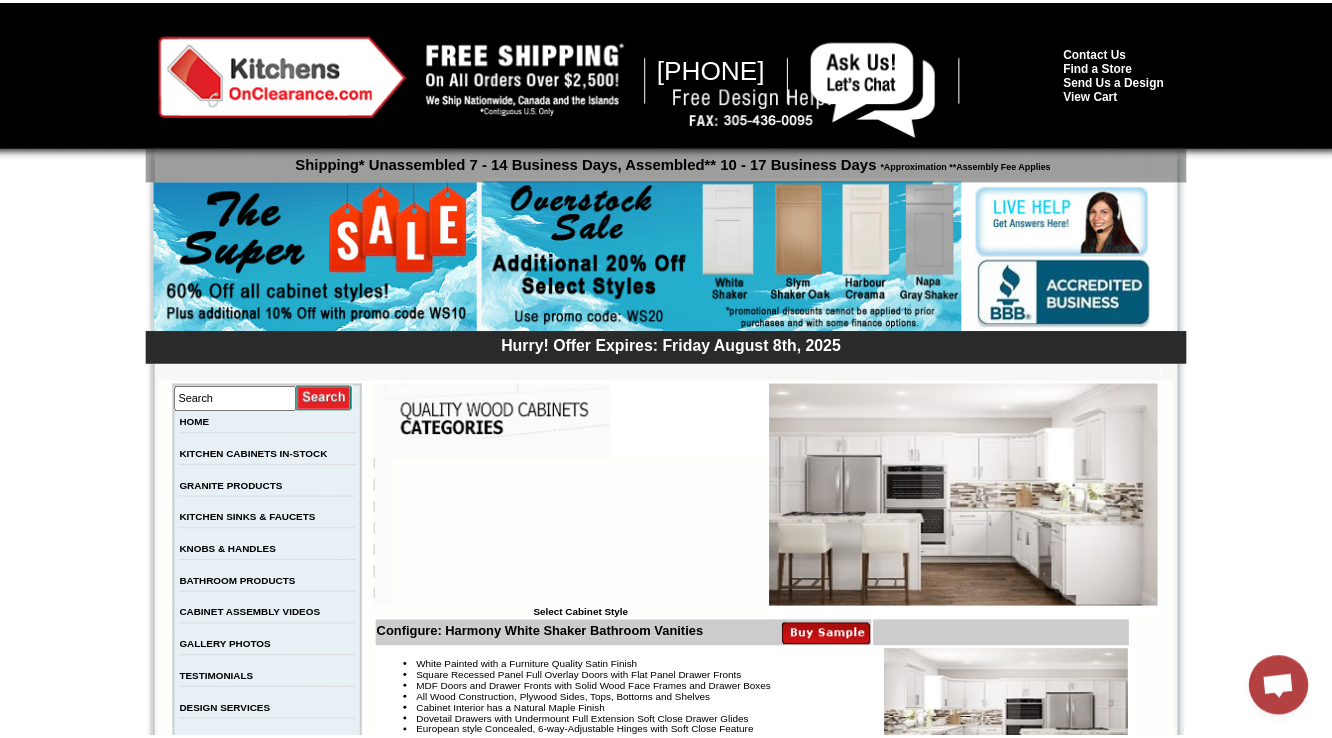 scroll, scrollTop: 0, scrollLeft: 0, axis: both 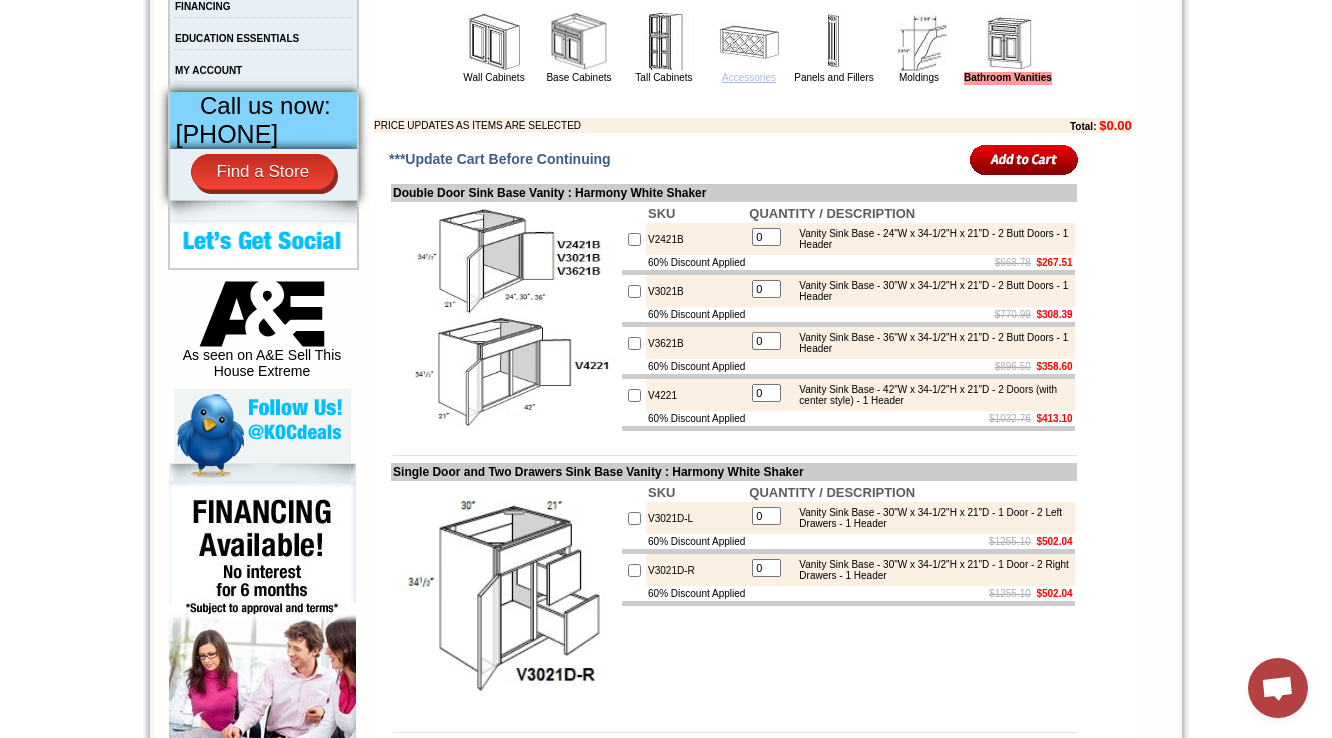 click on "Accessories" at bounding box center (749, 77) 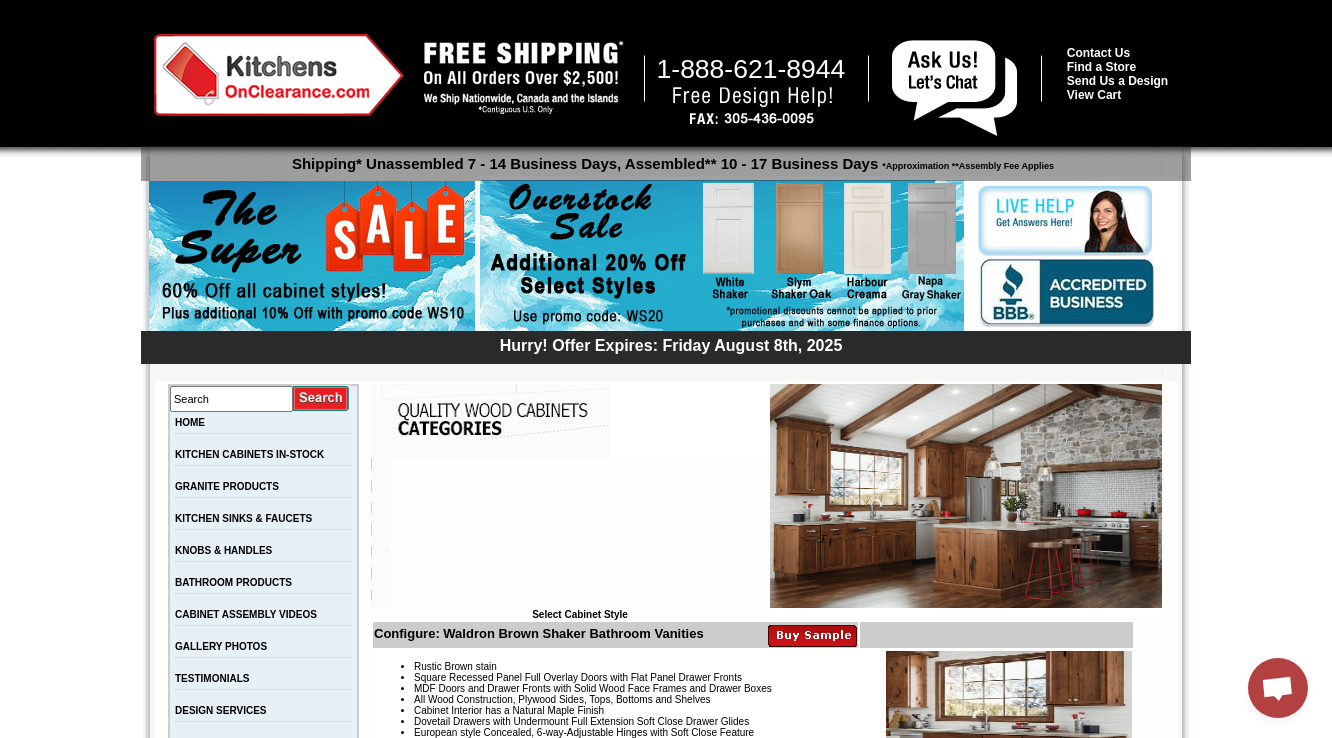 scroll, scrollTop: 0, scrollLeft: 0, axis: both 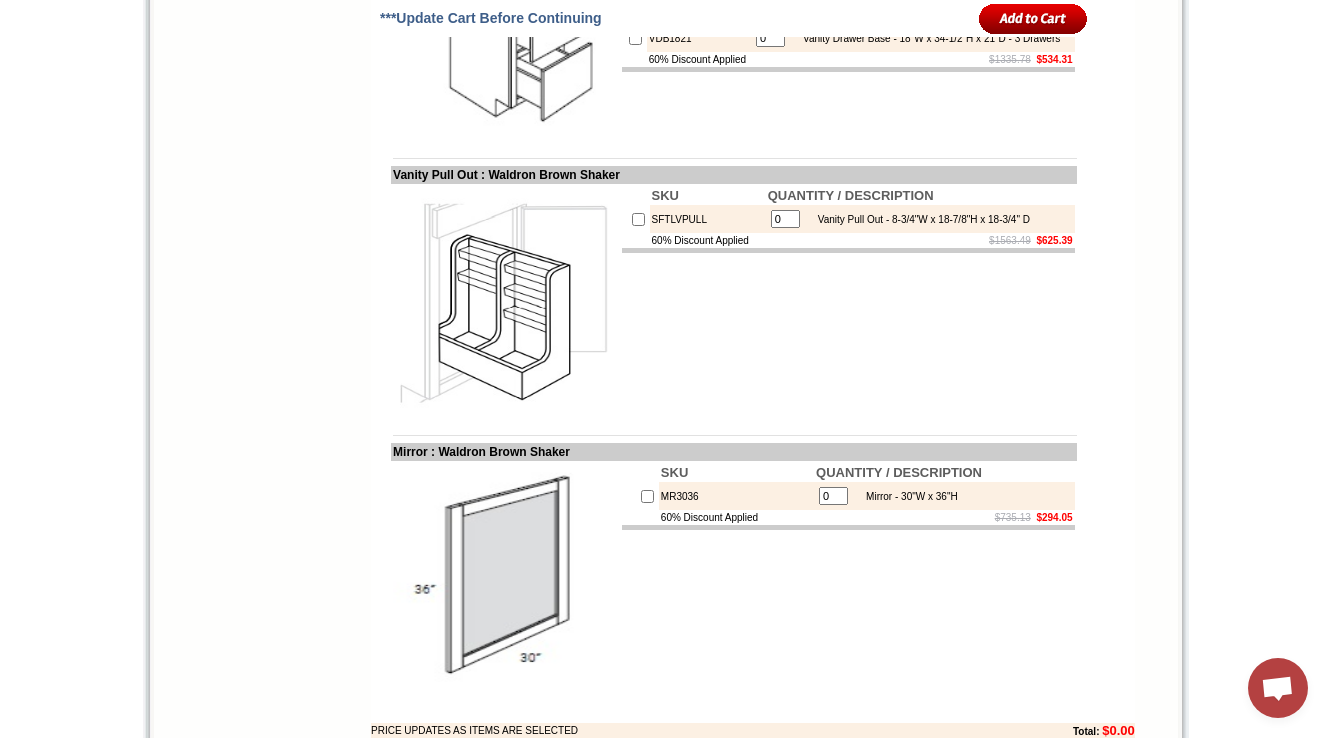 click on "SFTLVPULL" at bounding box center (708, 219) 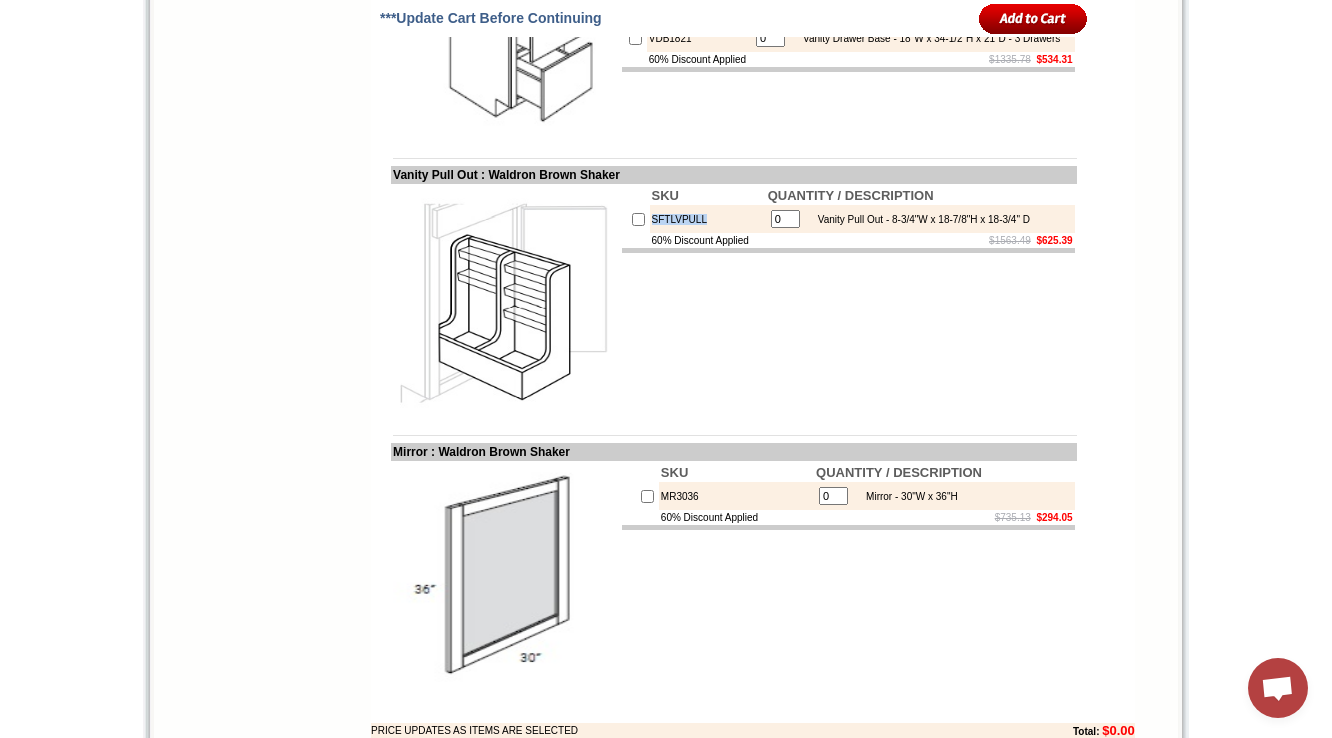 click on "SFTLVPULL" at bounding box center (708, 219) 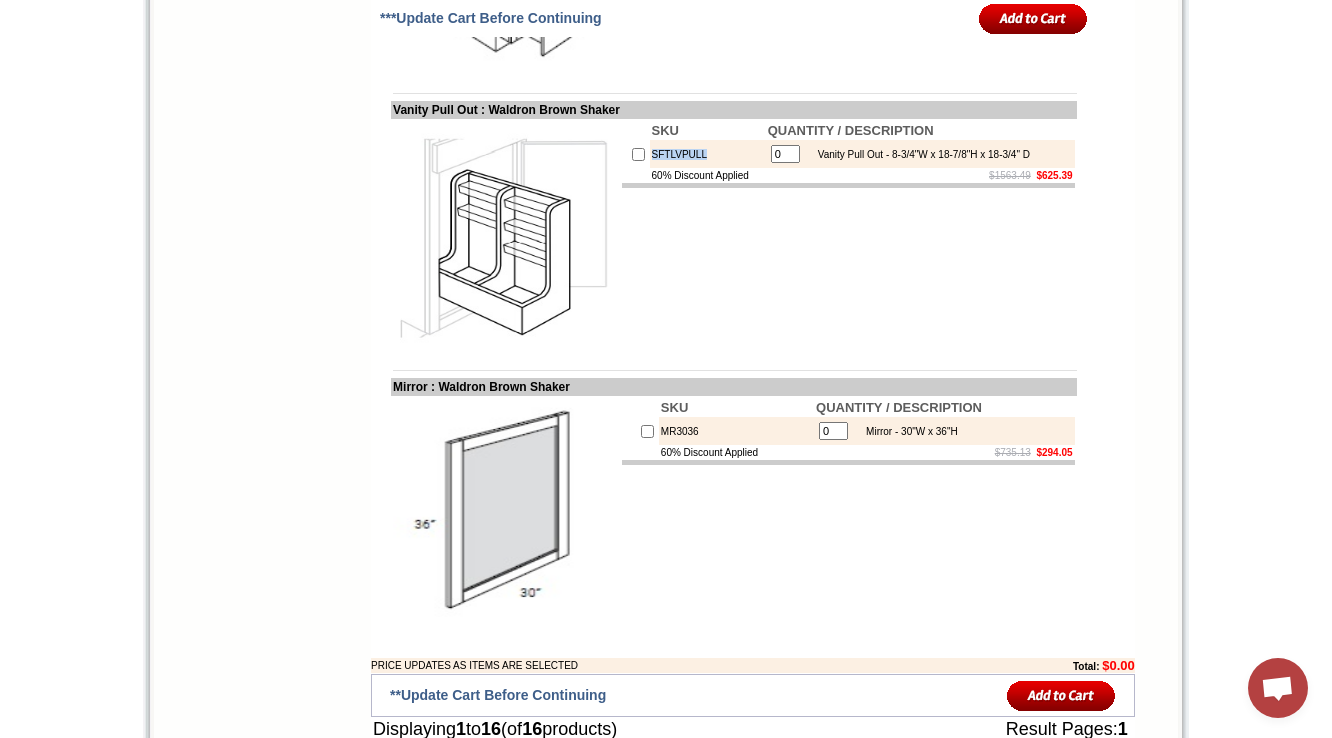 scroll, scrollTop: 2160, scrollLeft: 0, axis: vertical 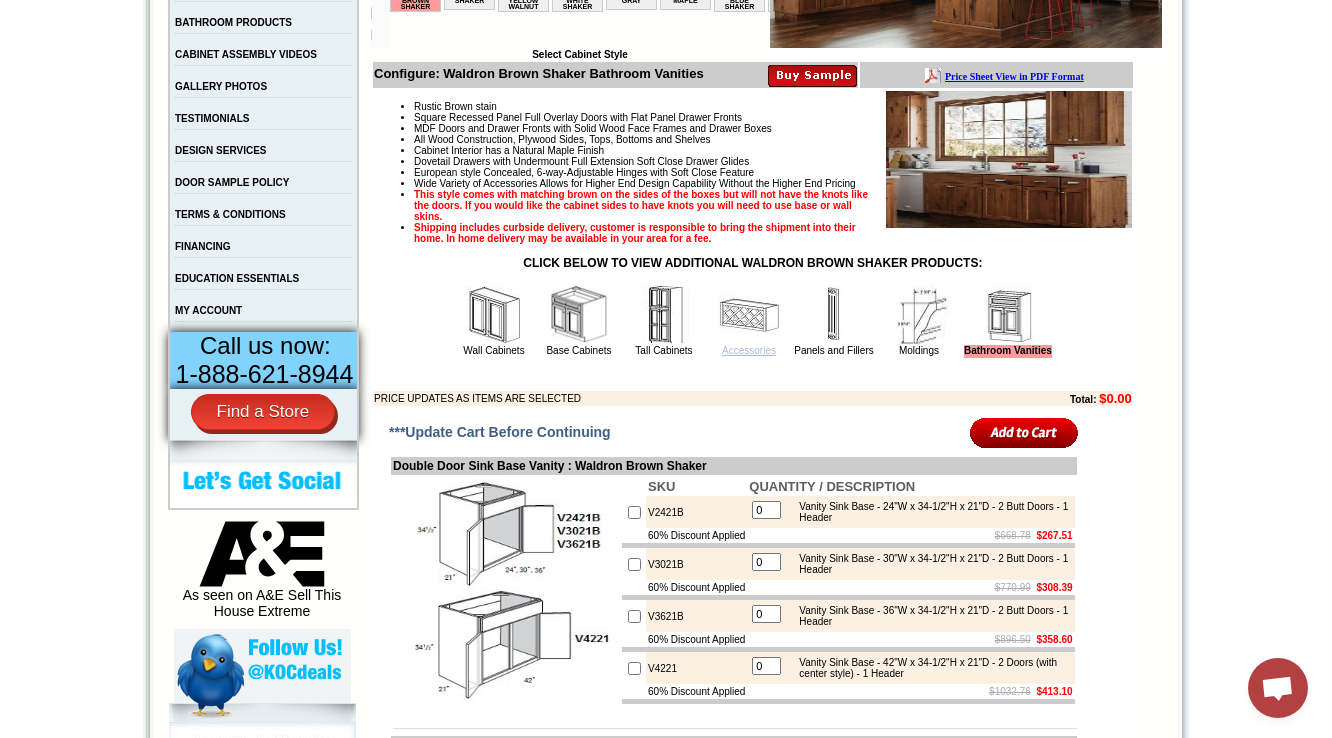 click on "Accessories" at bounding box center (749, 350) 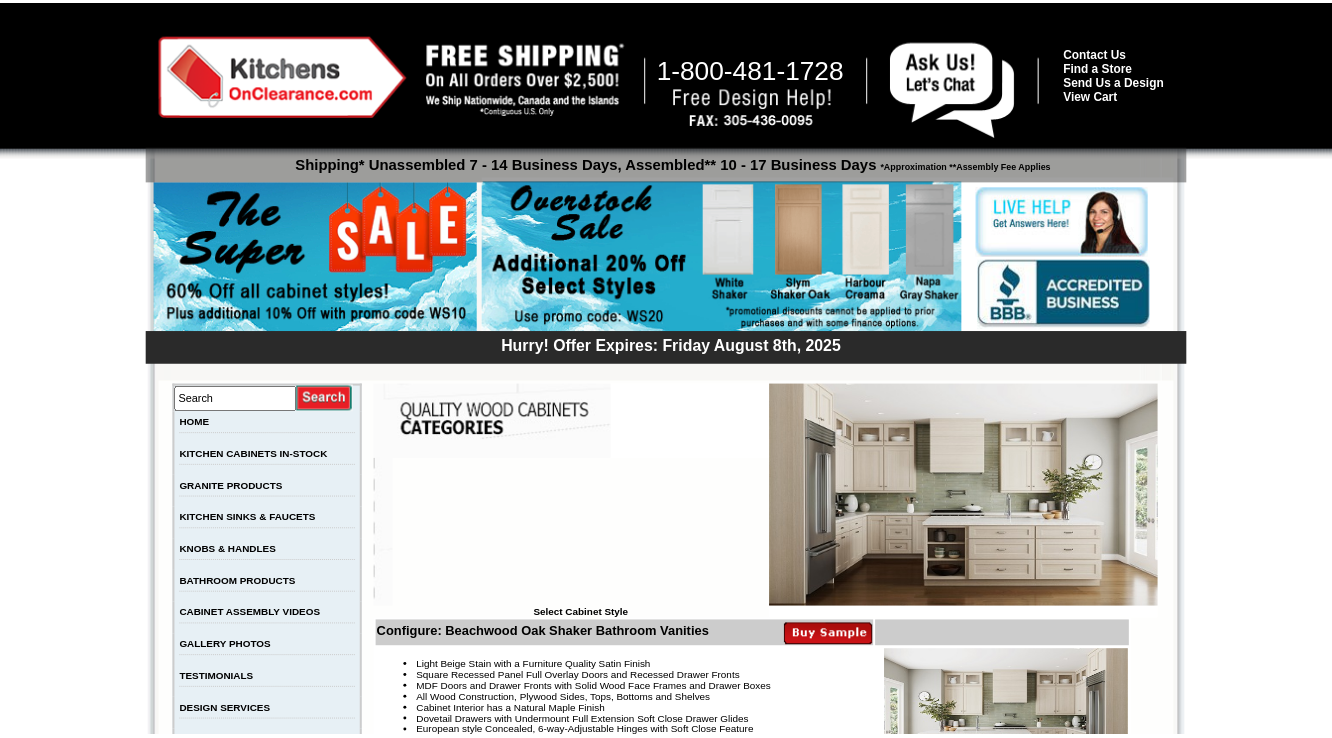 scroll, scrollTop: 0, scrollLeft: 0, axis: both 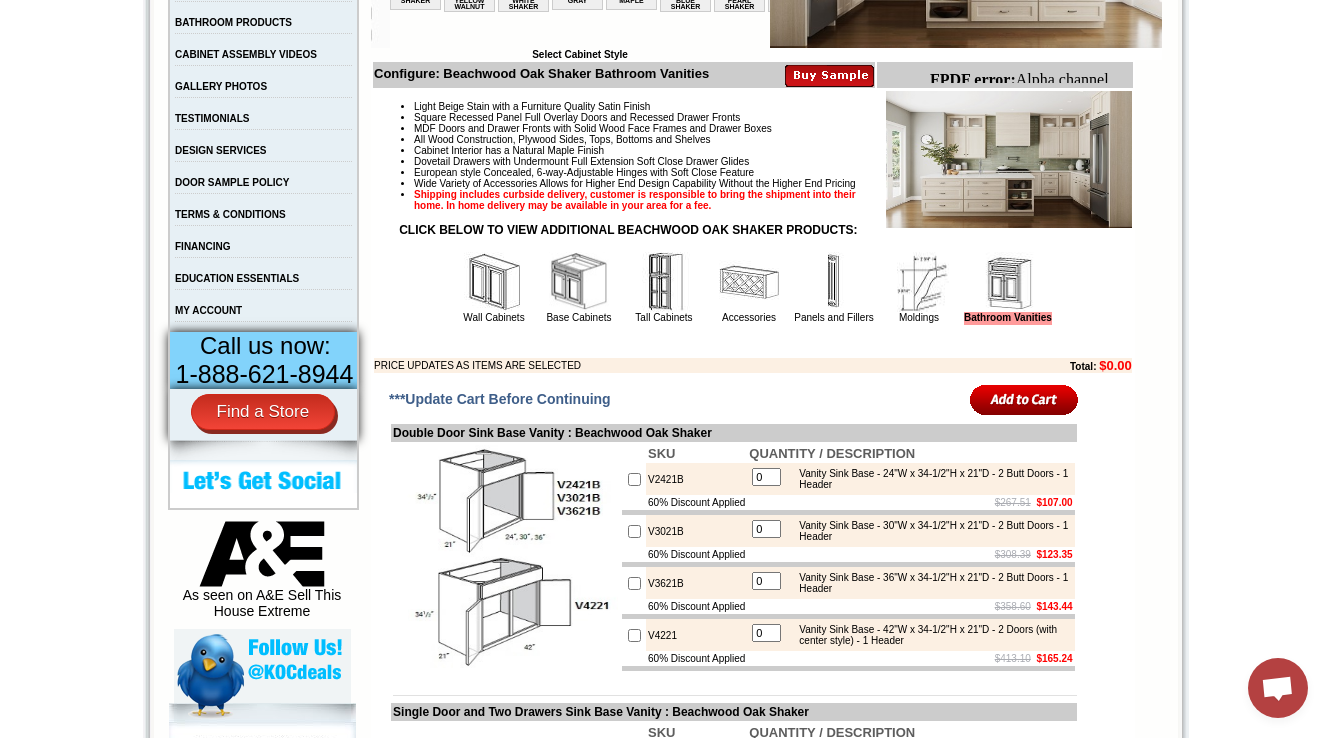 click on "Moldings" at bounding box center [919, 287] 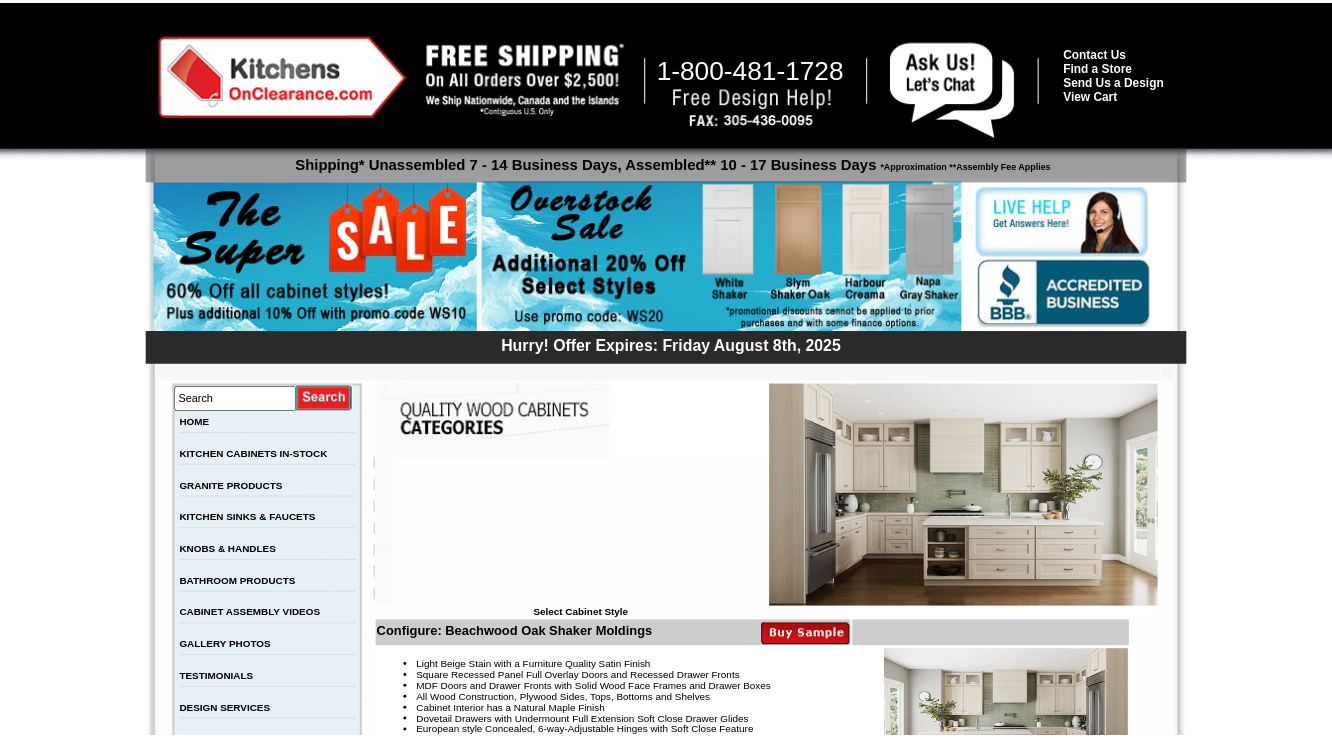 scroll, scrollTop: 0, scrollLeft: 0, axis: both 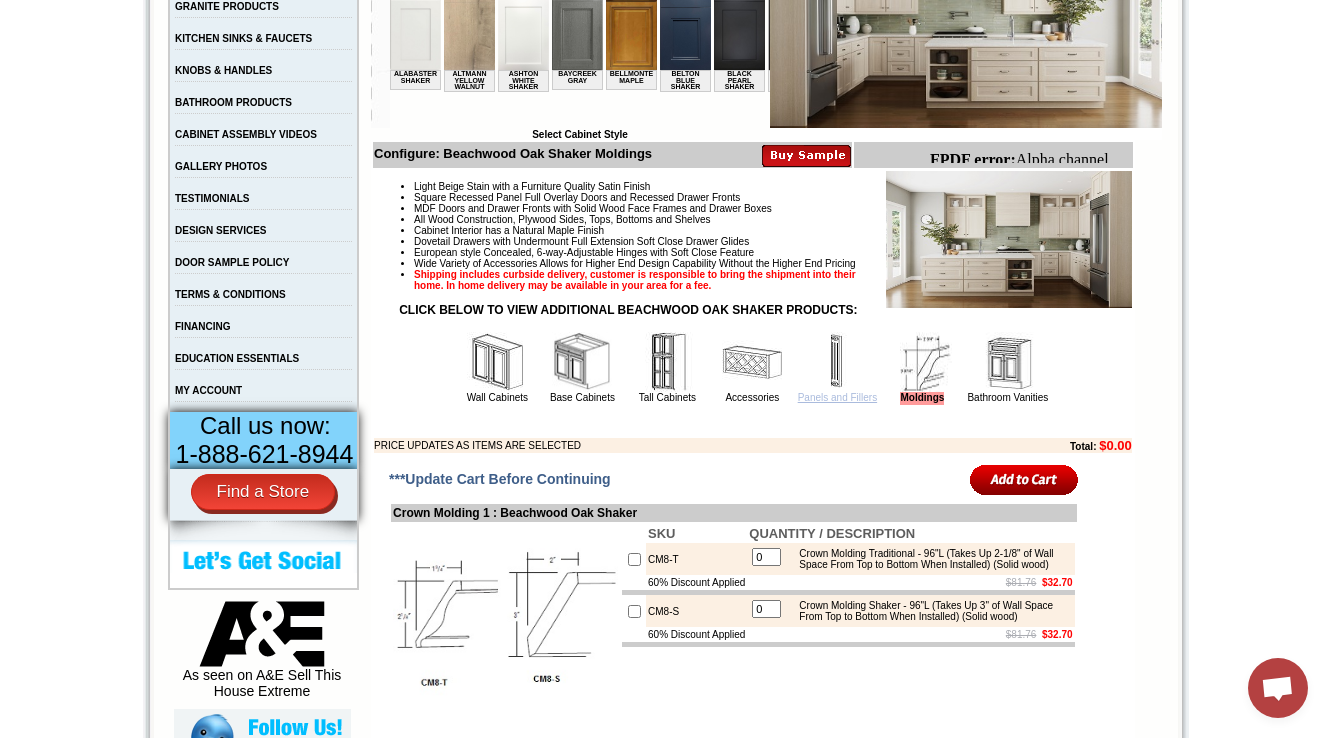 click on "Panels and Fillers" at bounding box center [837, 397] 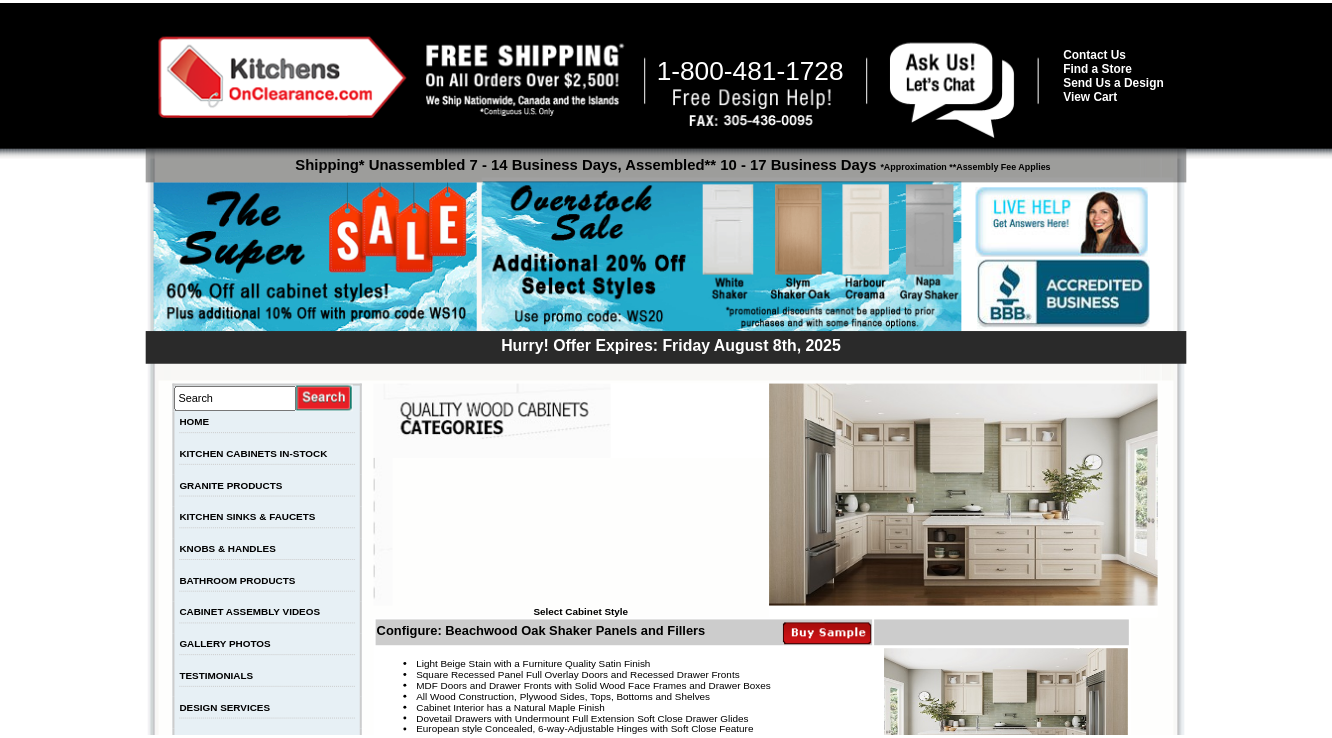 scroll, scrollTop: 0, scrollLeft: 0, axis: both 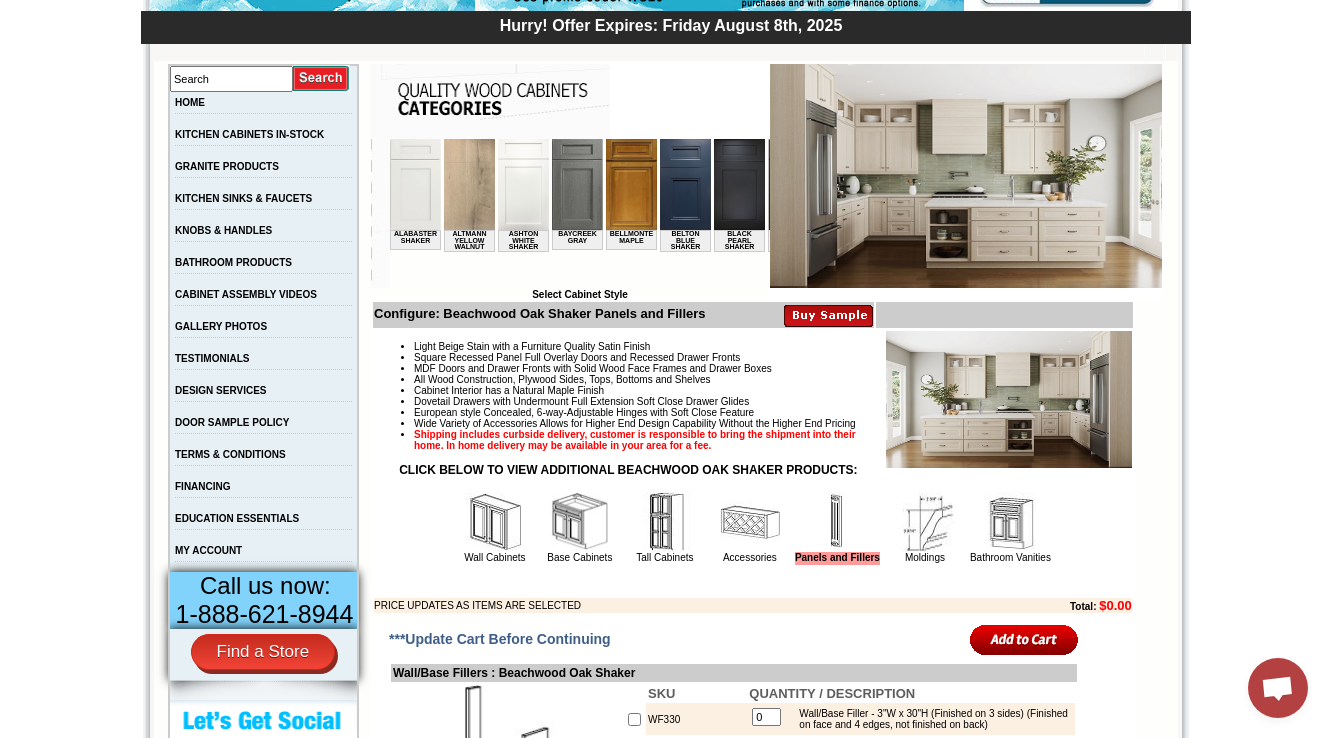 click at bounding box center [750, 522] 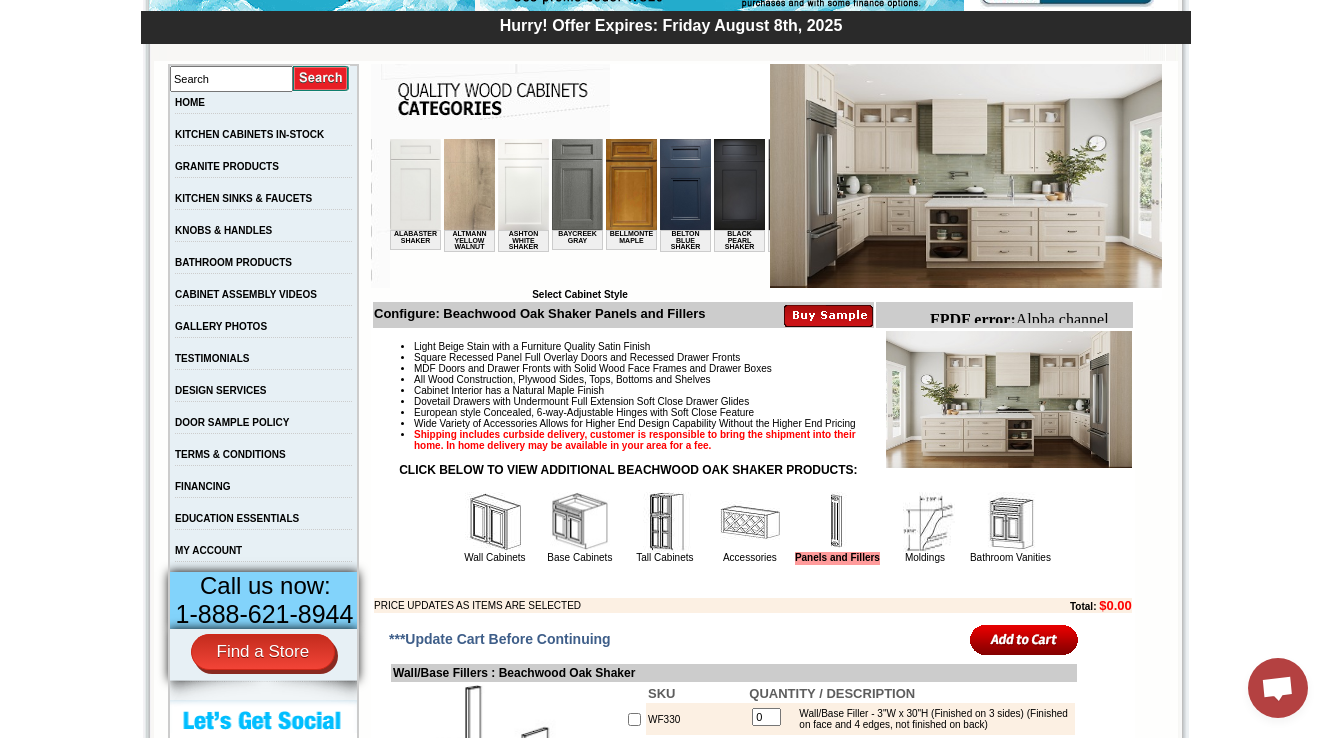 scroll, scrollTop: 0, scrollLeft: 0, axis: both 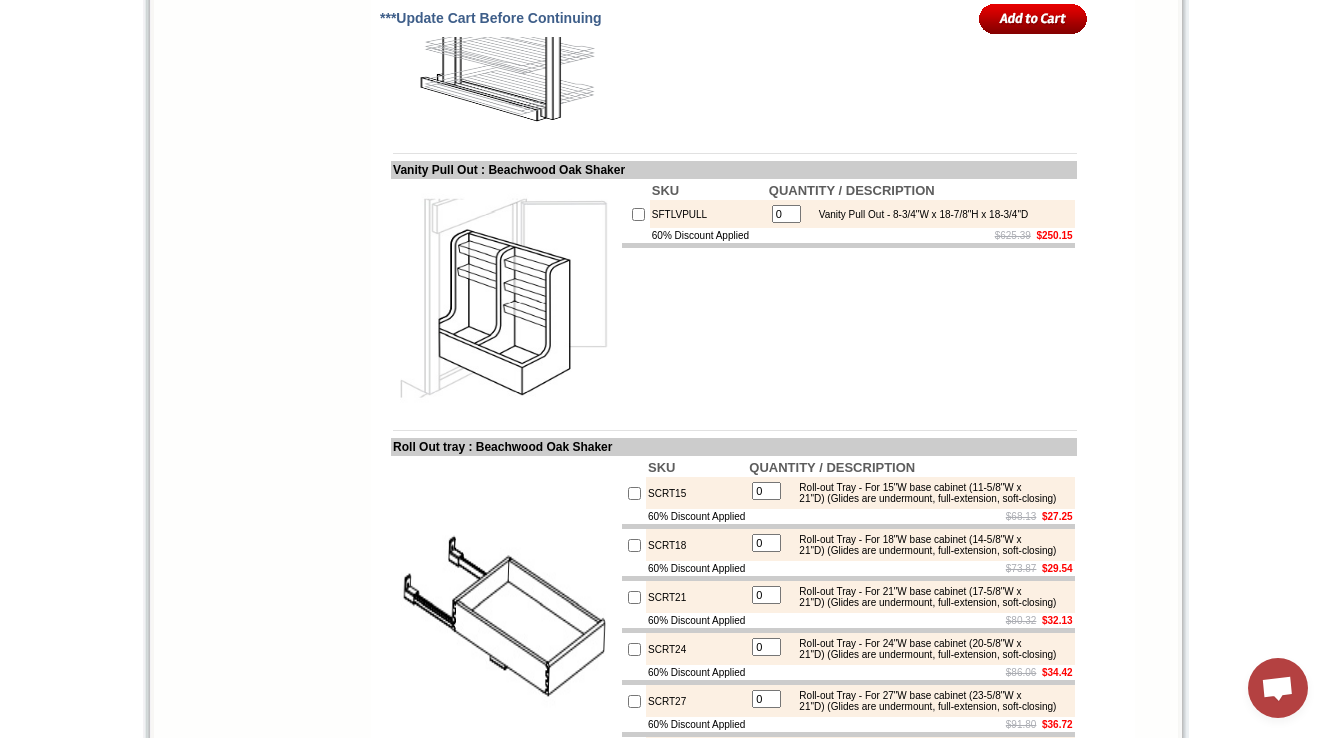 click on "WP18PULL" at bounding box center (736, -63) 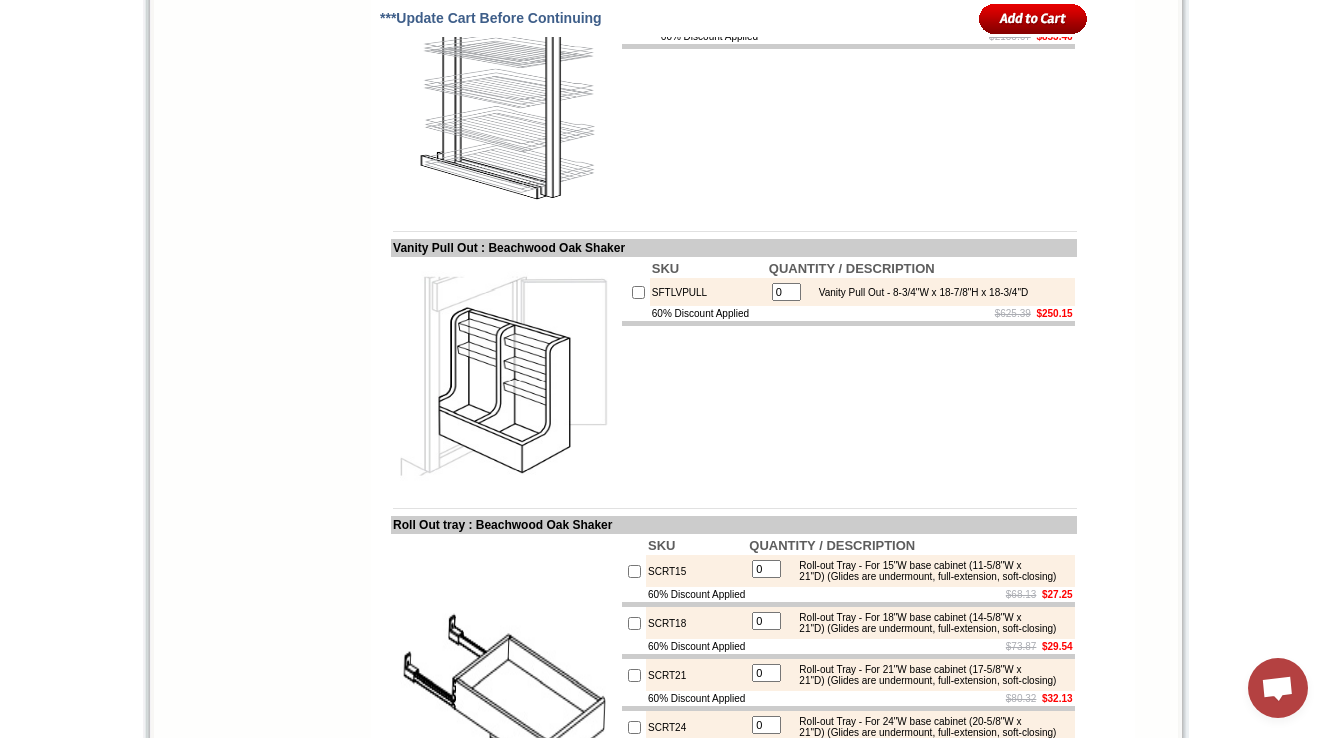 scroll, scrollTop: 6164, scrollLeft: 0, axis: vertical 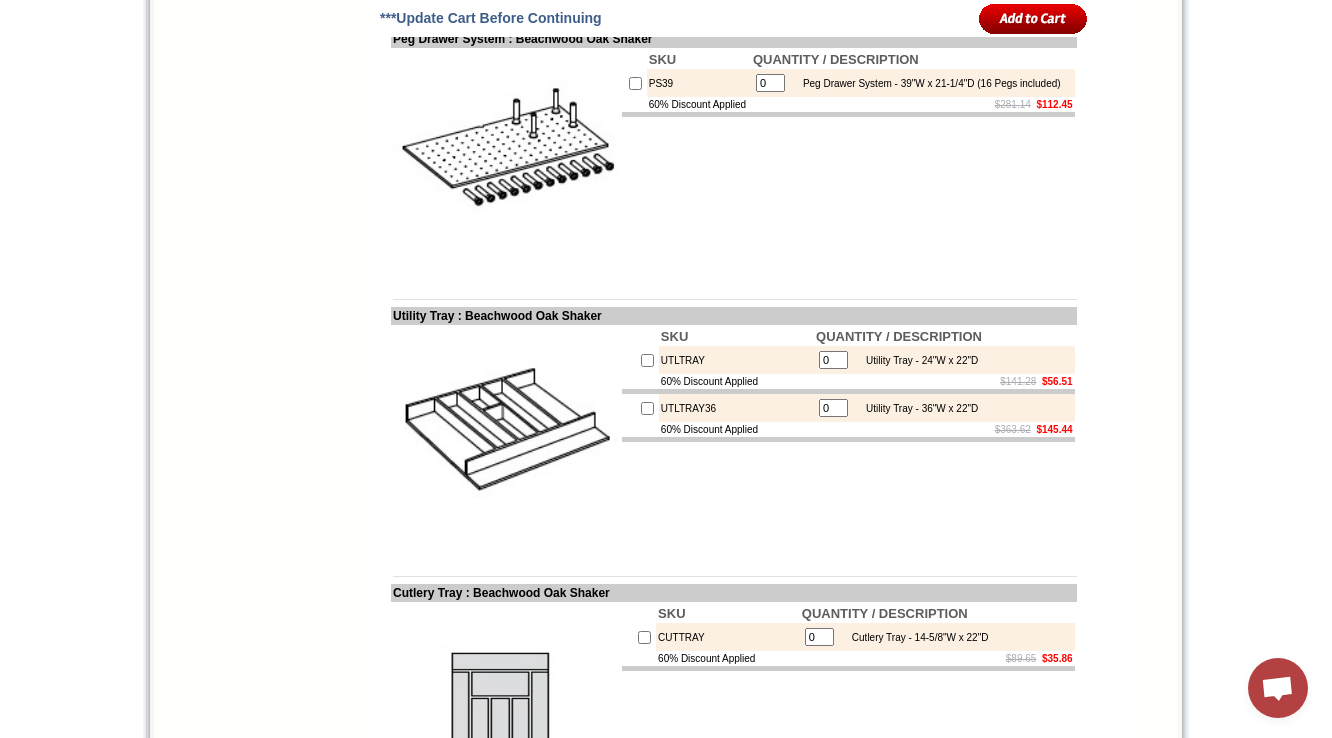 click on "SKU
QUANTITY / DESCRIPTION
UTLTRAY
0 Utility Tray - 24"W x 22"D
60% Discount Applied
$141.28    $56.51
UTLTRAY36
0 Utility Tray - 36"W x 22"D
60% Discount Applied
$363.62    $145.44" at bounding box center [848, 439] 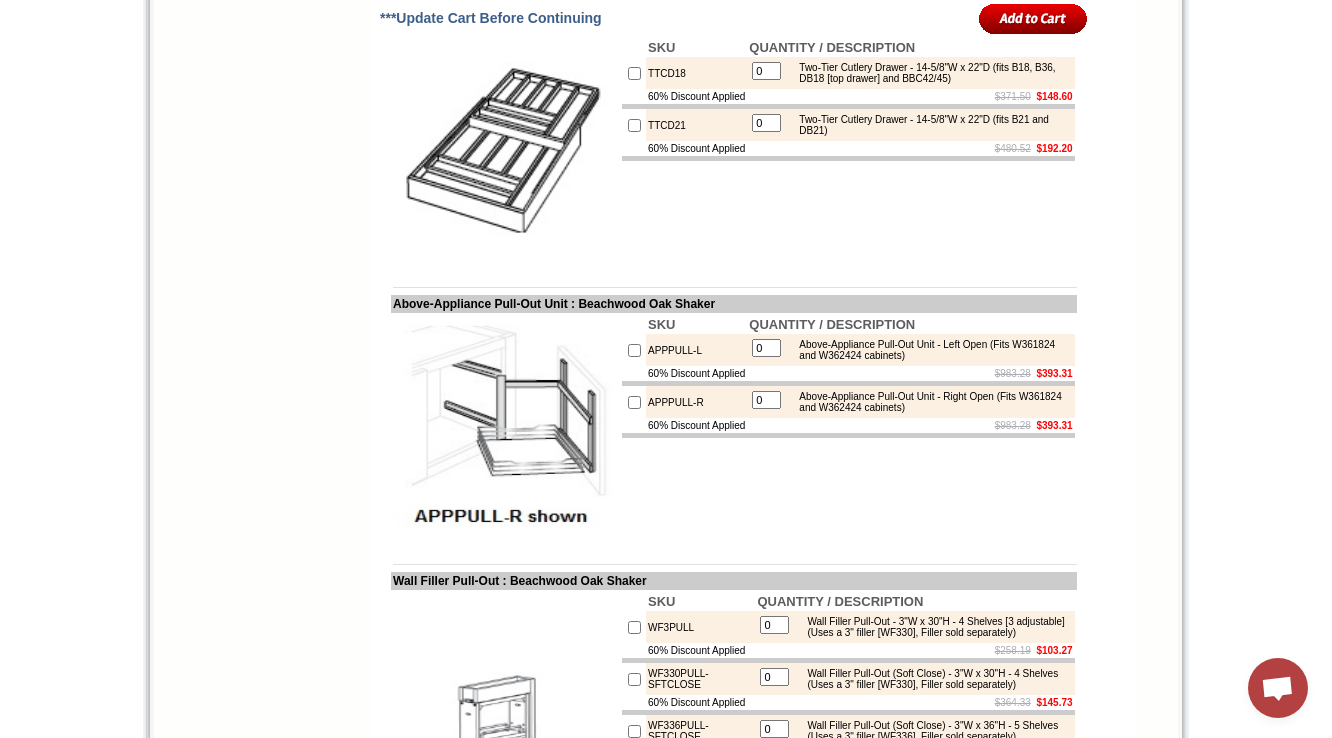 scroll, scrollTop: 3102, scrollLeft: 0, axis: vertical 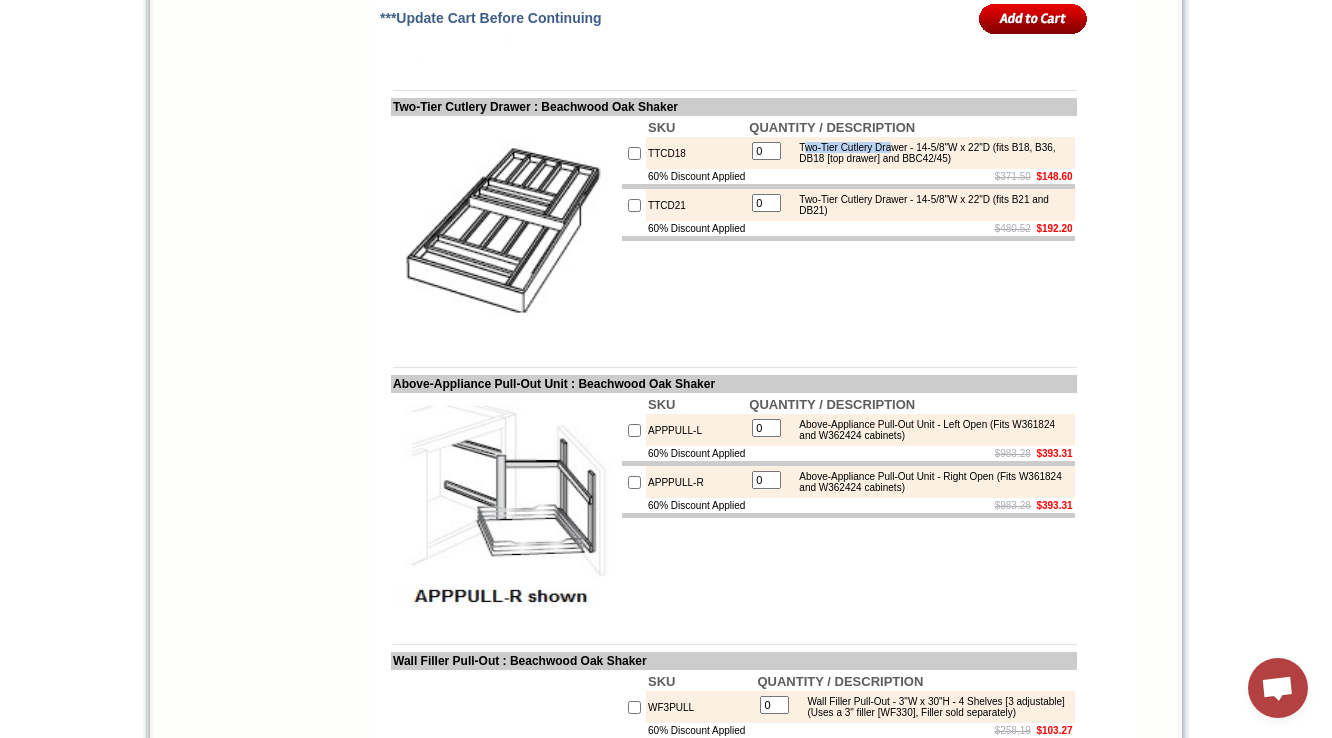 drag, startPoint x: 824, startPoint y: 198, endPoint x: 922, endPoint y: 204, distance: 98.1835 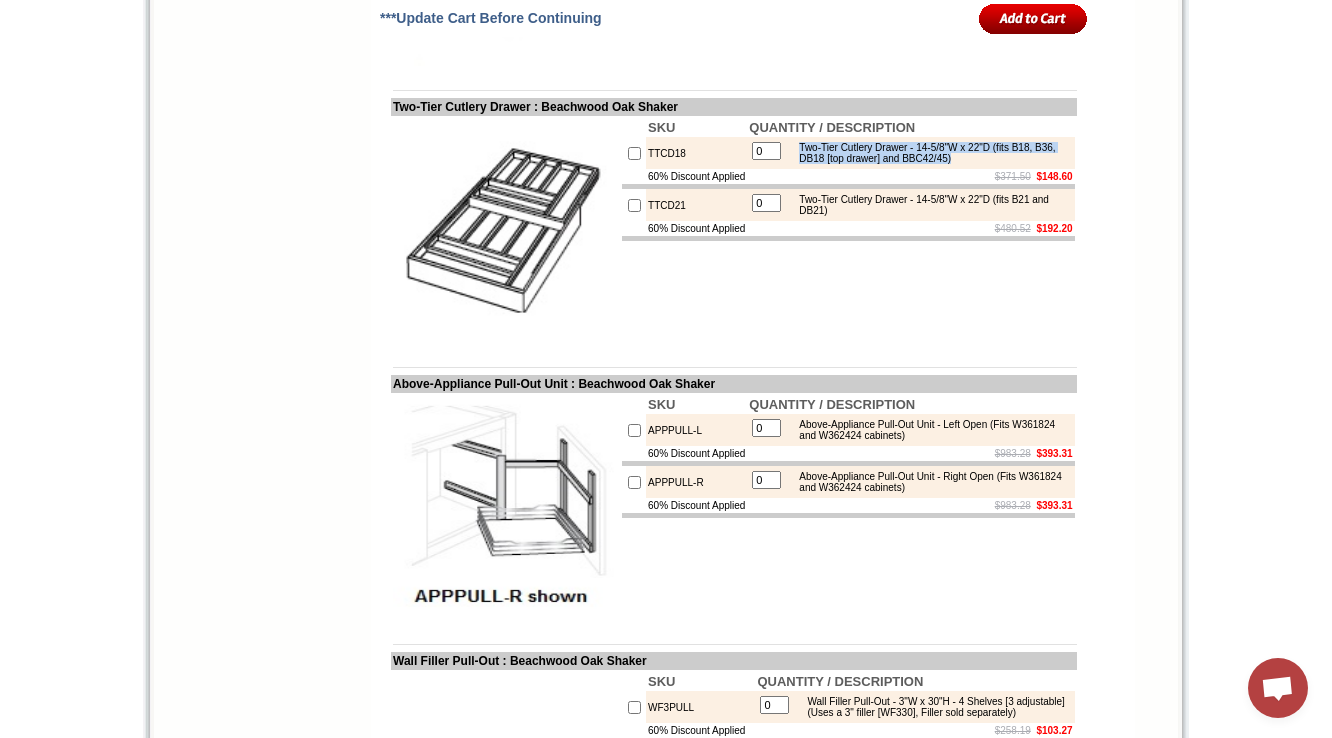 drag, startPoint x: 815, startPoint y: 196, endPoint x: 483, endPoint y: 328, distance: 357.2786 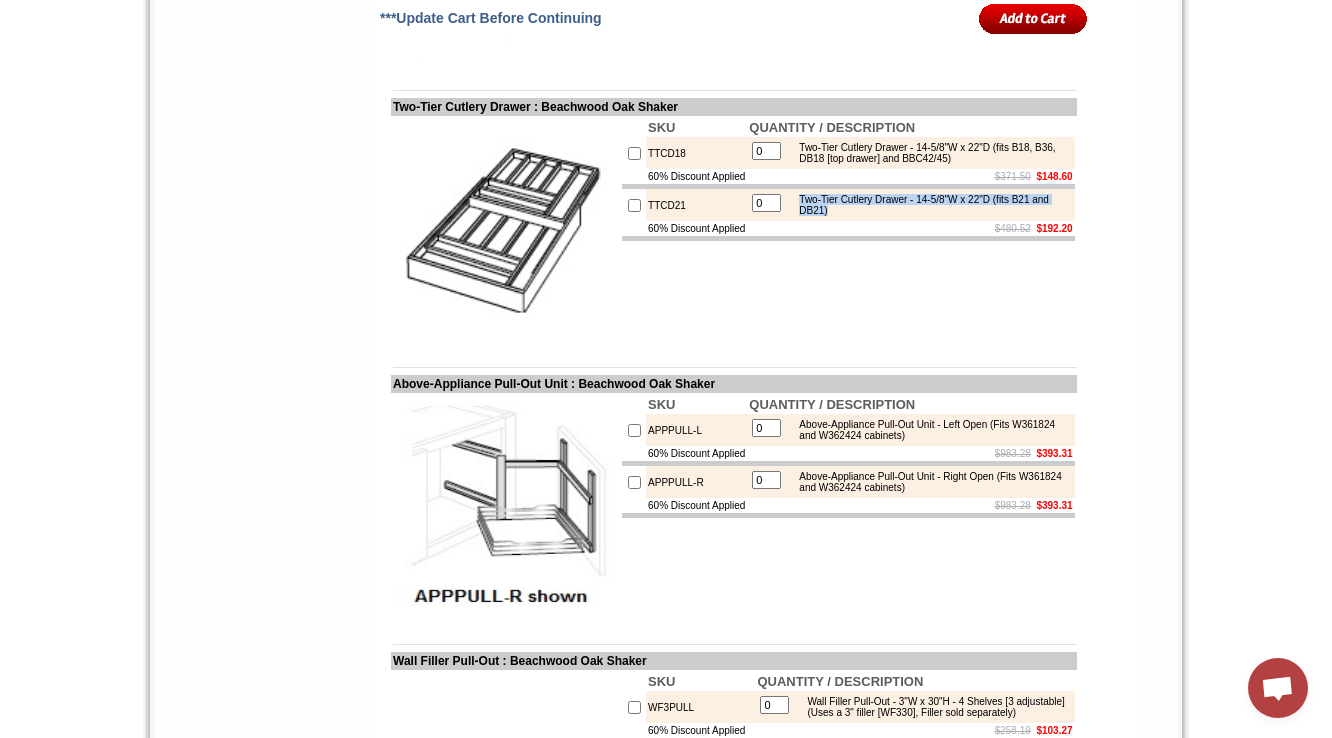 drag, startPoint x: 820, startPoint y: 255, endPoint x: 920, endPoint y: 272, distance: 101.43471 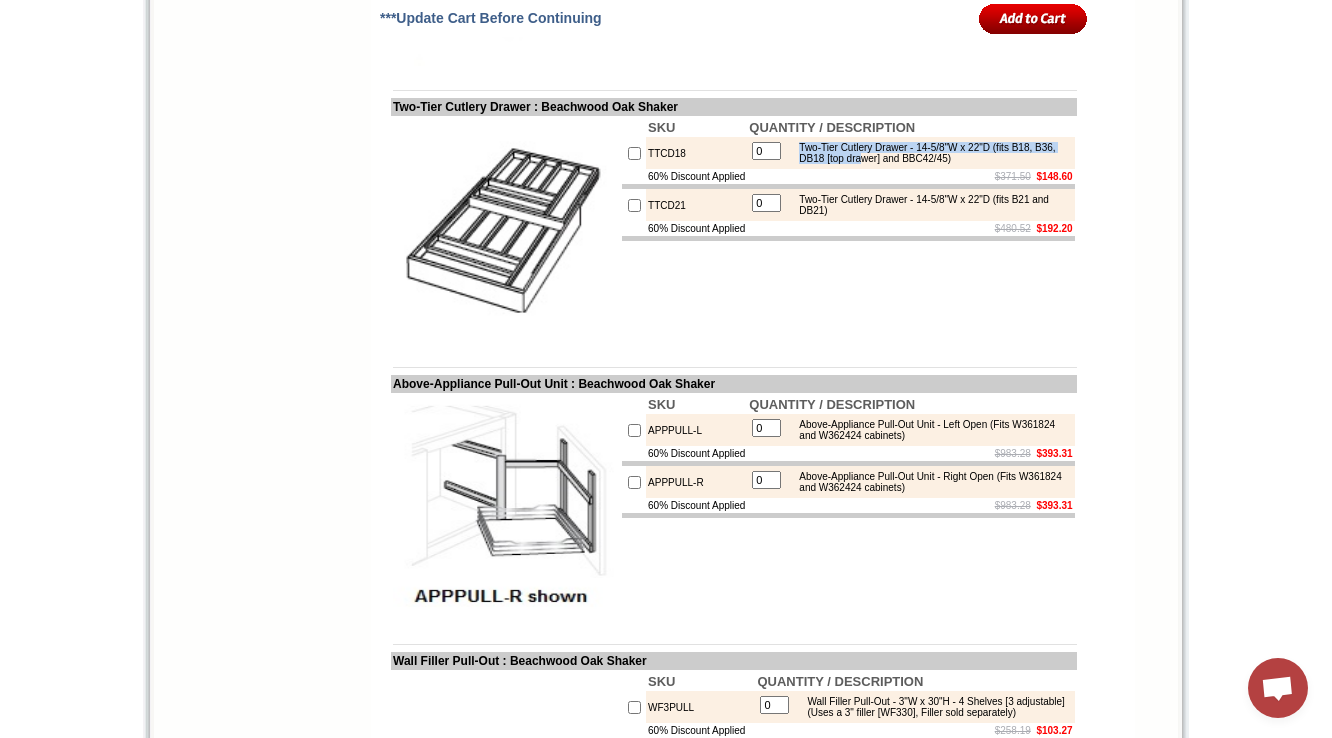 drag, startPoint x: 821, startPoint y: 202, endPoint x: 951, endPoint y: 216, distance: 130.75168 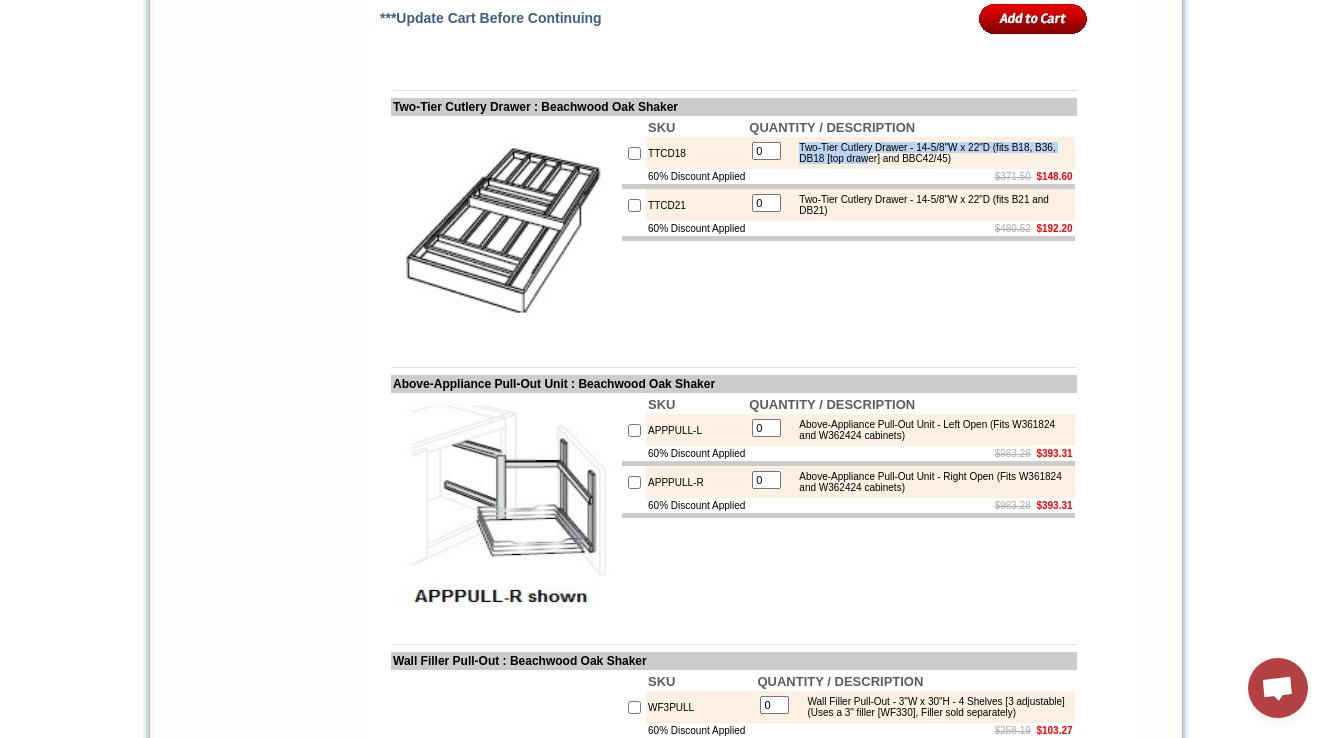 drag, startPoint x: 942, startPoint y: 223, endPoint x: 1022, endPoint y: 216, distance: 80.305664 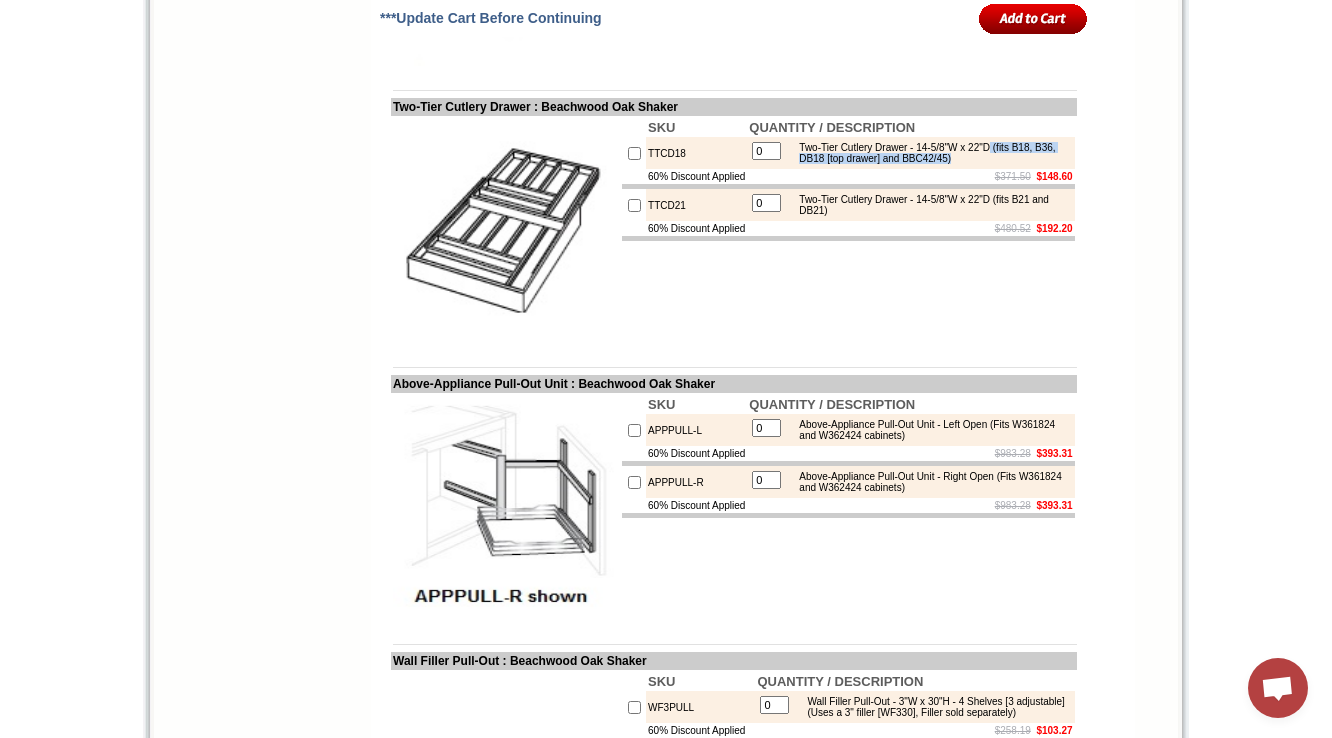 drag, startPoint x: 1041, startPoint y: 200, endPoint x: 1059, endPoint y: 214, distance: 22.803509 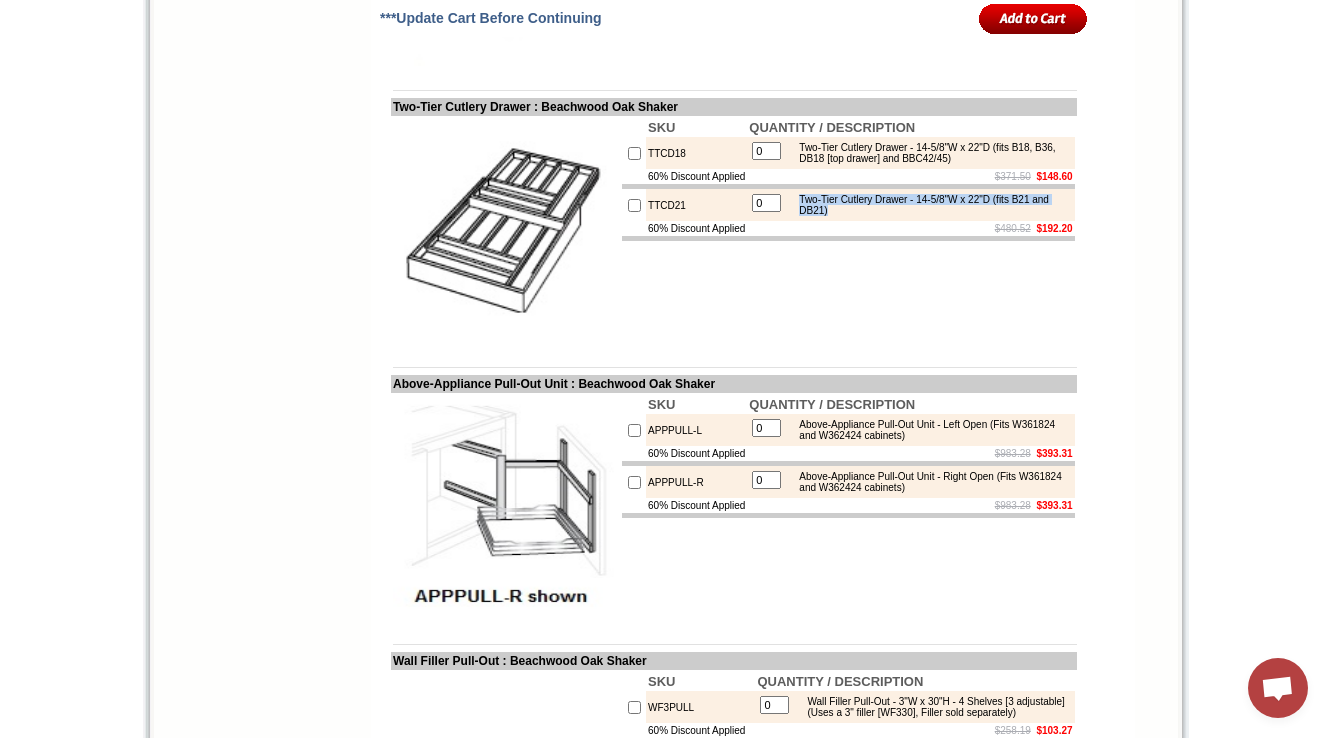 drag, startPoint x: 820, startPoint y: 255, endPoint x: 916, endPoint y: 270, distance: 97.16481 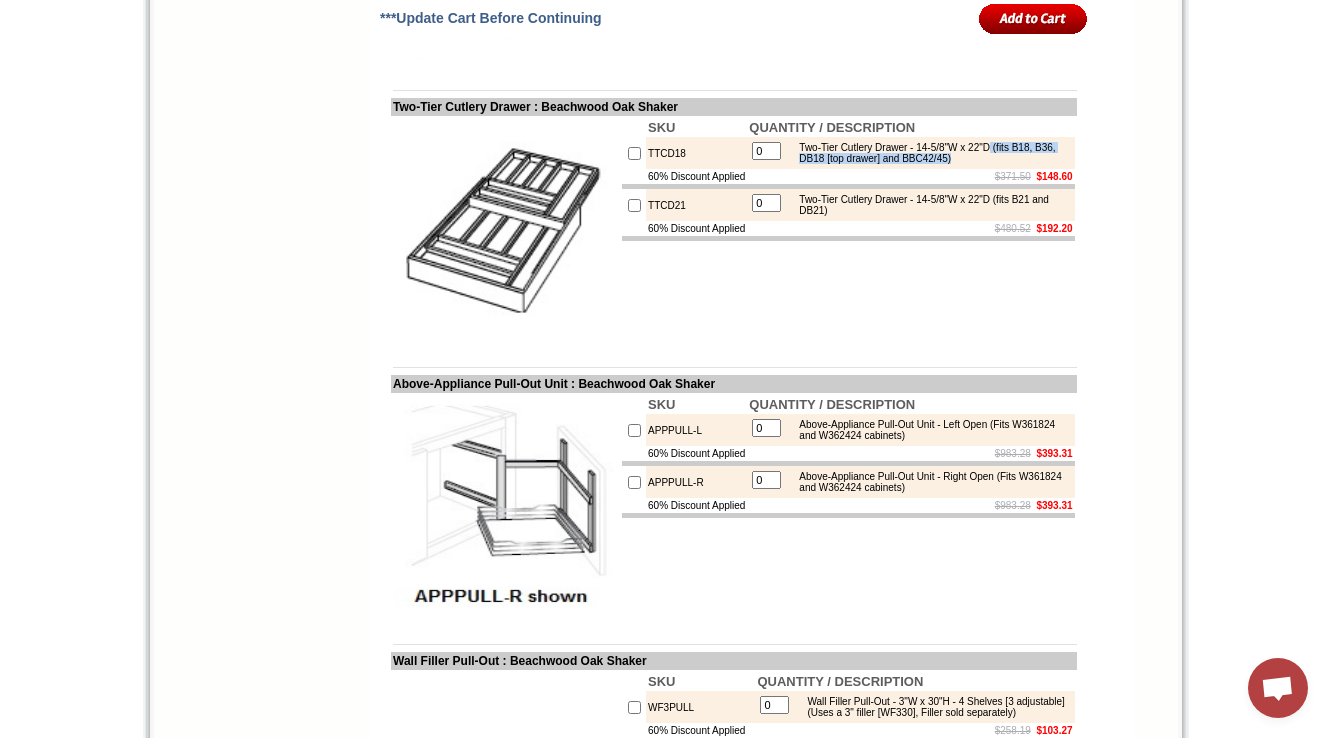 drag, startPoint x: 1040, startPoint y: 201, endPoint x: 1048, endPoint y: 210, distance: 12.0415945 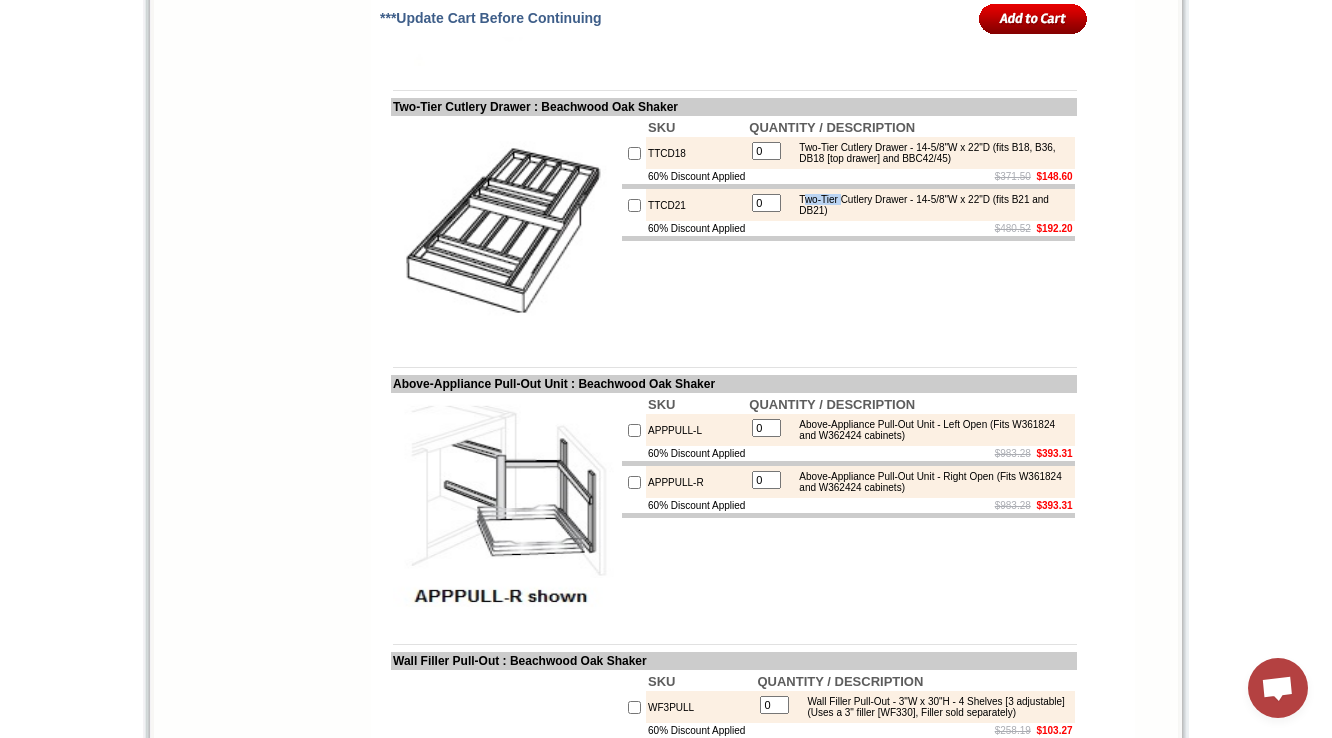 drag, startPoint x: 824, startPoint y: 255, endPoint x: 871, endPoint y: 280, distance: 53.235325 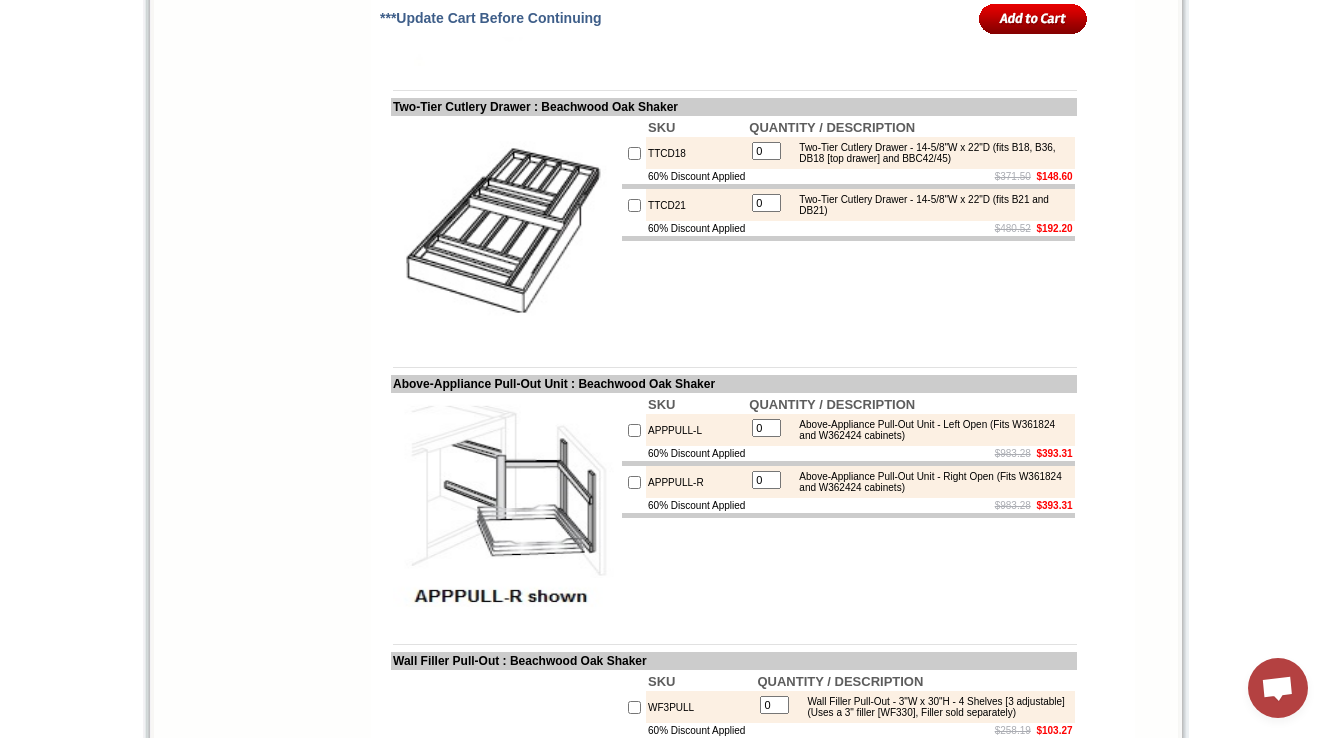 click on "$480.52    $192.20" at bounding box center (910, 228) 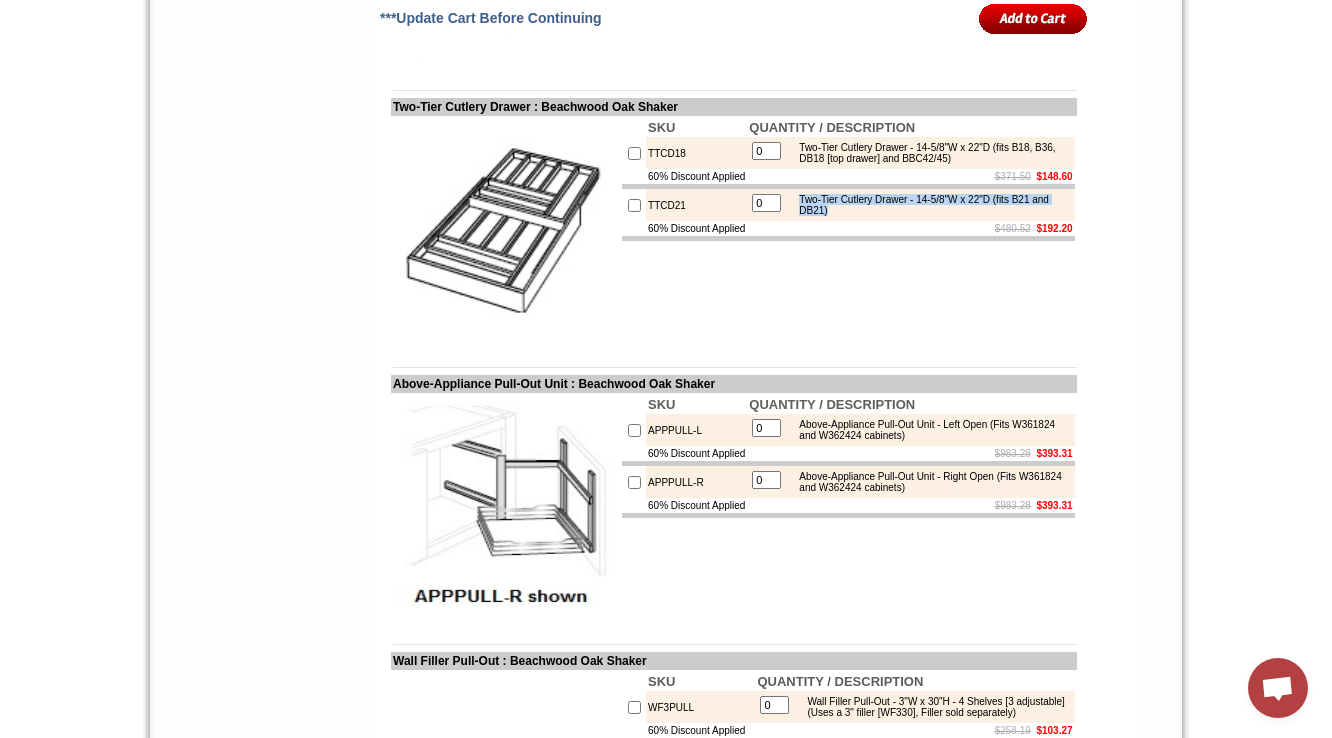 drag, startPoint x: 820, startPoint y: 255, endPoint x: 907, endPoint y: 266, distance: 87.69264 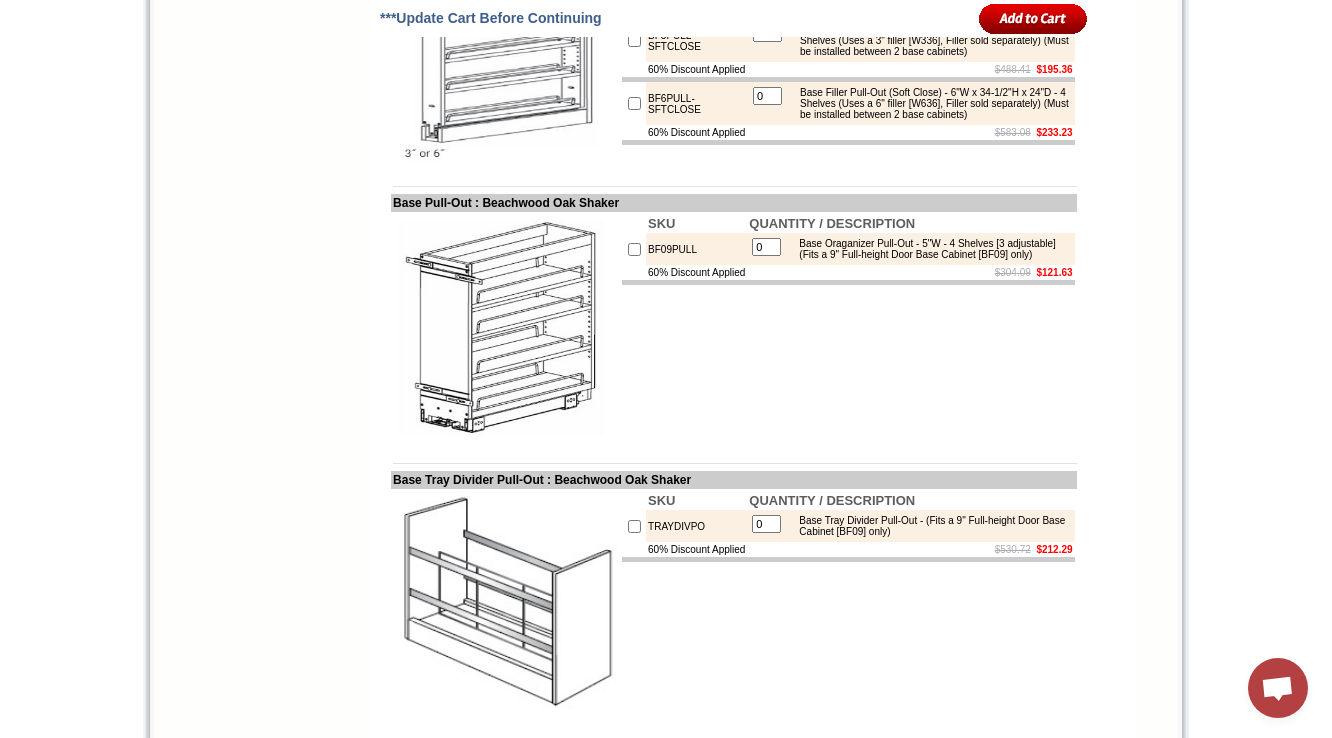 scroll, scrollTop: 4382, scrollLeft: 0, axis: vertical 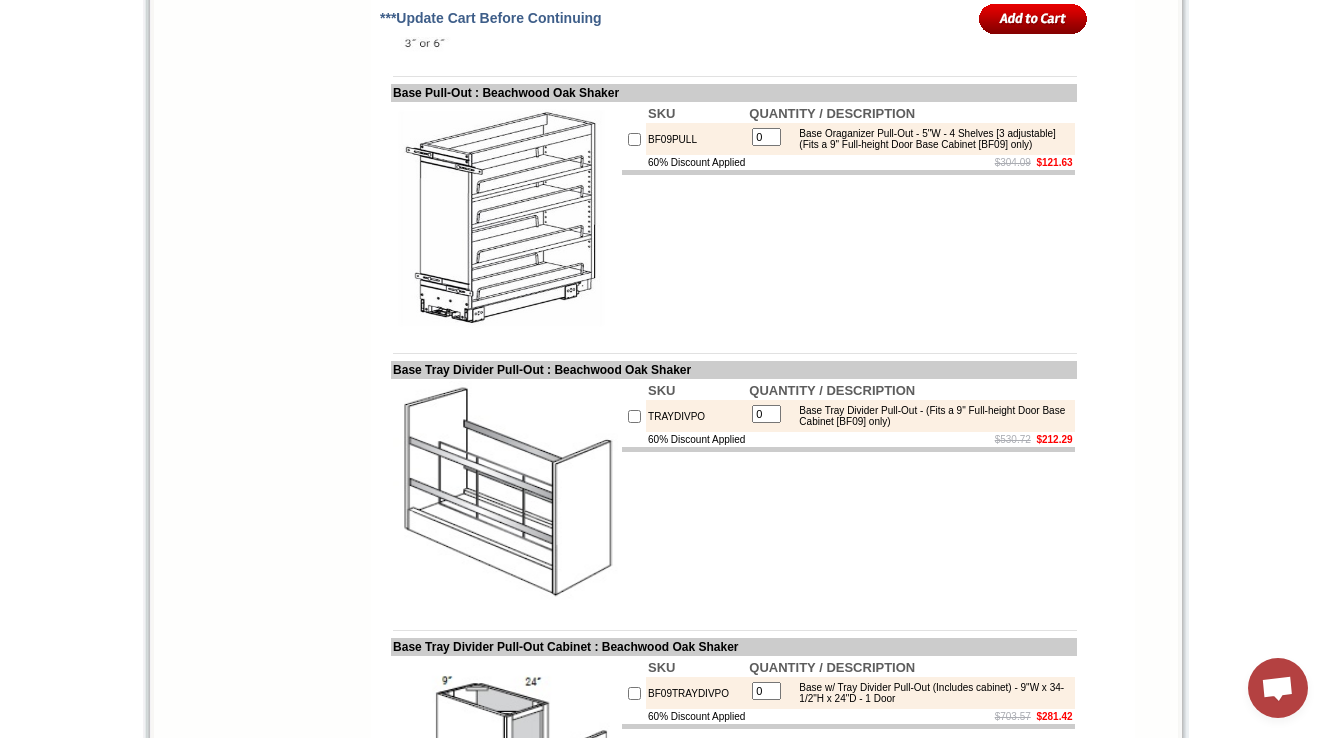 click at bounding box center (734, 353) 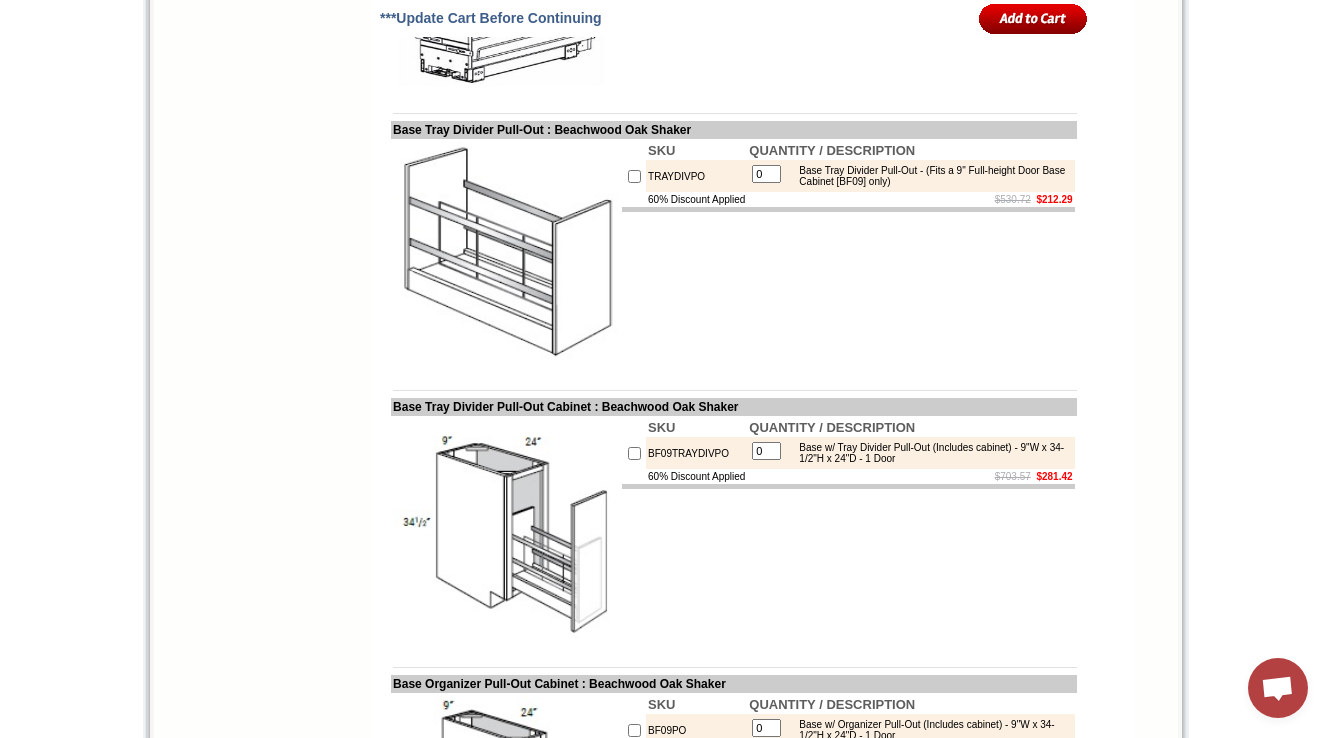 click at bounding box center (505, -24) 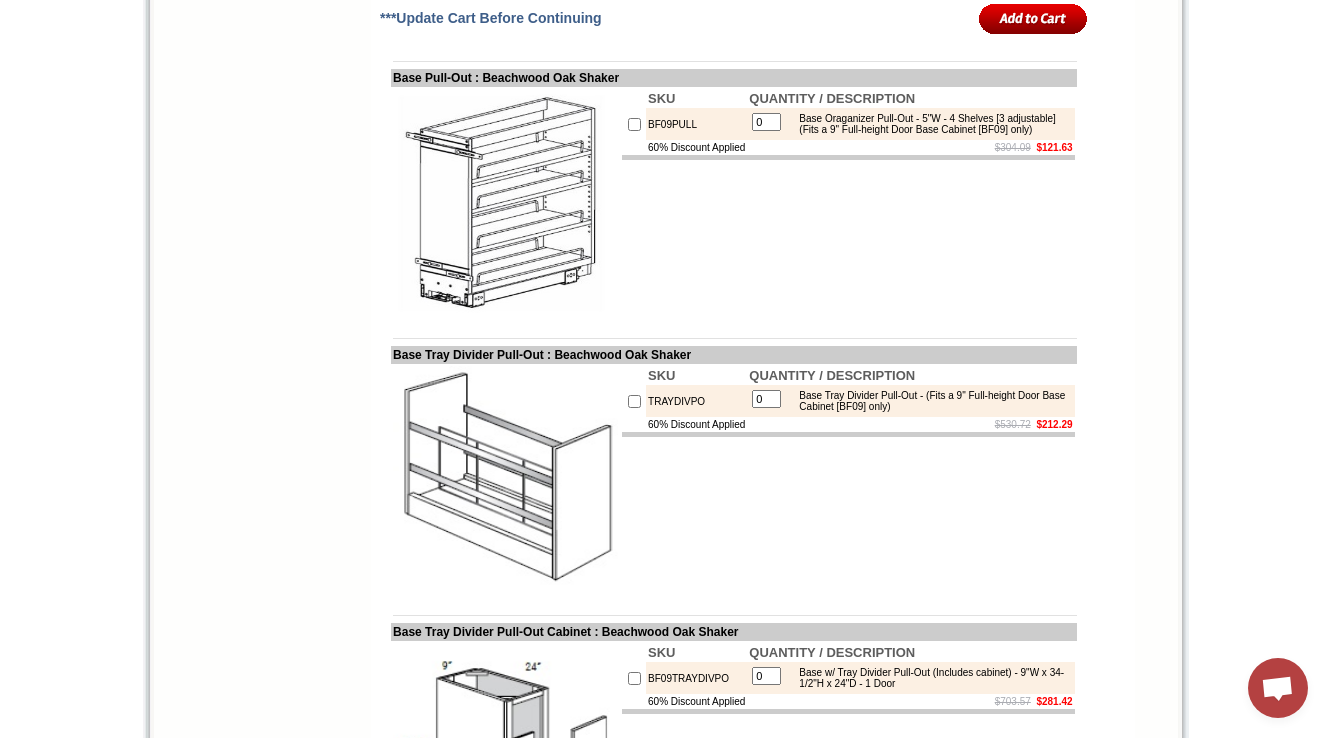 scroll, scrollTop: 4382, scrollLeft: 0, axis: vertical 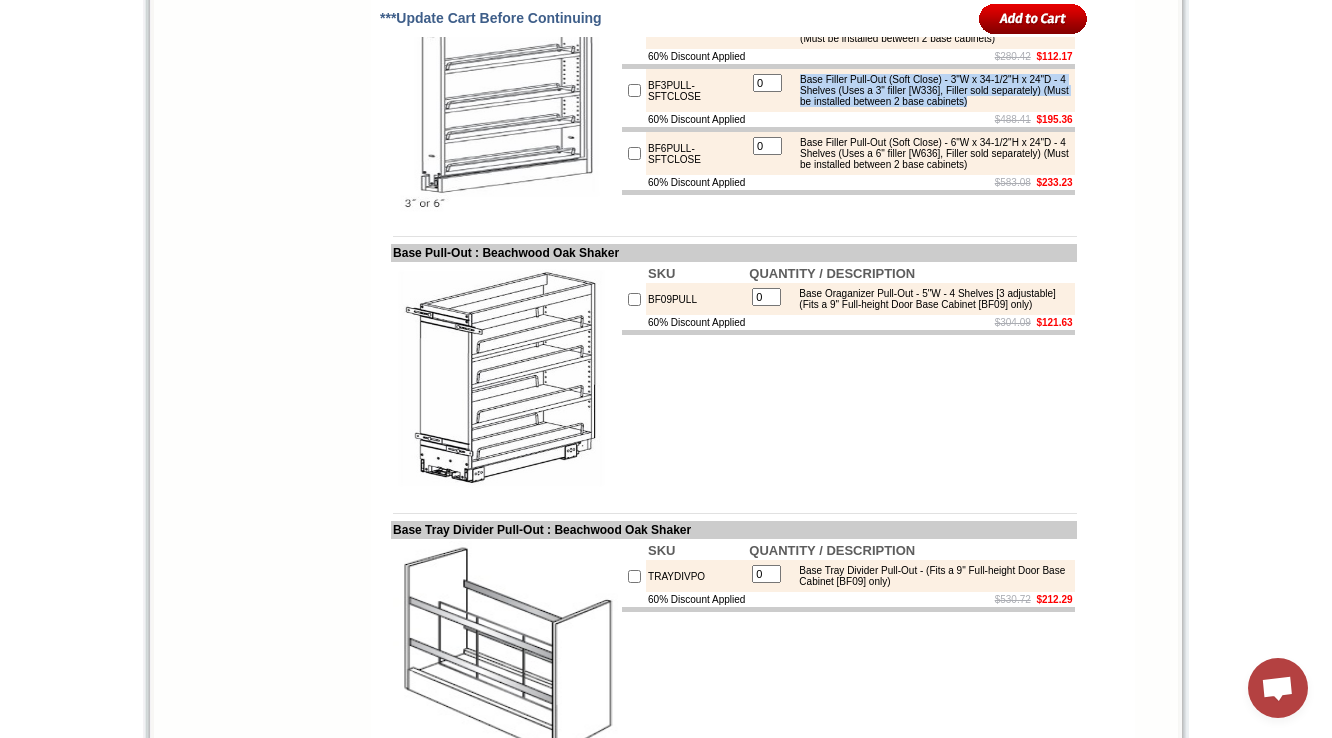 drag, startPoint x: 954, startPoint y: 323, endPoint x: 811, endPoint y: 275, distance: 150.84097 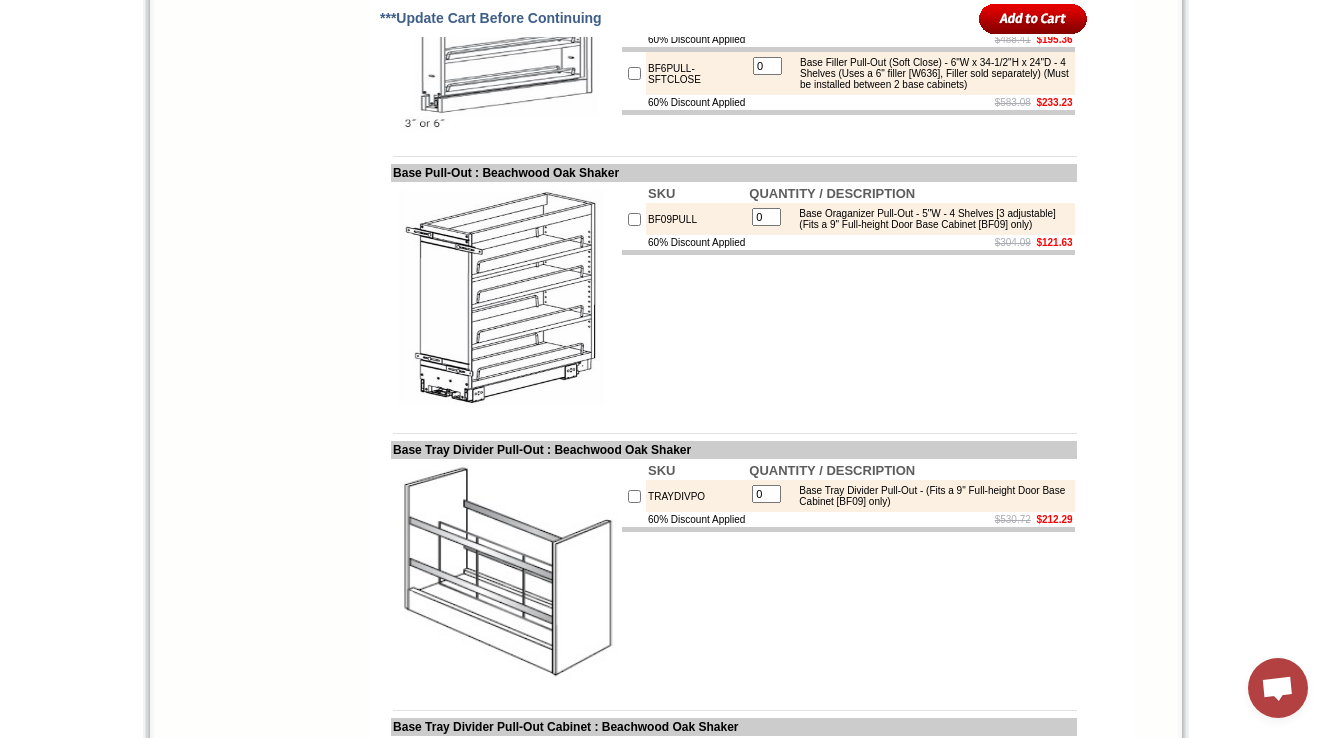 scroll, scrollTop: 4222, scrollLeft: 0, axis: vertical 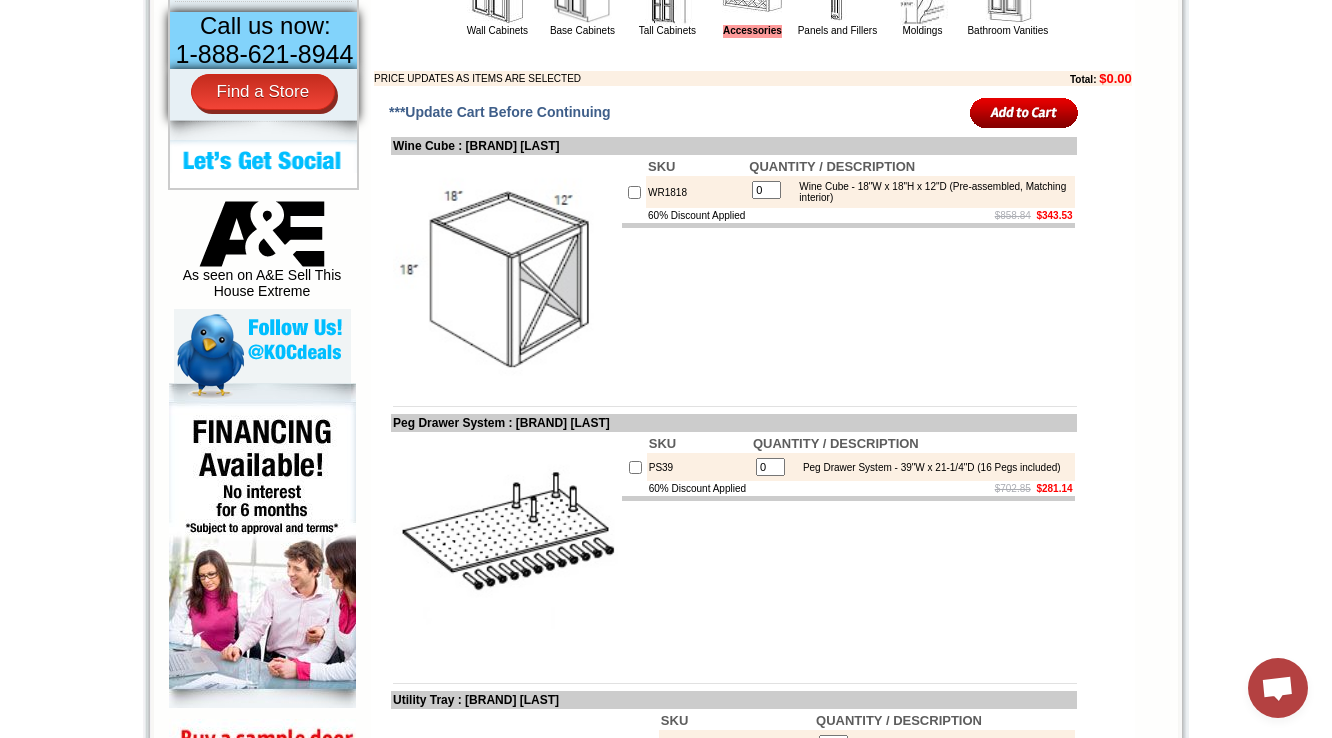 click at bounding box center (1008, -5) 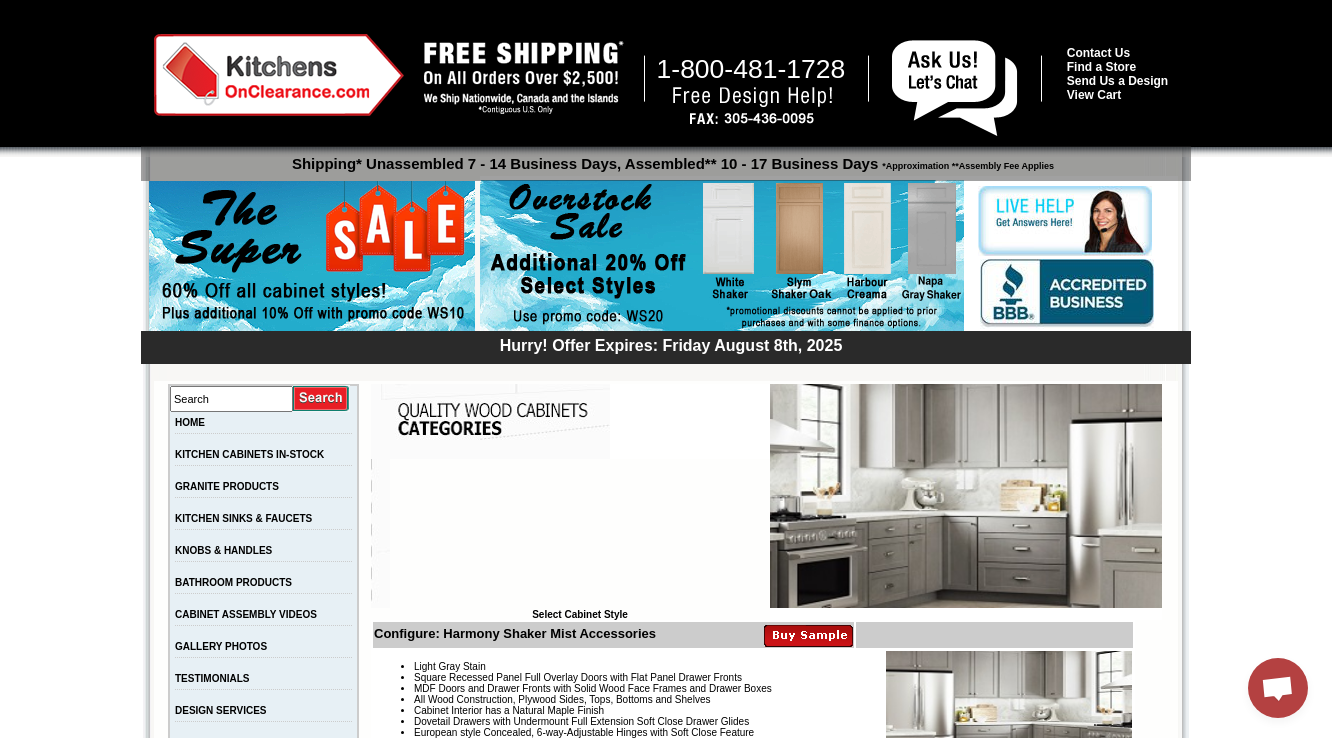 scroll, scrollTop: 0, scrollLeft: 0, axis: both 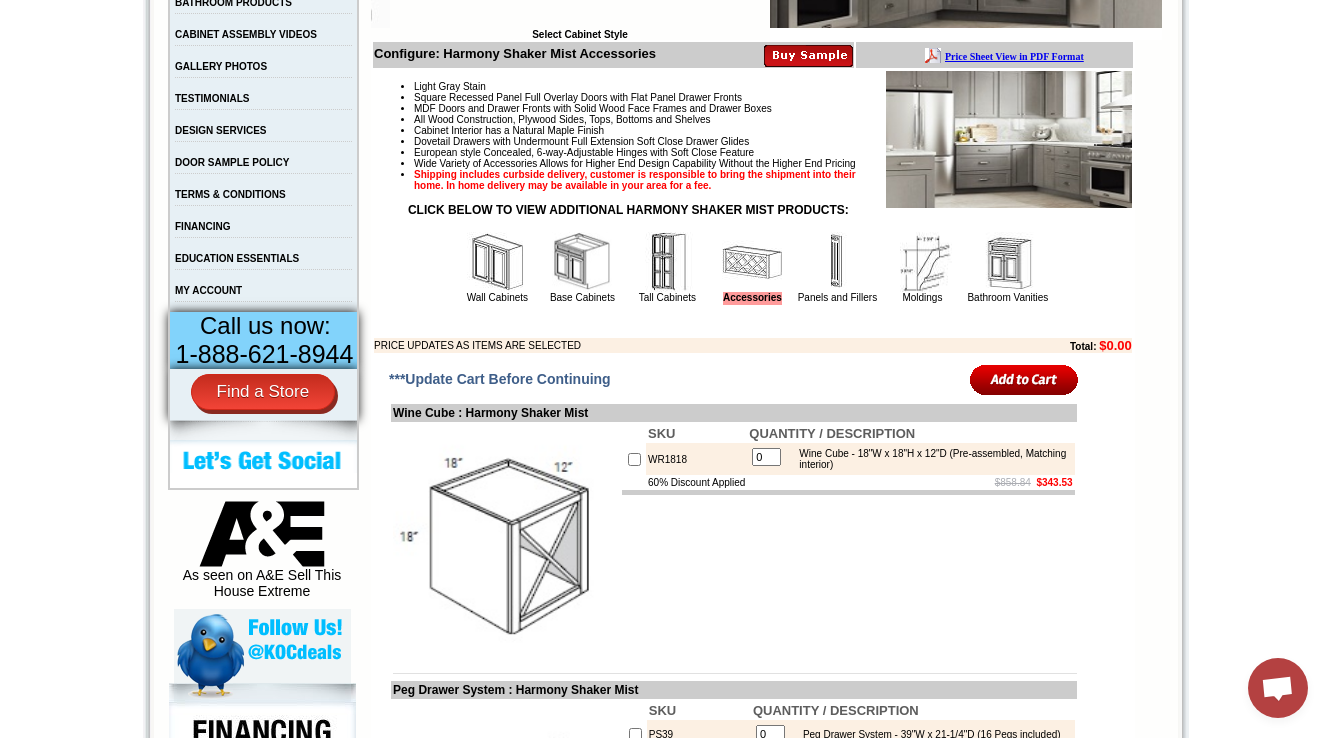 click at bounding box center (1008, 262) 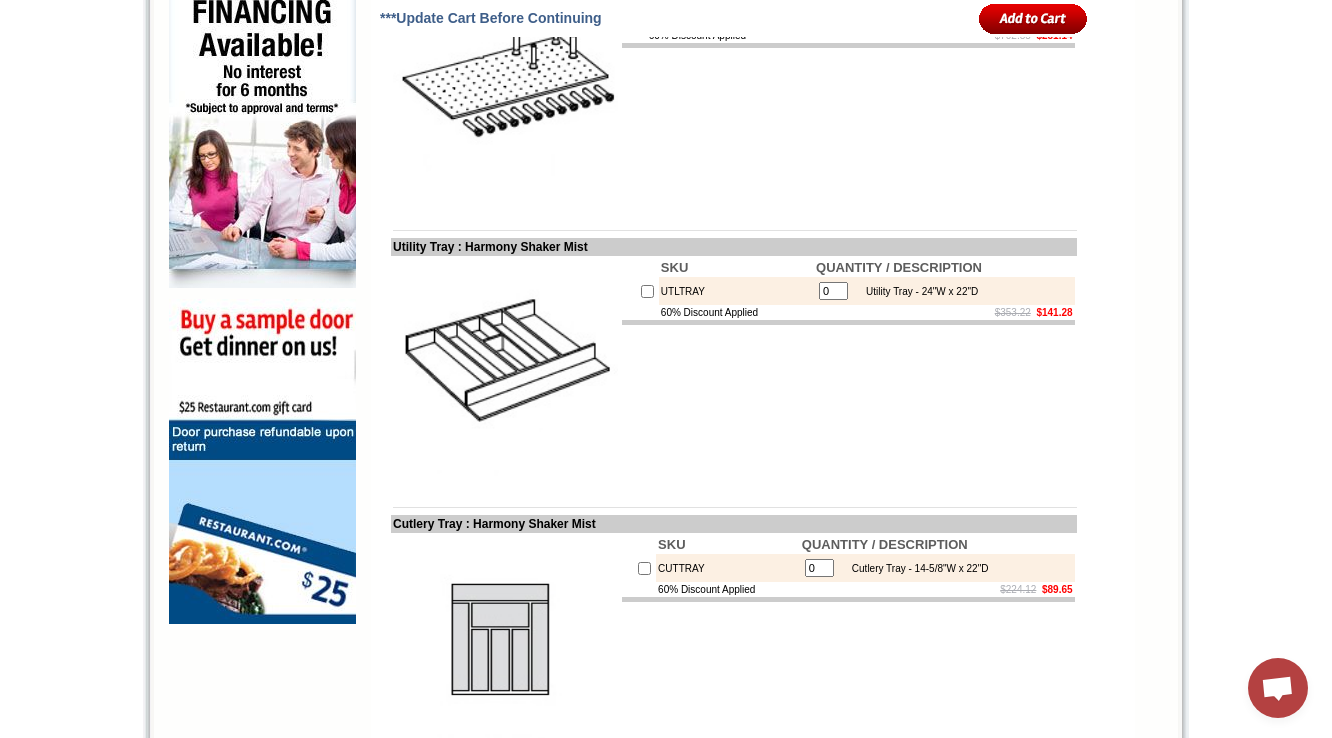 scroll, scrollTop: 1220, scrollLeft: 0, axis: vertical 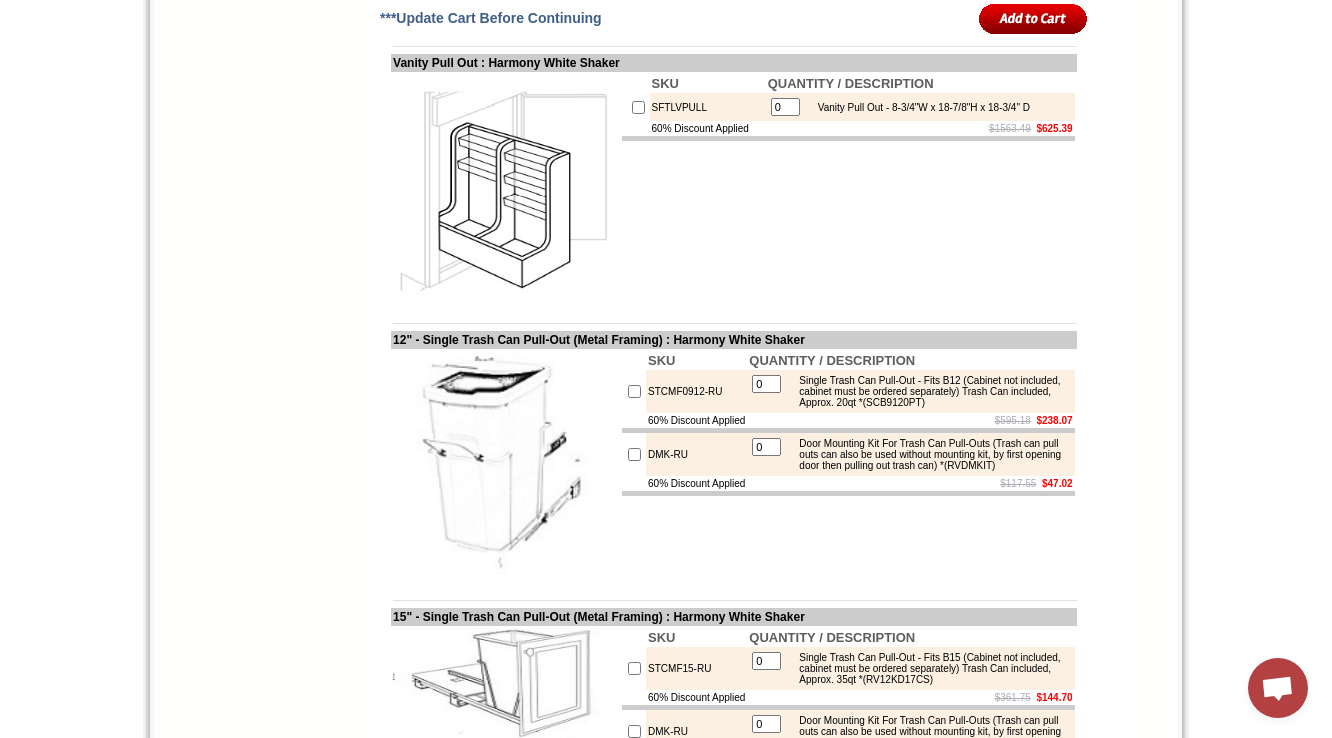click on "SKU
QUANTITY / DESCRIPTION
SFTLVPULL
0 Vanity Pull Out - 8-3/4"W x 18-7/8"H x 18-3/4" D
60% Discount Applied
$1563.49    $625.39" at bounding box center (848, 186) 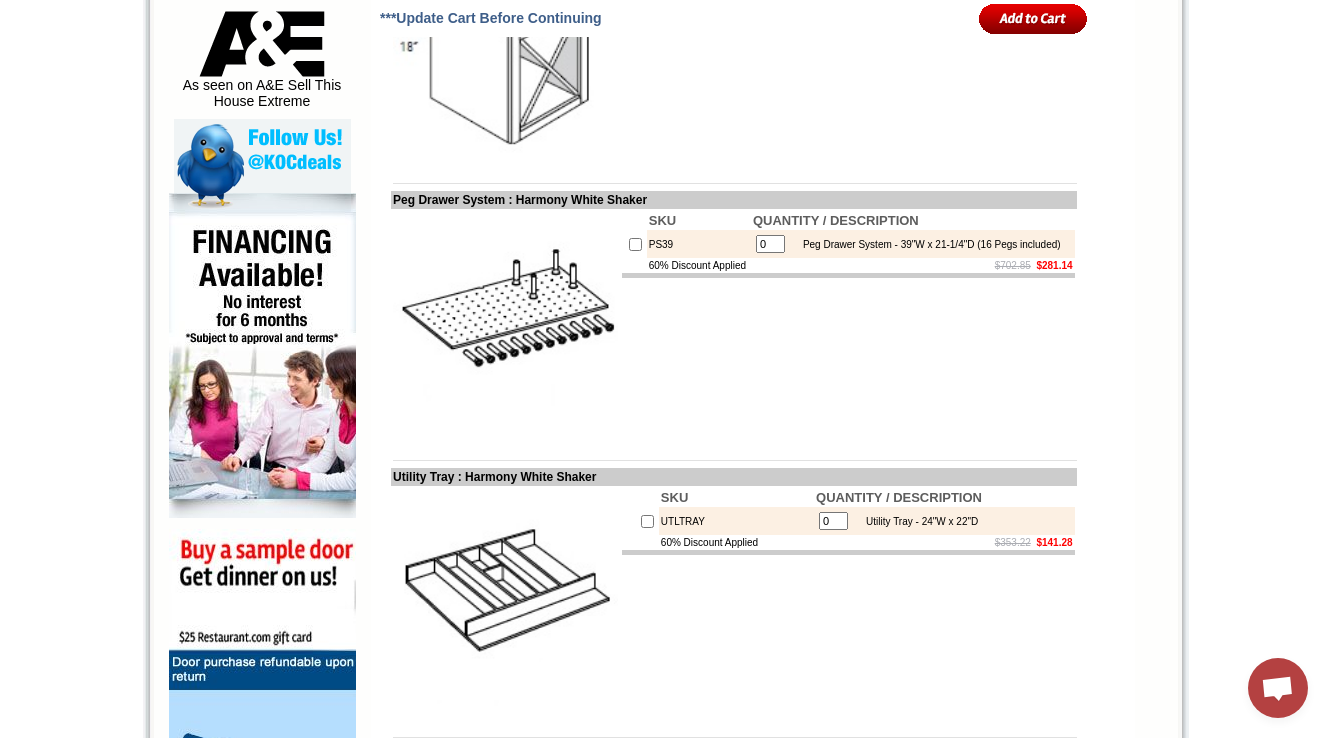 scroll, scrollTop: 1120, scrollLeft: 0, axis: vertical 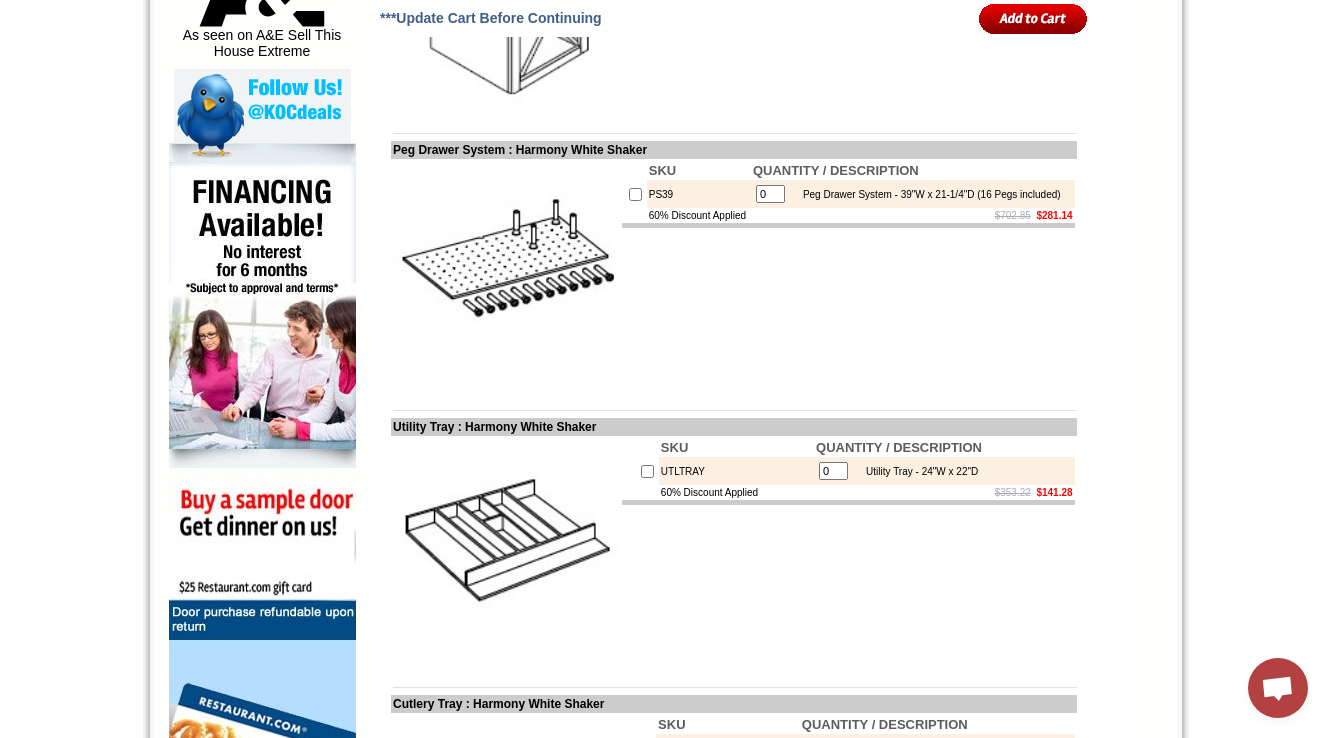 click on "PS39" at bounding box center (699, 194) 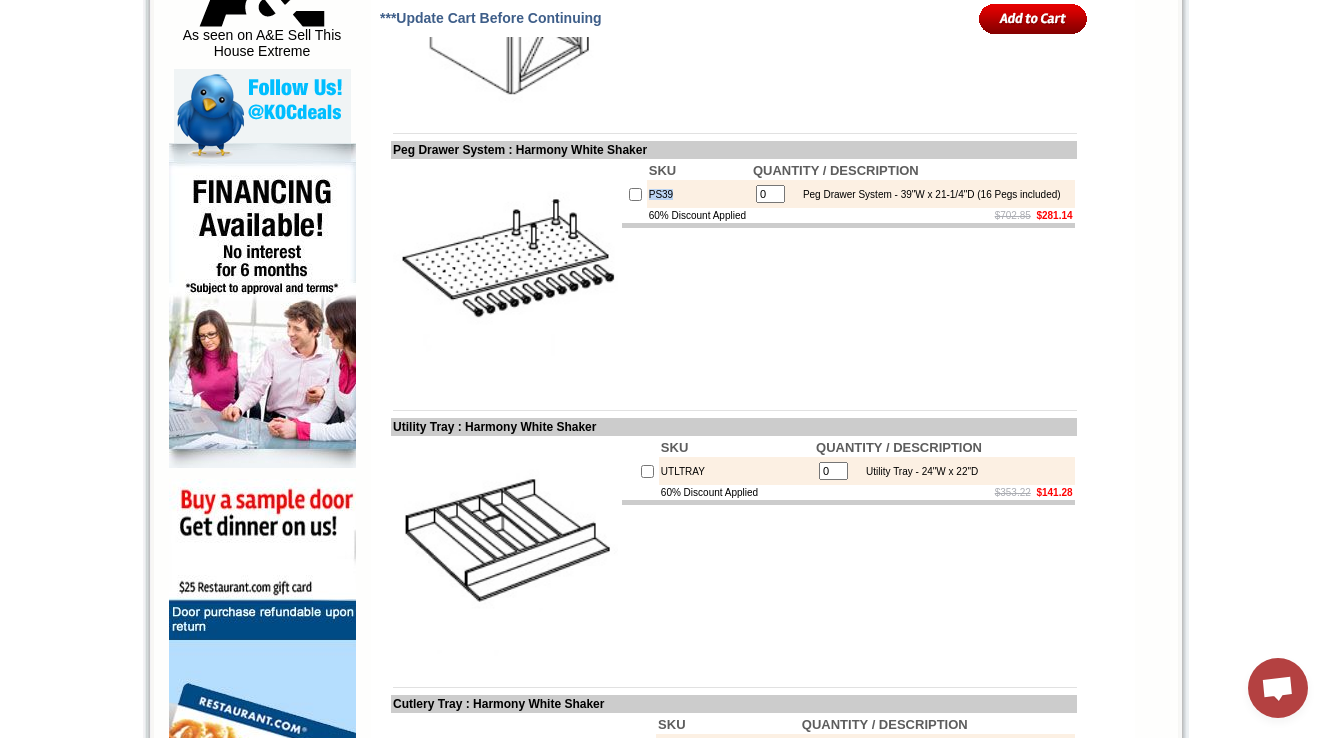 click on "PS39" at bounding box center [699, 194] 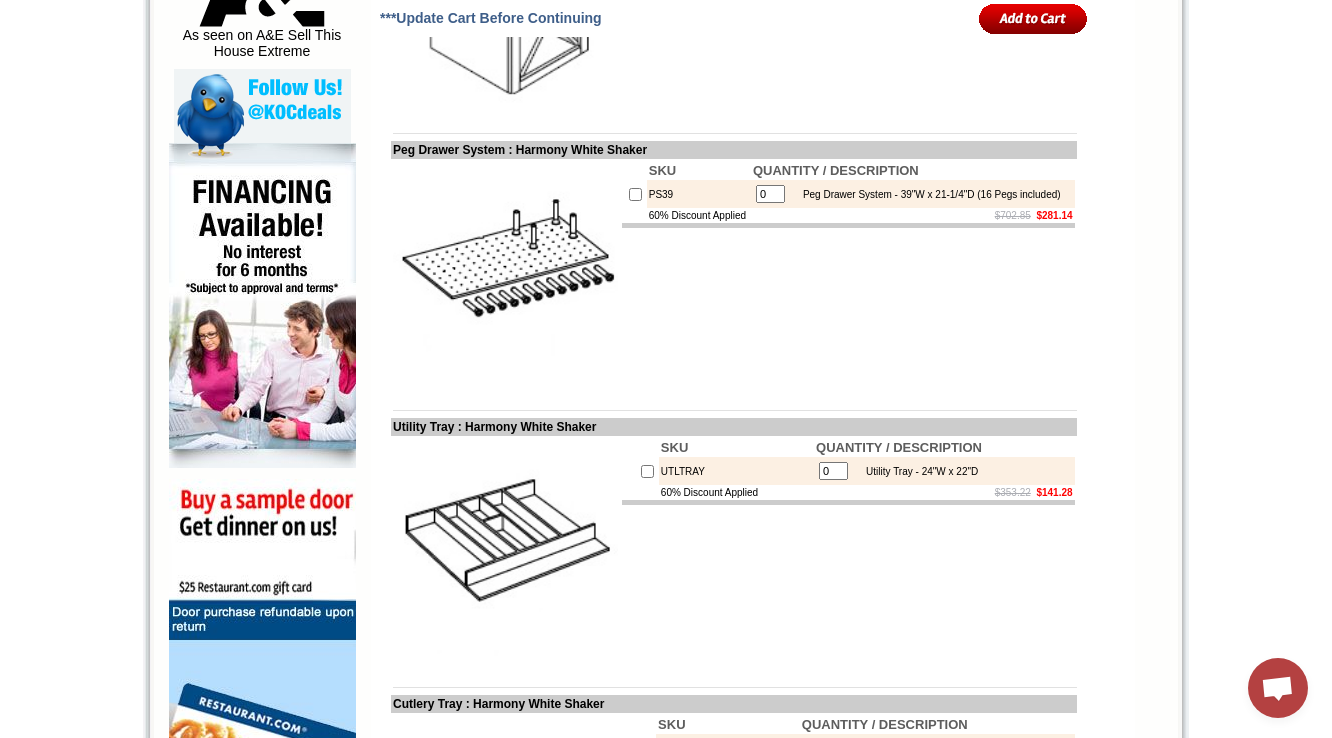 click on "UTLTRAY" at bounding box center (736, 471) 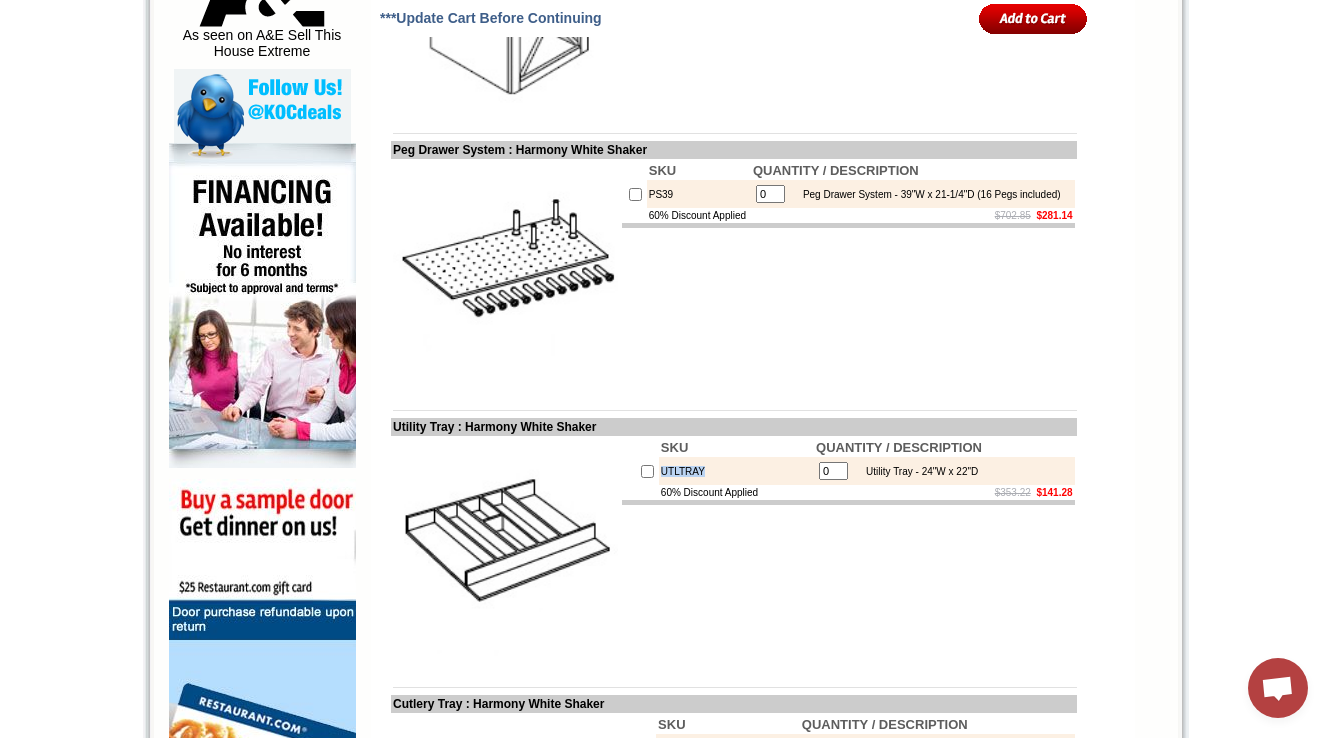 click on "UTLTRAY" at bounding box center [736, 471] 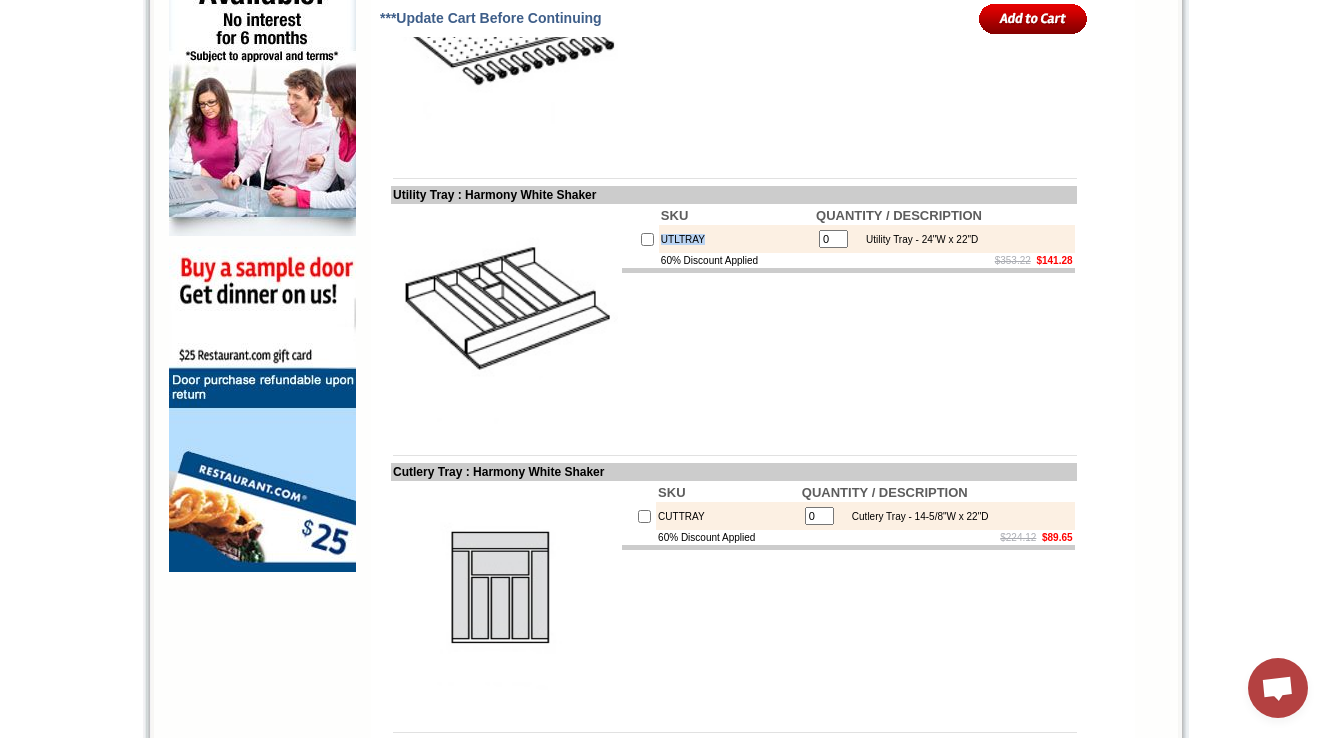 scroll, scrollTop: 1360, scrollLeft: 0, axis: vertical 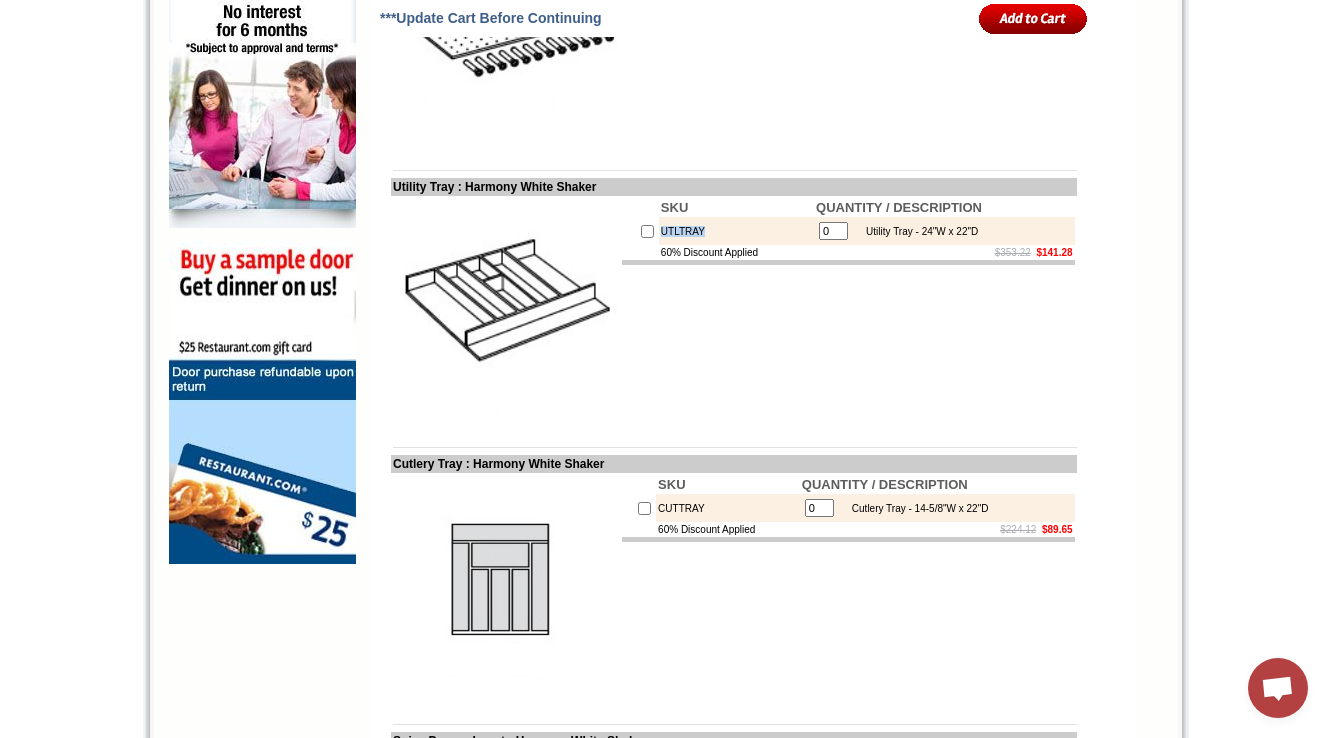 click on "SKU
QUANTITY / DESCRIPTION
UTLTRAY
0 Utility Tray - 24"W x 22"D
60% Discount Applied
$353.22    $141.28" at bounding box center [848, 310] 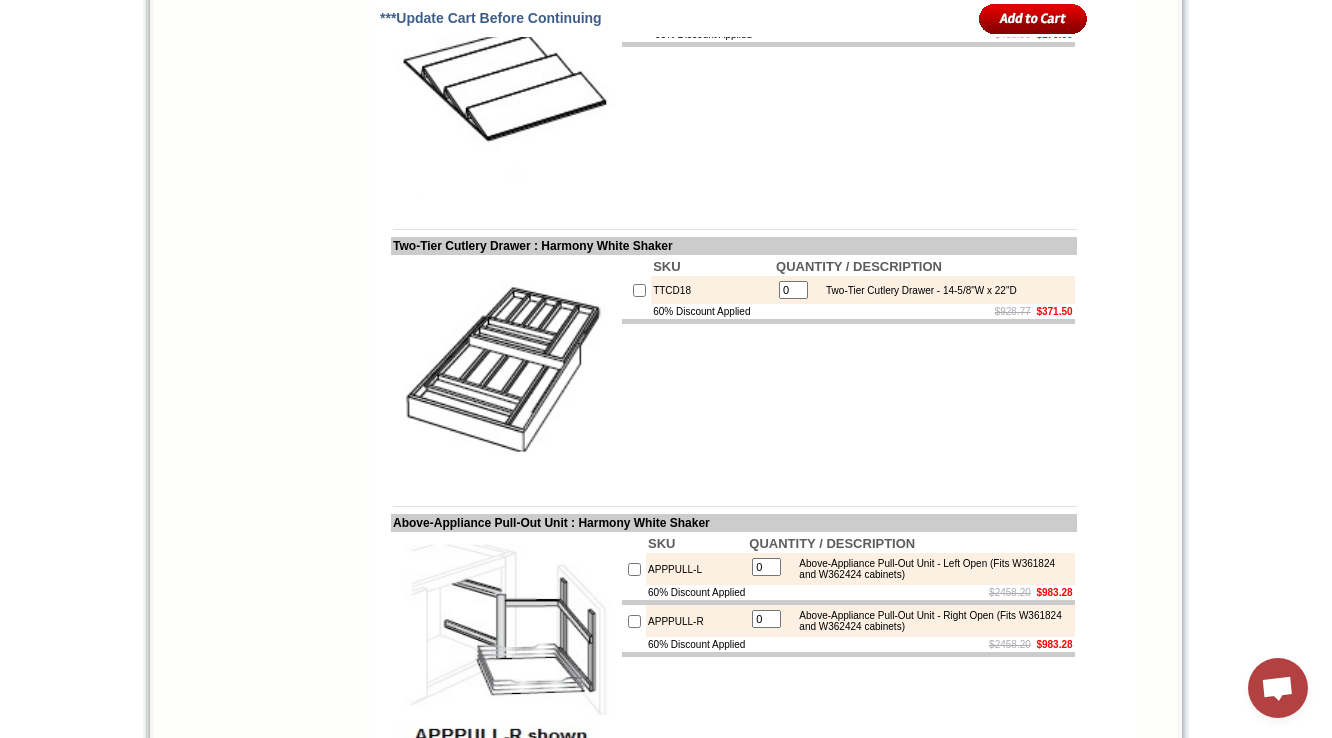 scroll, scrollTop: 2240, scrollLeft: 0, axis: vertical 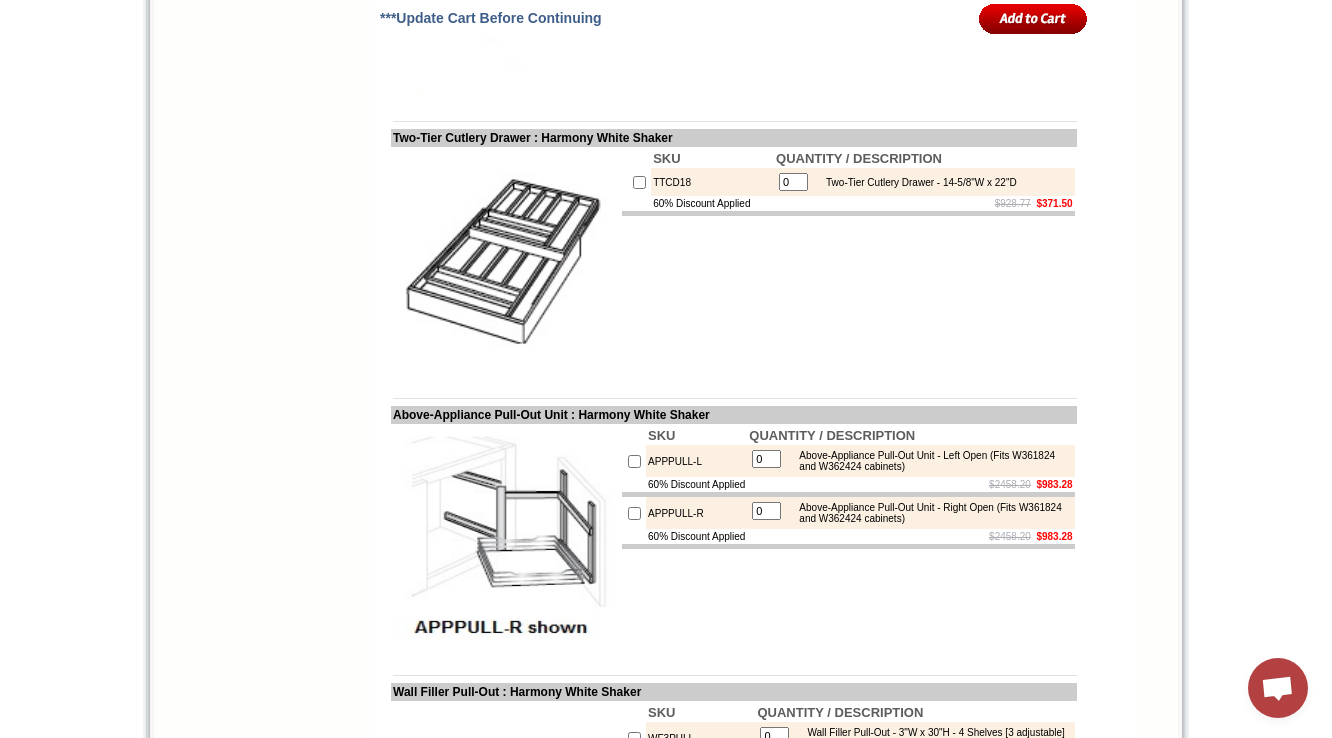 click on "TTCD18" at bounding box center (712, 182) 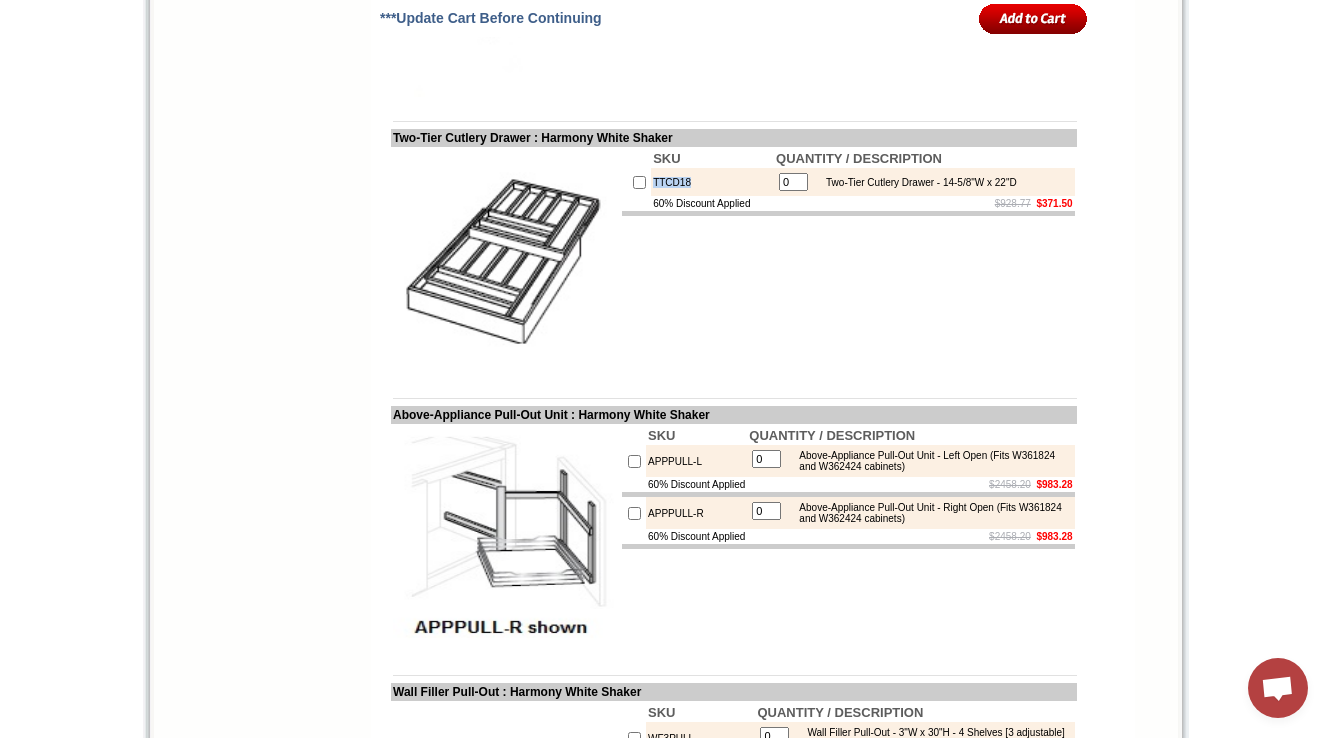 click on "TTCD18" at bounding box center (712, 182) 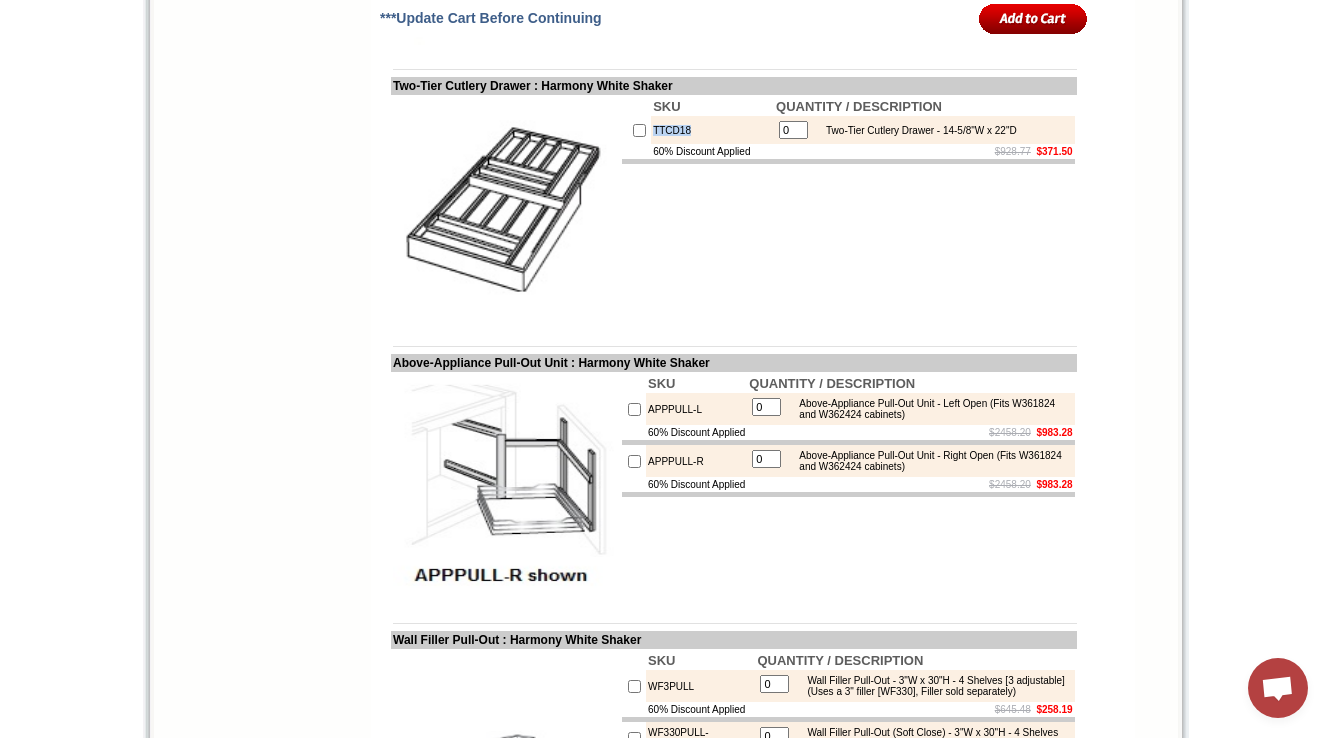 scroll, scrollTop: 2320, scrollLeft: 0, axis: vertical 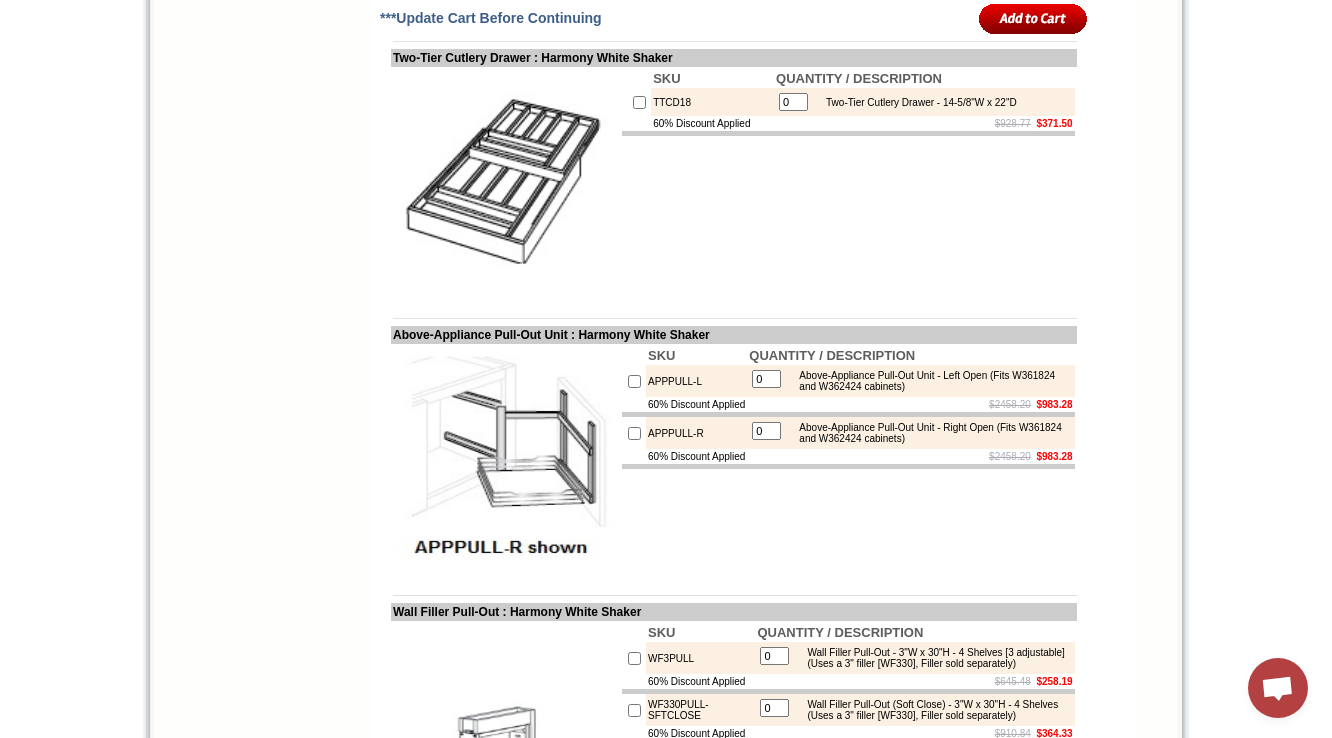 click on "Two-Tier Cutlery Drawer - 14-5/8"W x 22"D" at bounding box center [916, 102] 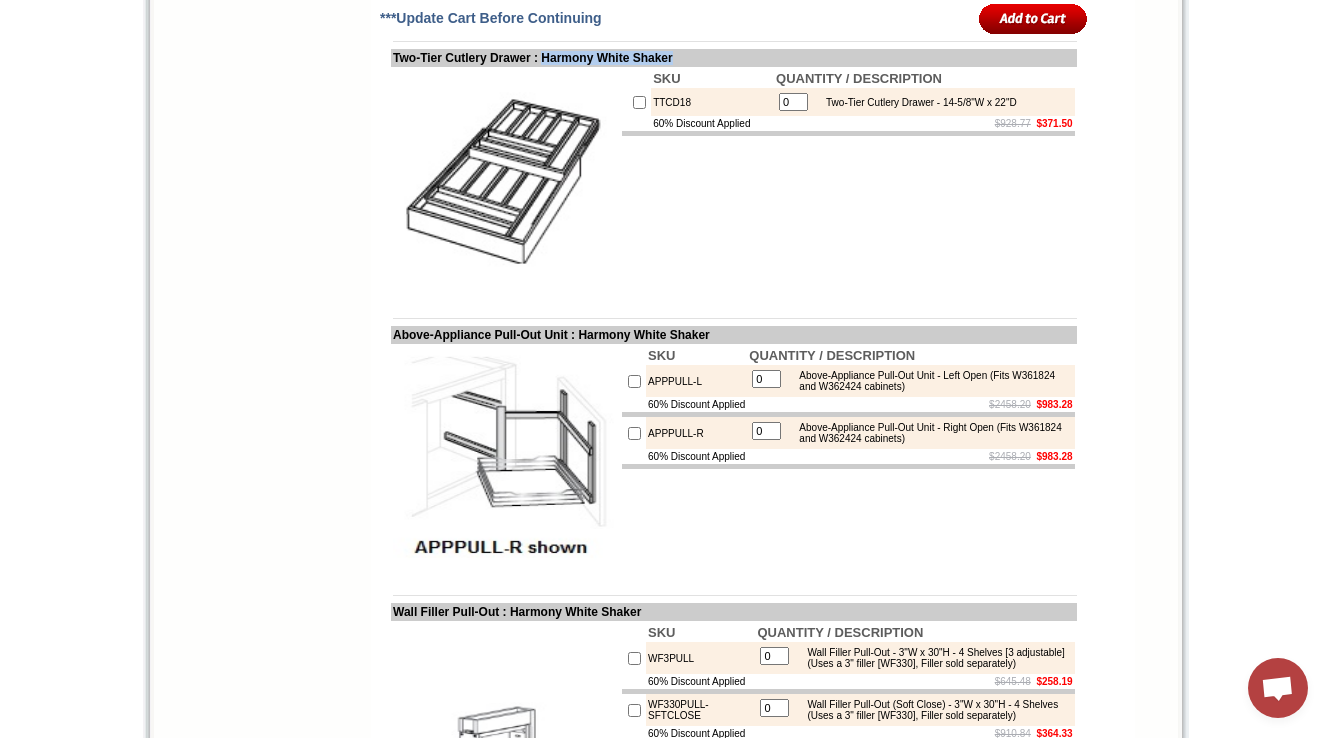 drag, startPoint x: 727, startPoint y: 101, endPoint x: 574, endPoint y: 108, distance: 153.16005 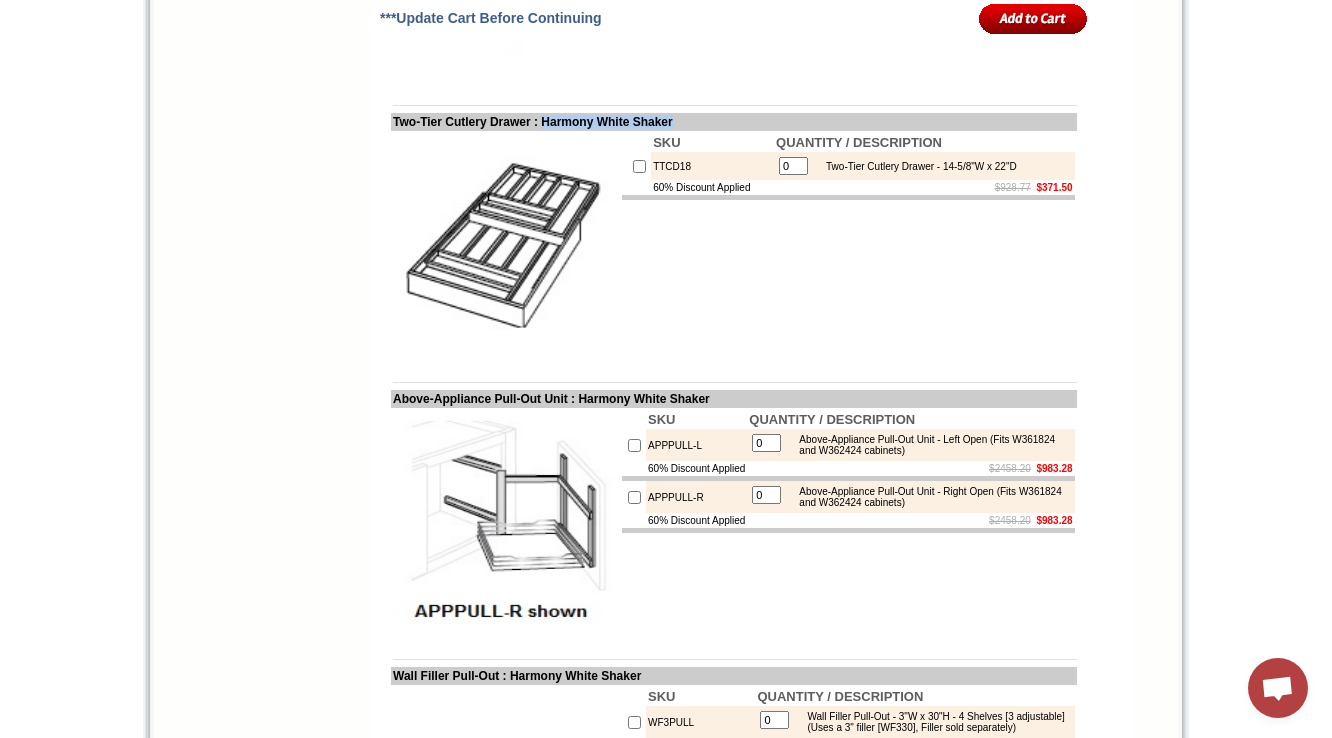 scroll, scrollTop: 2240, scrollLeft: 0, axis: vertical 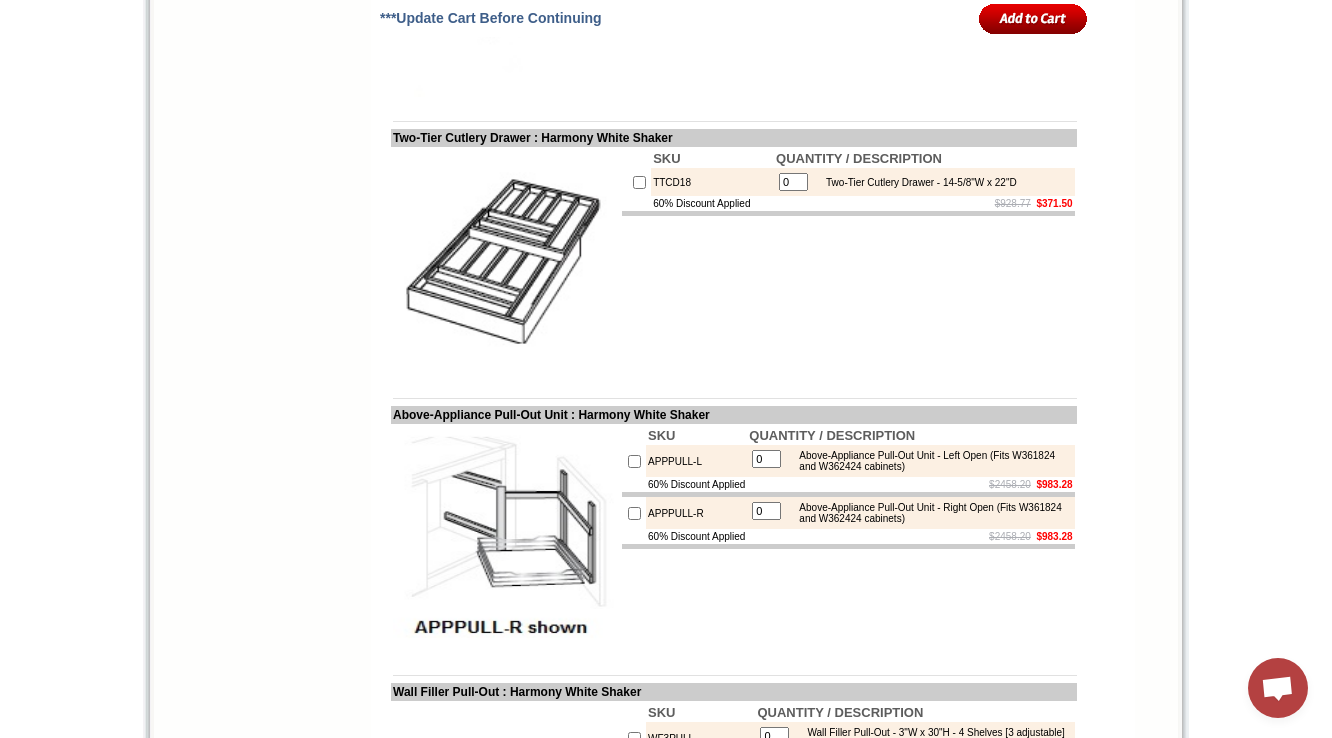 click on "TTCD18" at bounding box center (712, 182) 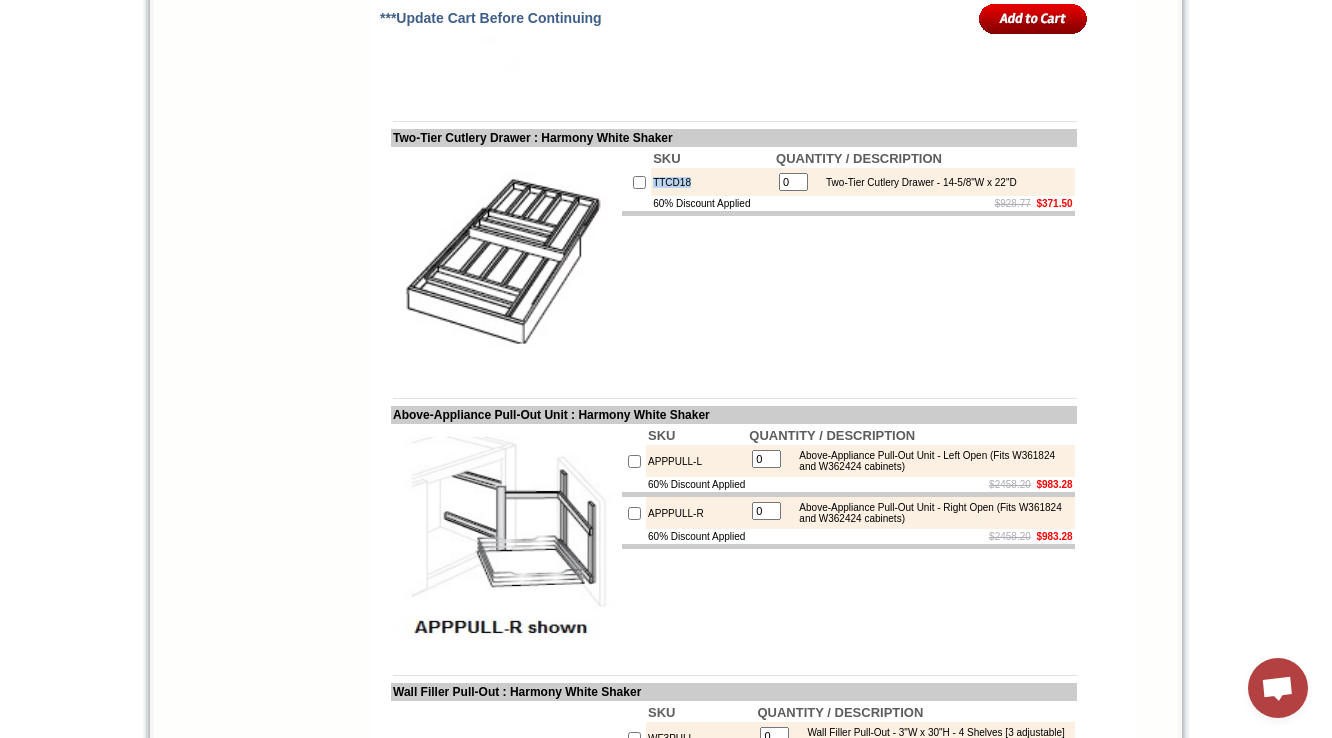 click on "TTCD18" at bounding box center [712, 182] 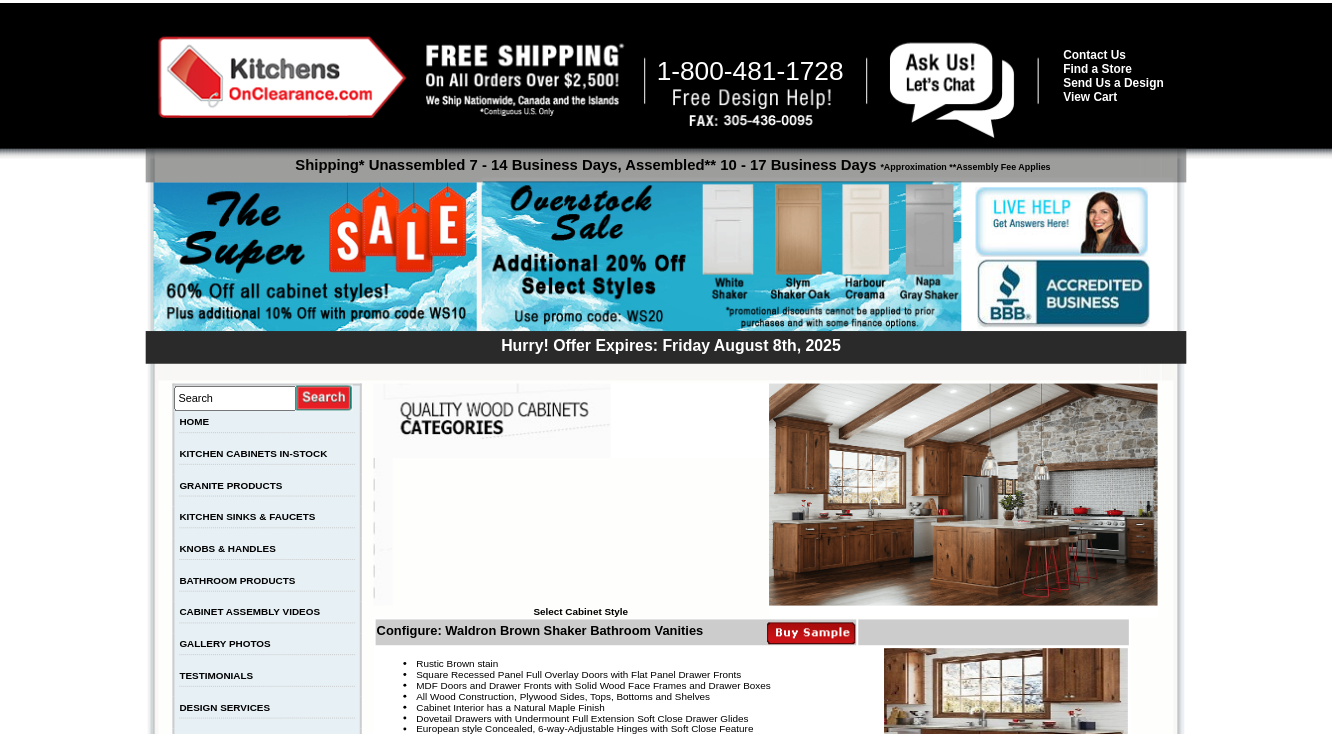 scroll, scrollTop: 0, scrollLeft: 0, axis: both 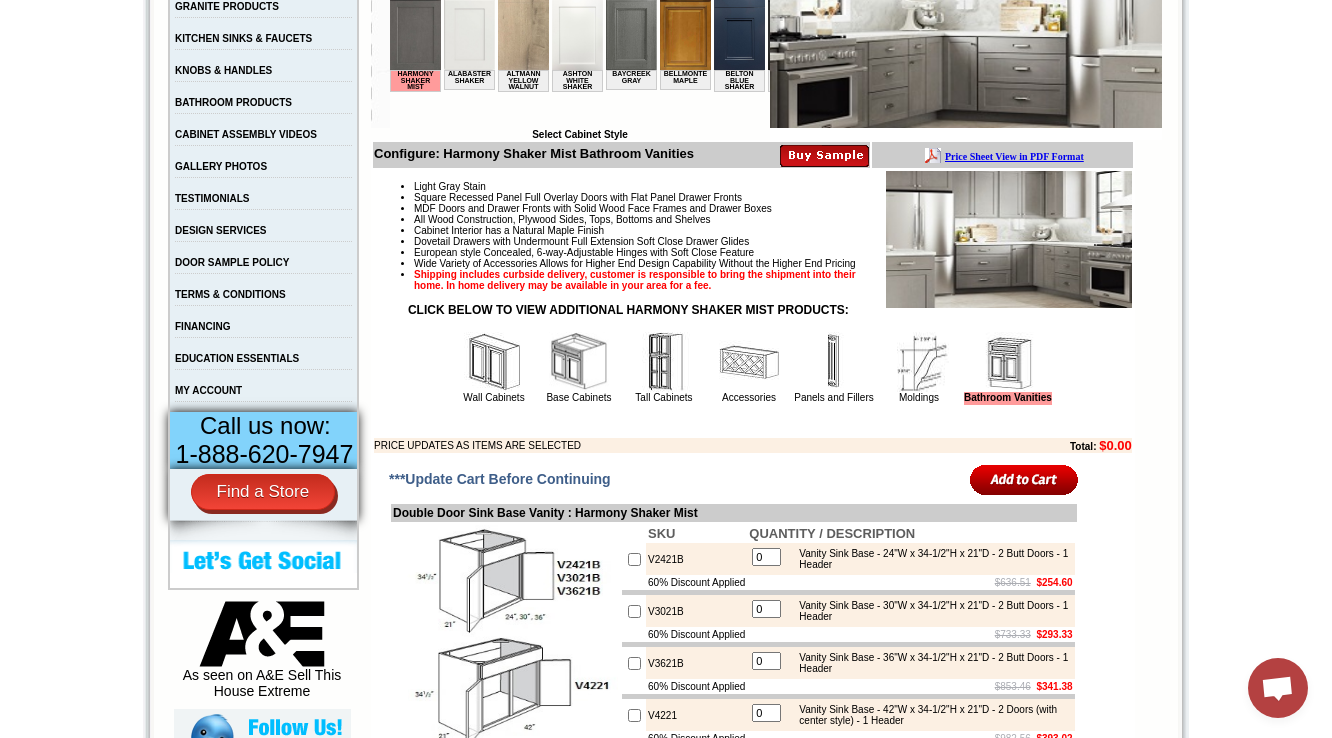 click at bounding box center (749, 362) 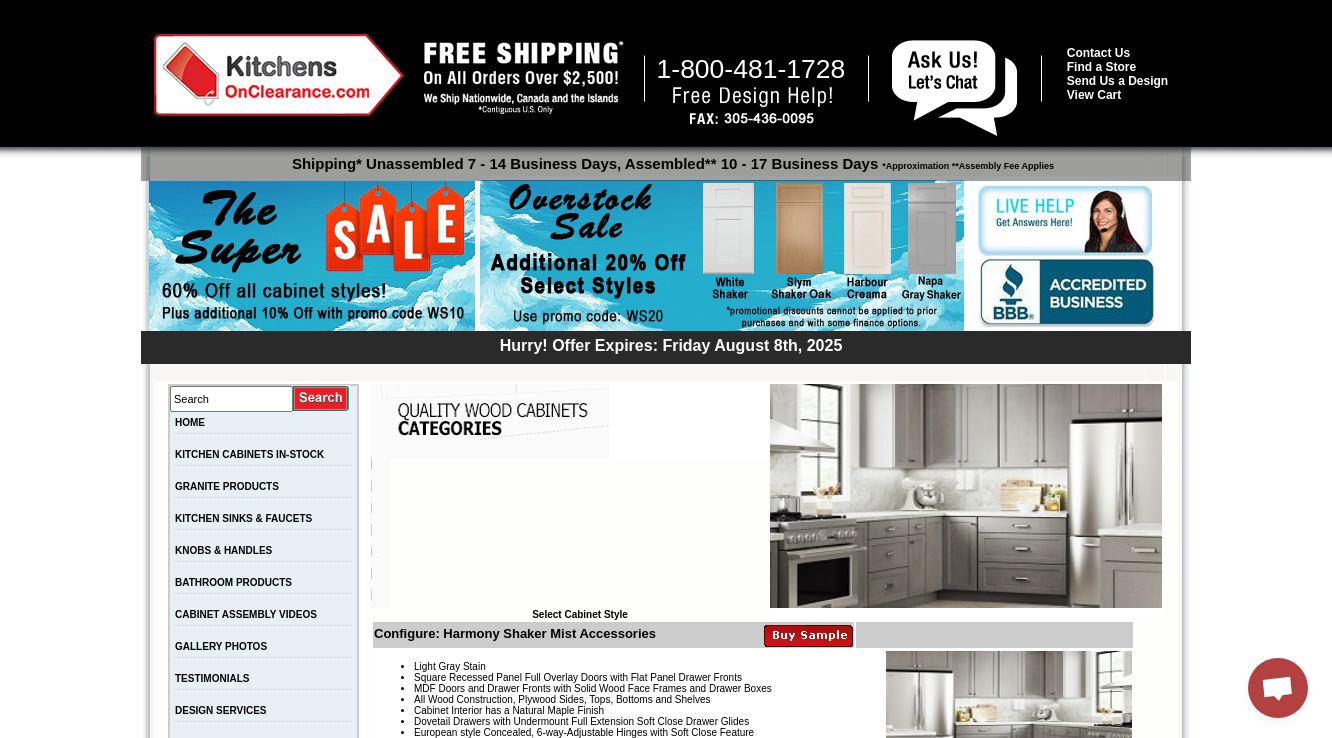 scroll, scrollTop: 0, scrollLeft: 0, axis: both 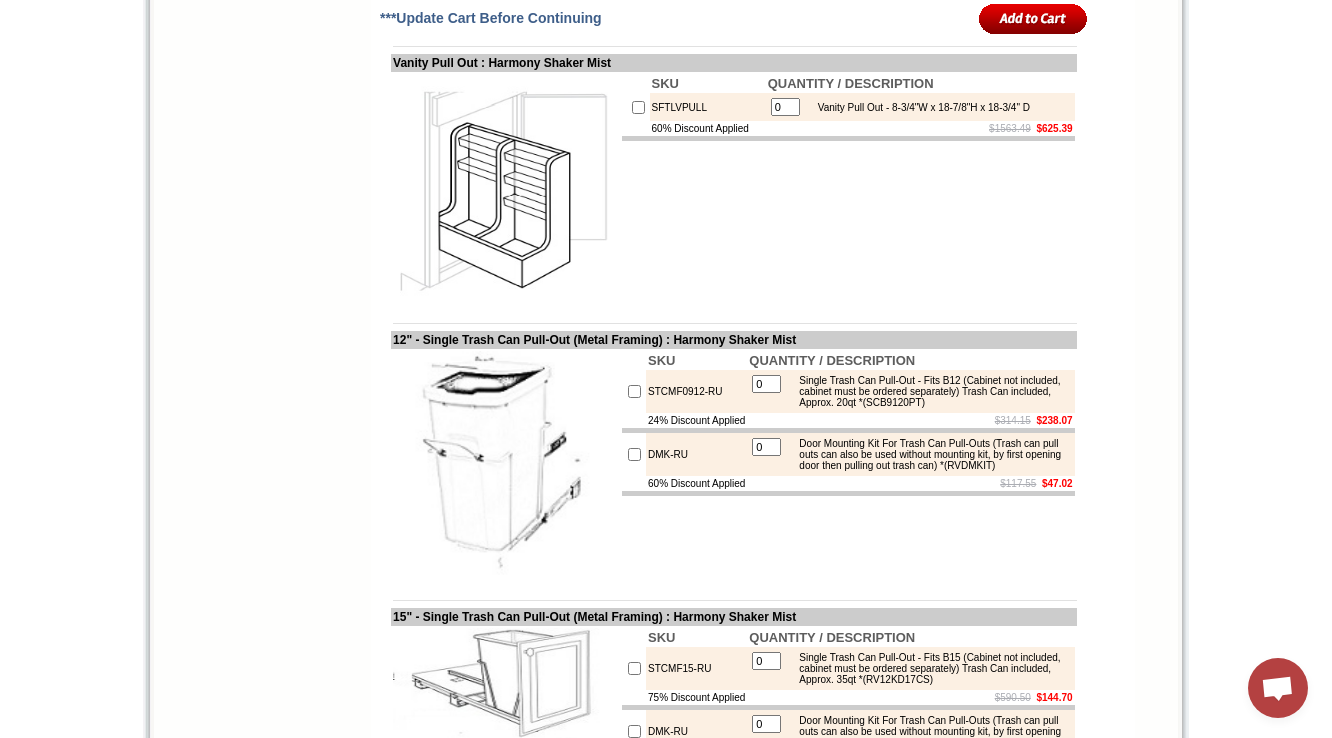 click on "SFTLVPULL" at bounding box center [708, 107] 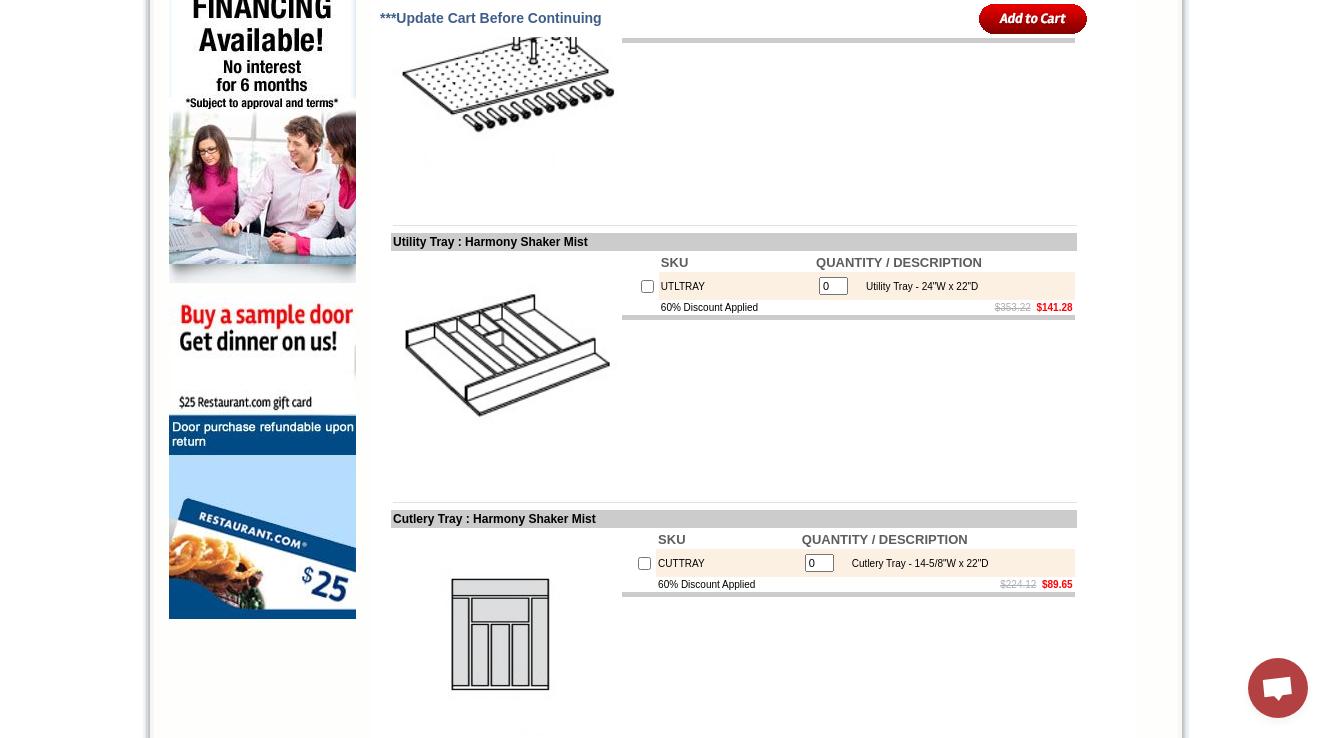 scroll, scrollTop: 2098, scrollLeft: 0, axis: vertical 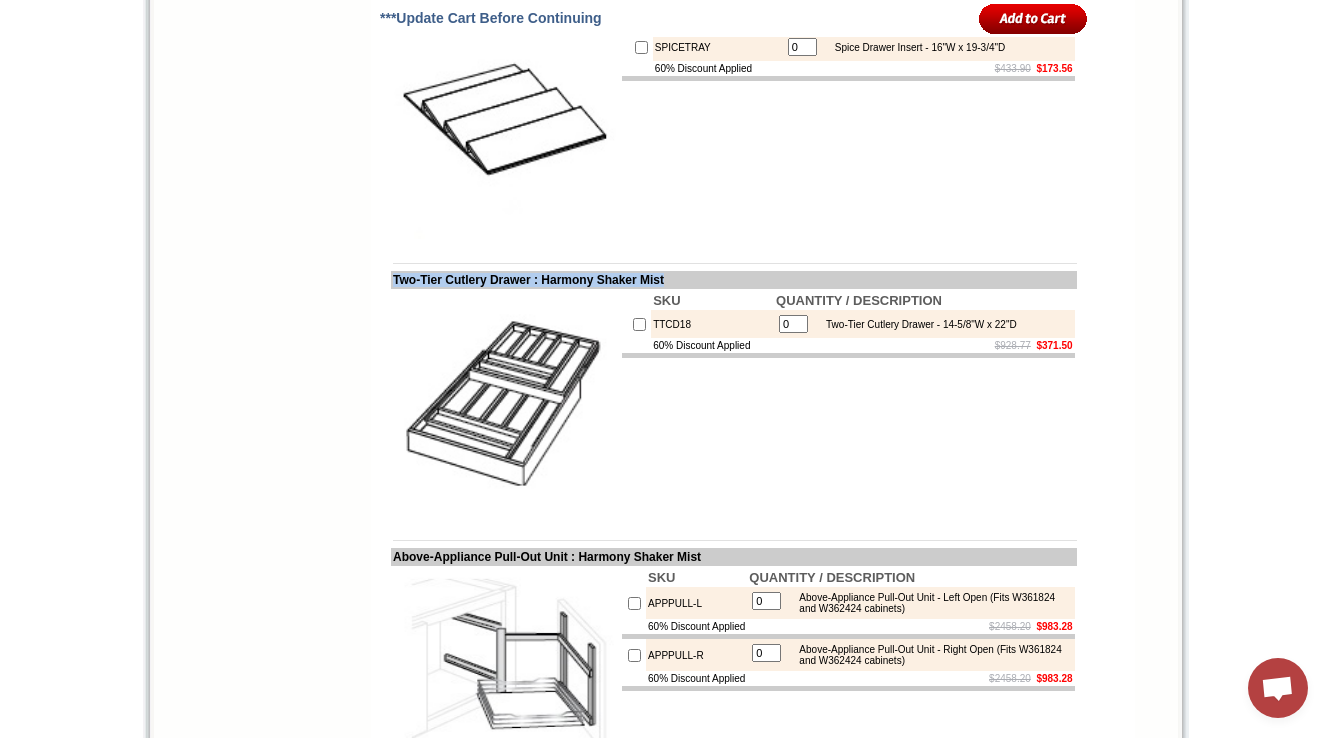 drag, startPoint x: 640, startPoint y: 312, endPoint x: 581, endPoint y: 324, distance: 60.207973 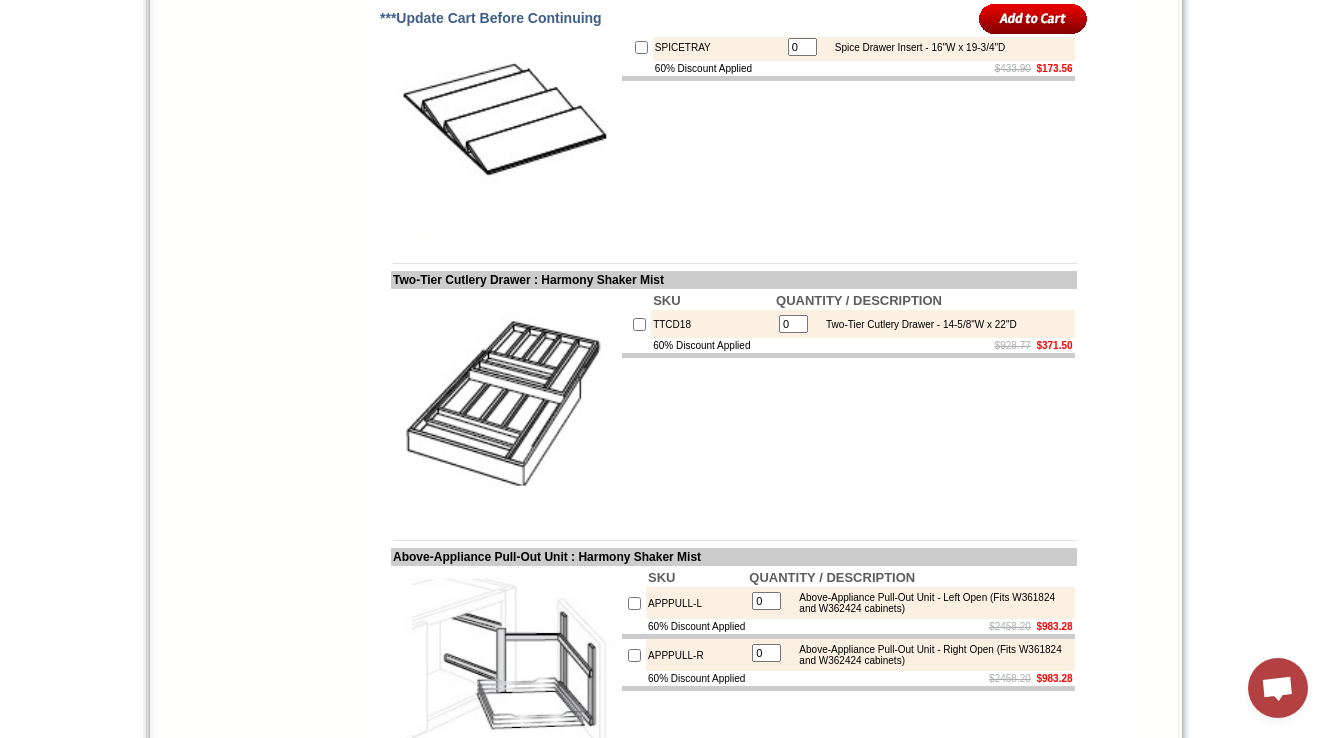 click on "Two-Tier Cutlery Drawer : Harmony Shaker Mist" at bounding box center [734, 280] 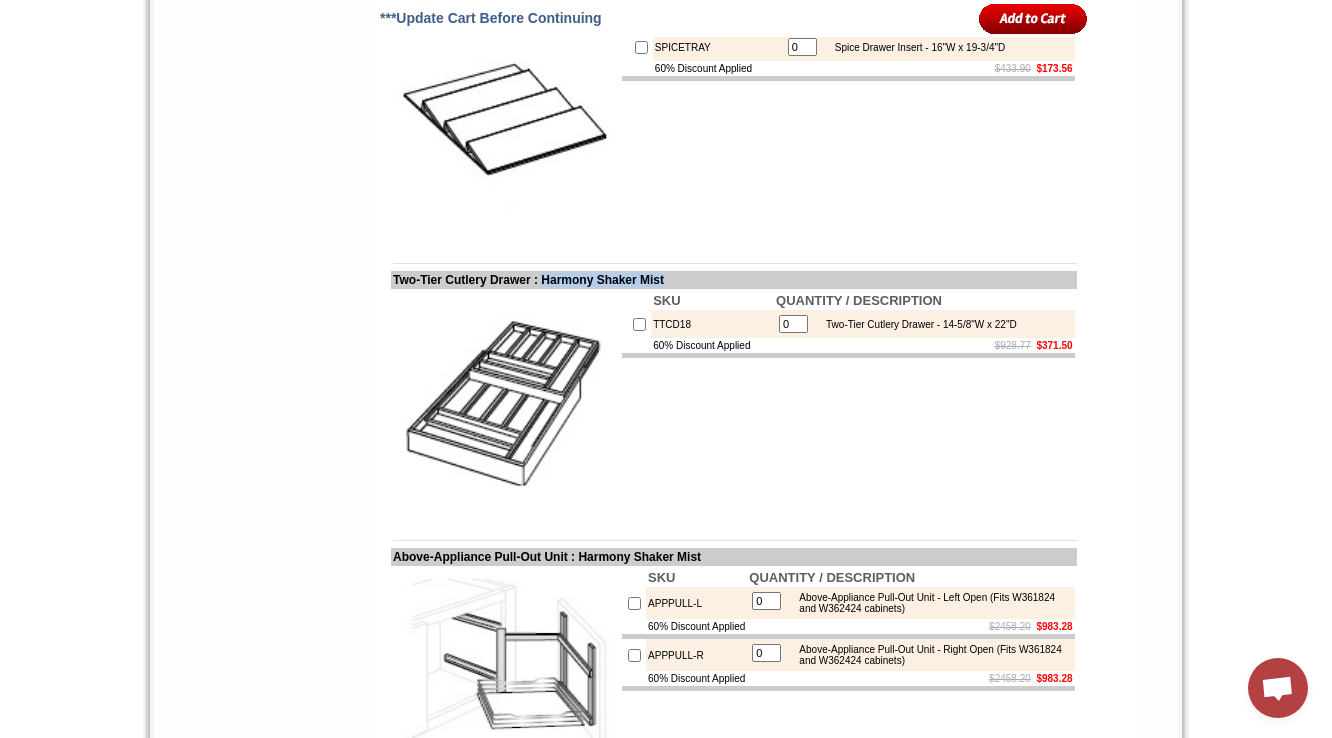 drag, startPoint x: 574, startPoint y: 323, endPoint x: 720, endPoint y: 320, distance: 146.03082 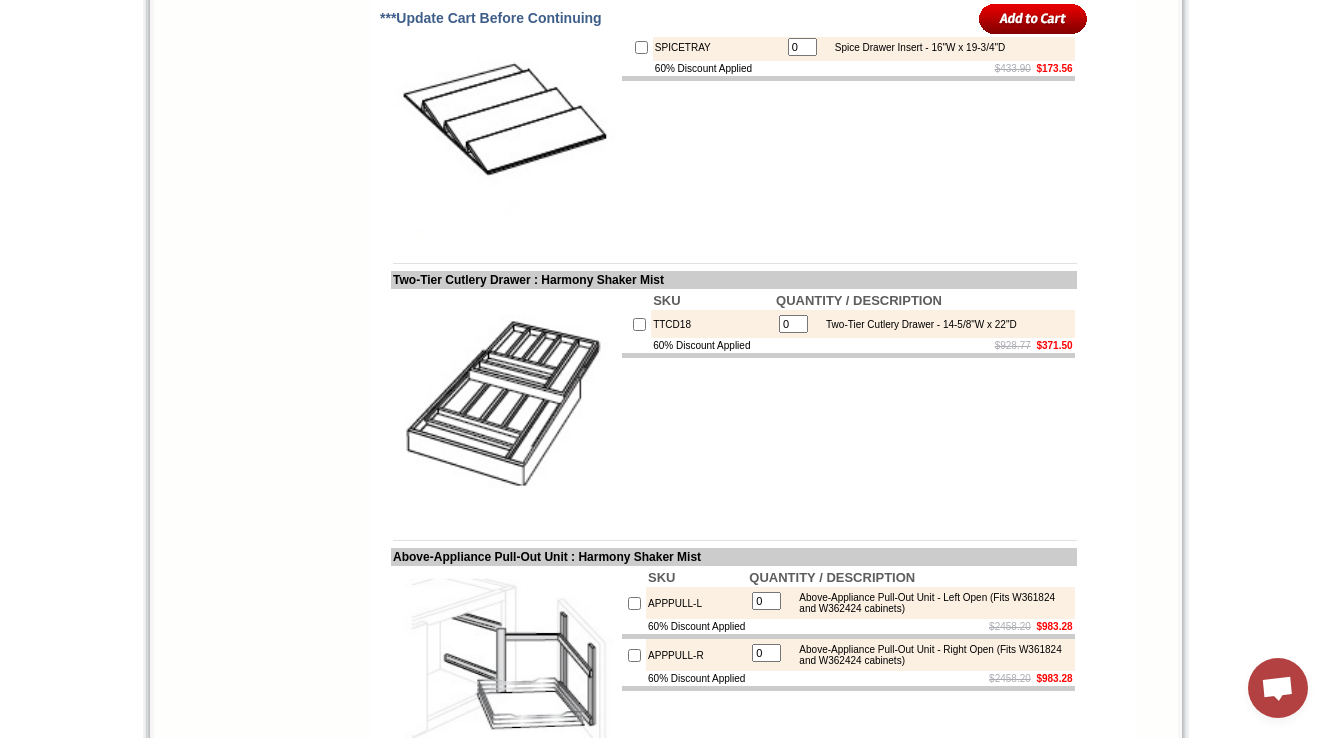 click on "SKU
QUANTITY / DESCRIPTION
TTCD18
0 Two-Tier Cutlery Drawer - 14-5/8"W x 22"D
60% Discount Applied
[PRICE]    [PRICE]" at bounding box center [848, 403] 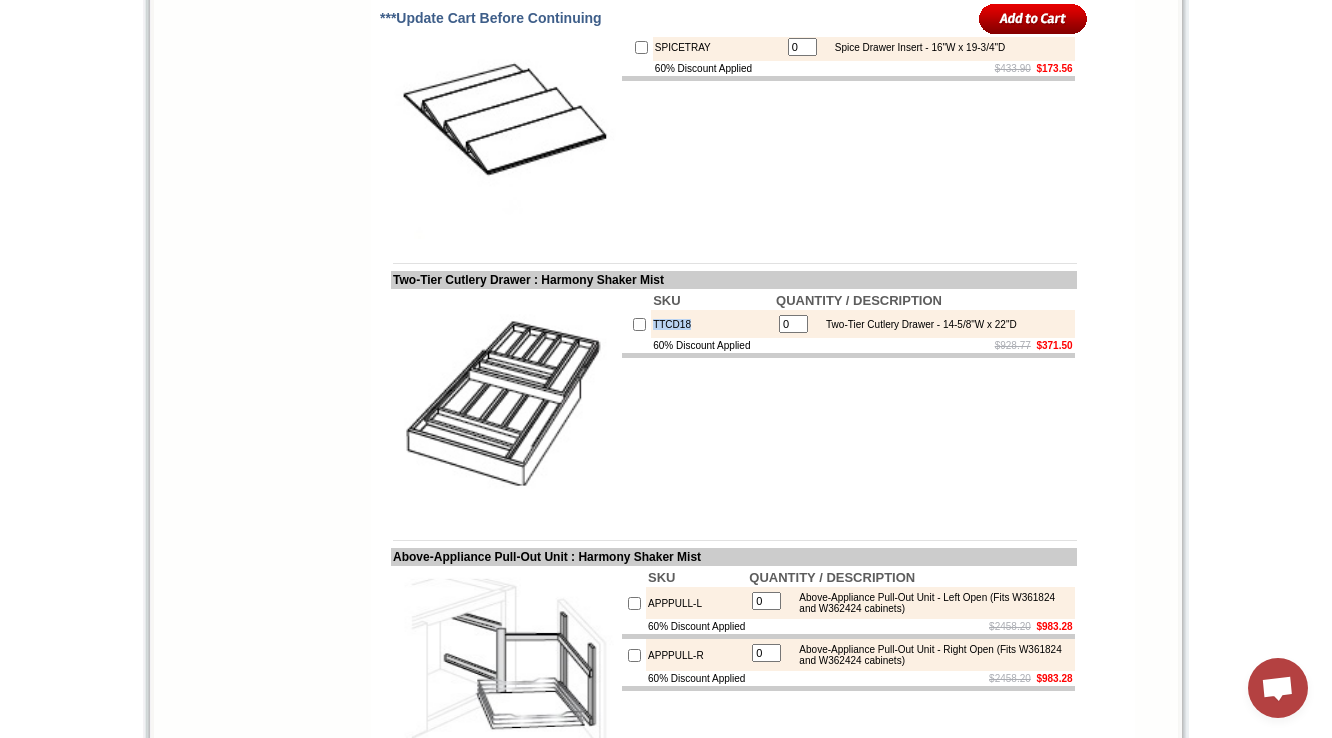 click on "TTCD18" at bounding box center (712, 324) 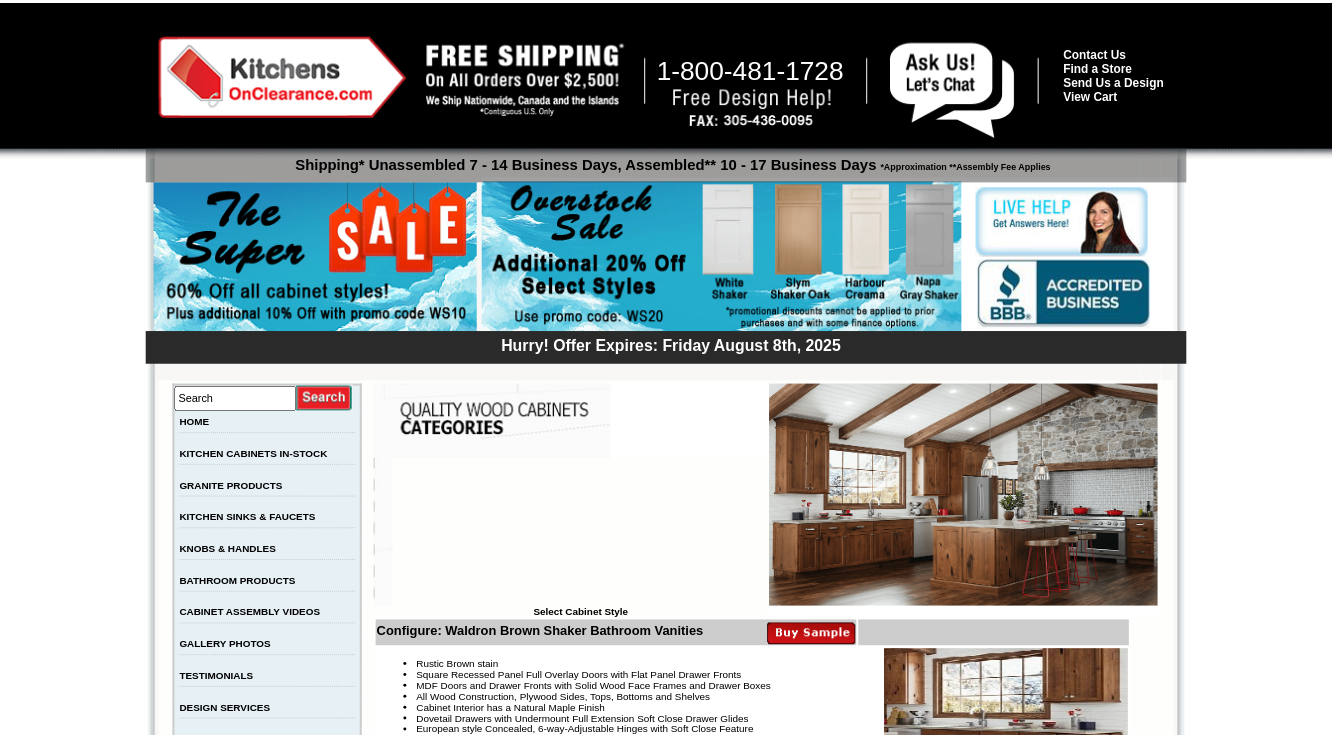 scroll, scrollTop: 2152, scrollLeft: 0, axis: vertical 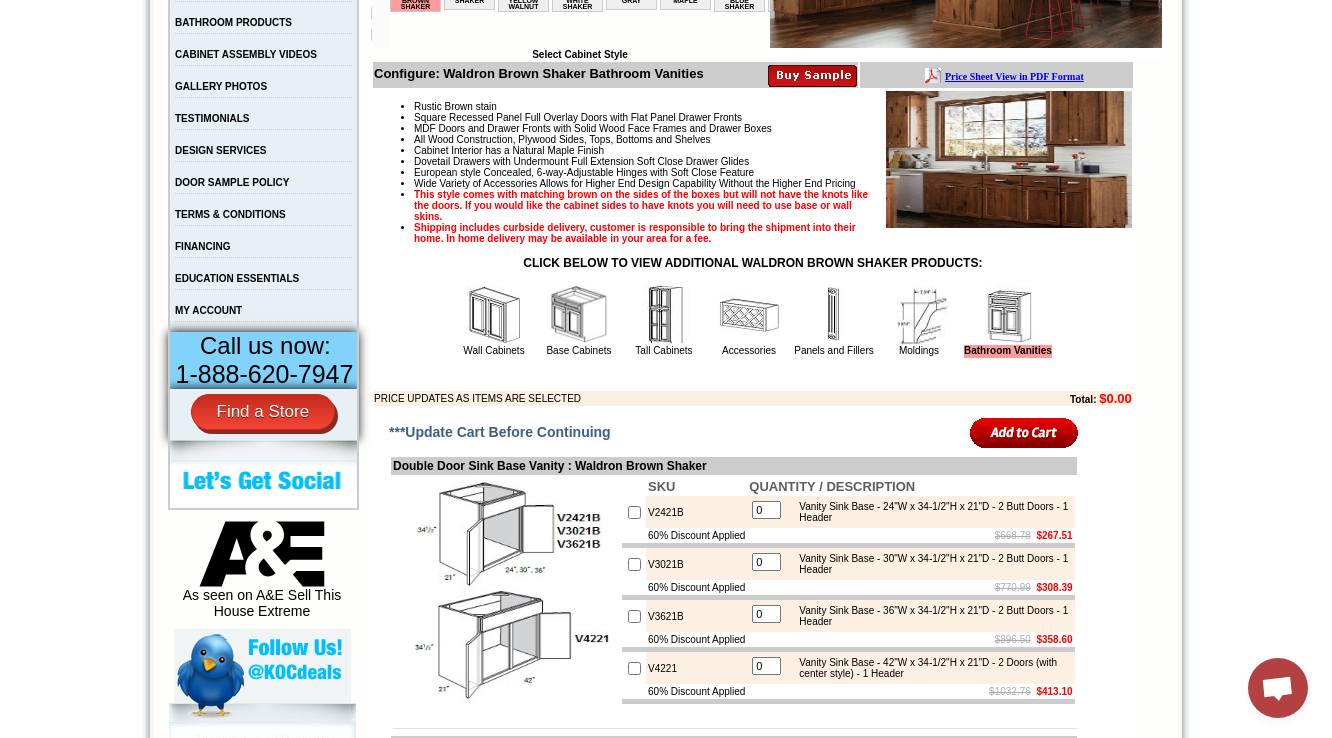 click at bounding box center (749, 315) 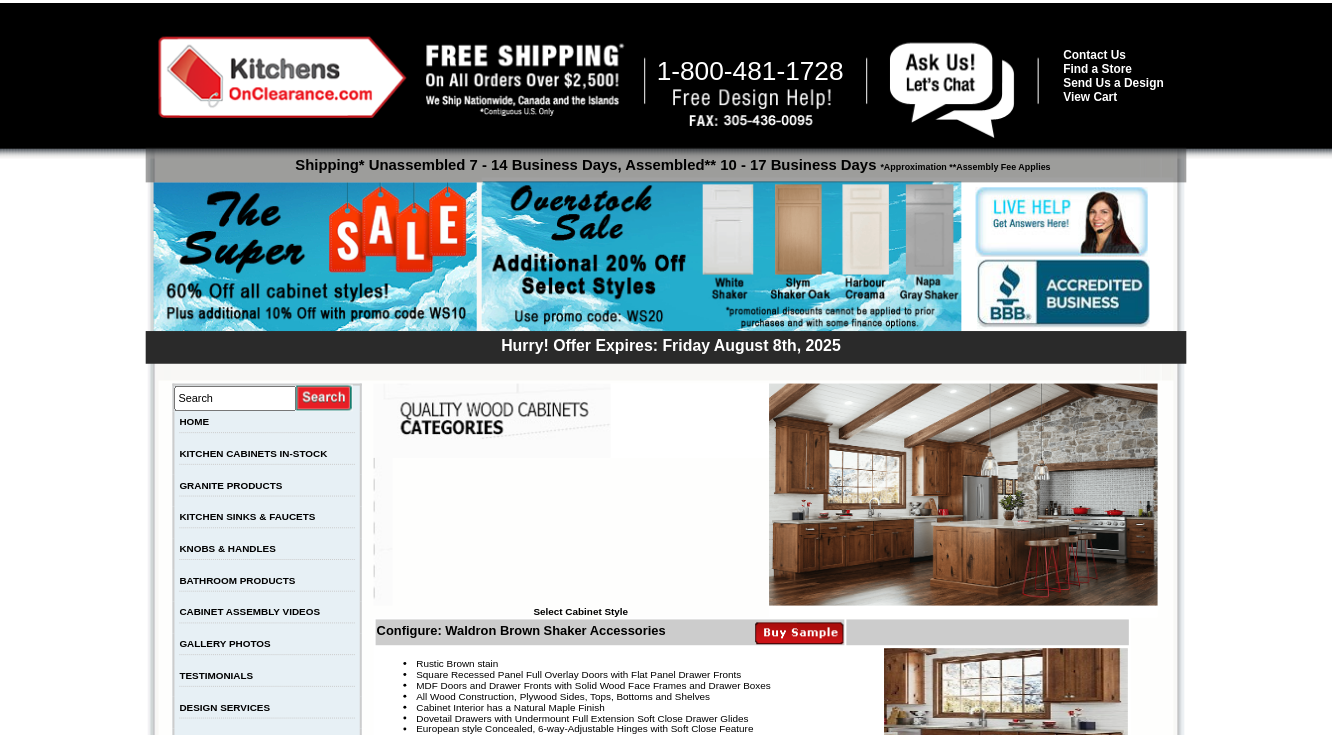 scroll, scrollTop: 0, scrollLeft: 0, axis: both 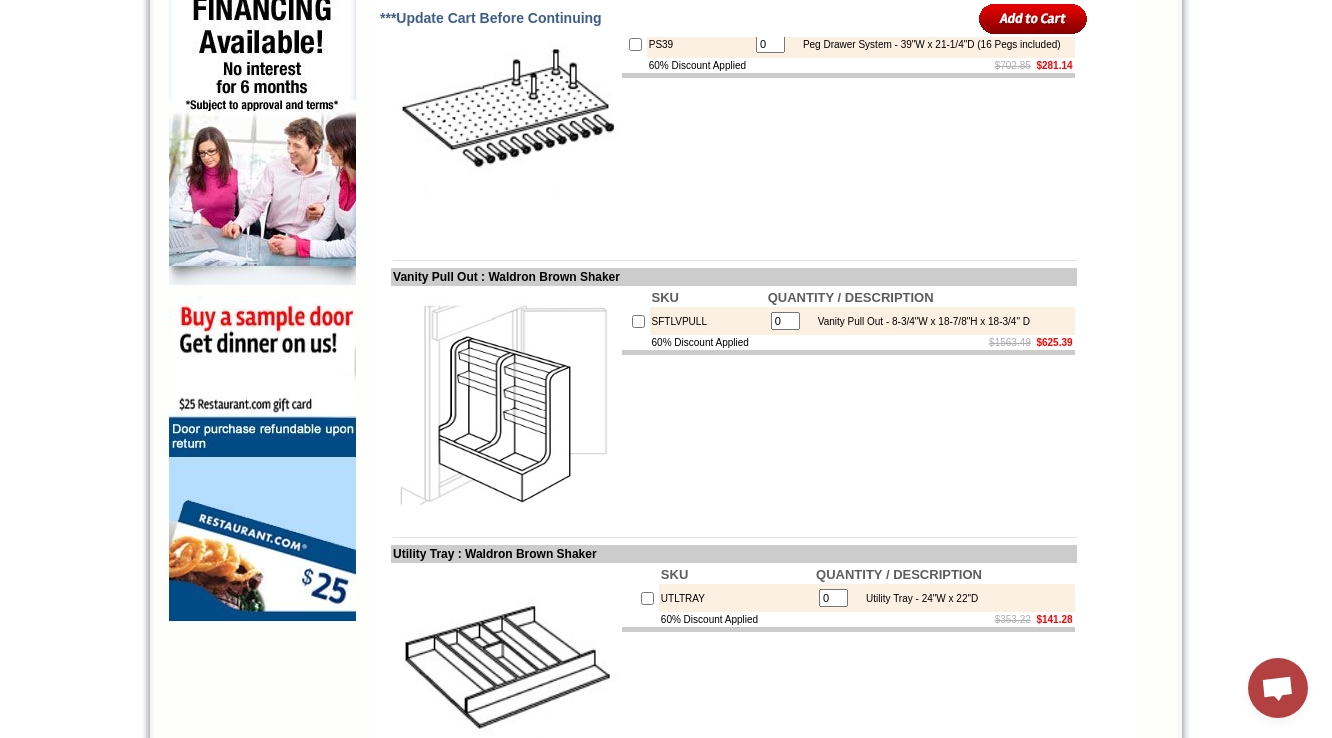 click on "SFTLVPULL" at bounding box center [708, 321] 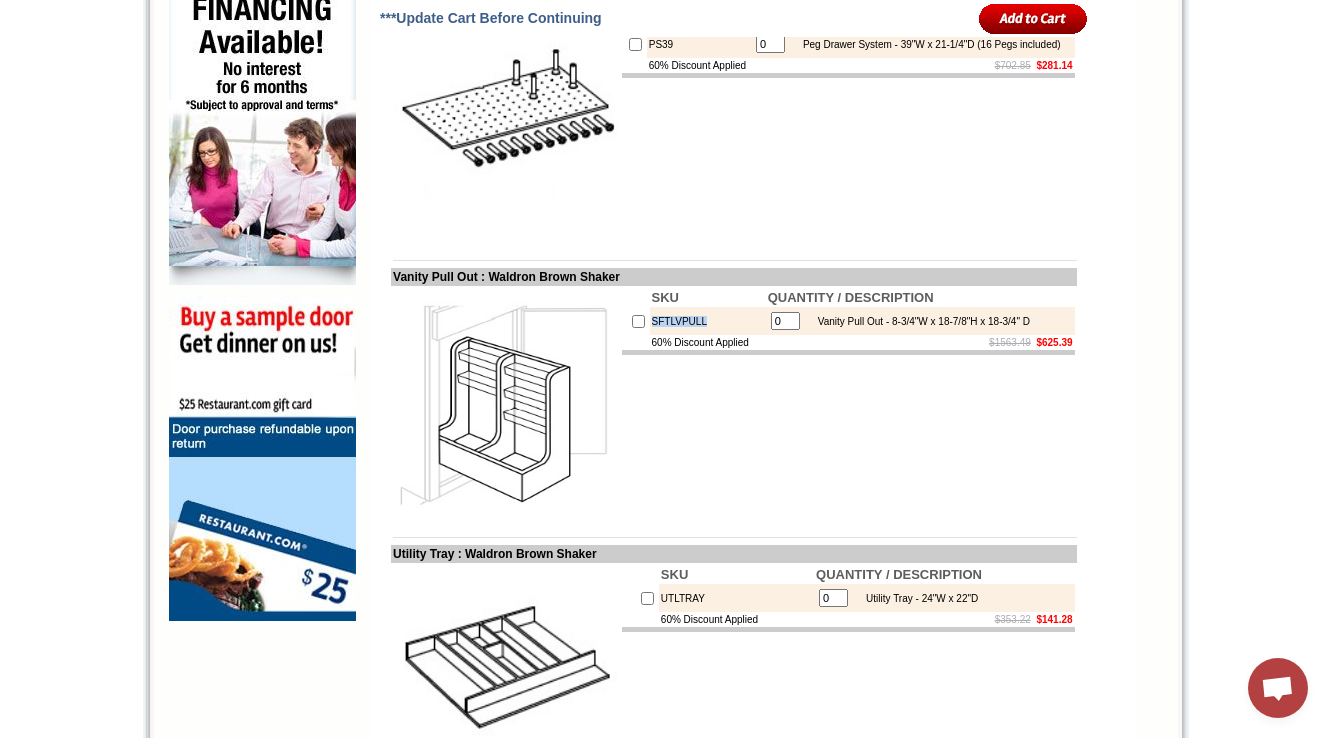 click on "SFTLVPULL" at bounding box center [708, 321] 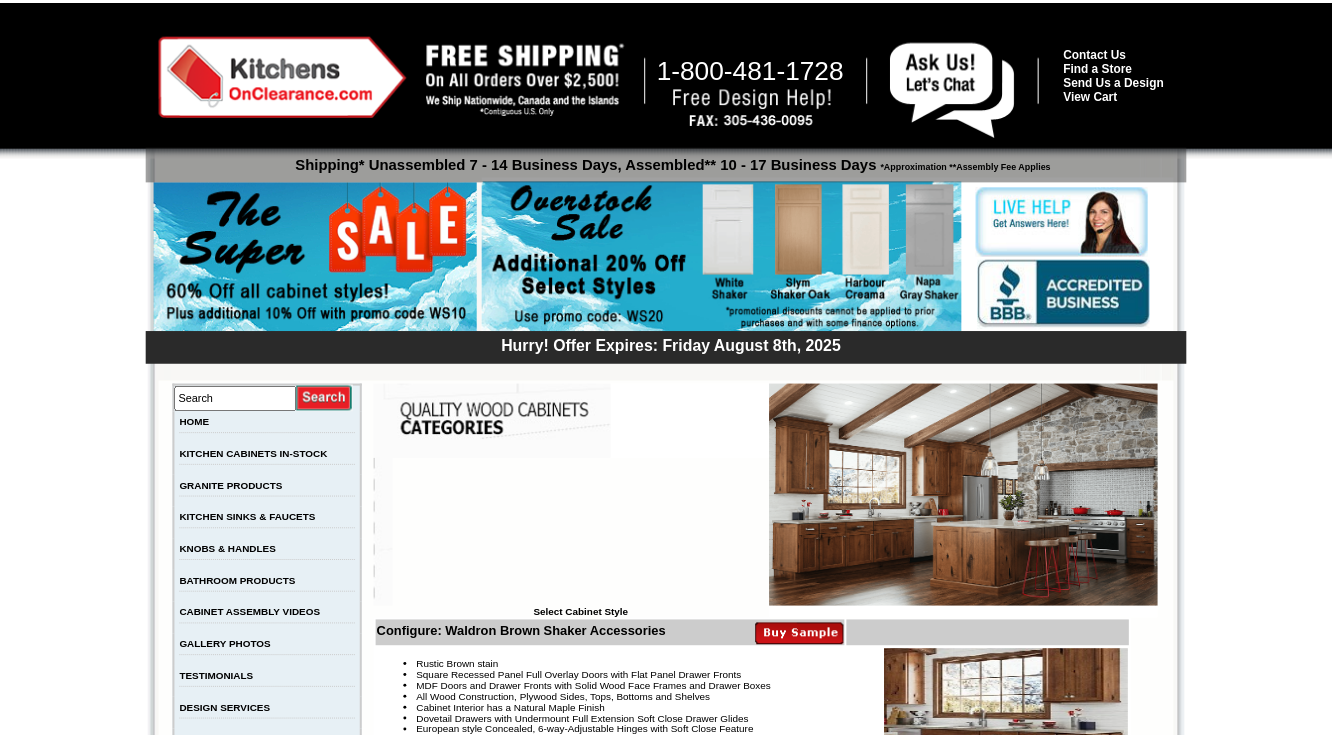 scroll, scrollTop: 1379, scrollLeft: 0, axis: vertical 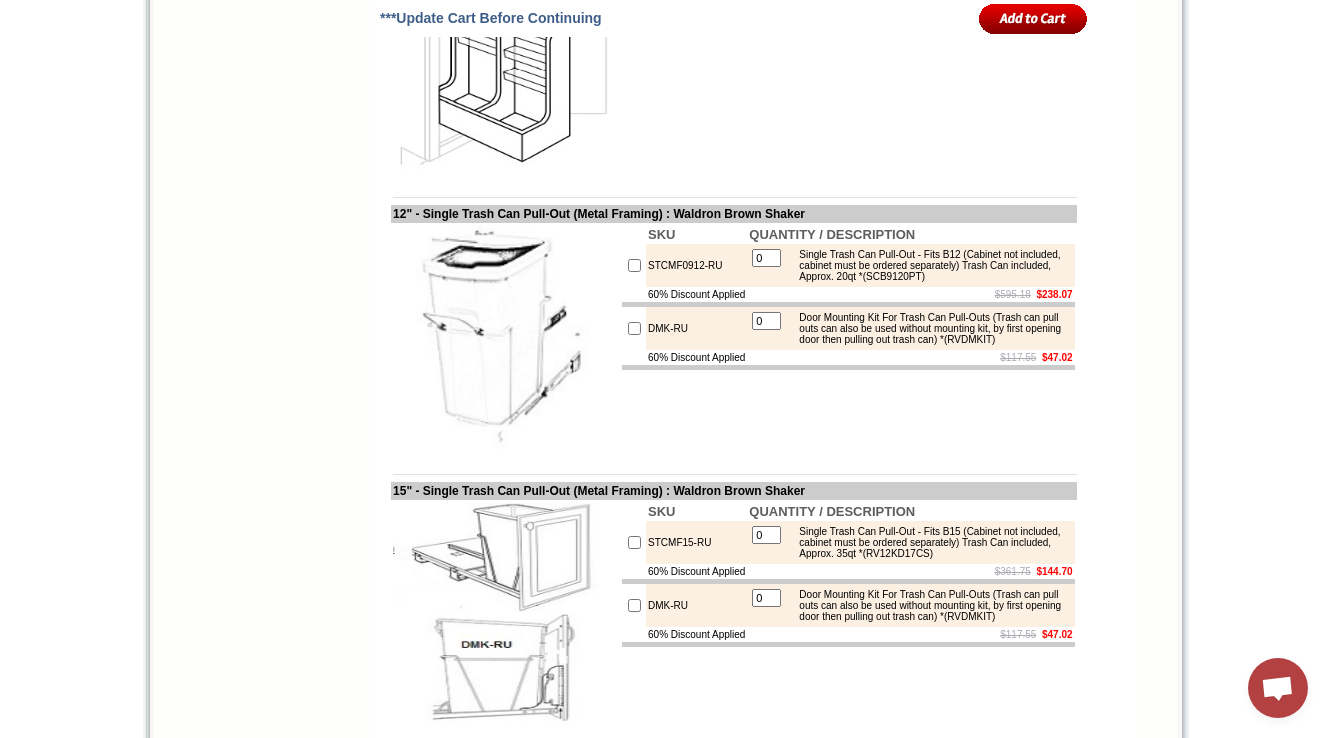click on "SKU
QUANTITY / DESCRIPTION
SFTLVPULL
0 Vanity Pull Out - 8-3/4"W x 18-7/8"H x 18-3/4" D
60% Discount Applied
$1563.49    $625.39" at bounding box center [848, 60] 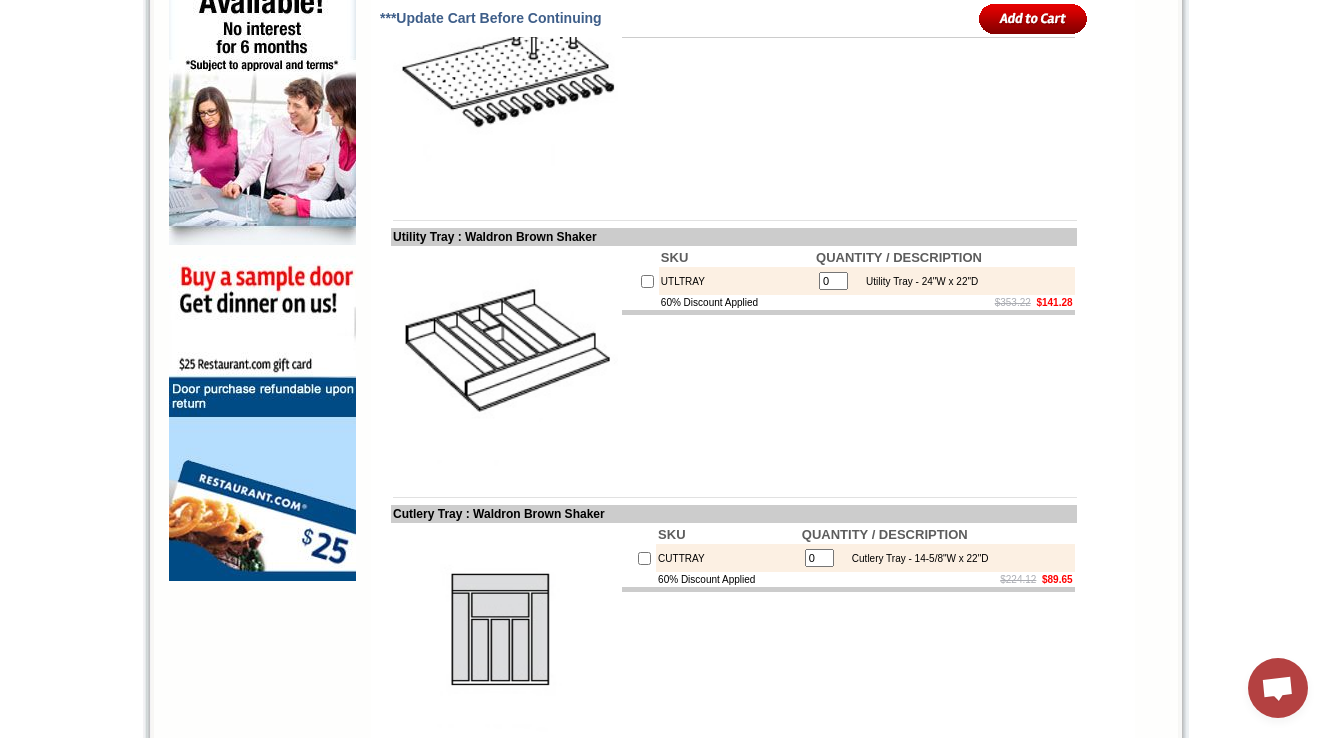scroll, scrollTop: 1344, scrollLeft: 0, axis: vertical 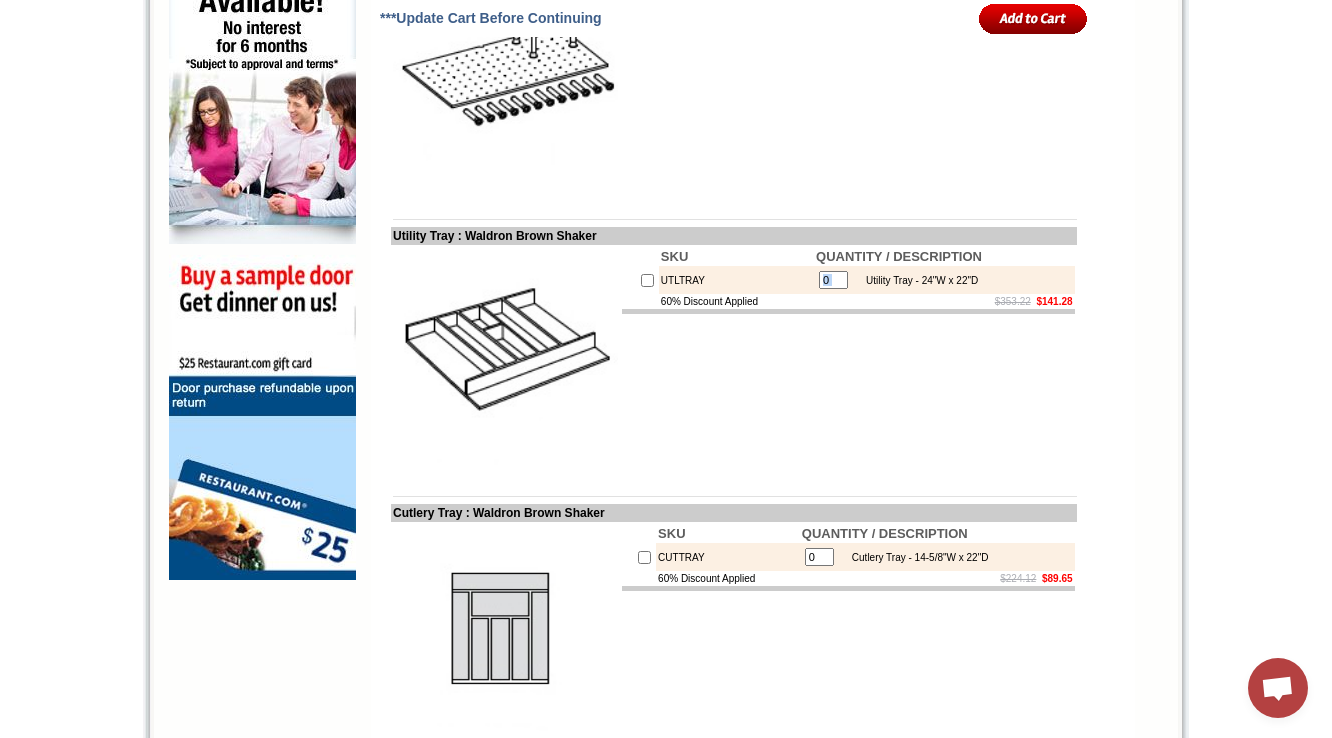 drag, startPoint x: 866, startPoint y: 327, endPoint x: 1000, endPoint y: 315, distance: 134.53624 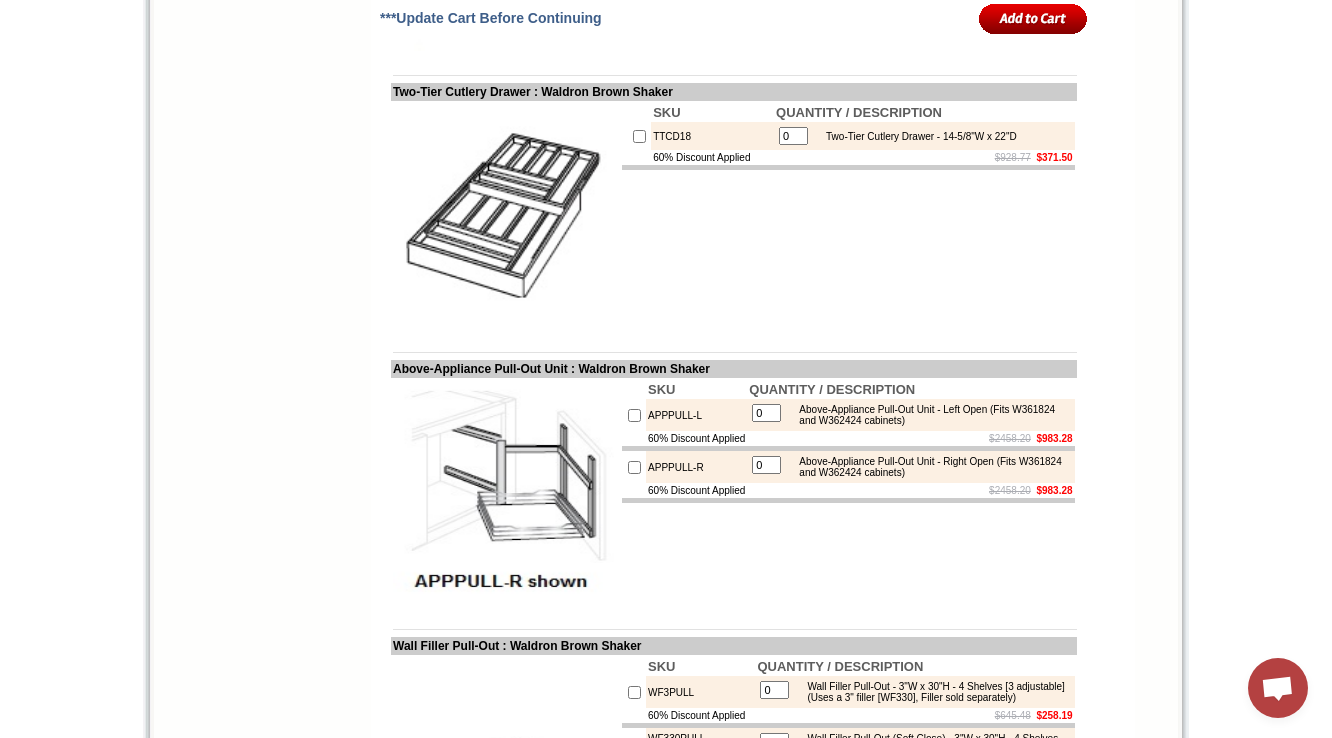 scroll, scrollTop: 2376, scrollLeft: 0, axis: vertical 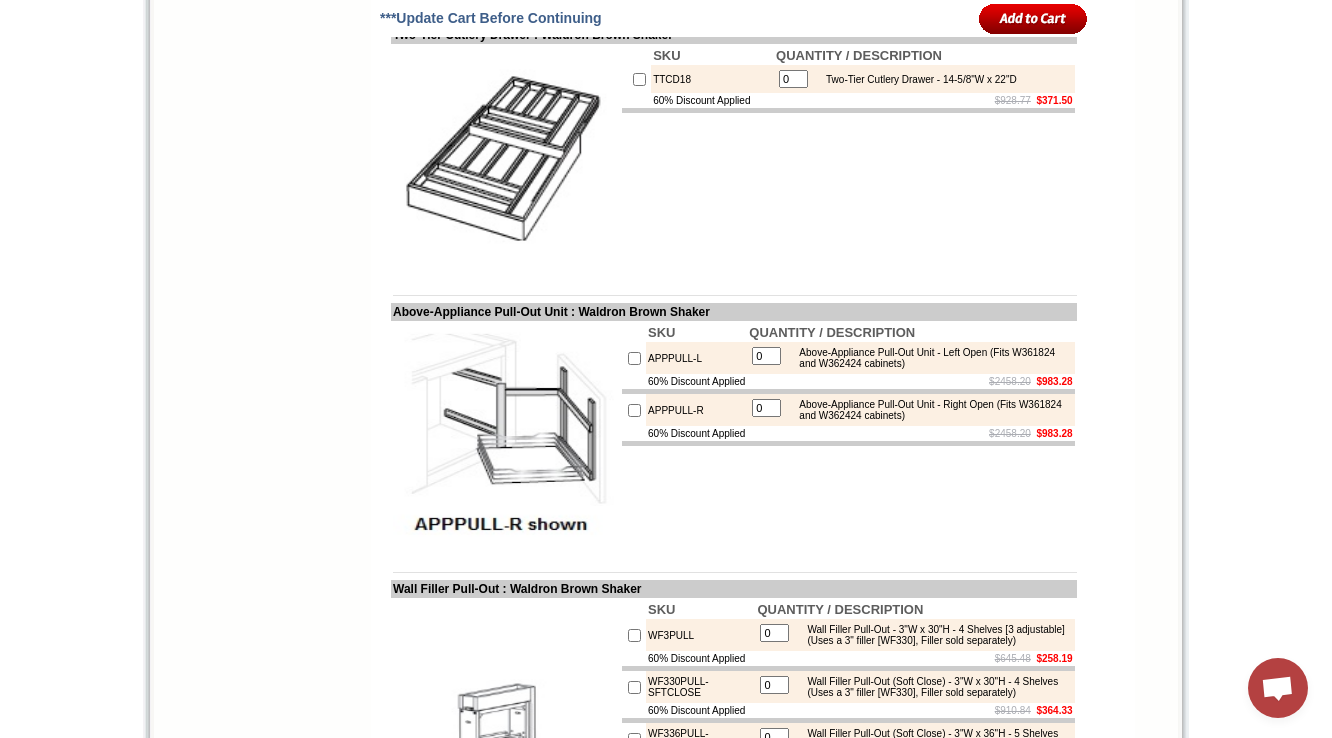 click on "SKU
QUANTITY / DESCRIPTION
TTCD18
0 Two-Tier Cutlery Drawer - 14-5/8"W x 22"D
60% Discount Applied
$928.77    $371.50" at bounding box center (848, 158) 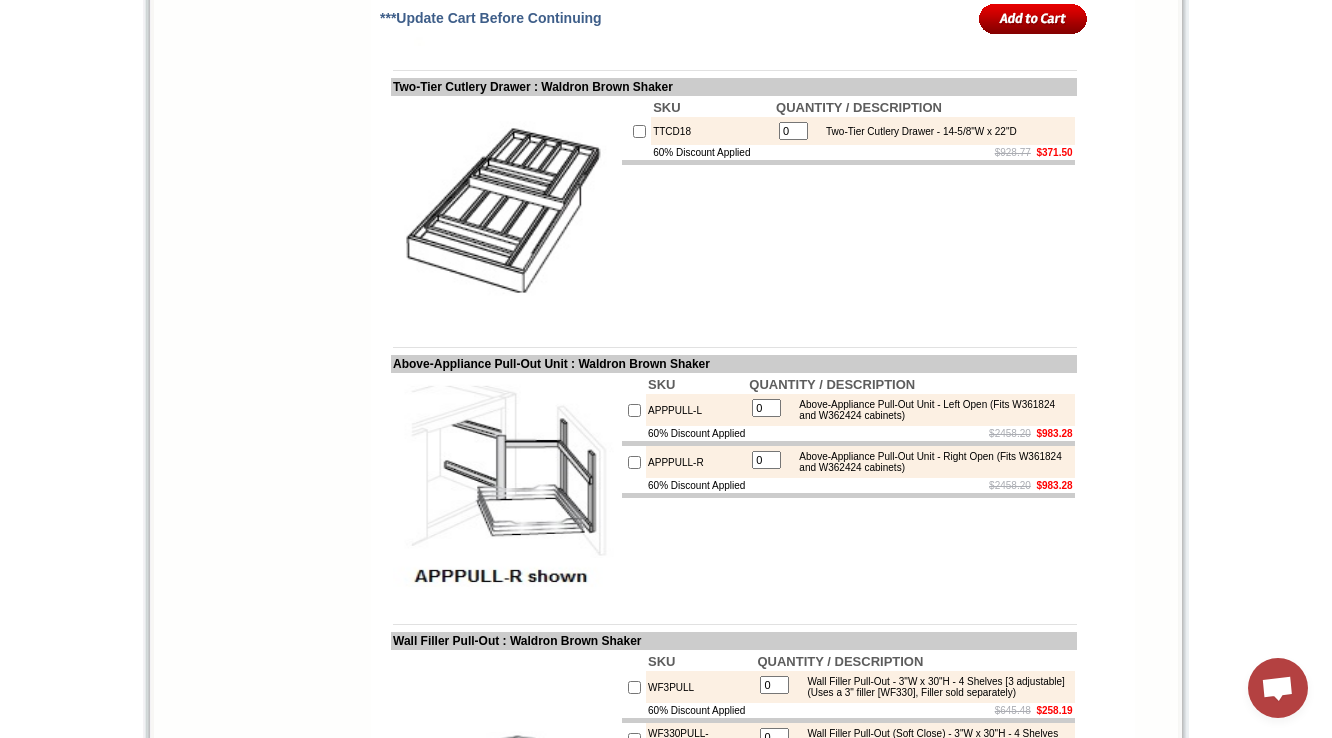 scroll, scrollTop: 2296, scrollLeft: 0, axis: vertical 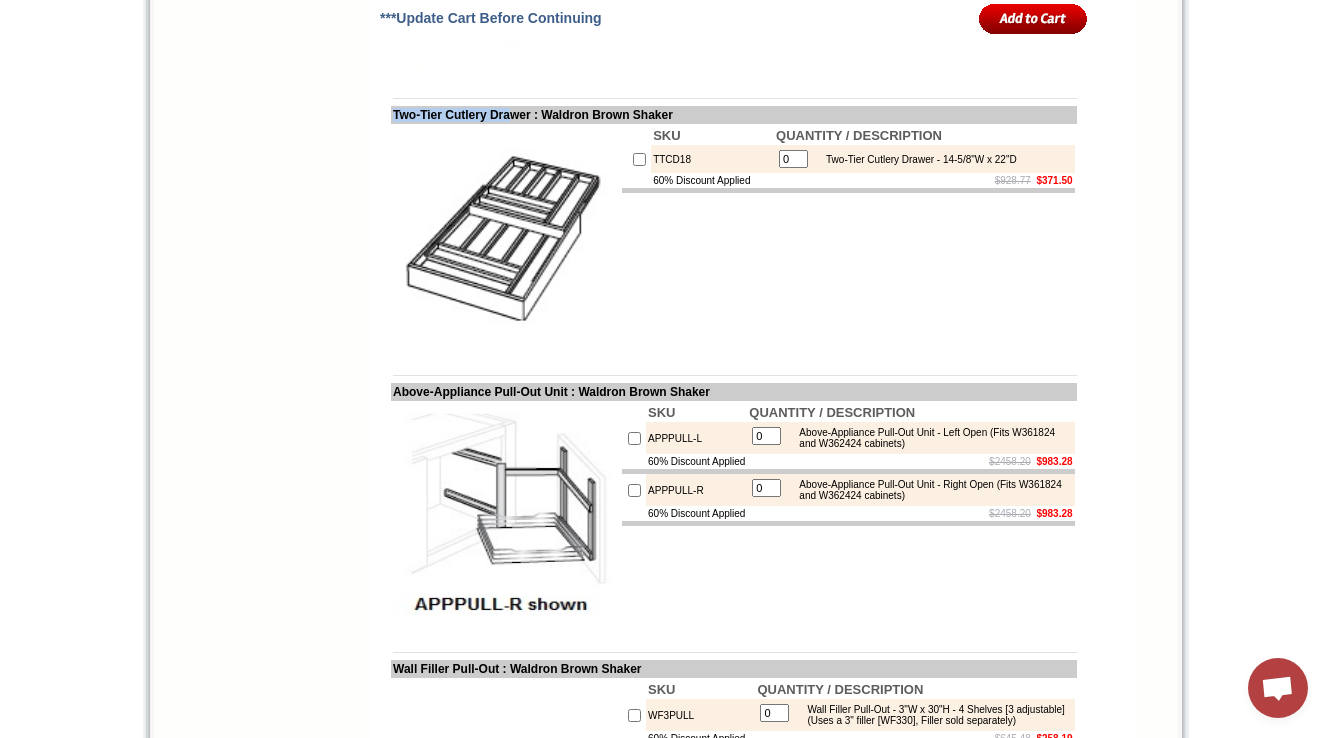 drag, startPoint x: 396, startPoint y: 164, endPoint x: 536, endPoint y: 172, distance: 140.22838 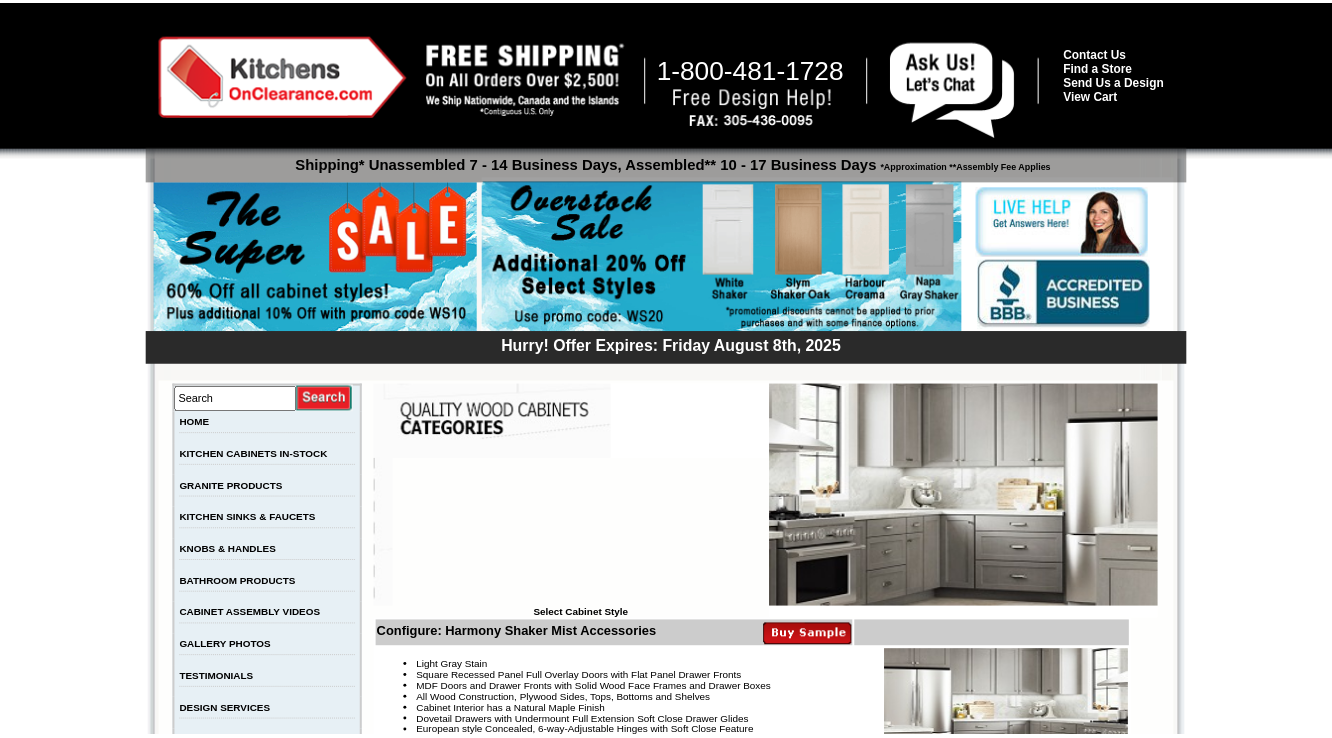 scroll, scrollTop: 2094, scrollLeft: 0, axis: vertical 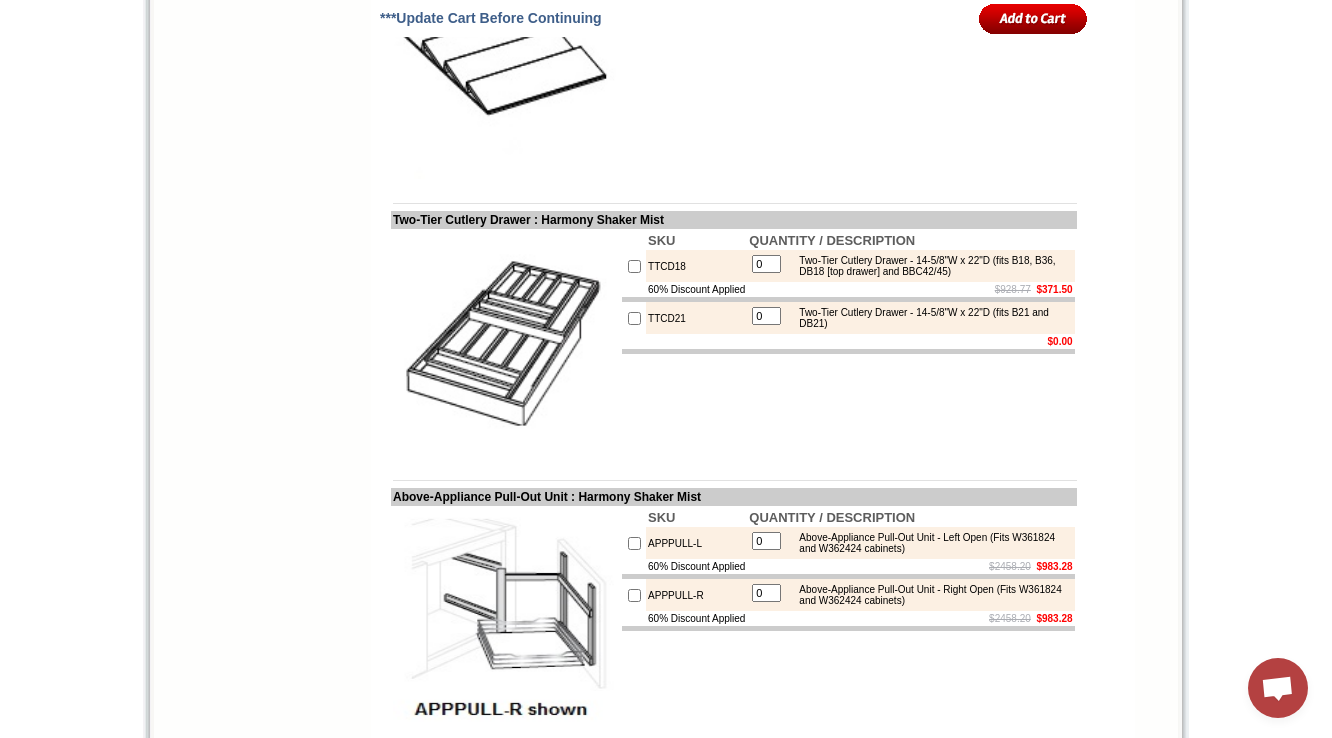 click on "$0.00" at bounding box center (910, 341) 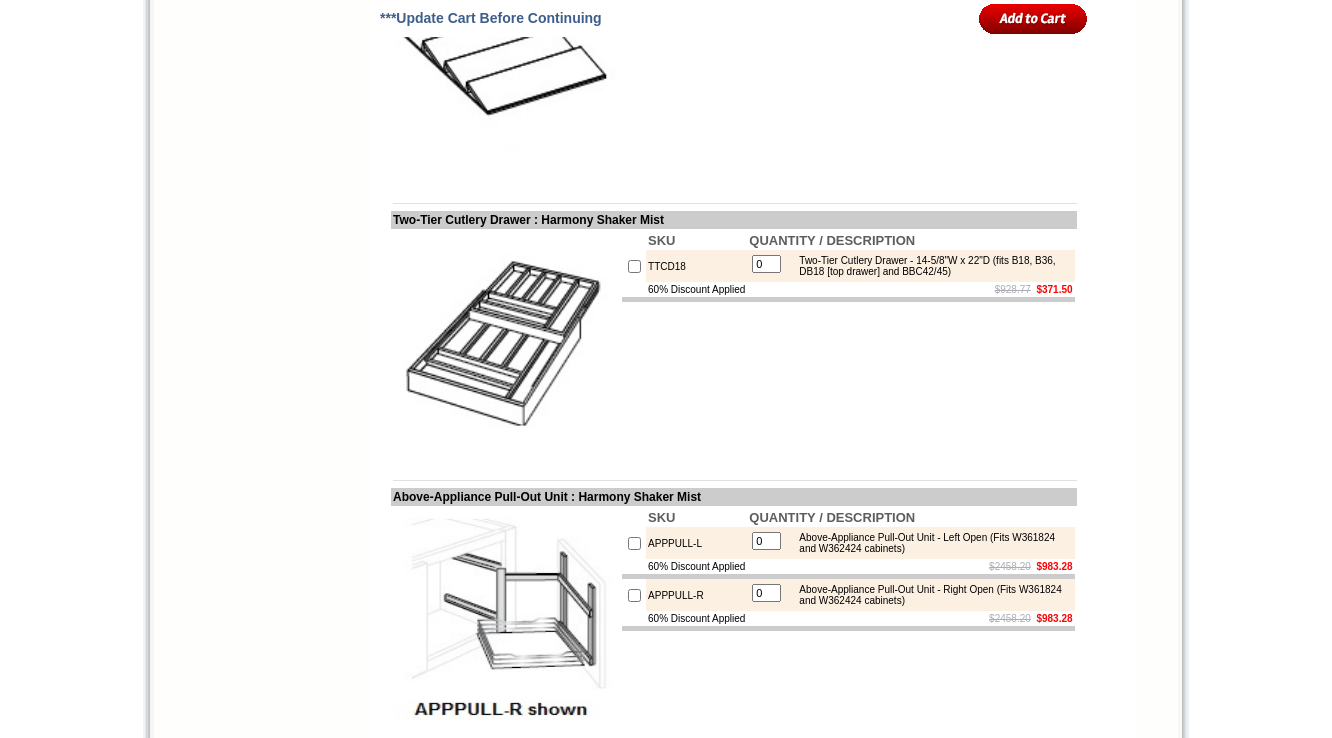 scroll, scrollTop: 2158, scrollLeft: 0, axis: vertical 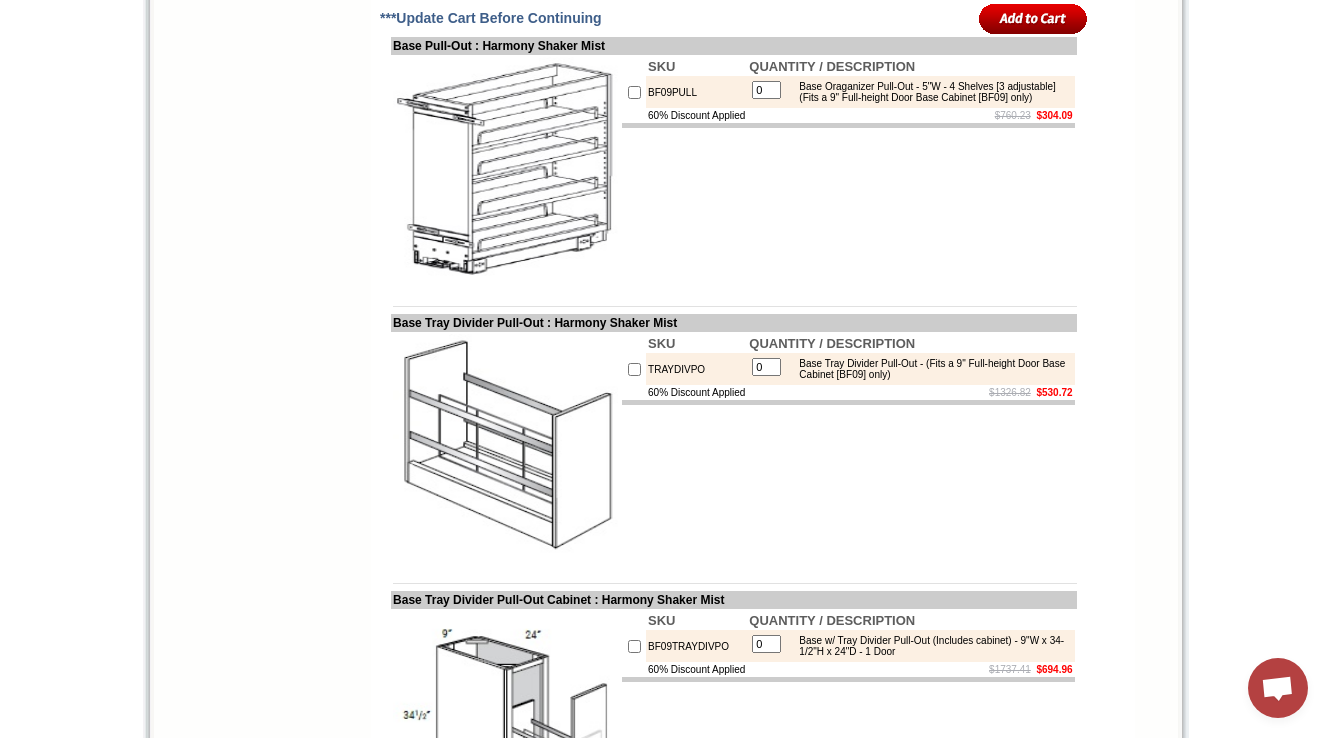click on "SKU
QUANTITY / DESCRIPTION
BF09PULL
0 Base Oraganizer Pull-Out - 5"W - 4 Shelves [3 adjustable] (Fits a 9" Full-height Door Base Cabinet [BF09] only)
60% Discount Applied
$760.23    $304.09" at bounding box center (848, 169) 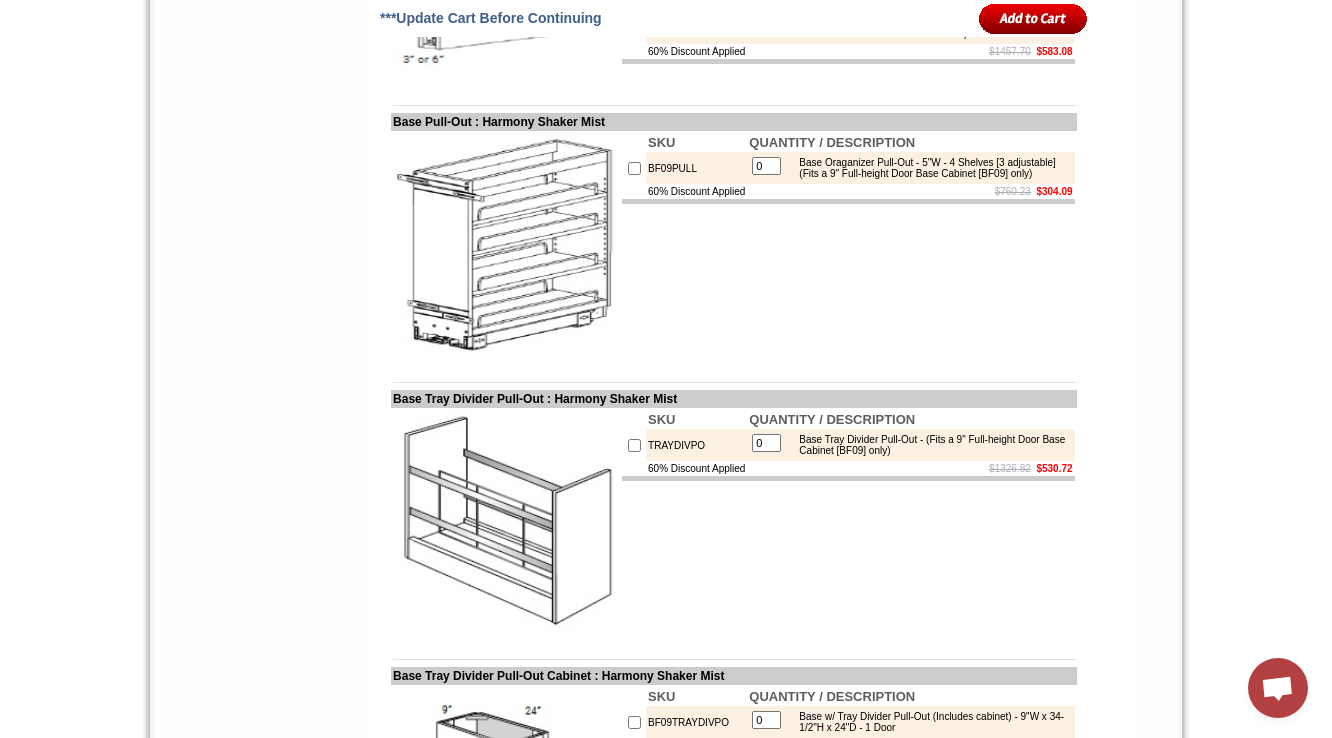 scroll, scrollTop: 3518, scrollLeft: 0, axis: vertical 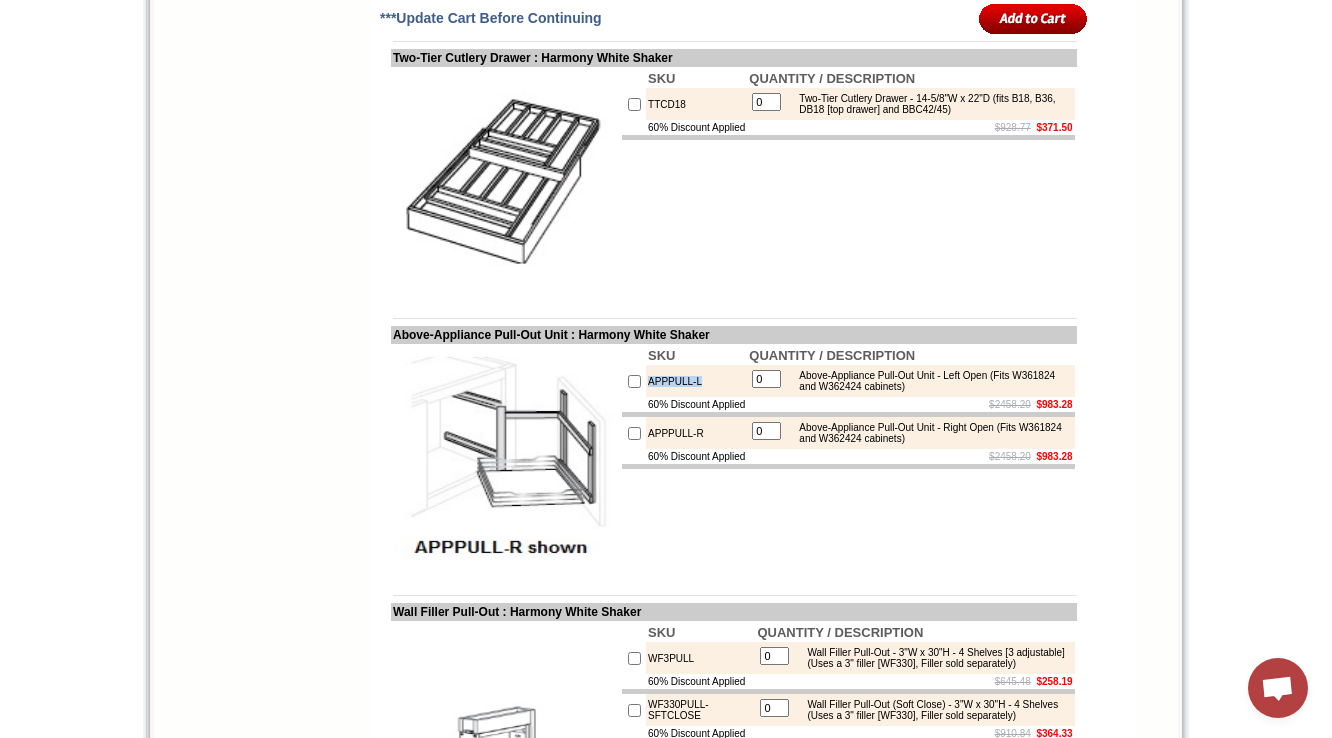 drag, startPoint x: 648, startPoint y: 430, endPoint x: 697, endPoint y: 430, distance: 49 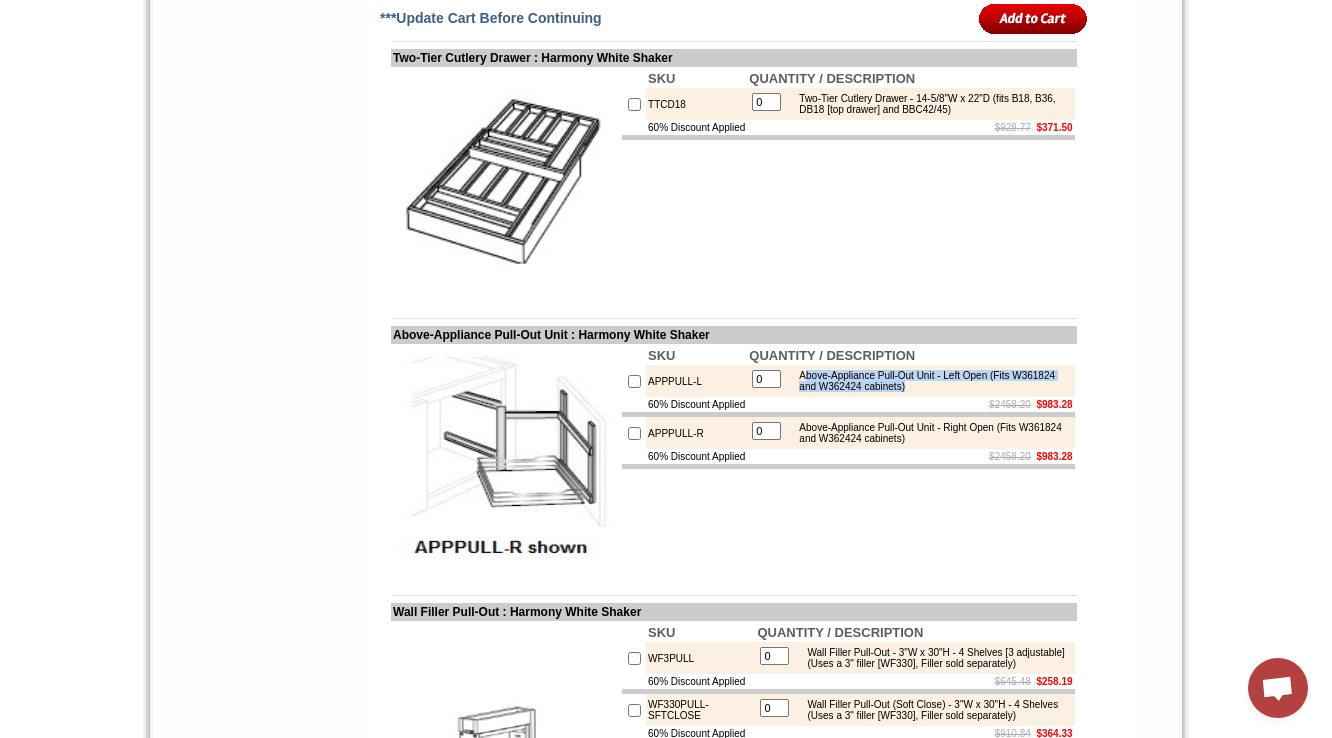 drag, startPoint x: 823, startPoint y: 423, endPoint x: 992, endPoint y: 439, distance: 169.7557 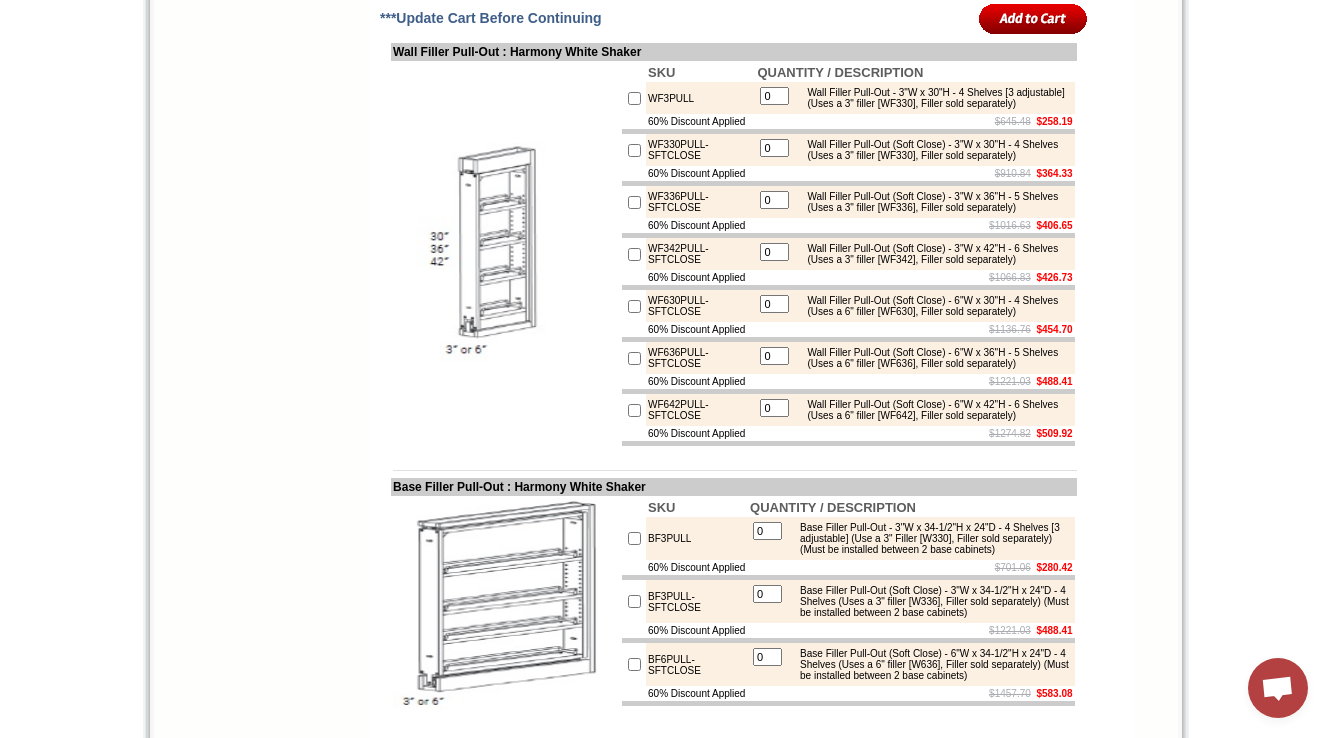 scroll, scrollTop: 2960, scrollLeft: 0, axis: vertical 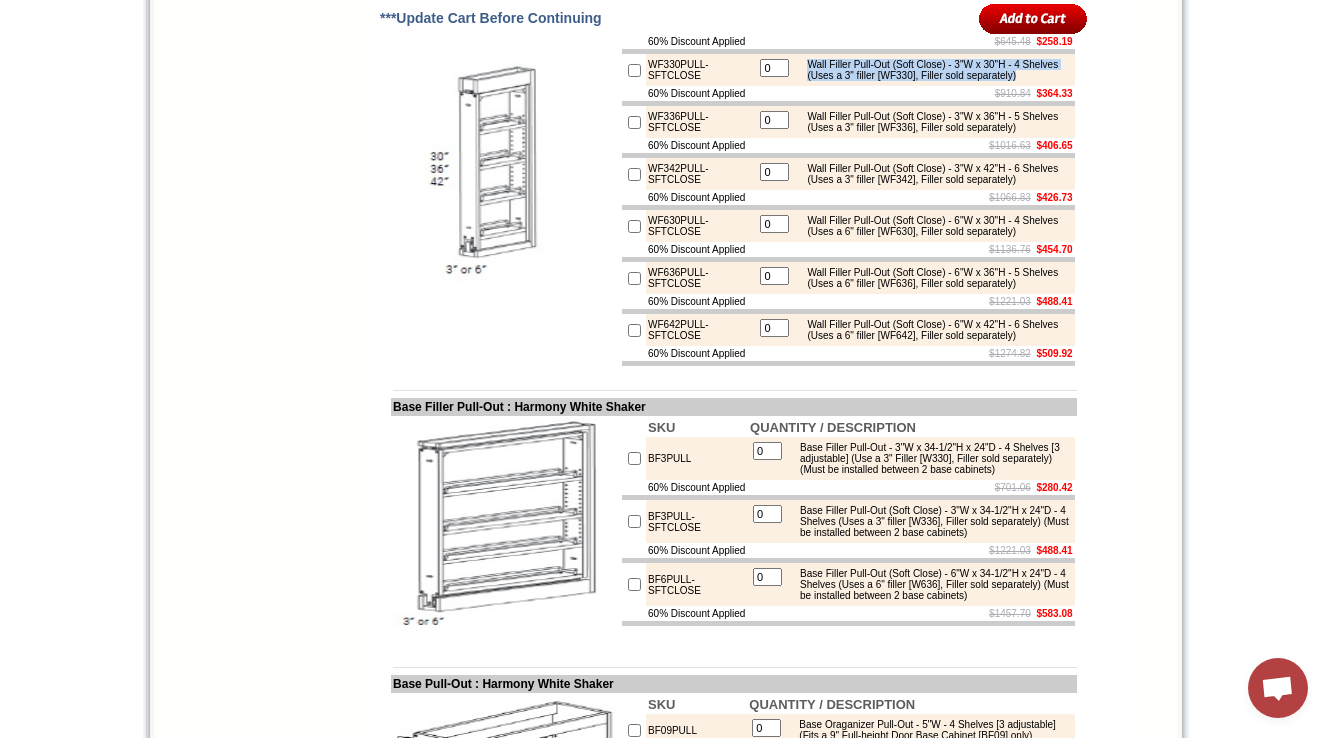 click at bounding box center [505, 174] 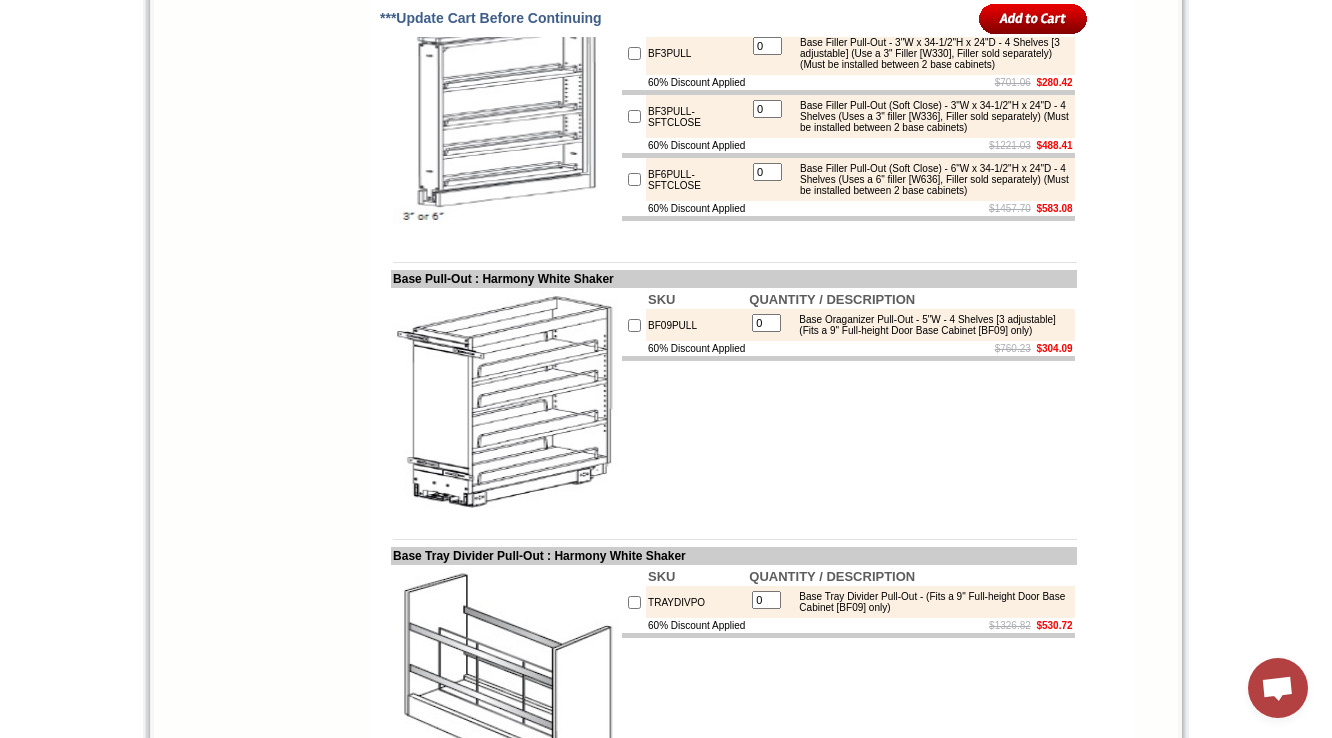 scroll, scrollTop: 3440, scrollLeft: 0, axis: vertical 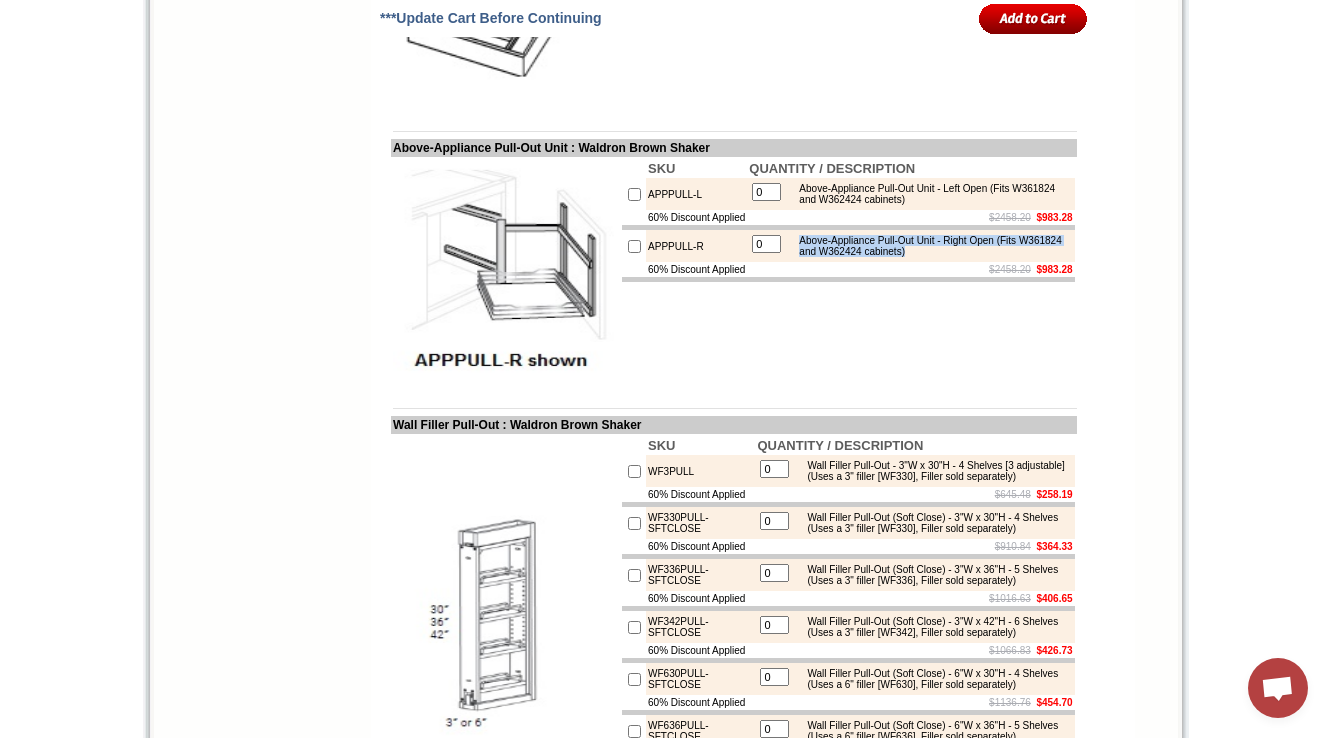 drag, startPoint x: 820, startPoint y: 304, endPoint x: 1020, endPoint y: 312, distance: 200.15994 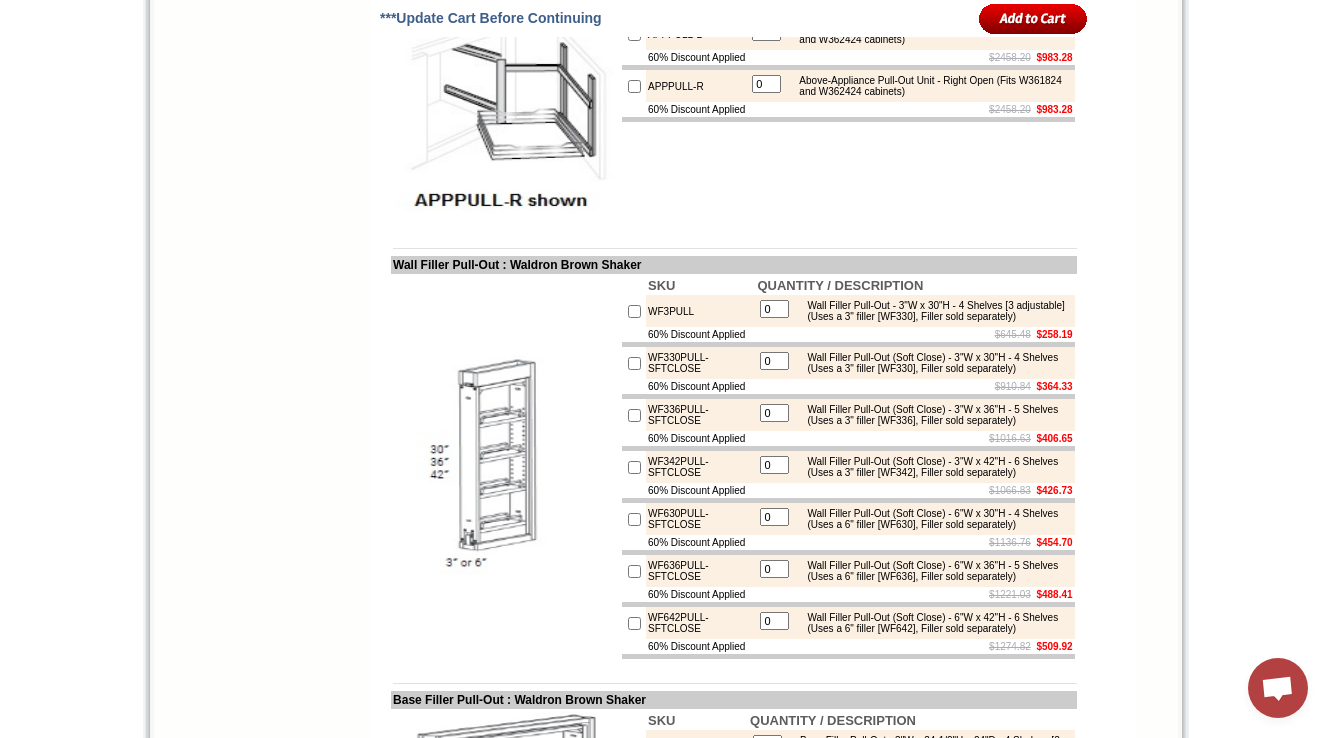 click on "SKU
QUANTITY / DESCRIPTION
APPPULL-L
0 Above-Appliance Pull-Out Unit - Left Open (Fits W361824 and W362424 cabinets)
60% Discount Applied
$2458.20    $983.28
APPPULL-R
0 Above-Appliance Pull-Out Unit - Right Open (Fits W361824 and W362424 cabinets)
60% Discount Applied
$2458.20    $983.28" at bounding box center [848, 111] 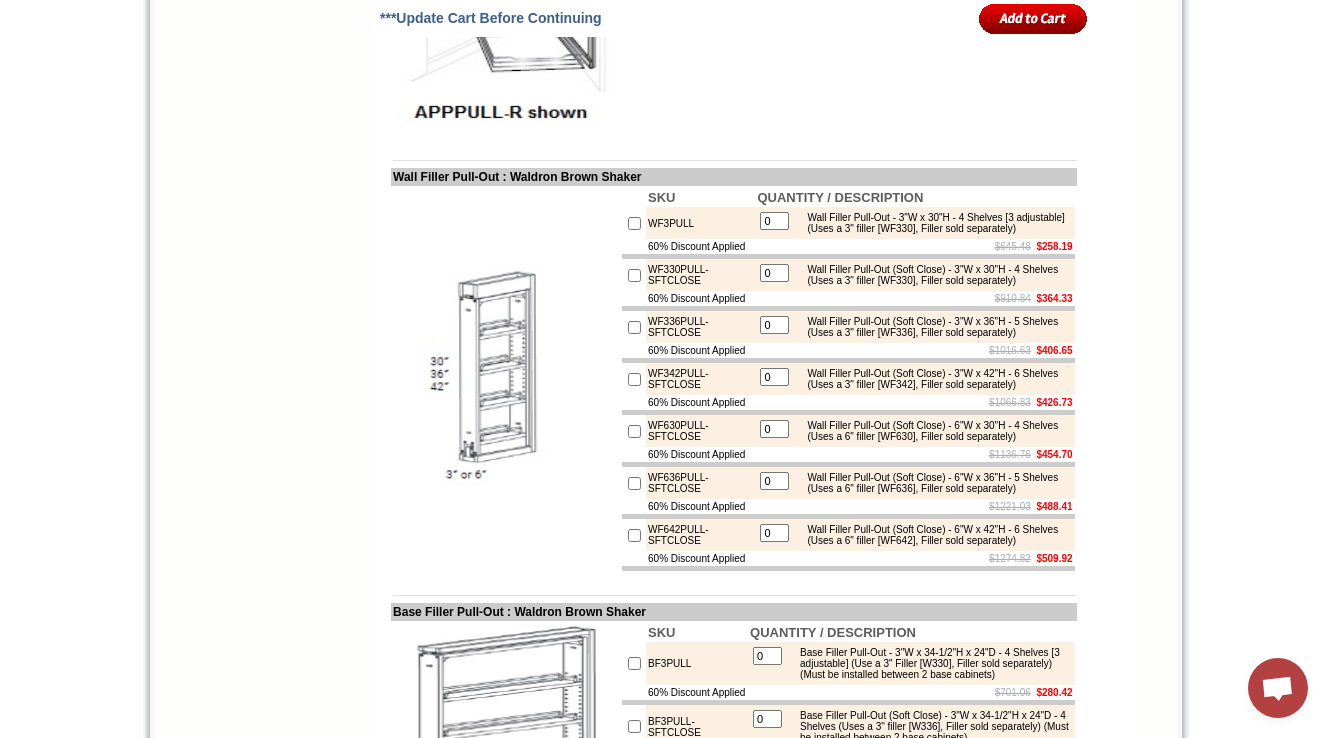 scroll, scrollTop: 2860, scrollLeft: 0, axis: vertical 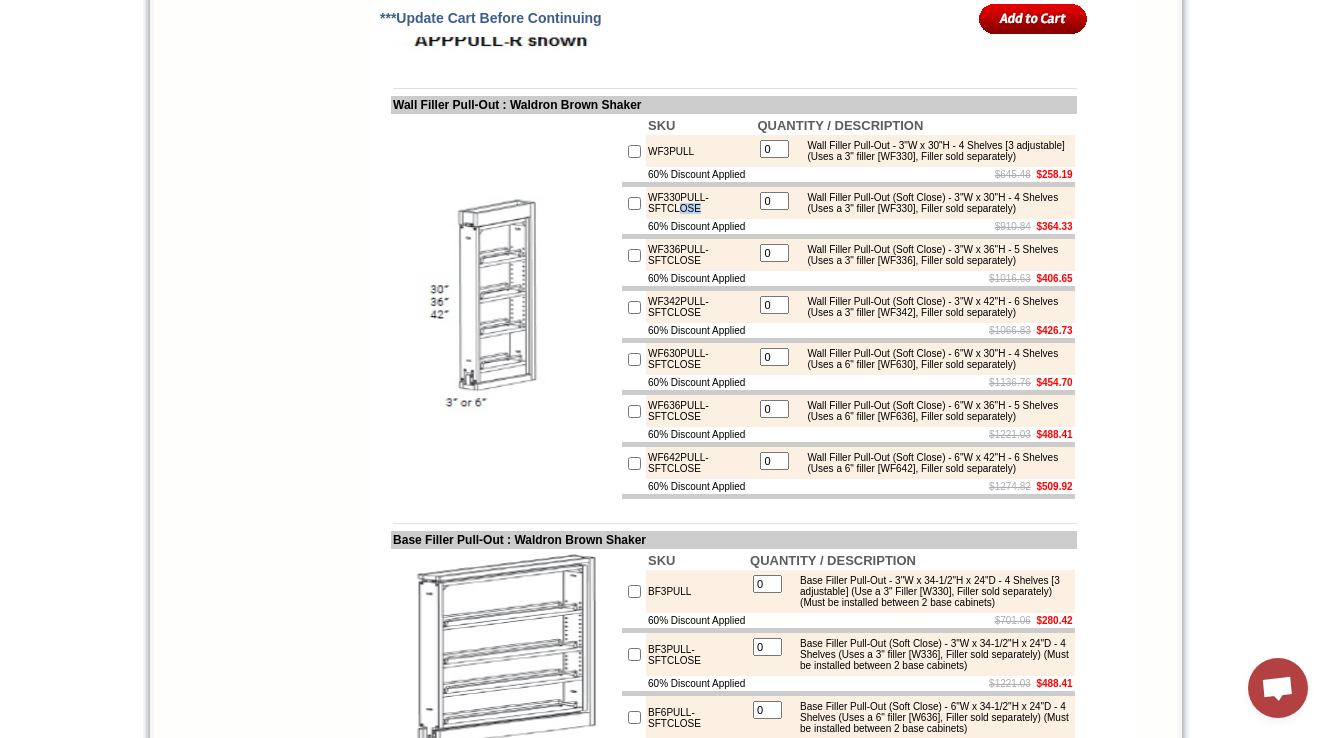drag, startPoint x: 704, startPoint y: 293, endPoint x: 1236, endPoint y: 454, distance: 555.8282 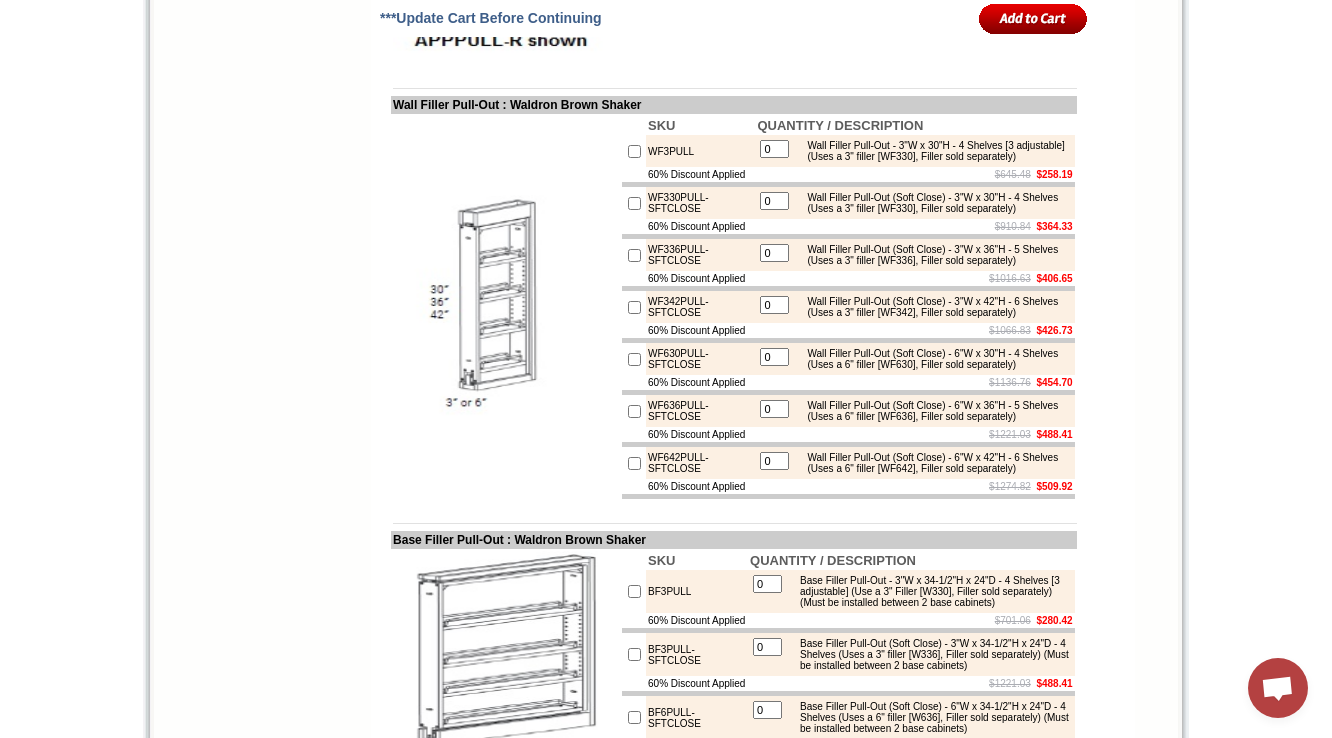 click on "Wall Filler Pull-Out (Soft Close) - 3"W x 36"H - 5 Shelves (Uses a 3" filler [WF336], Filler sold separately)" at bounding box center [933, 255] 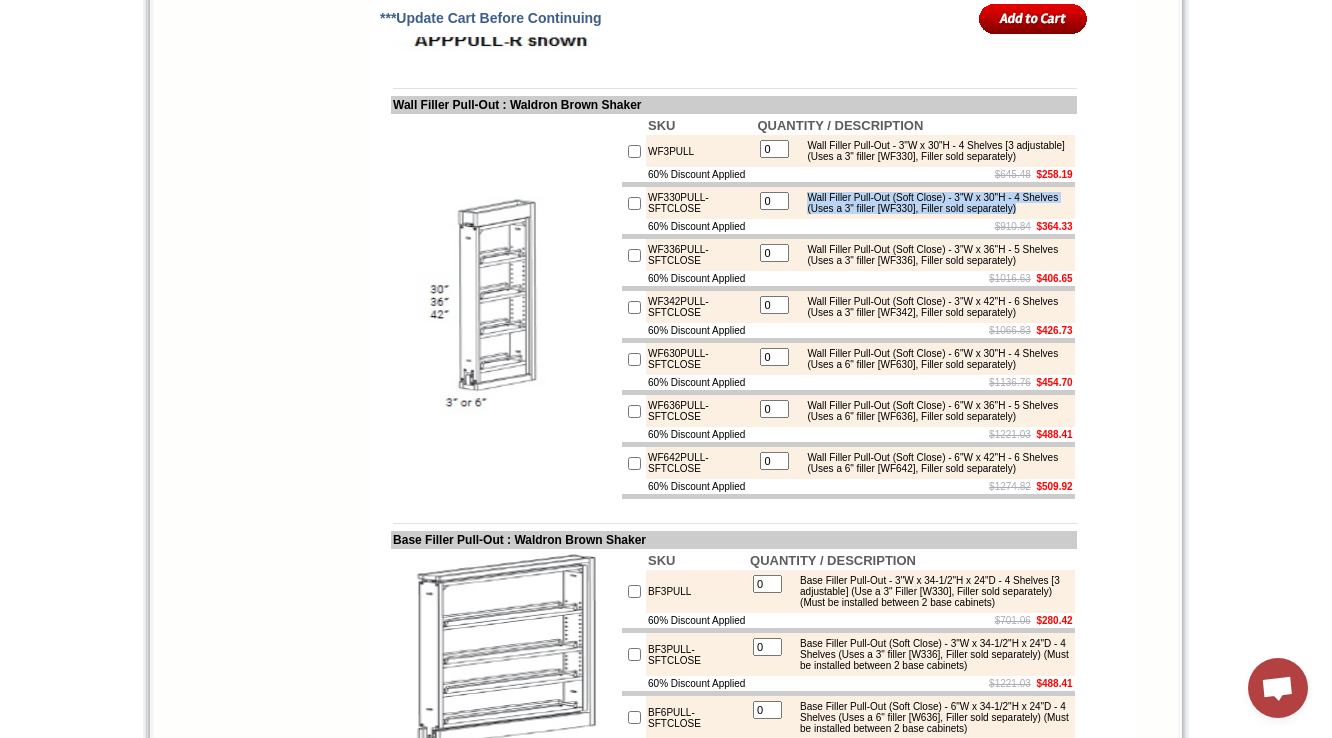 drag, startPoint x: 821, startPoint y: 269, endPoint x: 892, endPoint y: 300, distance: 77.47257 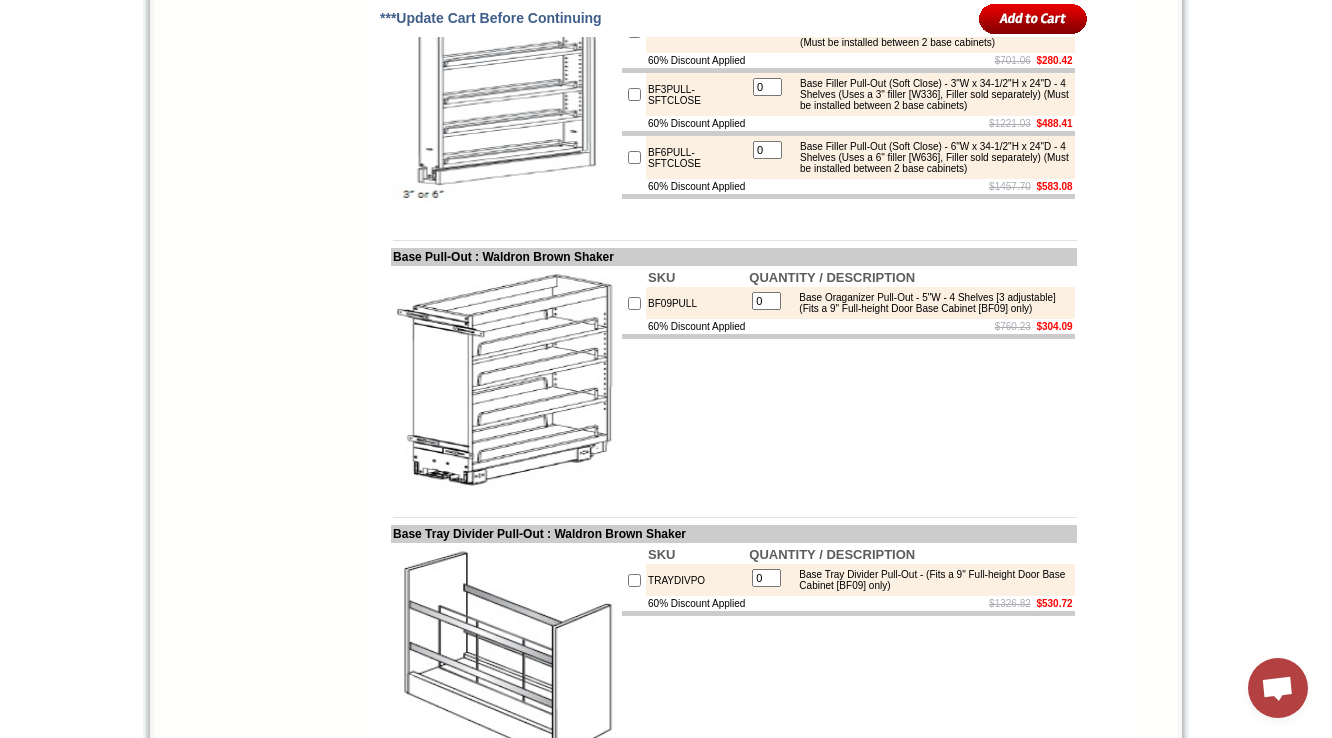 scroll, scrollTop: 3740, scrollLeft: 0, axis: vertical 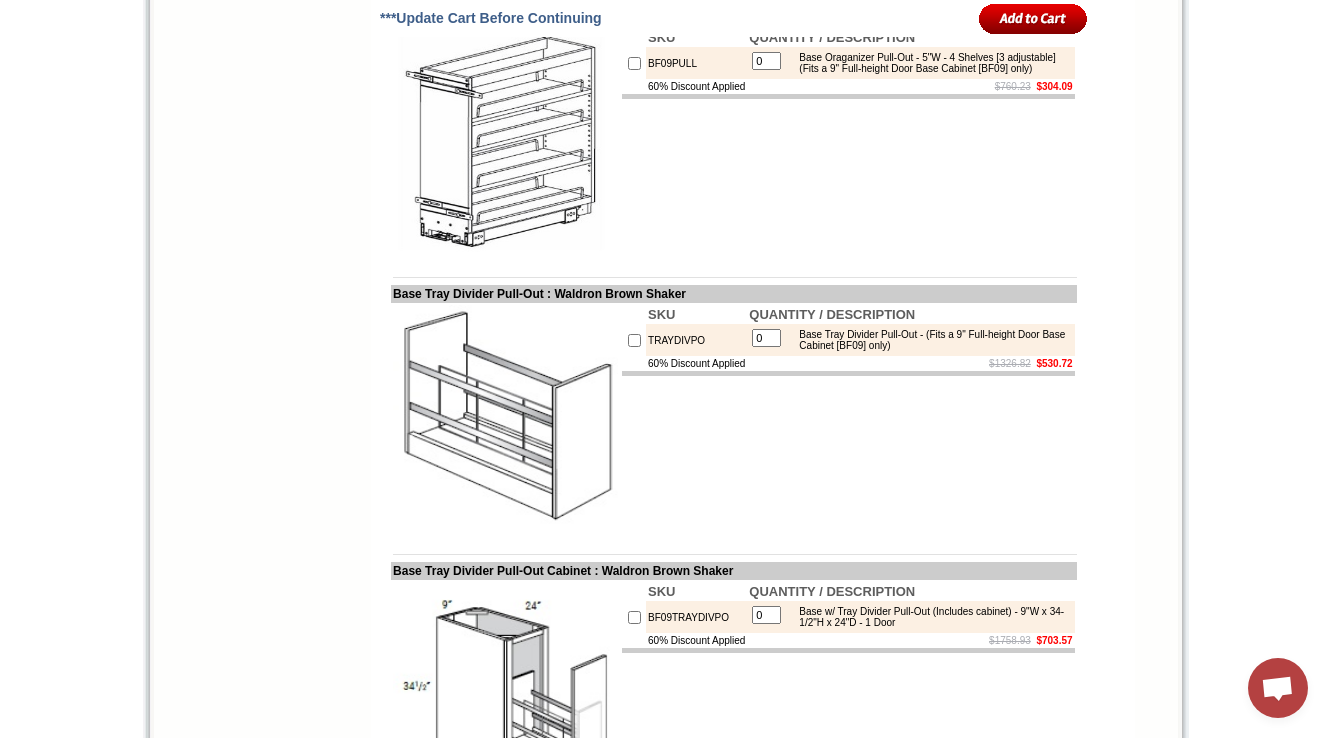 click on "Base Oraganizer Pull-Out - 5"W - 4 Shelves [3 adjustable] (Fits a 9" Full-height Door Base Cabinet [BF09] only)" at bounding box center [929, 63] 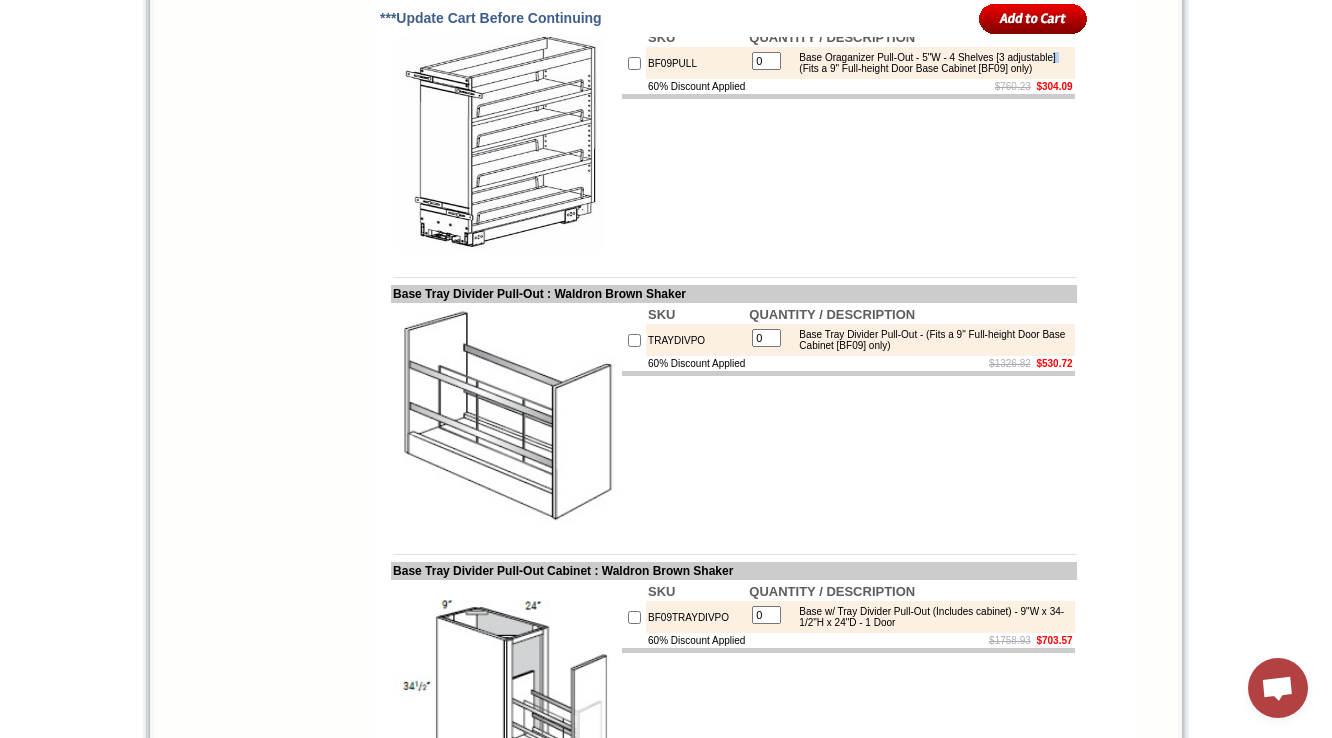 click on "Base Oraganizer Pull-Out - 5"W - 4 Shelves [3 adjustable] (Fits a 9" Full-height Door Base Cabinet [BF09] only)" at bounding box center (929, 63) 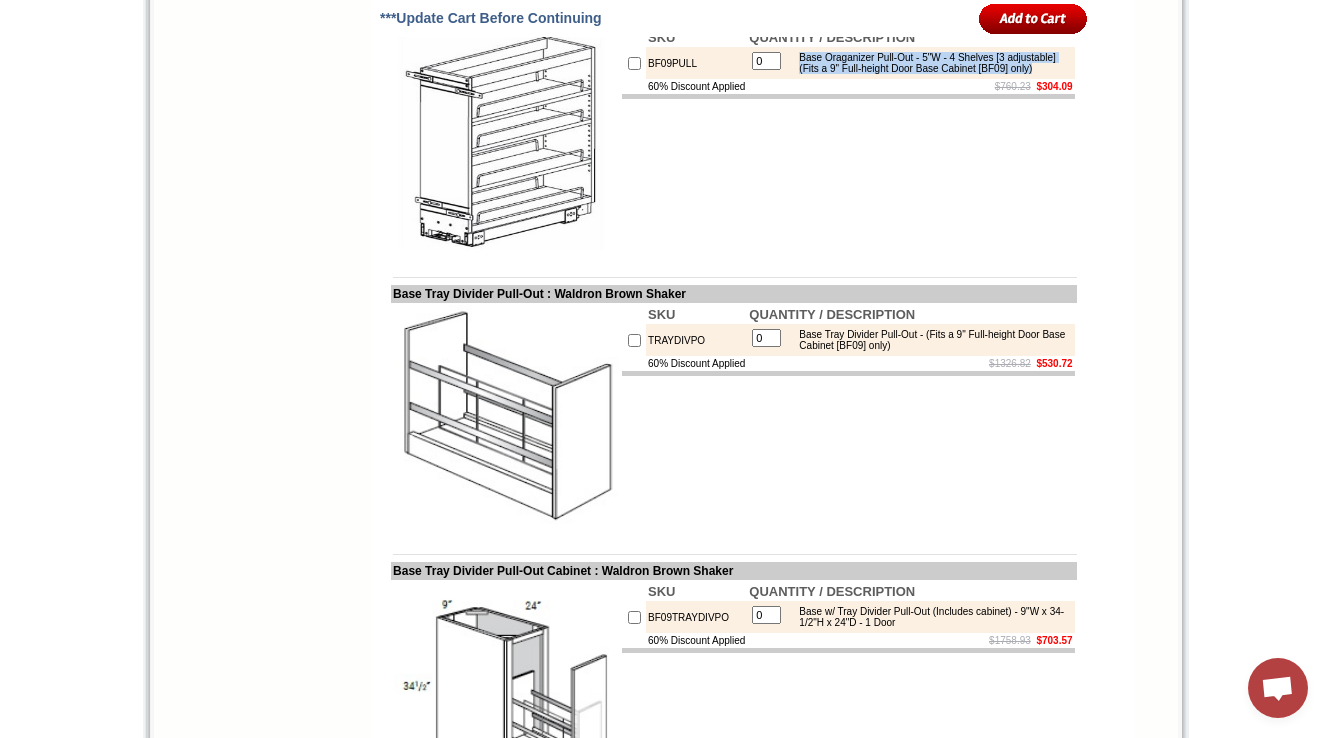 click on "Base Oraganizer Pull-Out - 5"W - 4 Shelves [3 adjustable] (Fits a 9" Full-height Door Base Cabinet [BF09] only)" at bounding box center (929, 63) 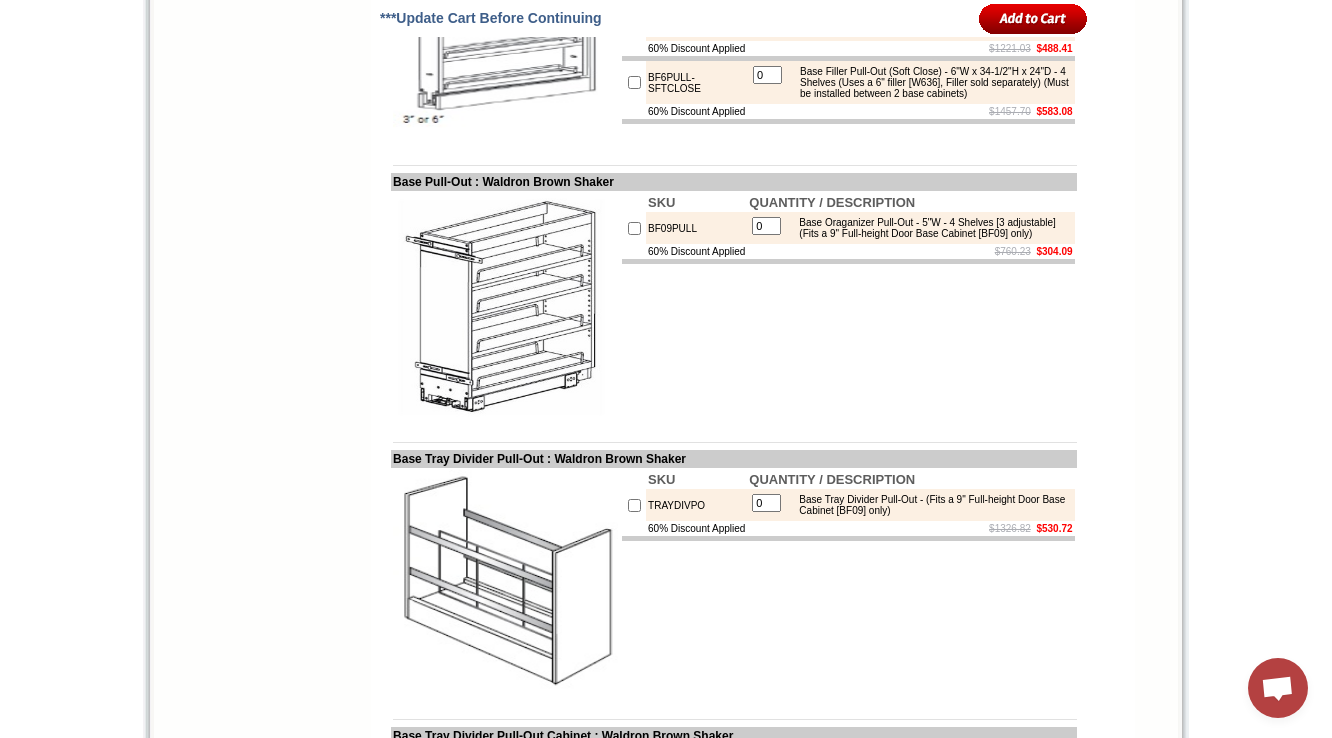 scroll, scrollTop: 3420, scrollLeft: 0, axis: vertical 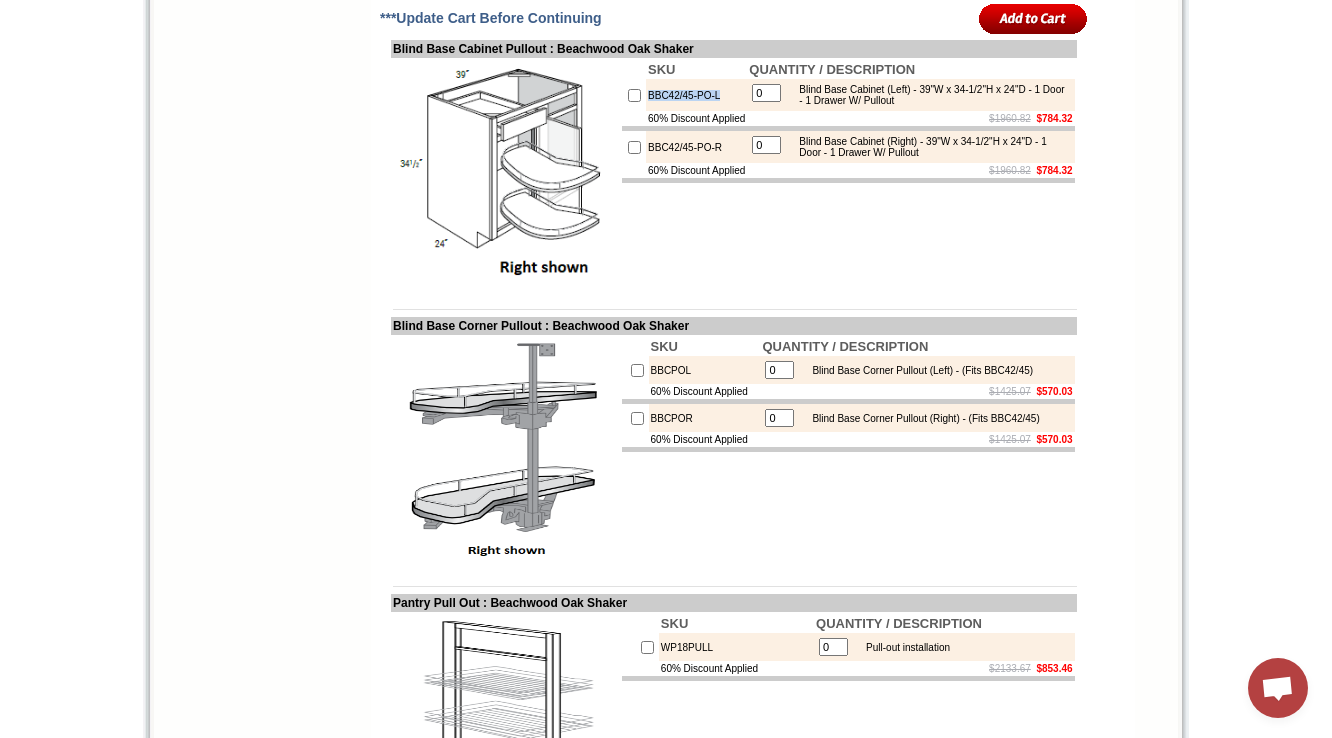 drag, startPoint x: 648, startPoint y: 330, endPoint x: 746, endPoint y: 328, distance: 98.02041 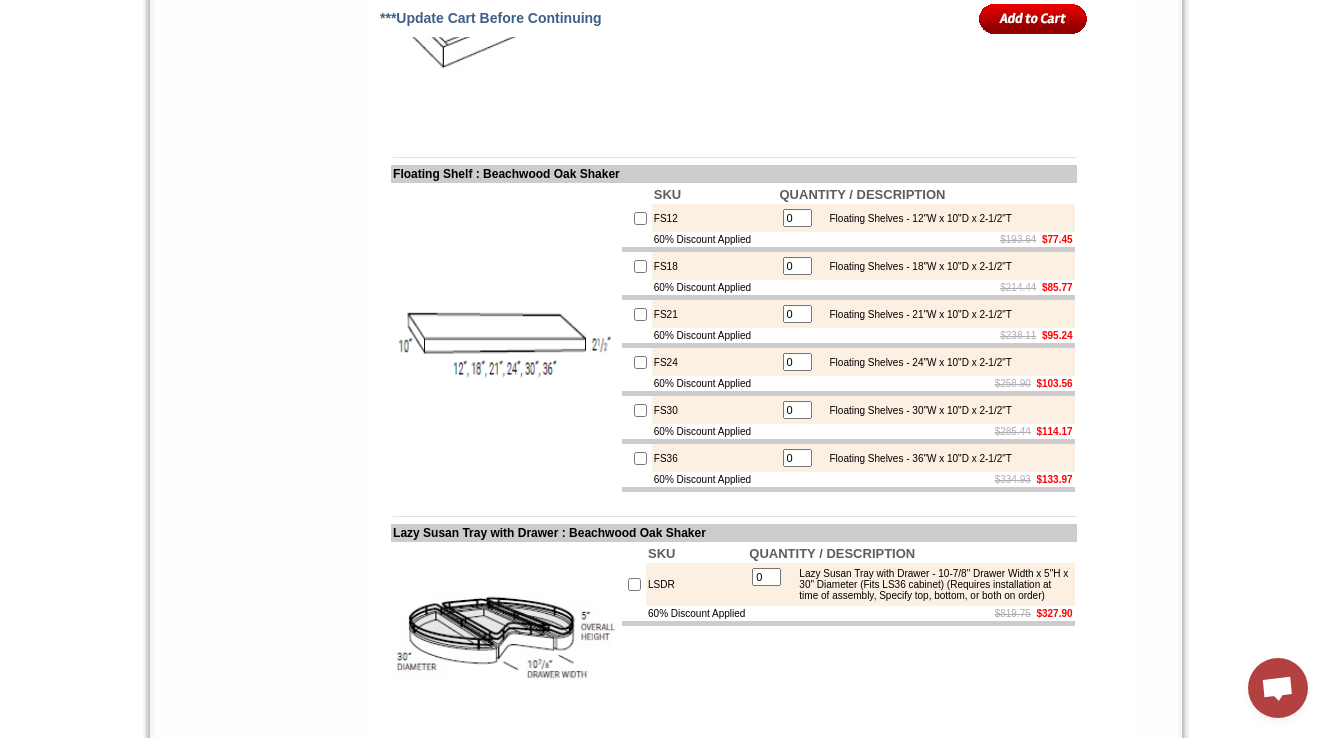 scroll, scrollTop: 7054, scrollLeft: 0, axis: vertical 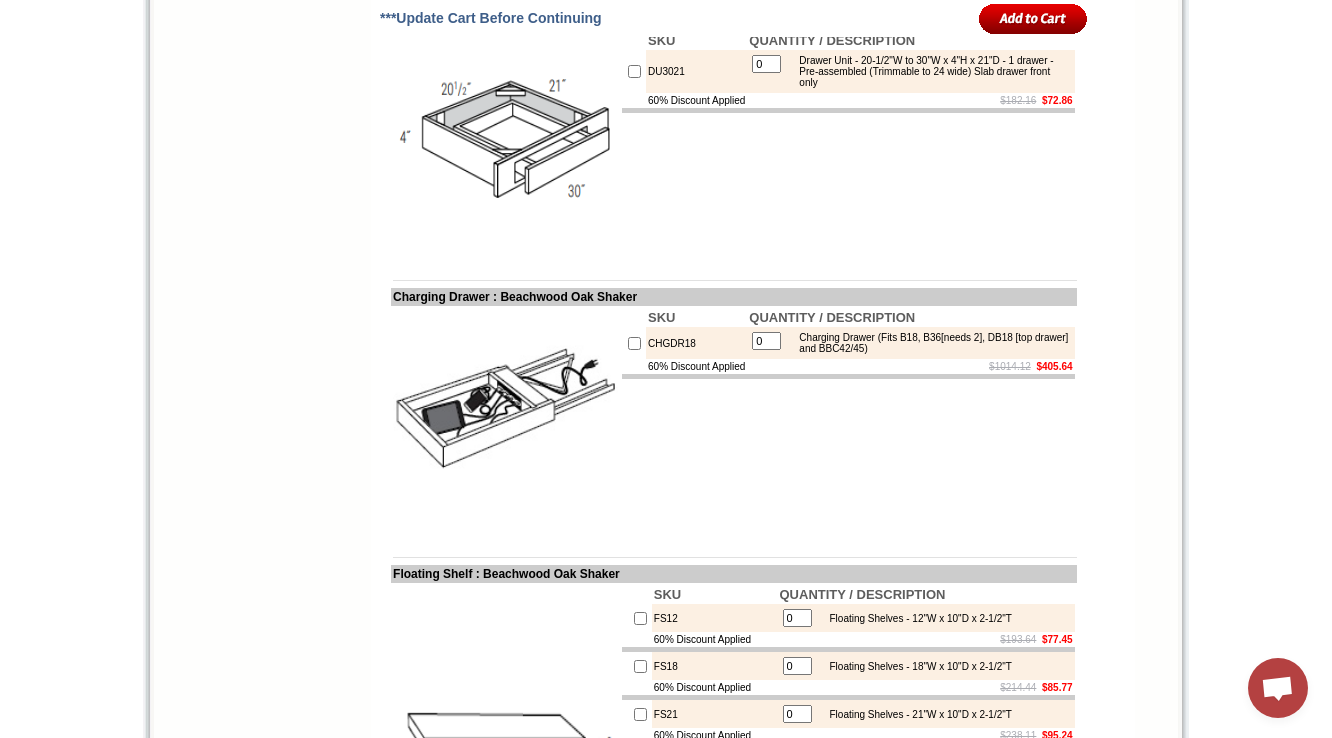 click on "DU3021" at bounding box center (696, 71) 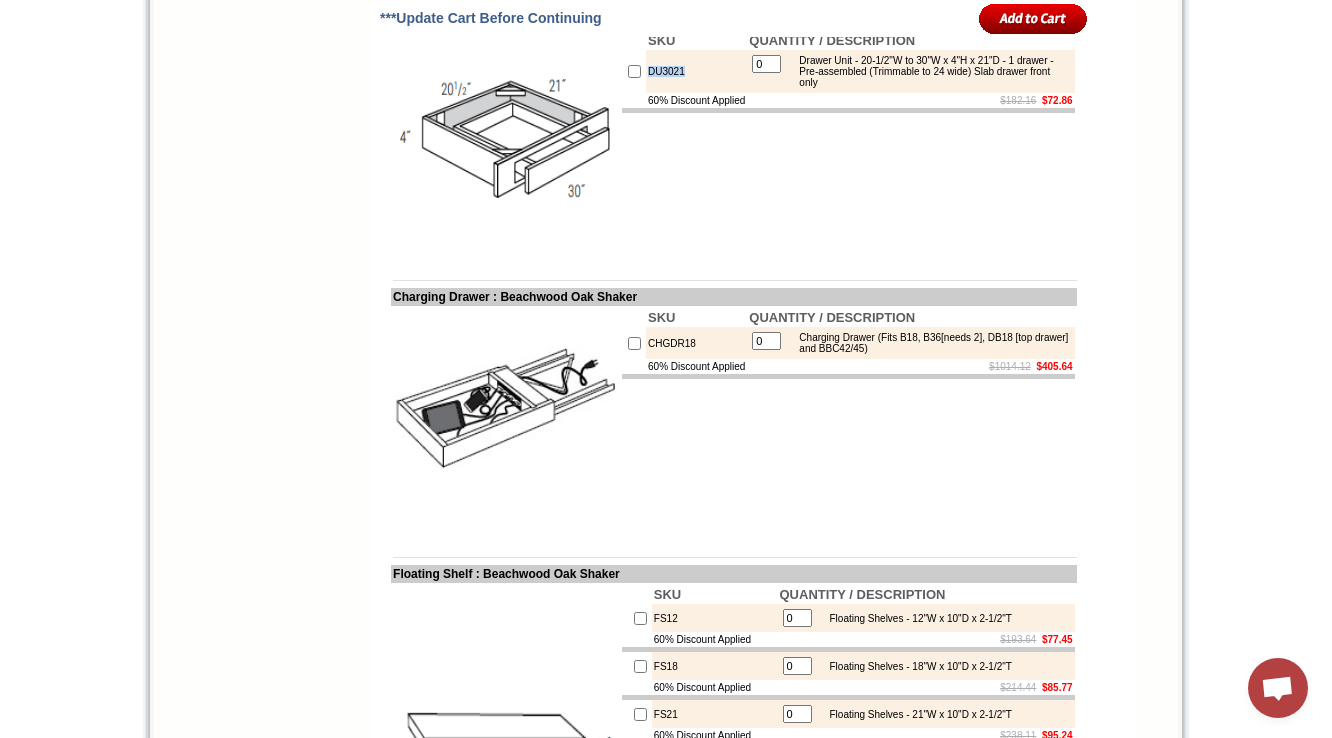 click on "DU3021" at bounding box center (696, 71) 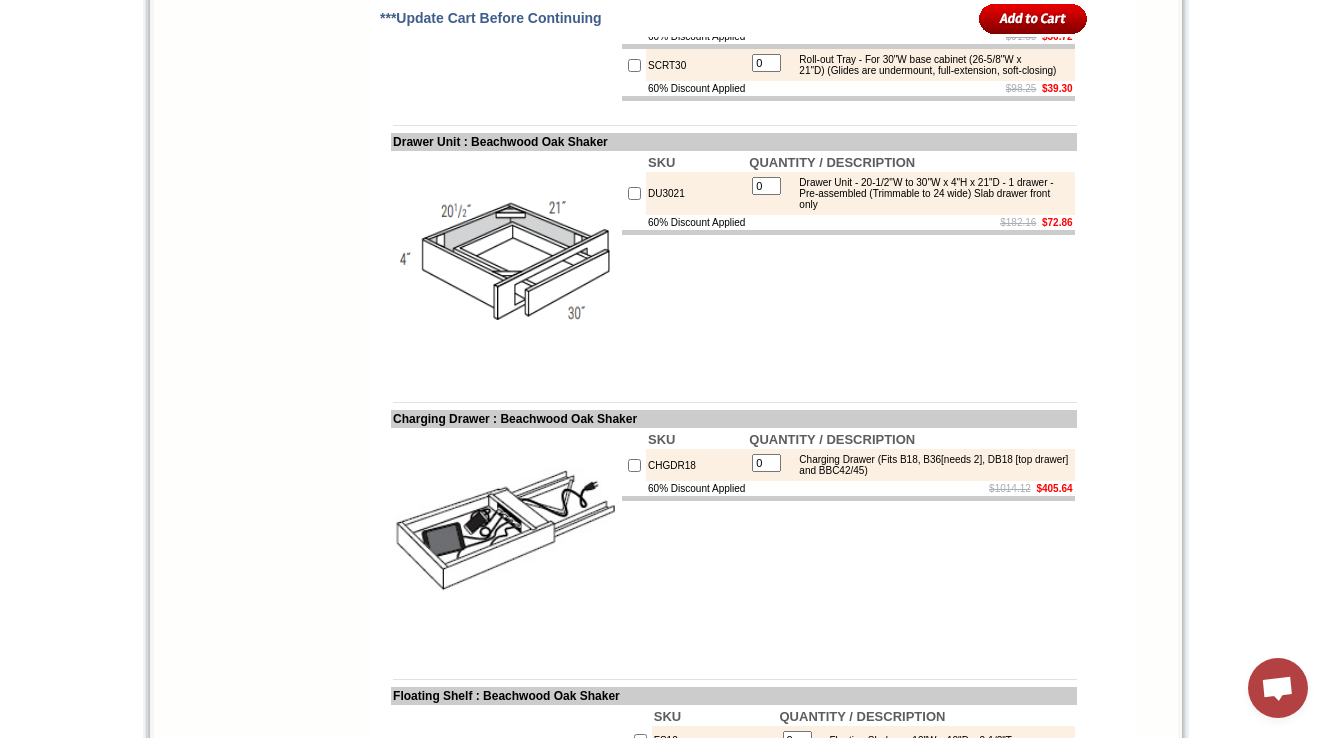scroll, scrollTop: 6933, scrollLeft: 0, axis: vertical 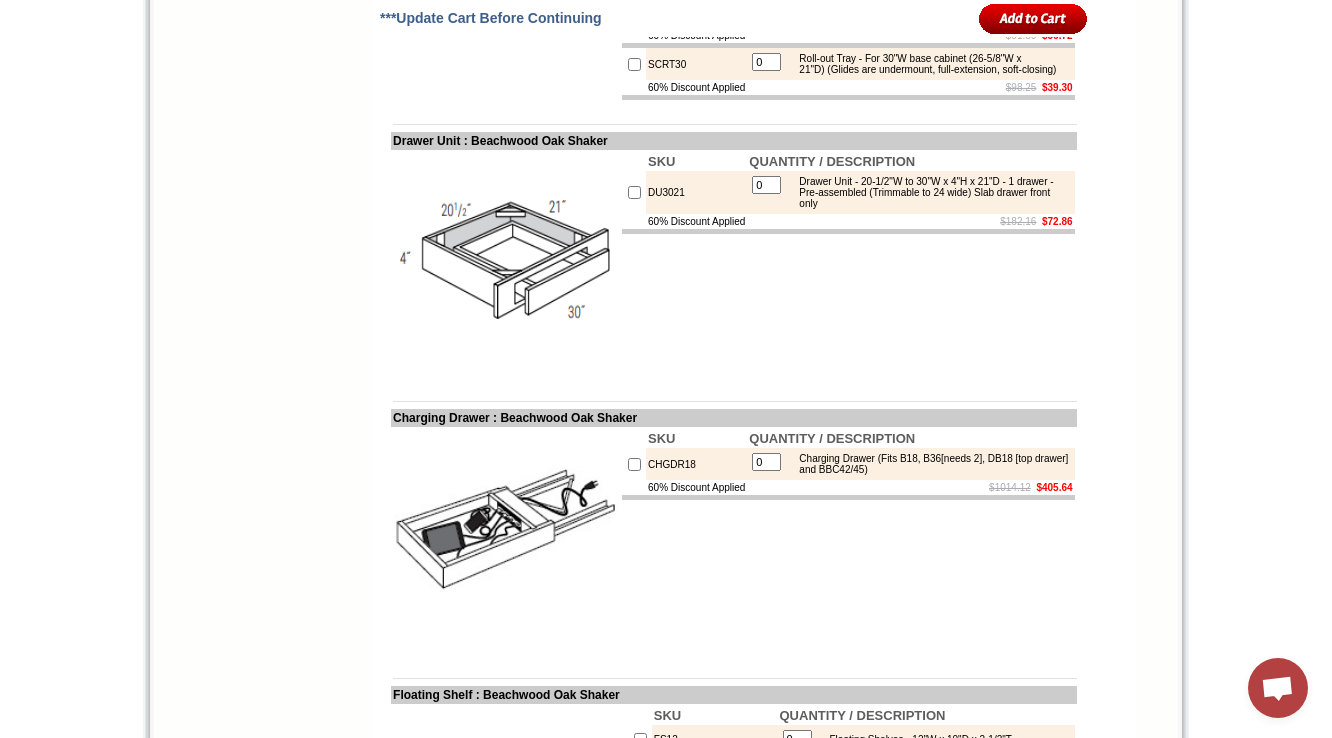 click on "Drawer Unit - 20-1/2"W to 30"W x 4"H x 21"D - 1 drawer - Pre-assembled (Trimmable to 24 wide) Slab drawer front only" at bounding box center (929, 192) 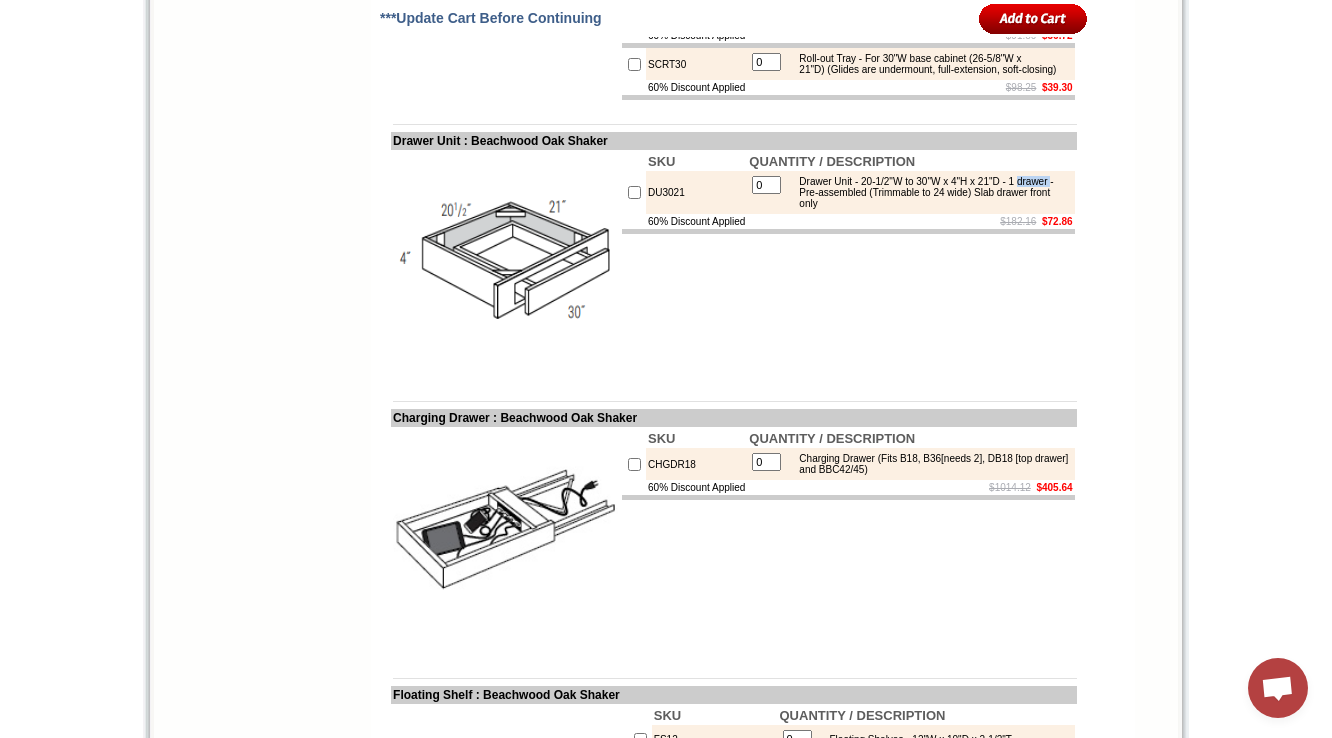 click on "Drawer Unit - 20-1/2"W to 30"W x 4"H x 21"D - 1 drawer - Pre-assembled (Trimmable to 24 wide) Slab drawer front only" at bounding box center (929, 192) 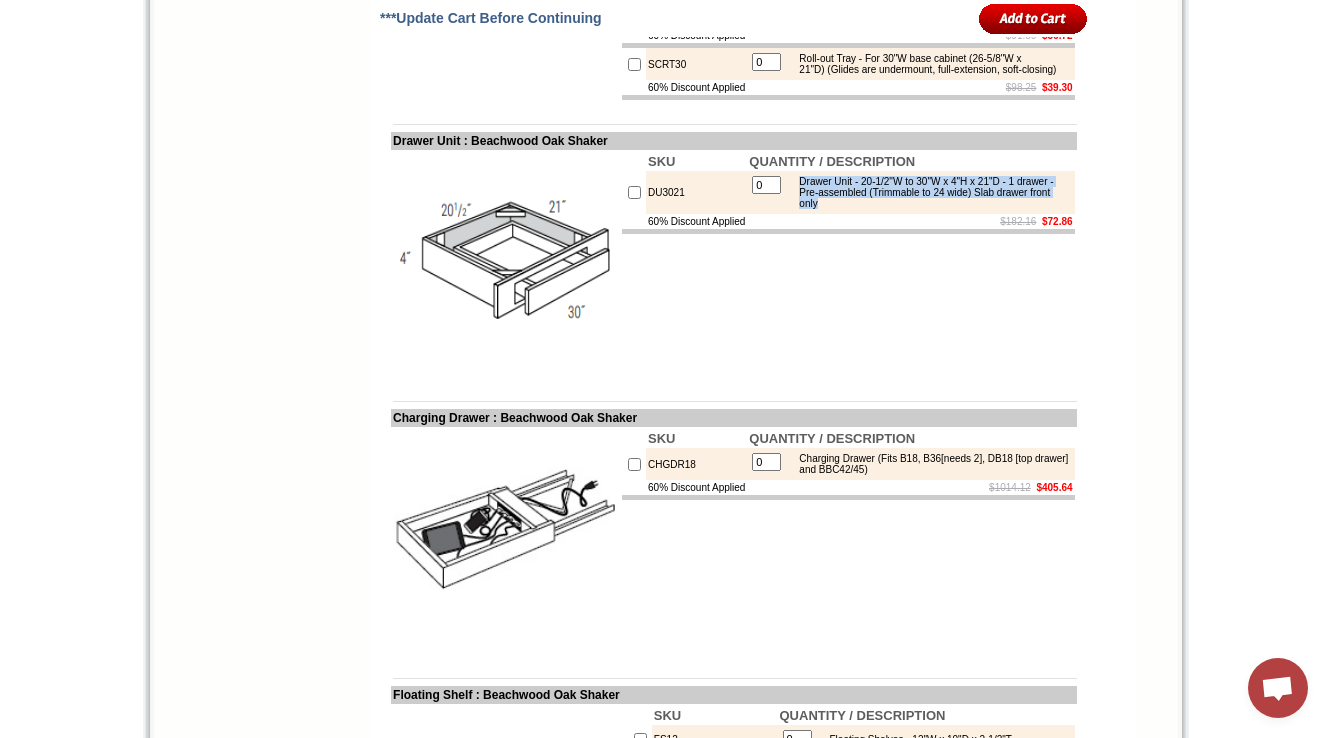 click on "Drawer Unit - 20-1/2"W to 30"W x 4"H x 21"D - 1 drawer - Pre-assembled (Trimmable to 24 wide) Slab drawer front only" at bounding box center (929, 192) 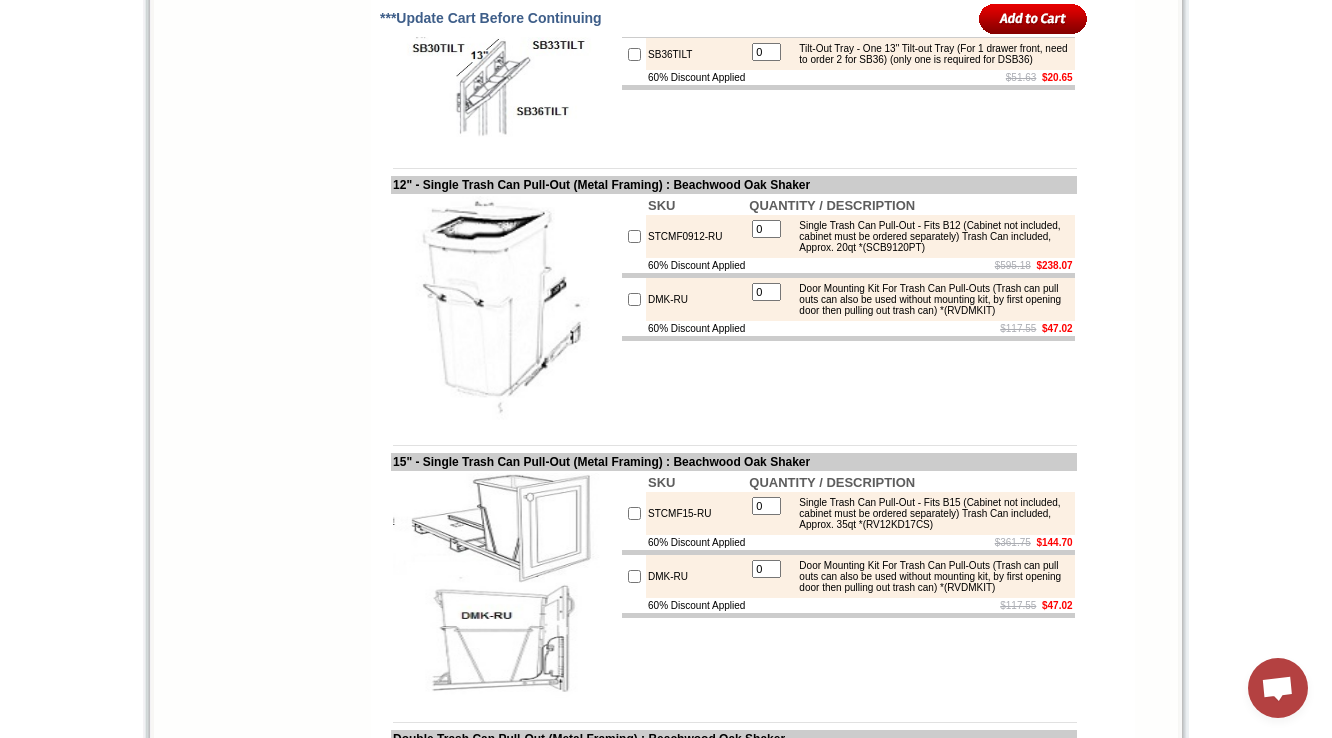 scroll, scrollTop: 8360, scrollLeft: 0, axis: vertical 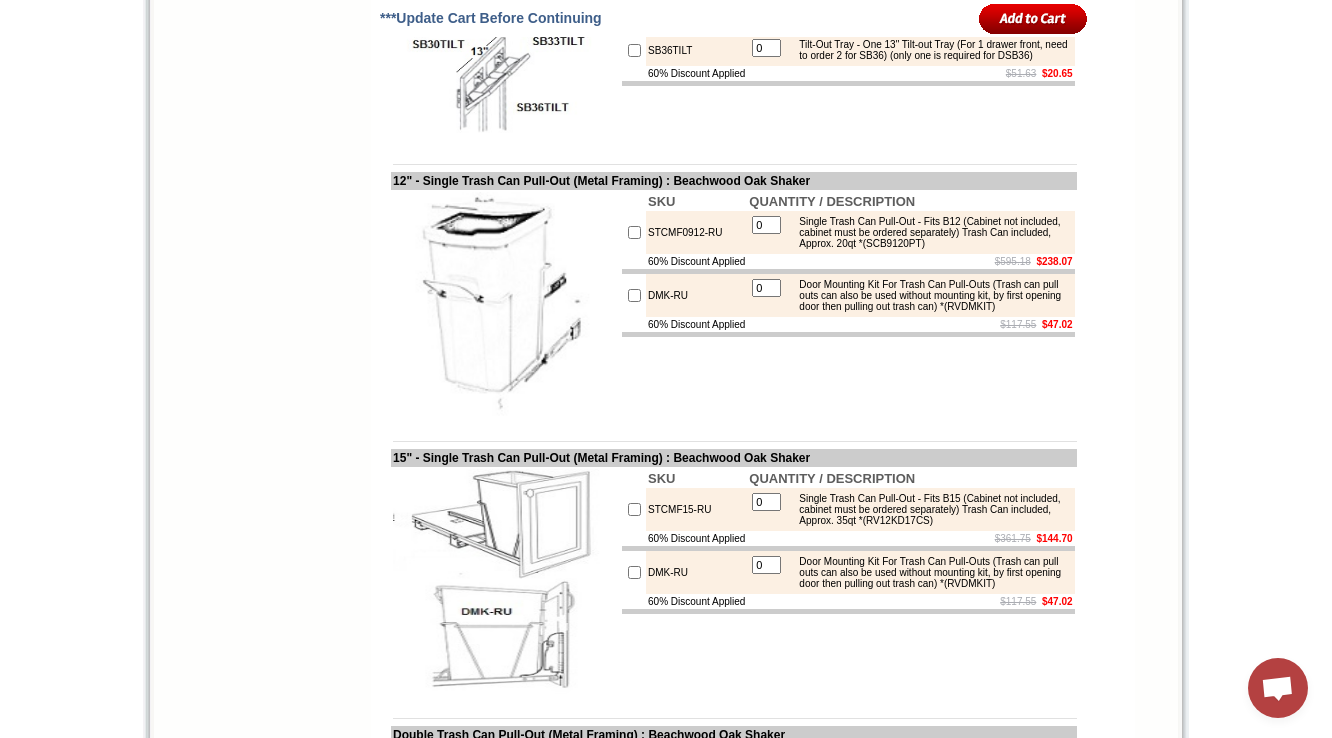 click on "SKU
QUANTITY / DESCRIPTION
SB30TILT
0 Tilt-Out Tray - One 25" Tilt-out Tray (For 1 drawer front)
60% Discount Applied
$75.30    $30.12
SB33TILT
0 Tilt-Out Tray - One 11-1/4" Tilt-out Tray (For 1 drawer front, need to order 2 for SB33)
60% Discount Applied
$47.33    $18.93
SB36TILT
0
$51.63" at bounding box center [848, 27] 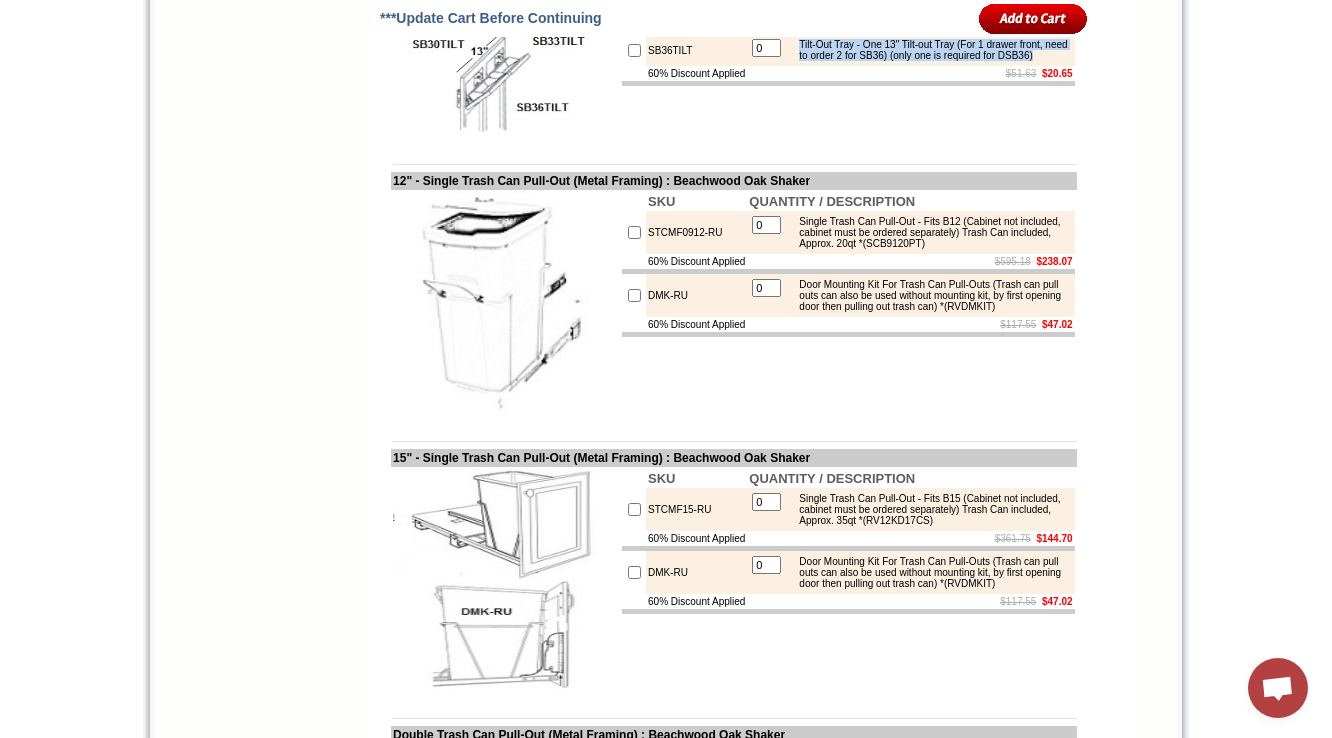 drag, startPoint x: 820, startPoint y: 424, endPoint x: 944, endPoint y: 448, distance: 126.30122 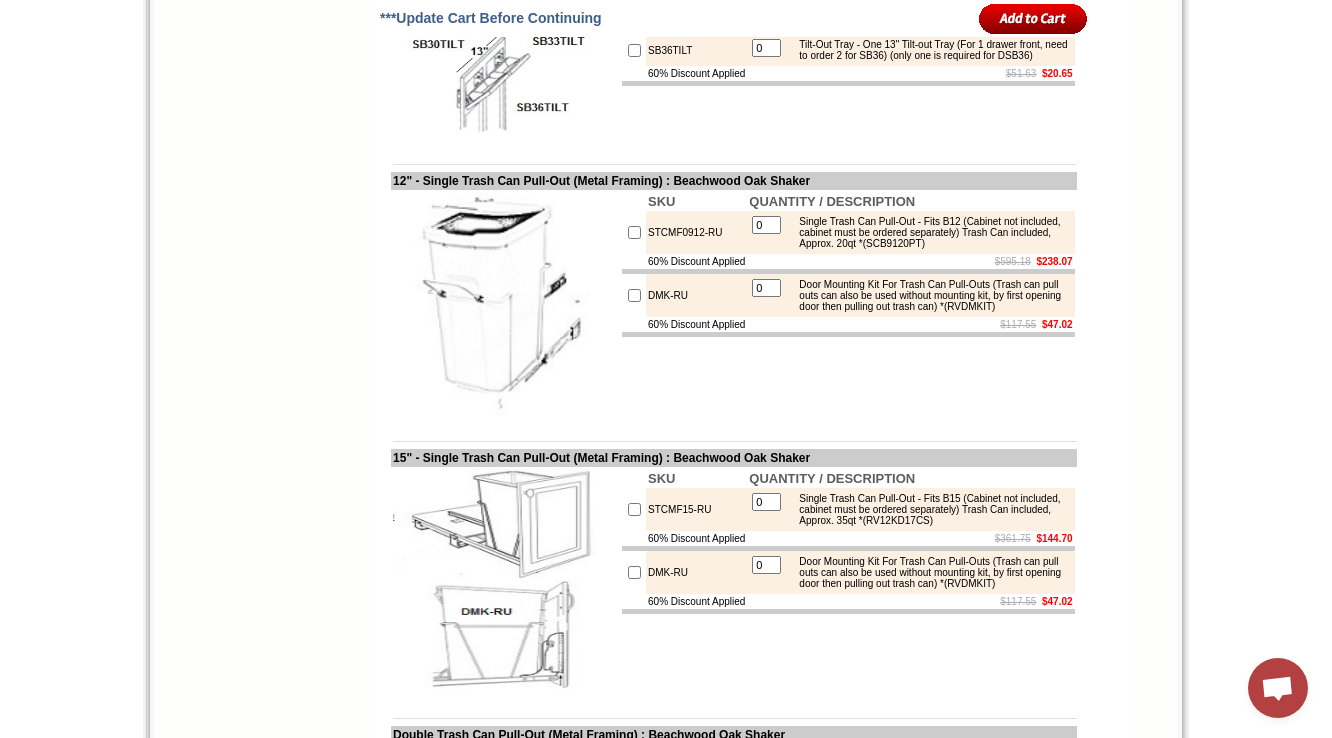click on "Tilt-Out Tray - One 25" Tilt-out Tray (For 1 drawer front)" at bounding box center [916, -52] 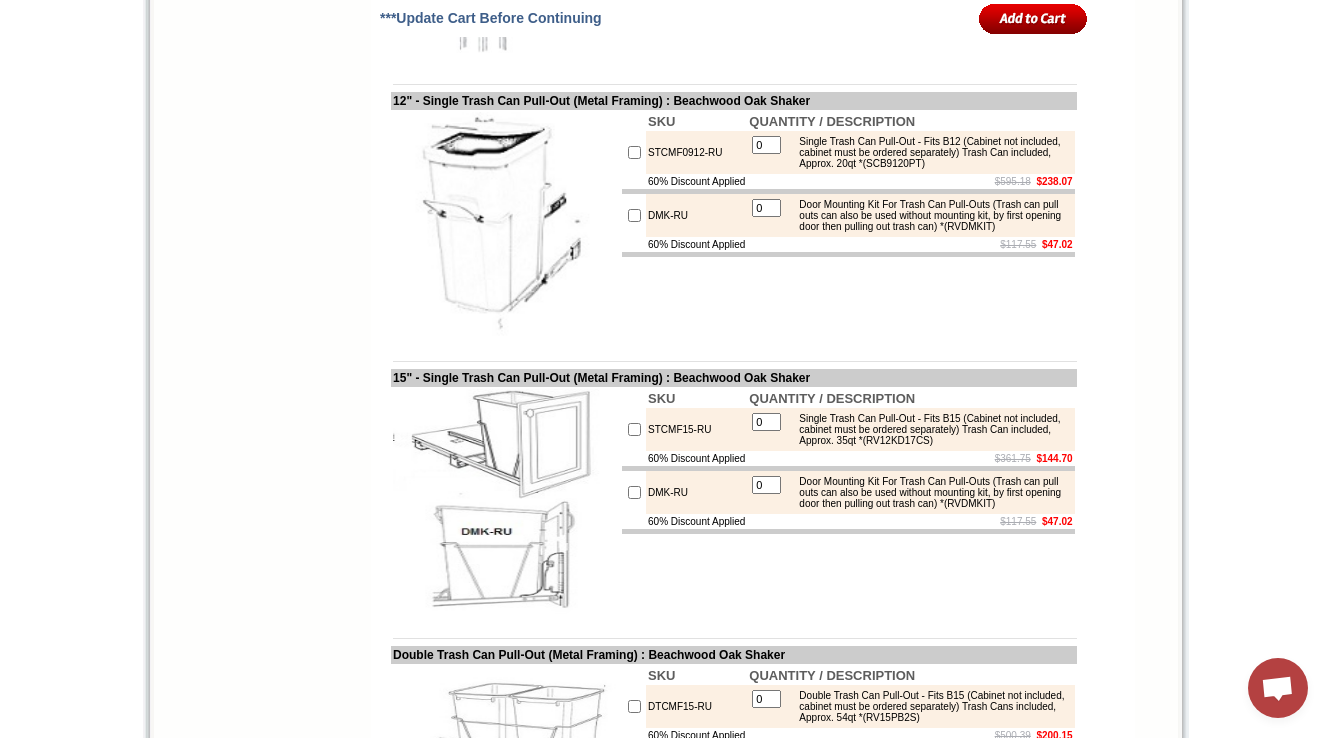 scroll, scrollTop: 6324, scrollLeft: 0, axis: vertical 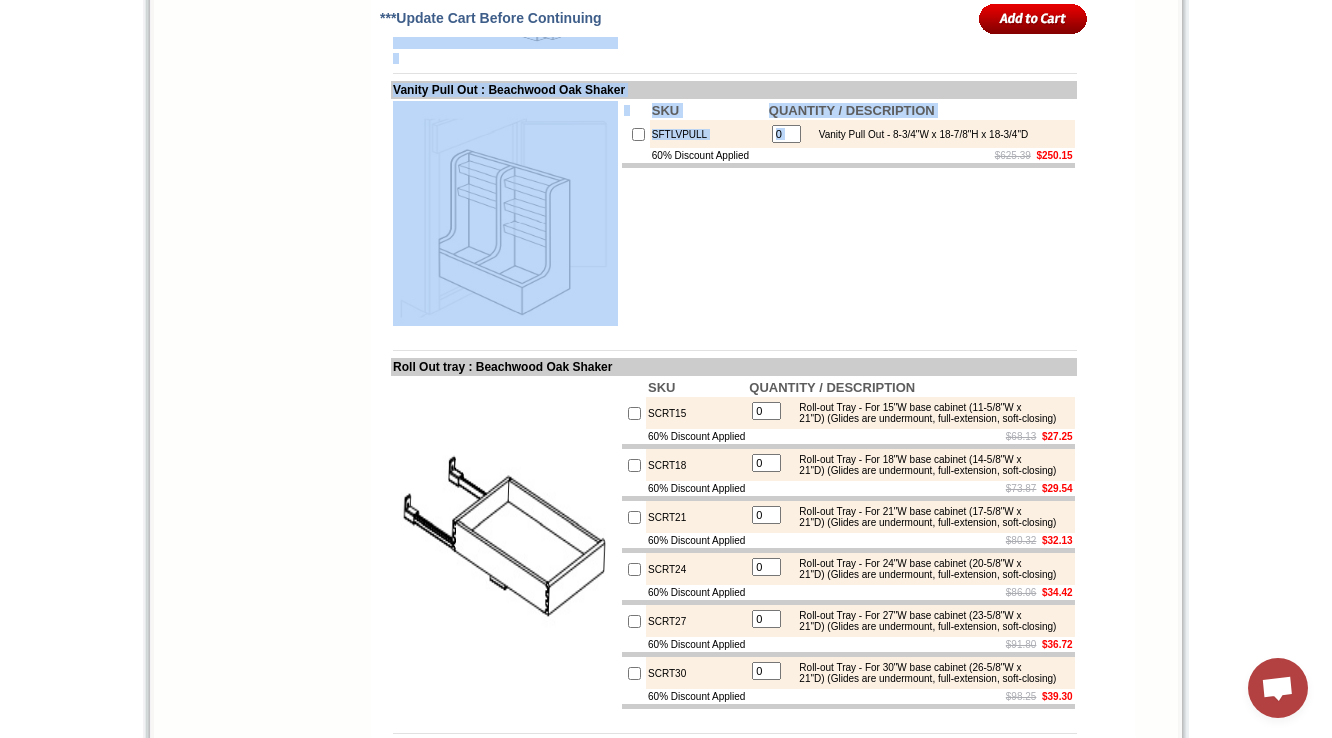 drag, startPoint x: 821, startPoint y: 366, endPoint x: 1082, endPoint y: 362, distance: 261.03064 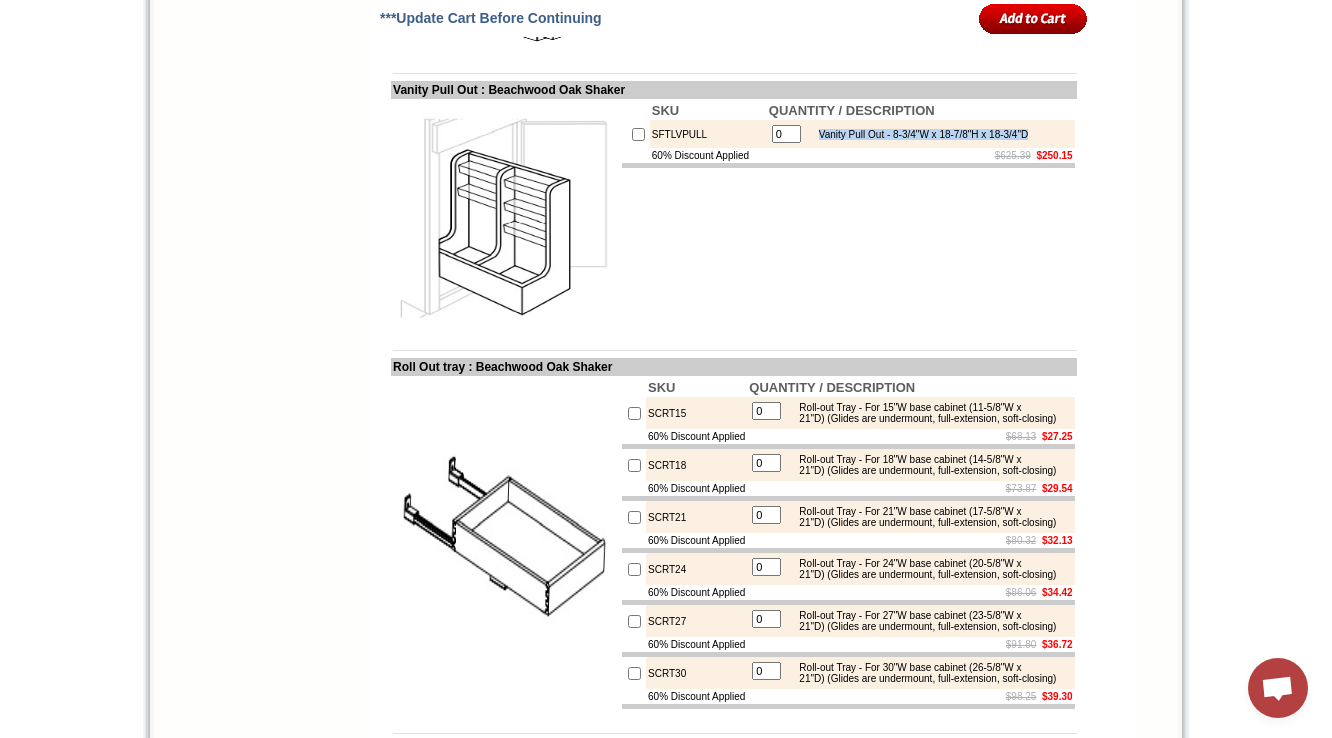 drag, startPoint x: 820, startPoint y: 367, endPoint x: 1066, endPoint y: 360, distance: 246.09958 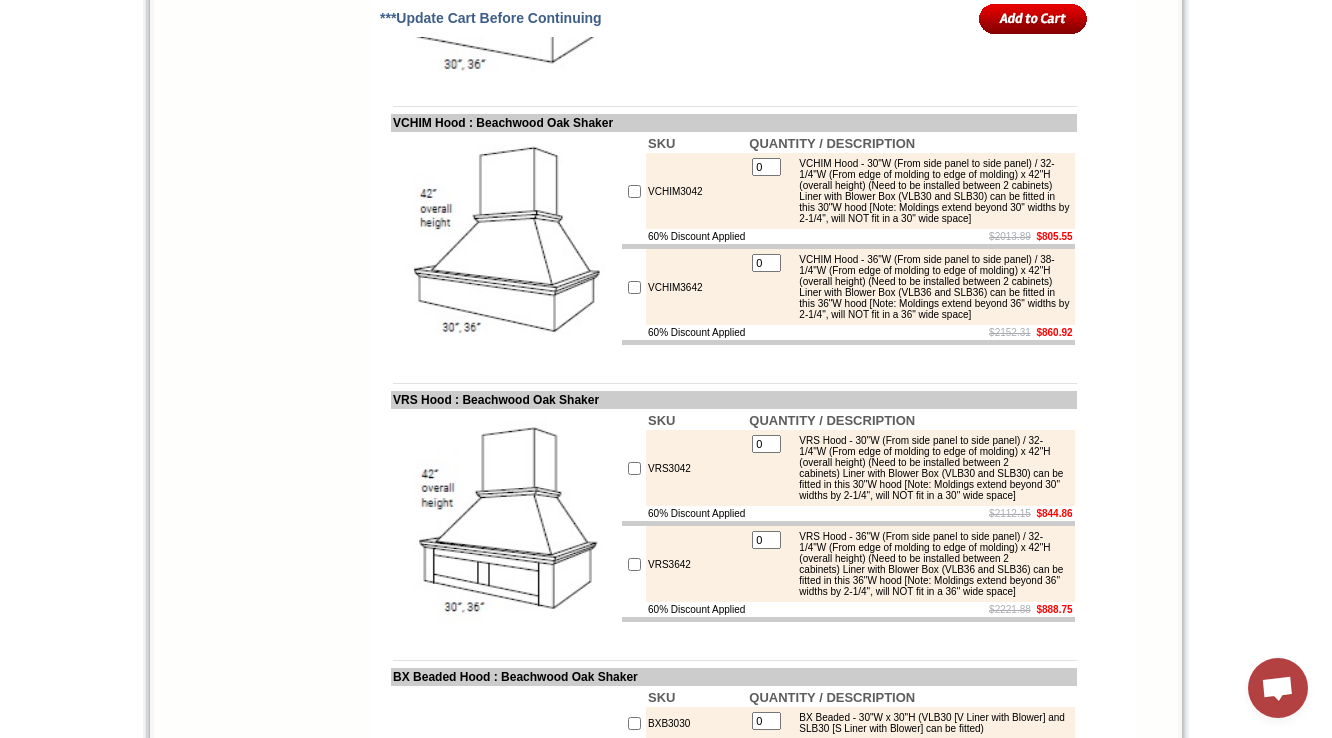scroll, scrollTop: 10986, scrollLeft: 0, axis: vertical 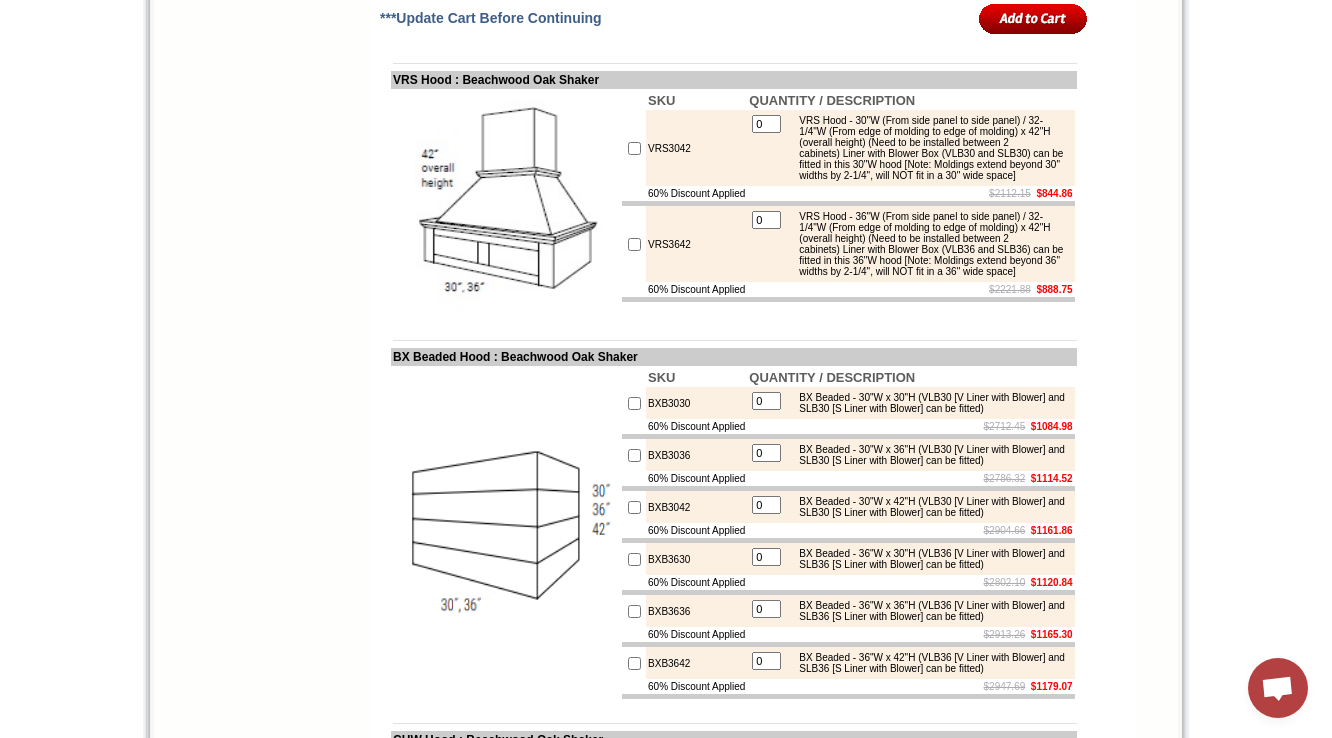 click on "T Hood - 30"W (From side panel to side panel) x 42"H (overall height) (Needs to be installed between 2 cabinets) Liner with Blower Box (VLB30 and SLB30) can be fitted in this 30"W hood" at bounding box center (929, -417) 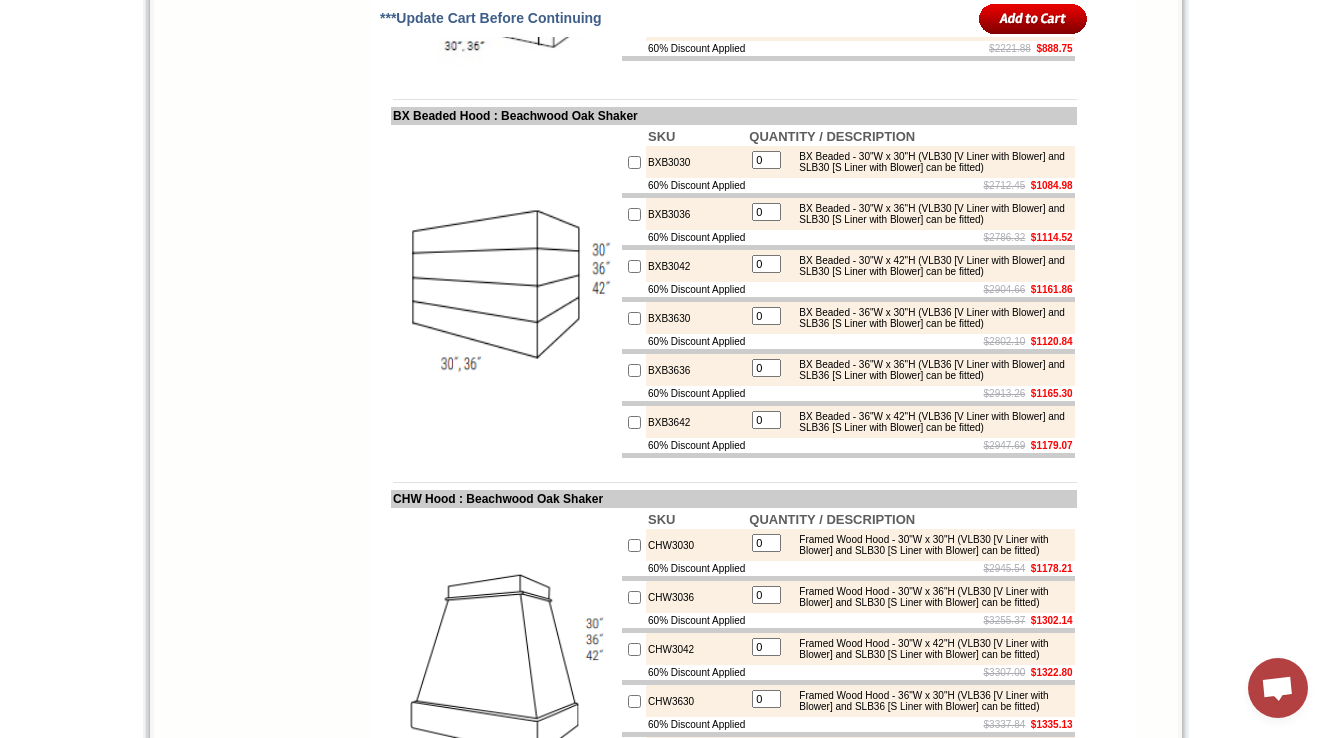 scroll, scrollTop: 11306, scrollLeft: 0, axis: vertical 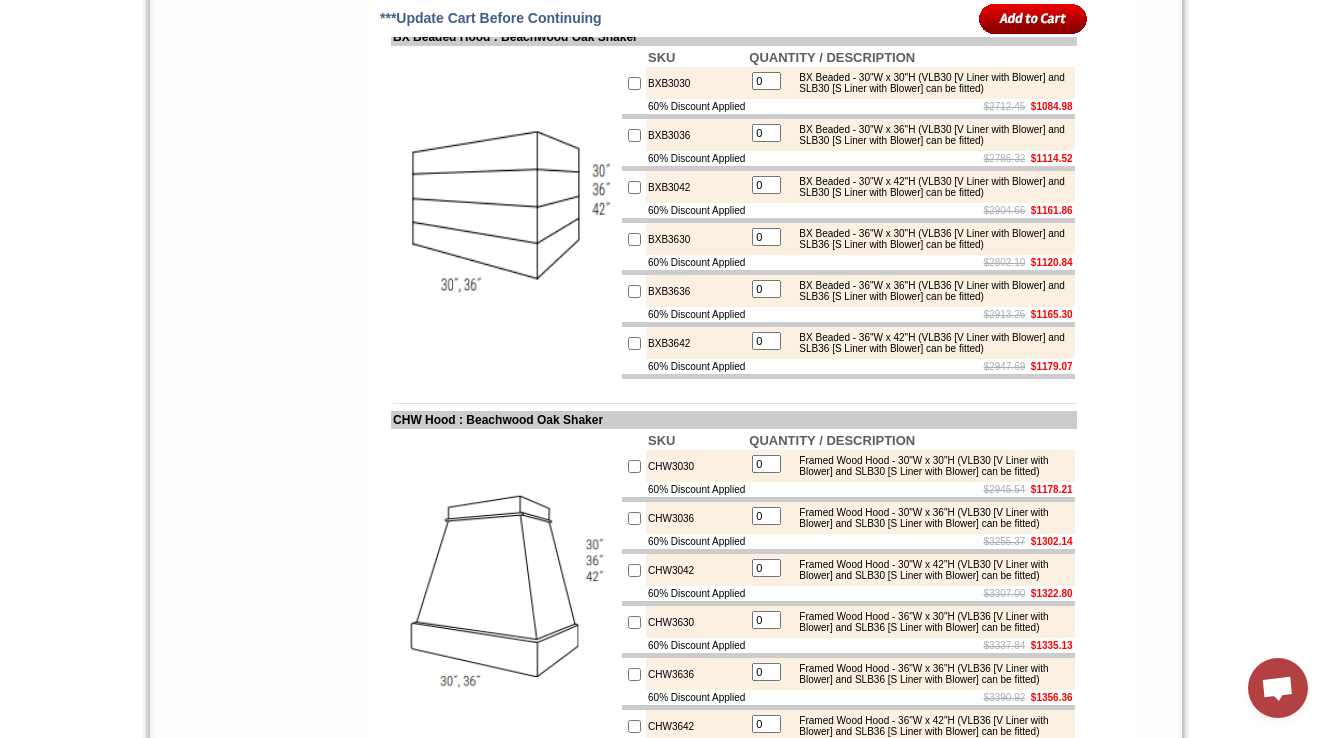 click on "VRS Hood - 30"W (From side panel to side panel) / 32-1/4"W (From edge of molding to edge of molding) x 42"H (overall height) (Need to be installed between 2 cabinets) Liner with Blower Box (VLB30 and SLB30) can be fitted in this 30"W hood [Note: Moldings extend beyond 30" widths by 2-1/4", will NOT fit in a 30" wide space]" at bounding box center [929, -172] 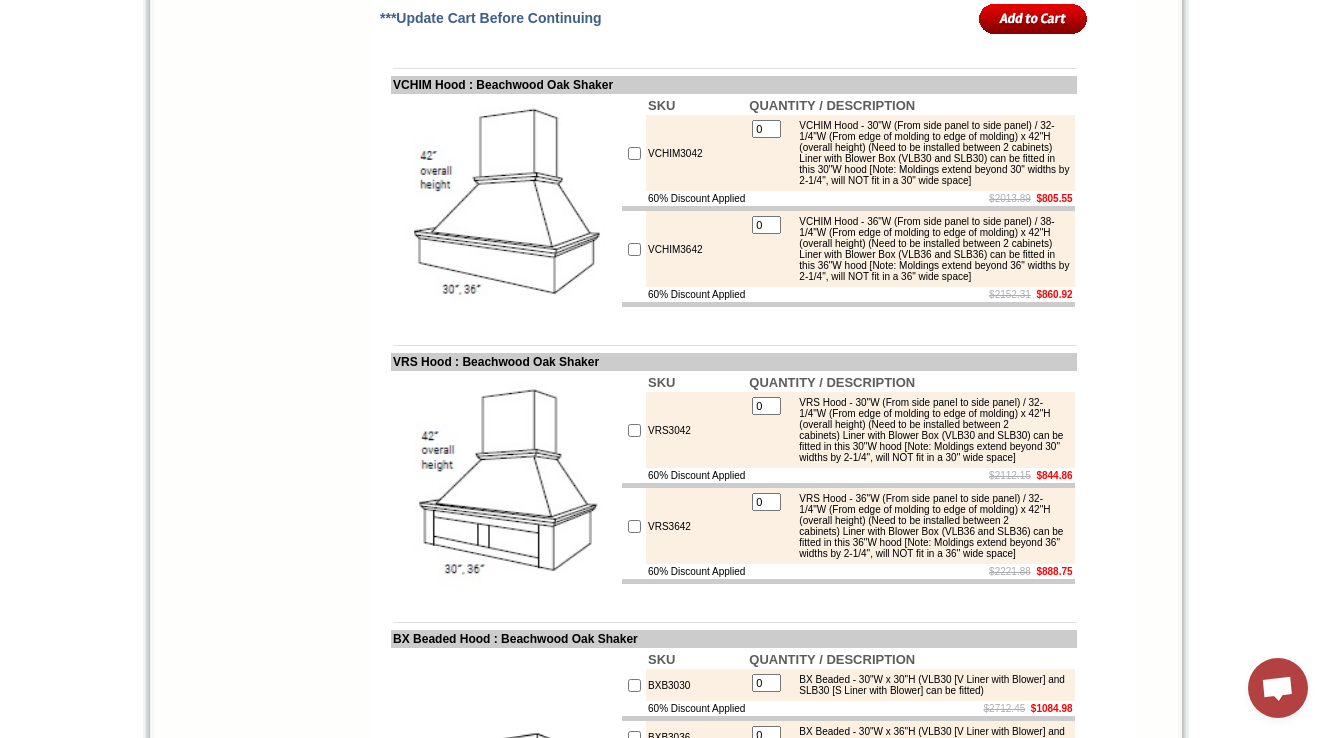 scroll, scrollTop: 10746, scrollLeft: 0, axis: vertical 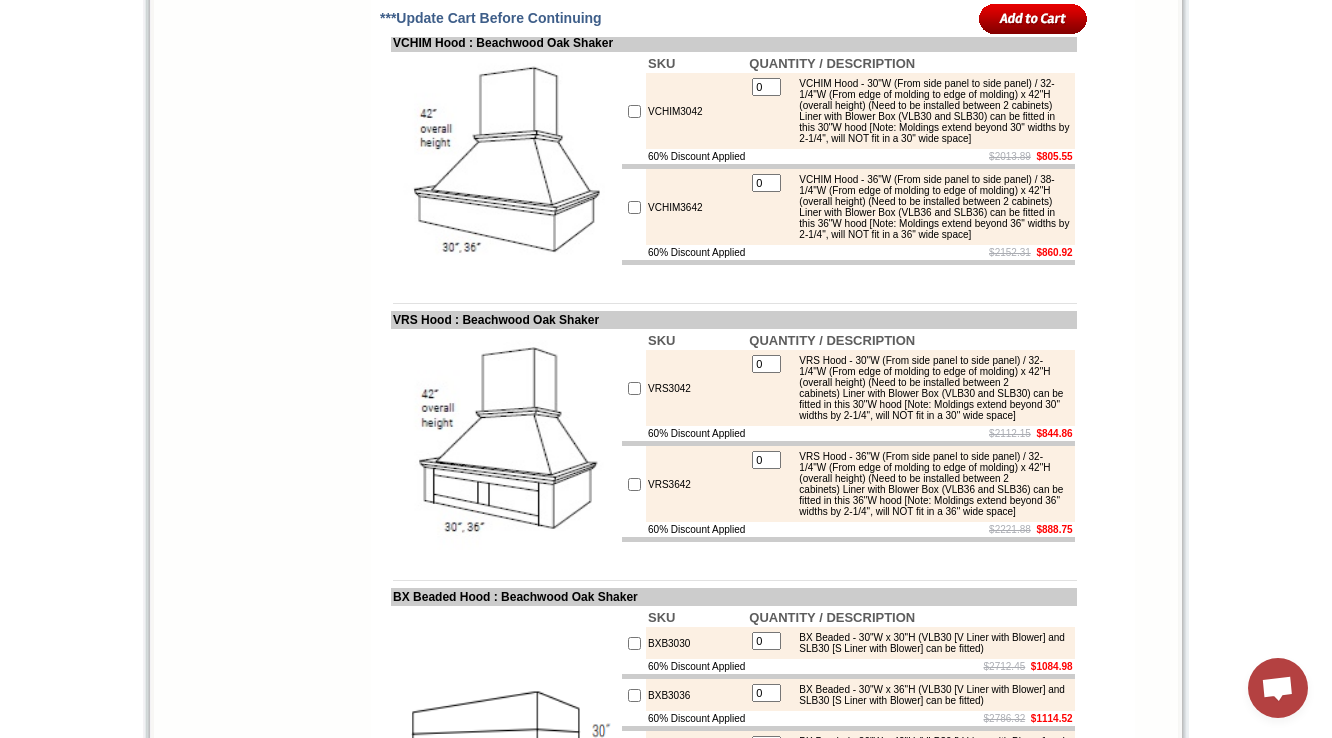 drag, startPoint x: 820, startPoint y: 356, endPoint x: 868, endPoint y: 401, distance: 65.795135 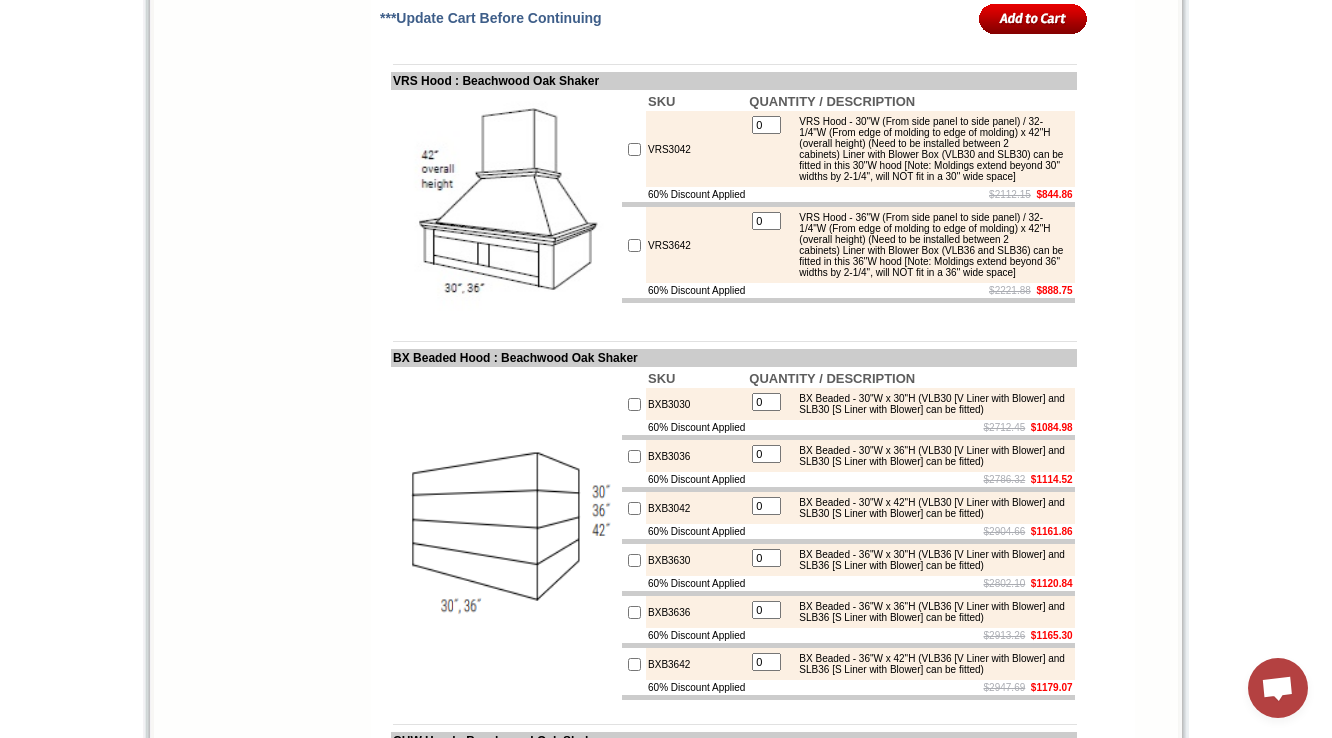 scroll, scrollTop: 10986, scrollLeft: 0, axis: vertical 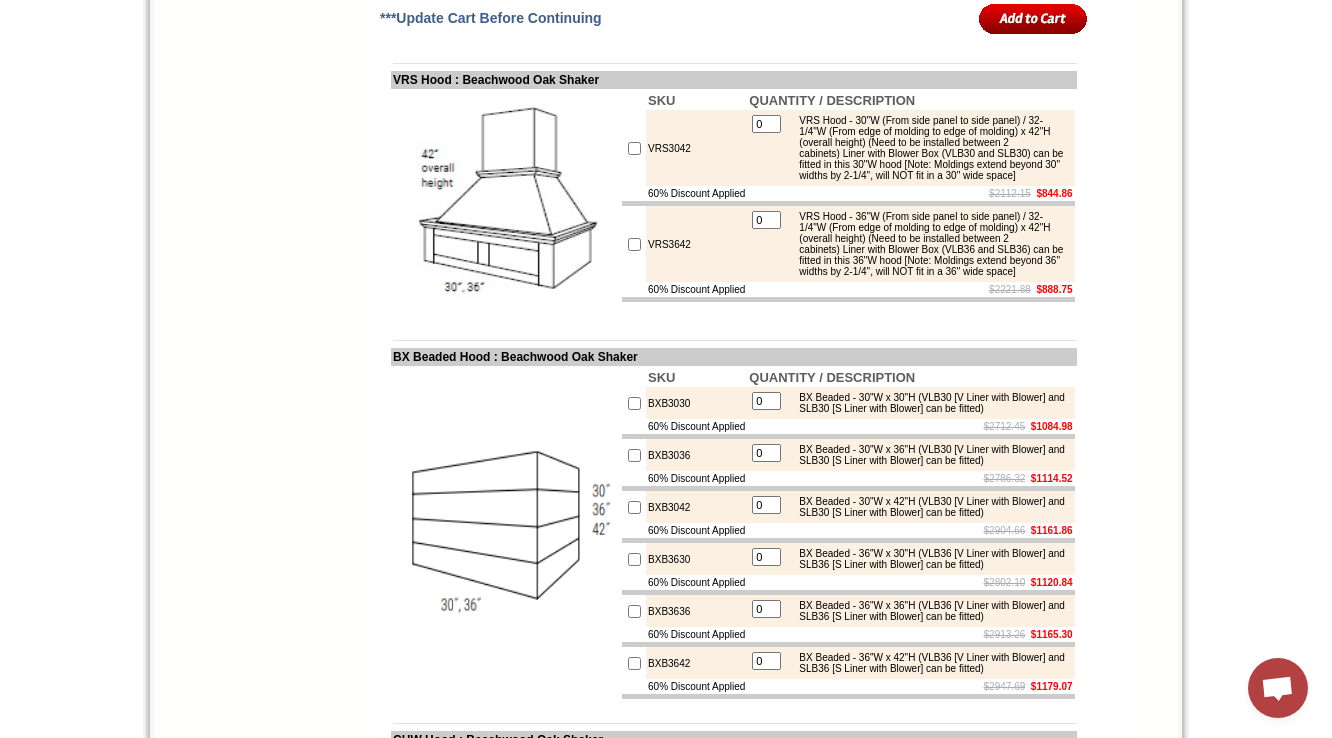 drag, startPoint x: 820, startPoint y: 392, endPoint x: 888, endPoint y: 480, distance: 111.21151 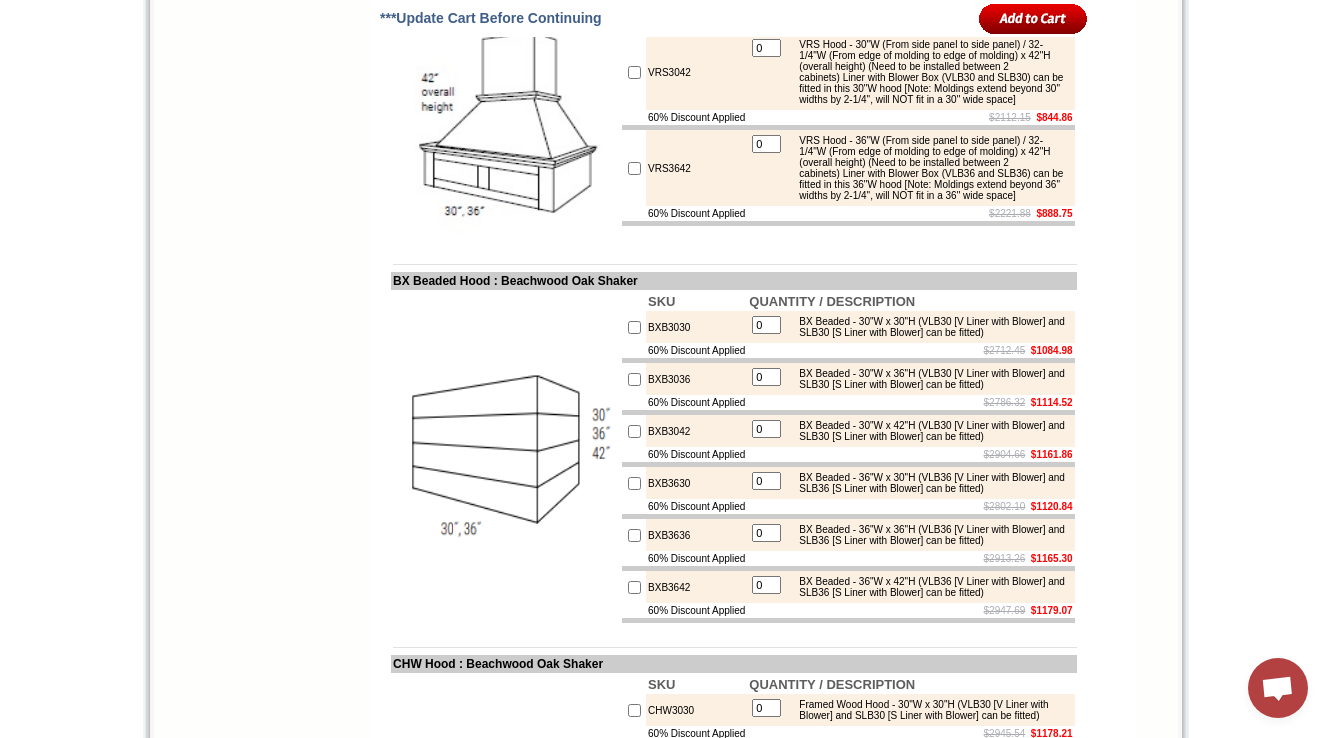 scroll, scrollTop: 11066, scrollLeft: 0, axis: vertical 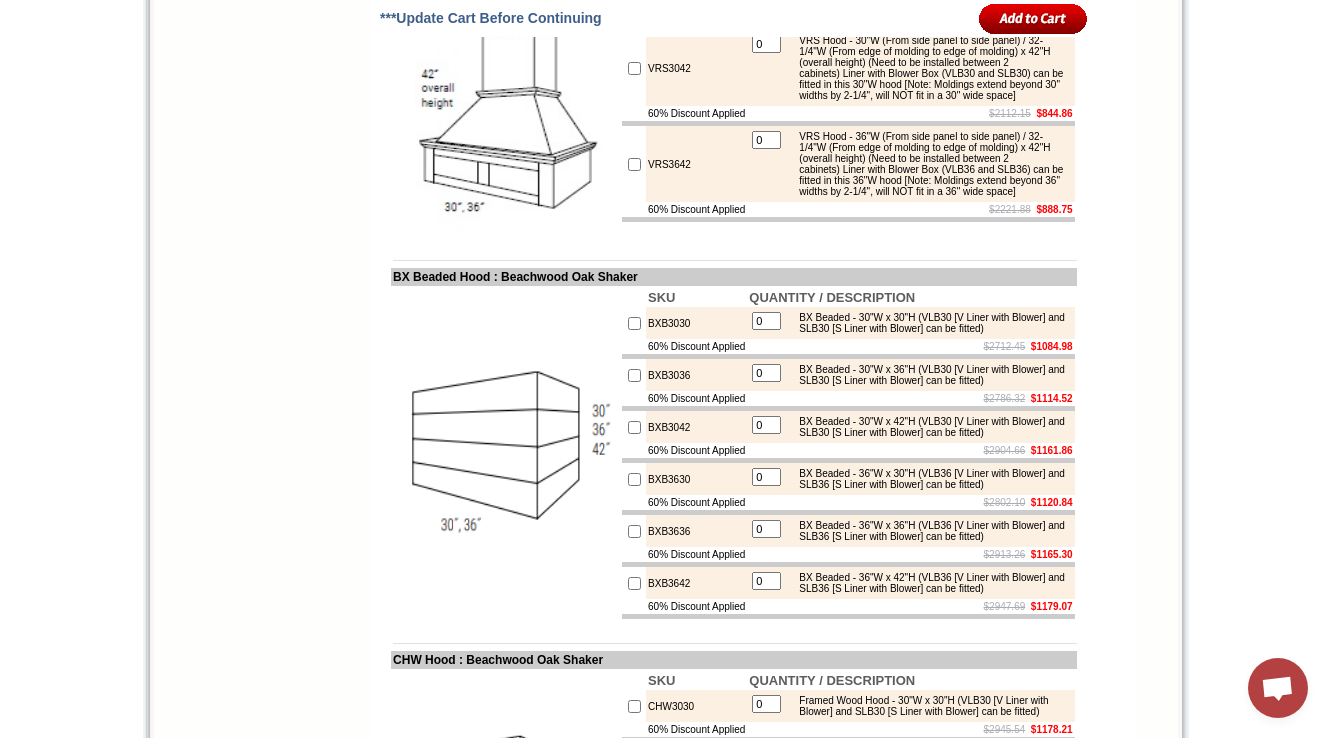 drag, startPoint x: 896, startPoint y: 512, endPoint x: 902, endPoint y: 531, distance: 19.924858 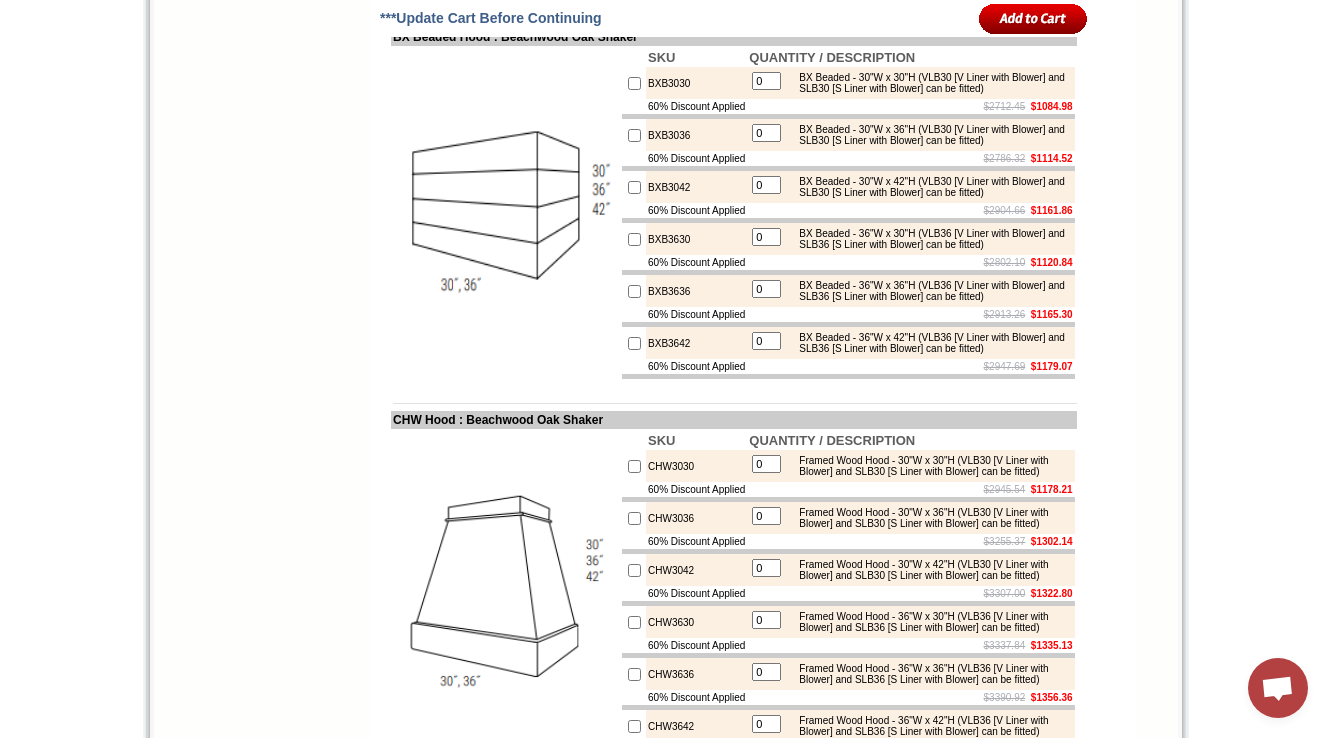 click on "VRS3042" at bounding box center (696, -172) 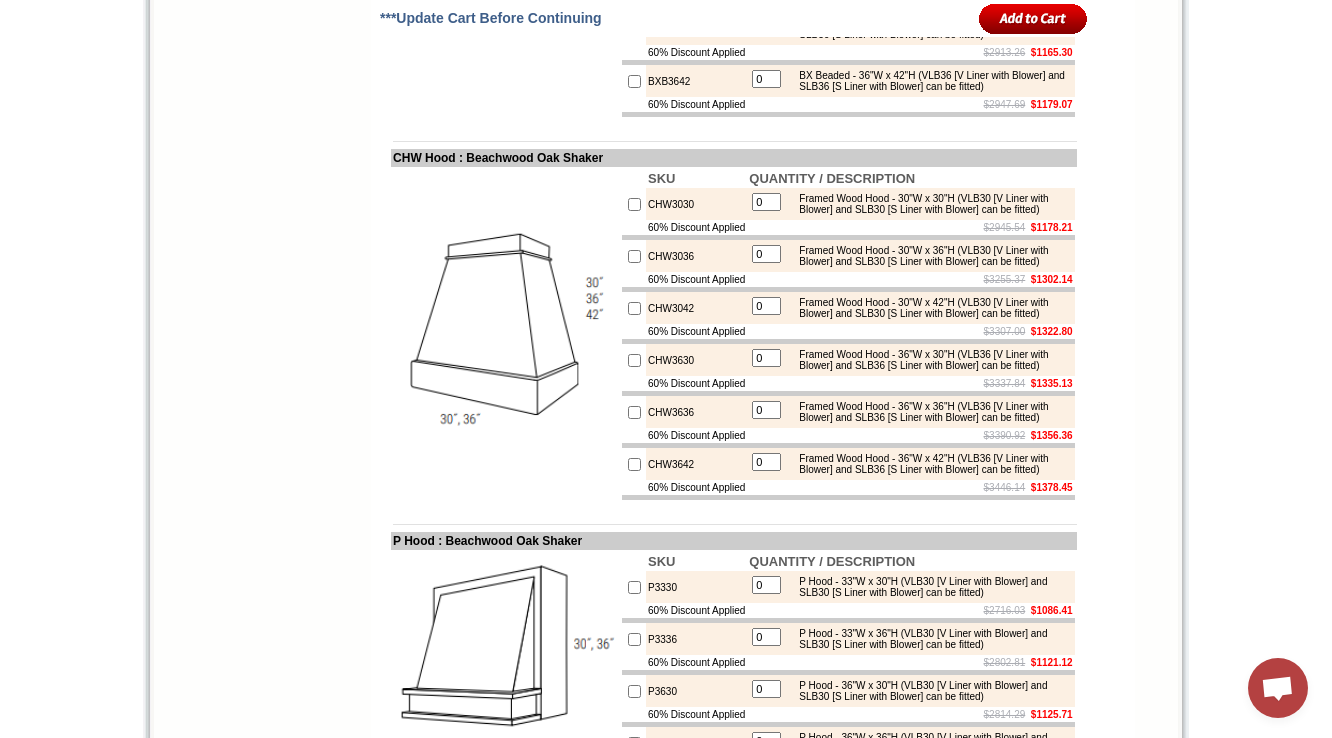 scroll, scrollTop: 13751, scrollLeft: 0, axis: vertical 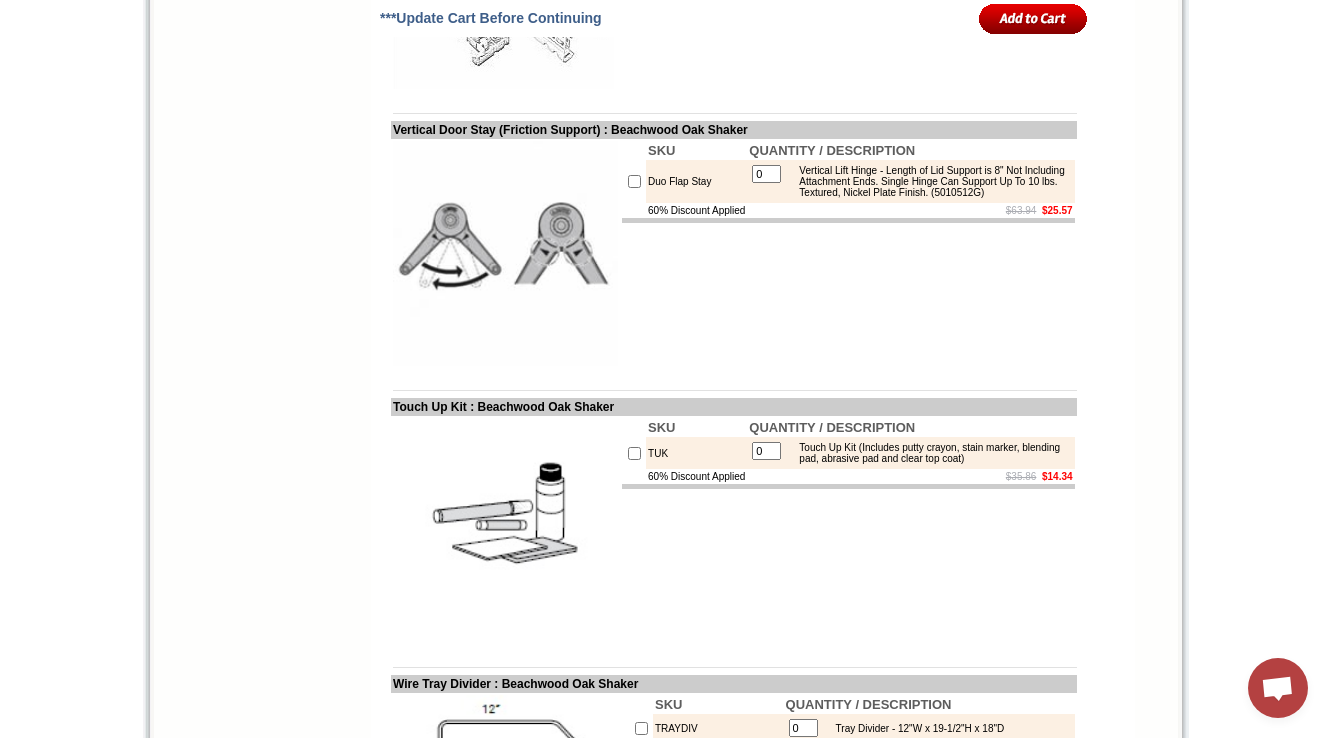 click on "V Liner with Blower Box - Liner: 28-3/8"W x 4"H x 20-5/8"D, Blower Box: 19-1/2"W x 9-5/8"H x 10-1/4"D (Motor Box is 1" off back, Duct is 6" round and 5-3/8" from wall, centered) (390 CFM)" at bounding box center (929, -644) 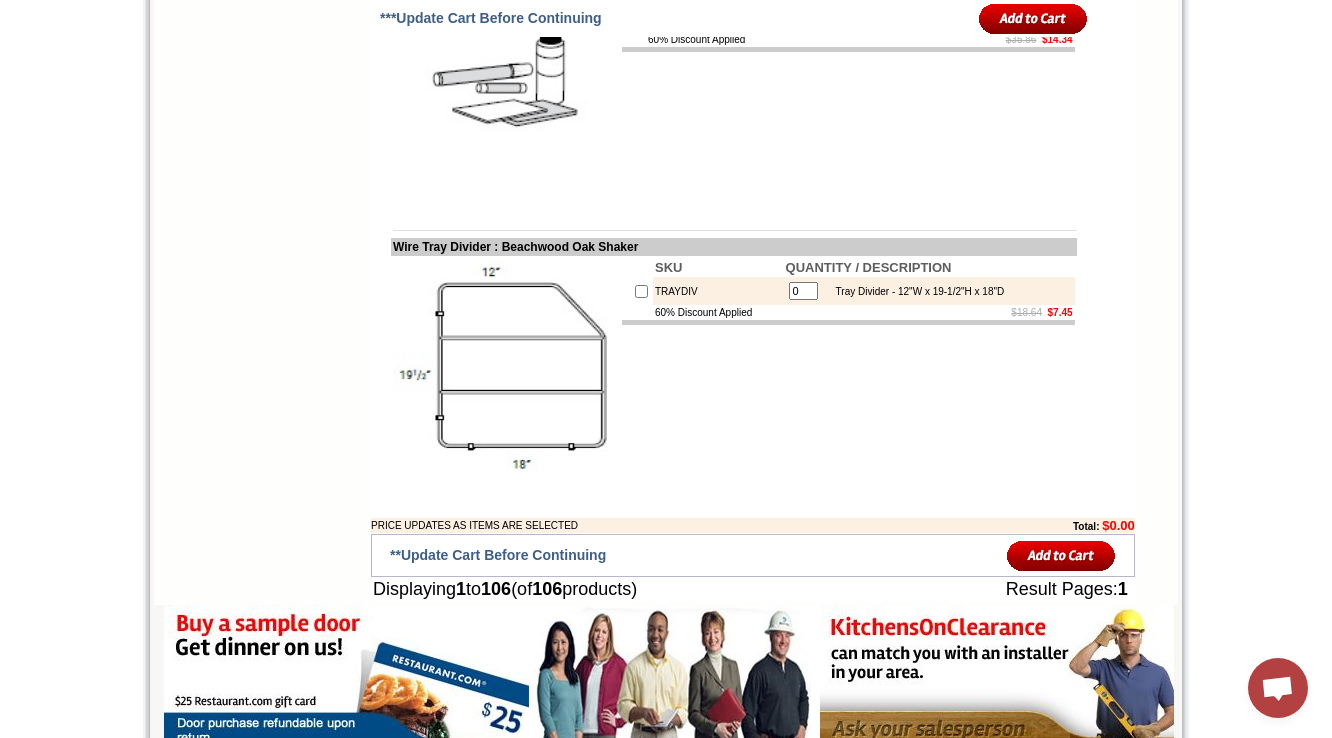 scroll, scrollTop: 14231, scrollLeft: 0, axis: vertical 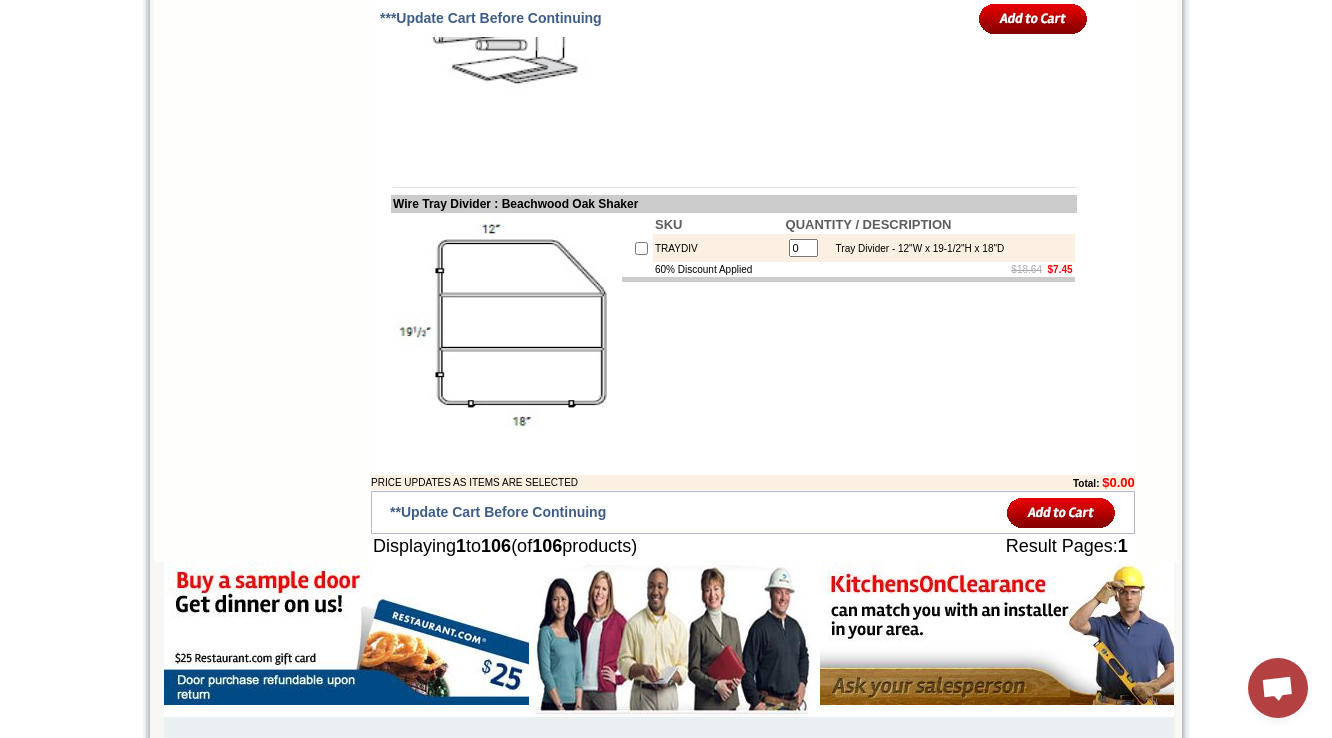 click on "S Liner with Blower Box (Stainless steel) - Liner: 34-3/8"W x 4"H x 20-5/8"D, Blower Box: 14-1/2"W x 3-1/2"H x 12"D (Motor Box is 1" off back, Duct is 6" round and 5-3/8" from wall, centered) (Electrical connection 7" from wall, 12" from center of motor box) (600 CFM)" at bounding box center (929, -757) 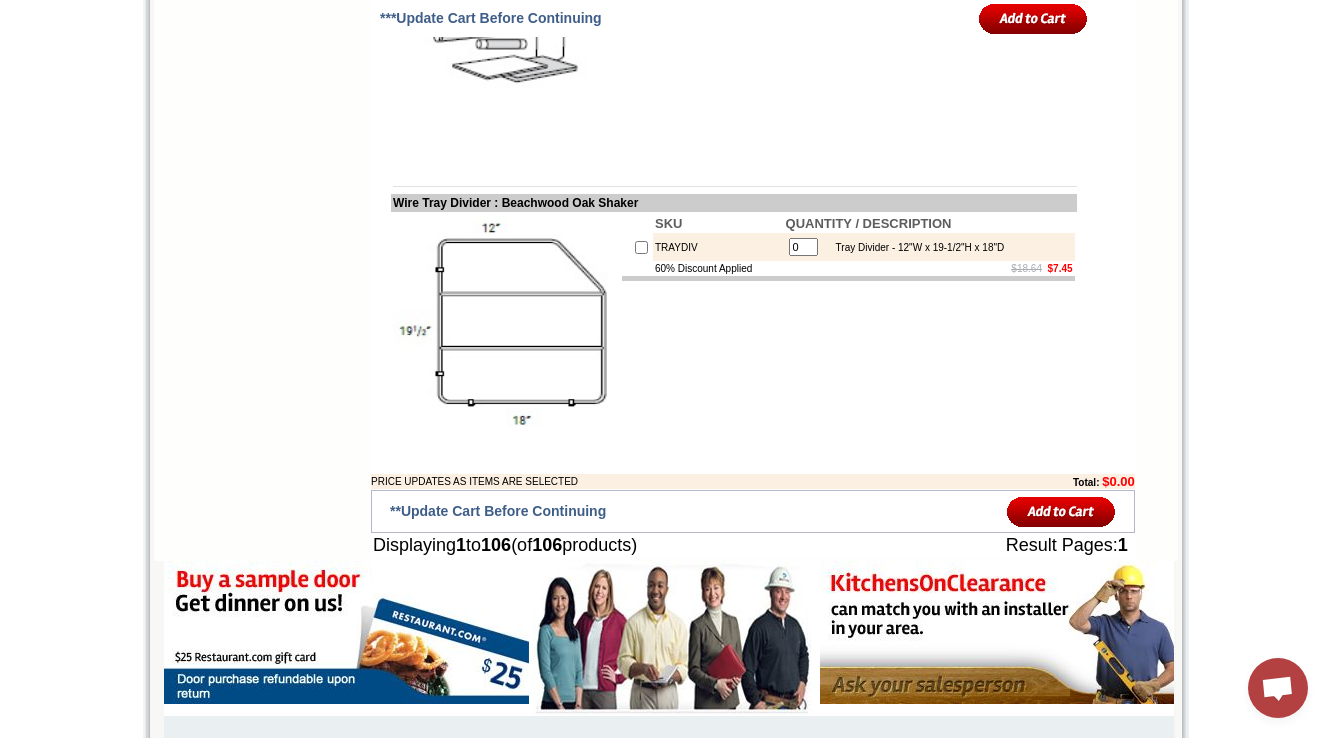 scroll, scrollTop: 14711, scrollLeft: 0, axis: vertical 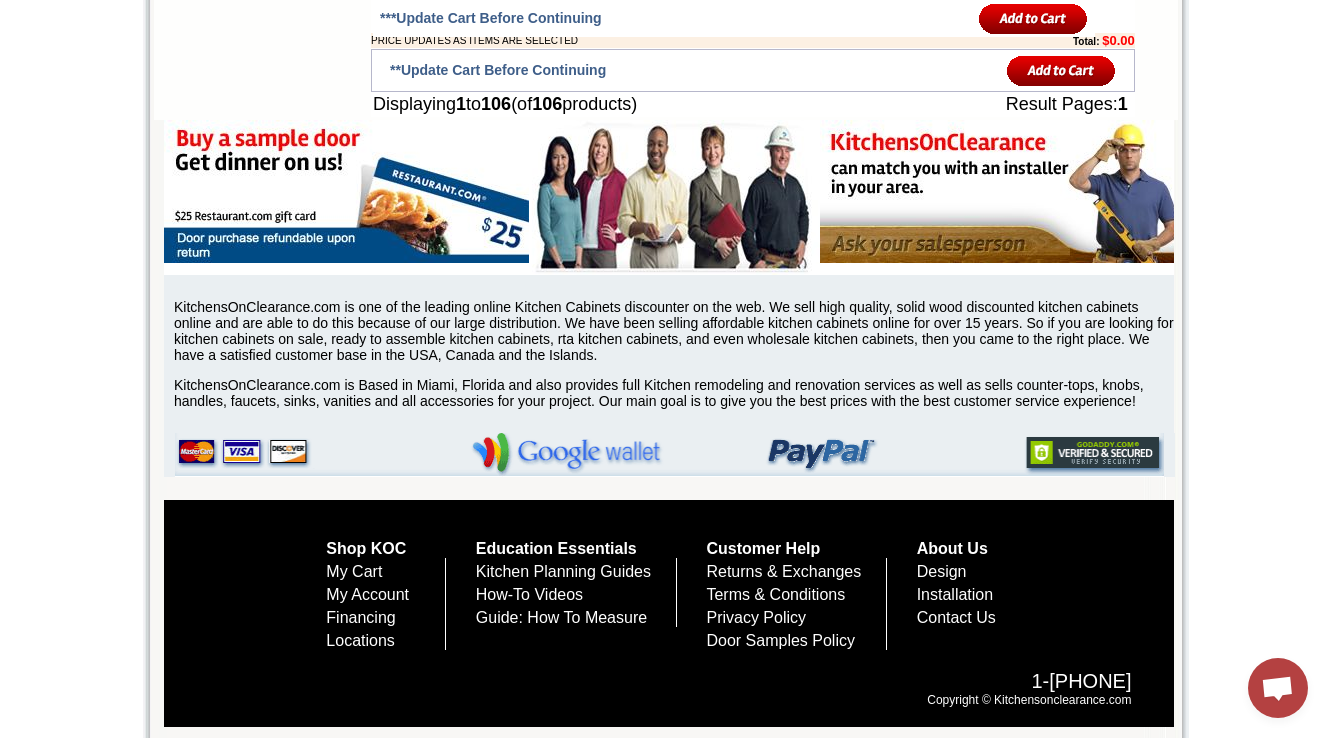 click on "SKU
QUANTITY / DESCRIPTION
Duo Flap Stay
0 Vertical Lift Hinge - Length of Lid Support is 8" Not Including Attachment Ends. Single Hinge Can Support Up To 10 lbs. Textured, Nickel Plate Finish. (5010512G)
60% Discount Applied
$63.94    $25.57" at bounding box center (848, -669) 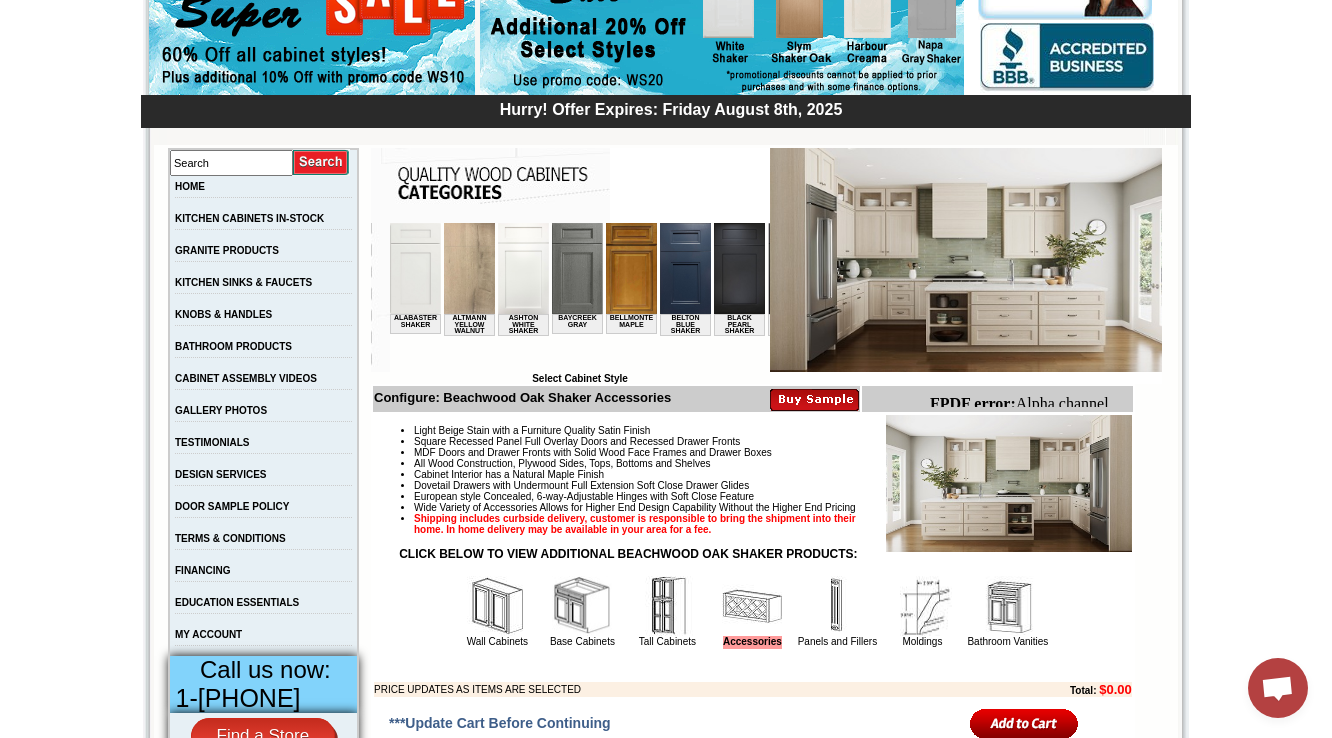 scroll, scrollTop: 560, scrollLeft: 0, axis: vertical 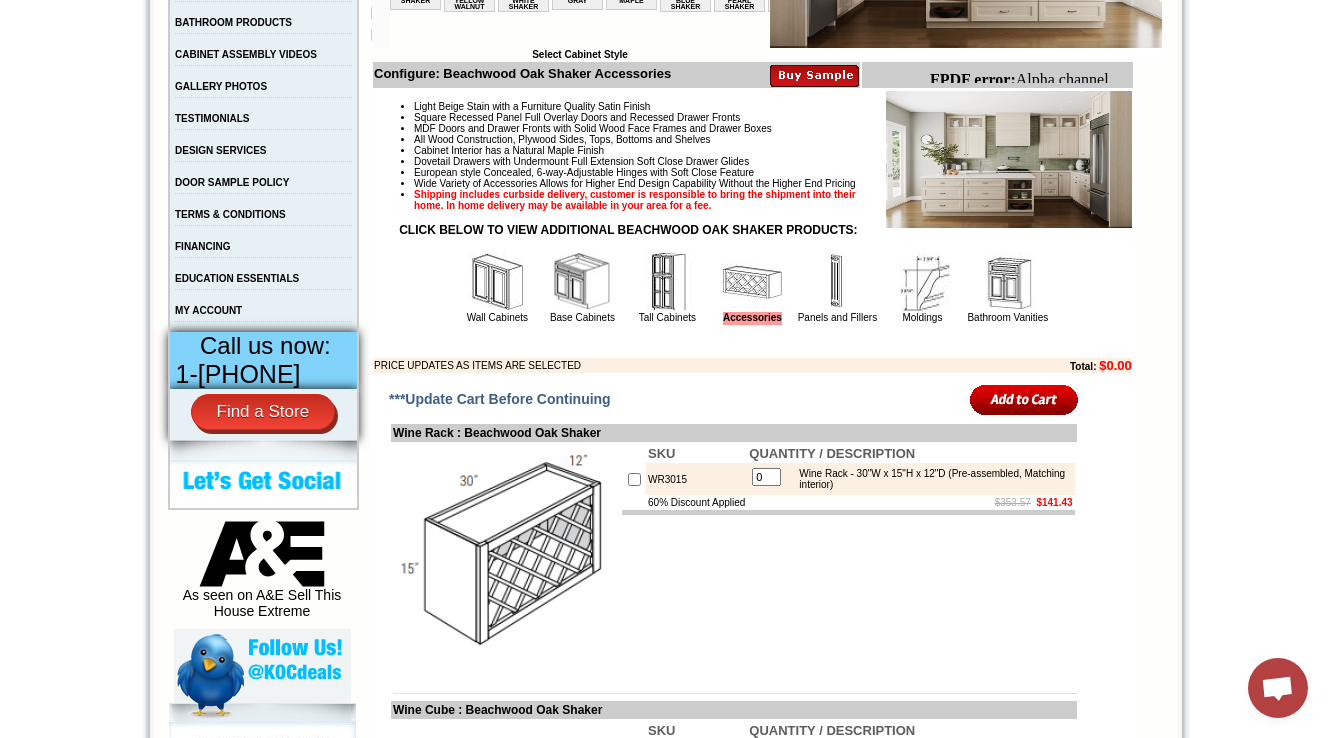 click at bounding box center [837, 282] 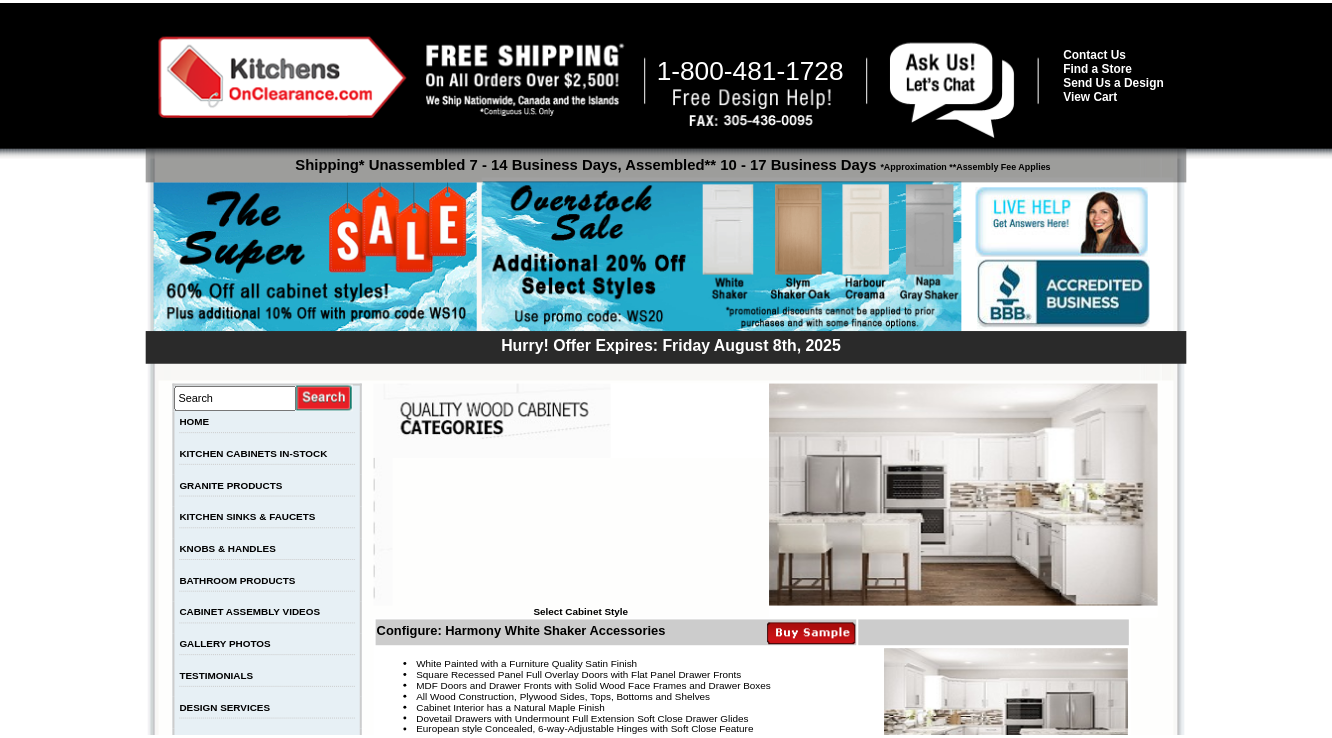 scroll, scrollTop: 3360, scrollLeft: 0, axis: vertical 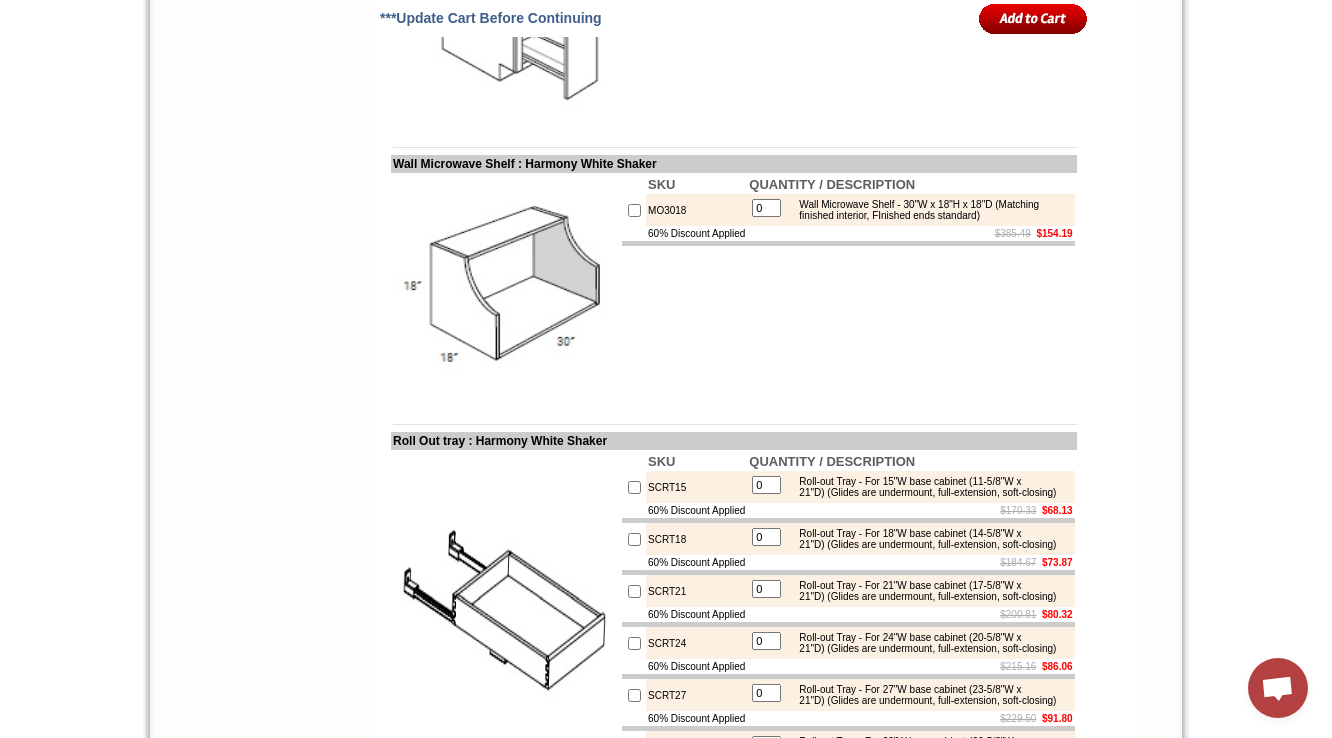 click on "Wall Microwave Shelf - 30"W x 18"H x 18"D (Matching finished interior, FInished ends standard)" at bounding box center [929, 210] 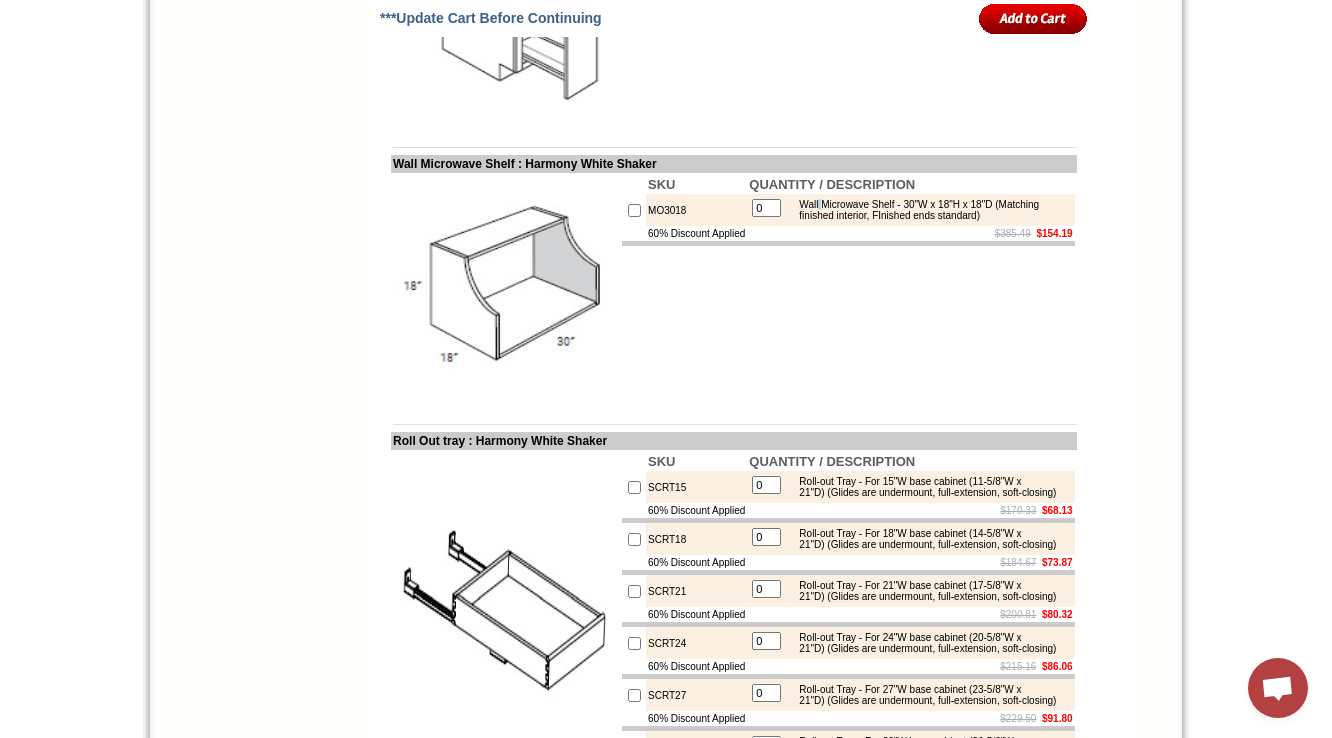 click on "Wall Microwave Shelf - 30"W x 18"H x 18"D (Matching finished interior, FInished ends standard)" at bounding box center [929, 210] 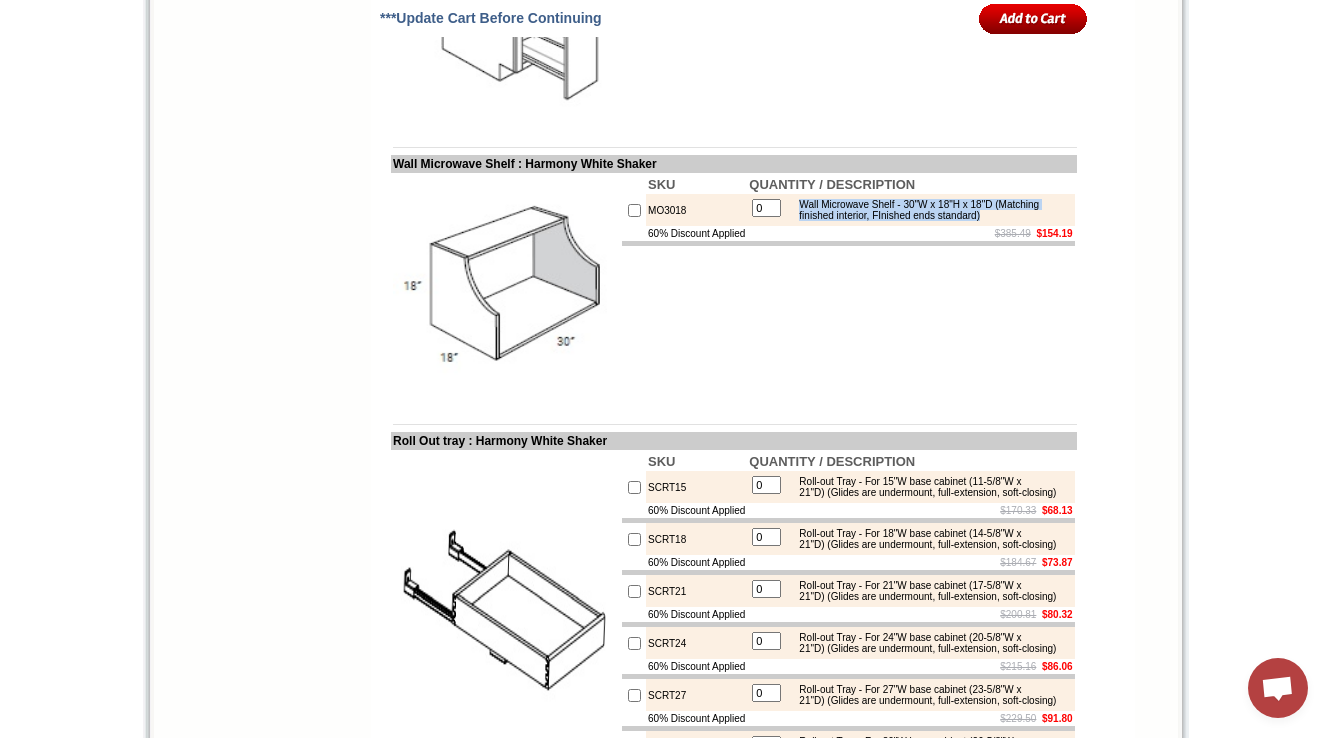 click on "Wall Microwave Shelf - 30"W x 18"H x 18"D (Matching finished interior, FInished ends standard)" at bounding box center (929, 210) 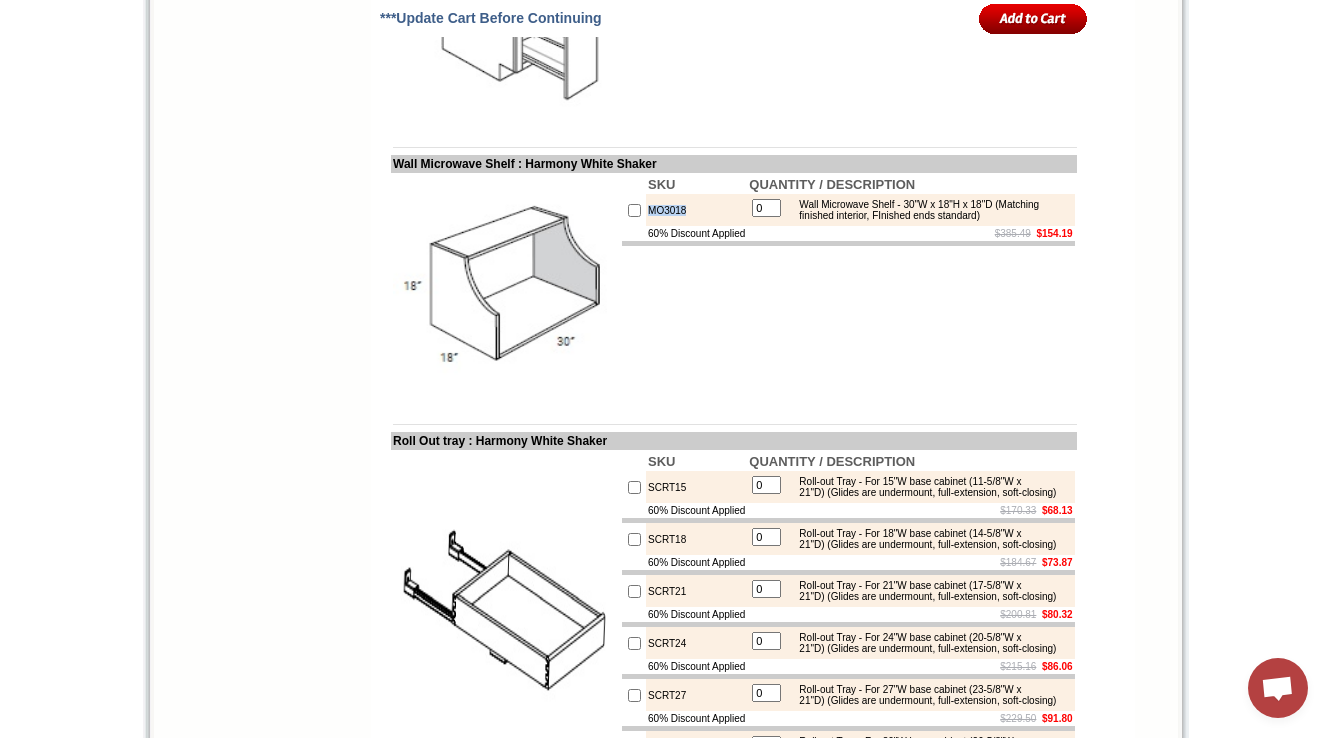 click on "MO3018" at bounding box center (696, 210) 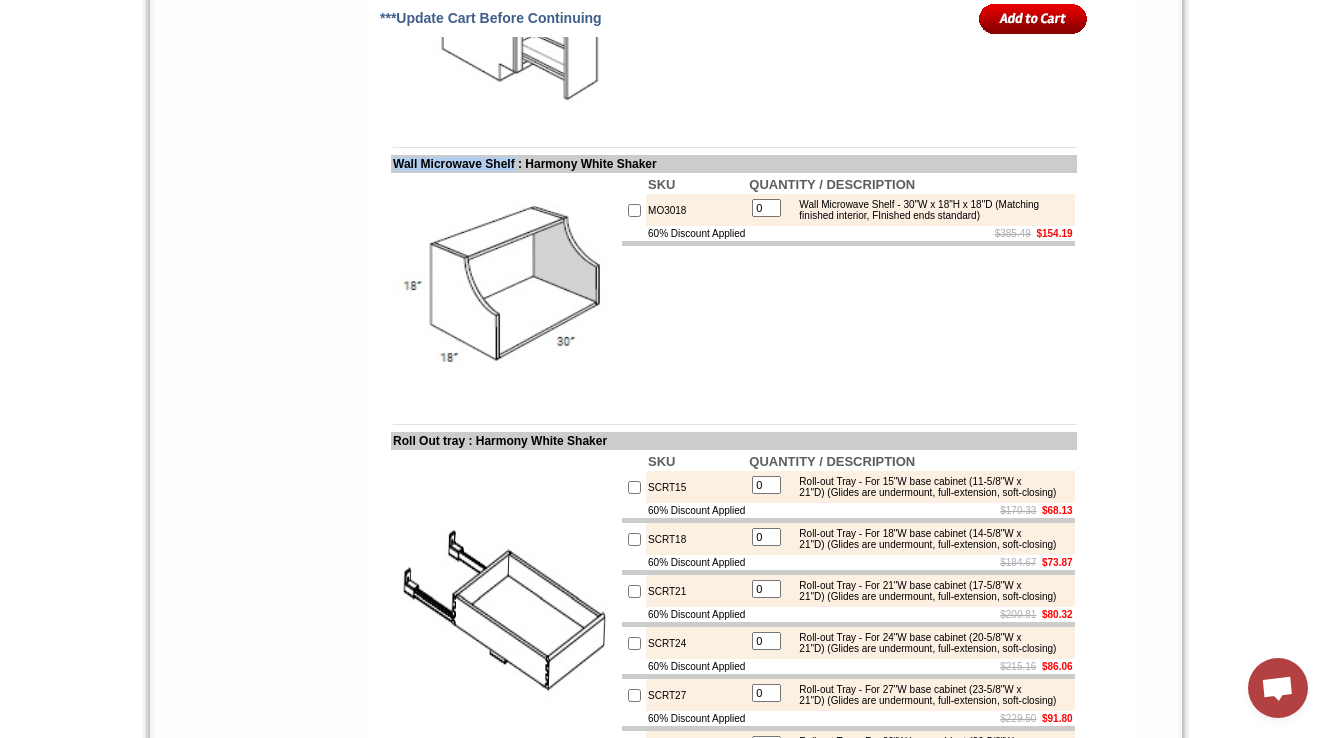 drag, startPoint x: 395, startPoint y: 390, endPoint x: 538, endPoint y: 389, distance: 143.0035 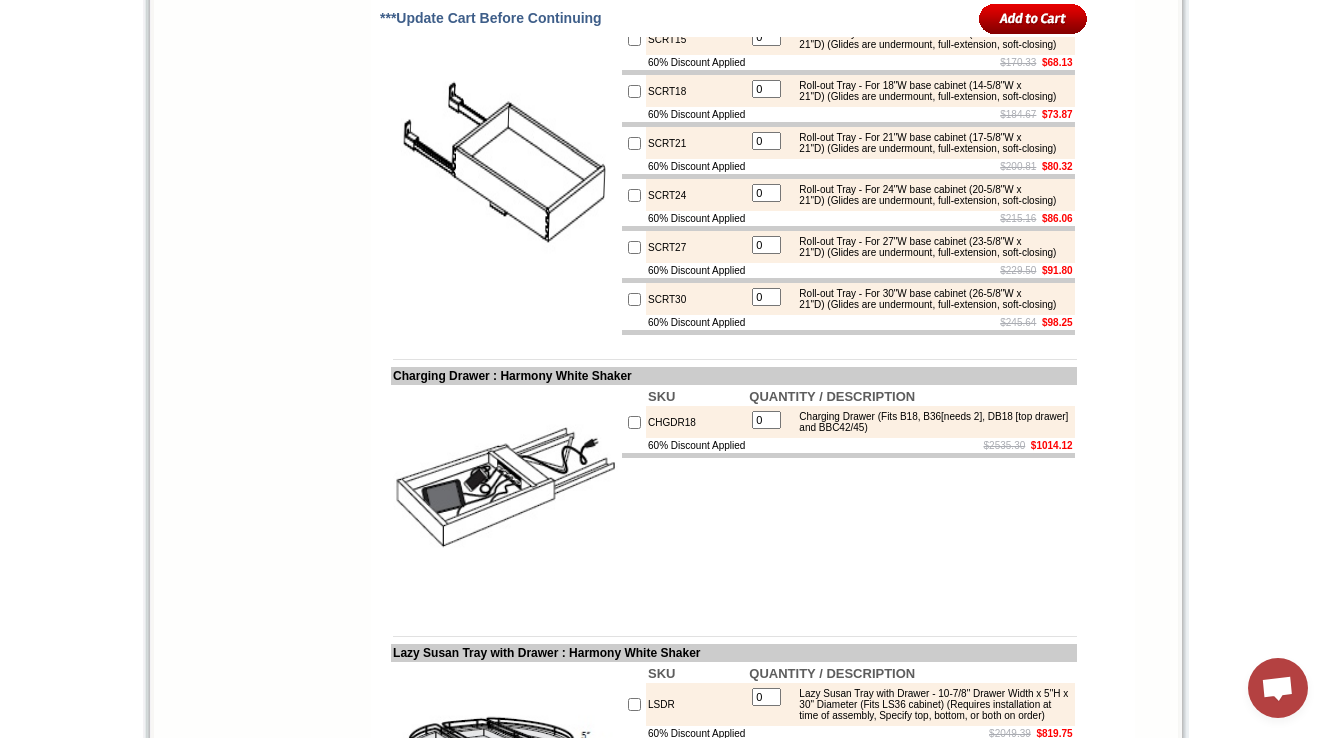 scroll, scrollTop: 5068, scrollLeft: 0, axis: vertical 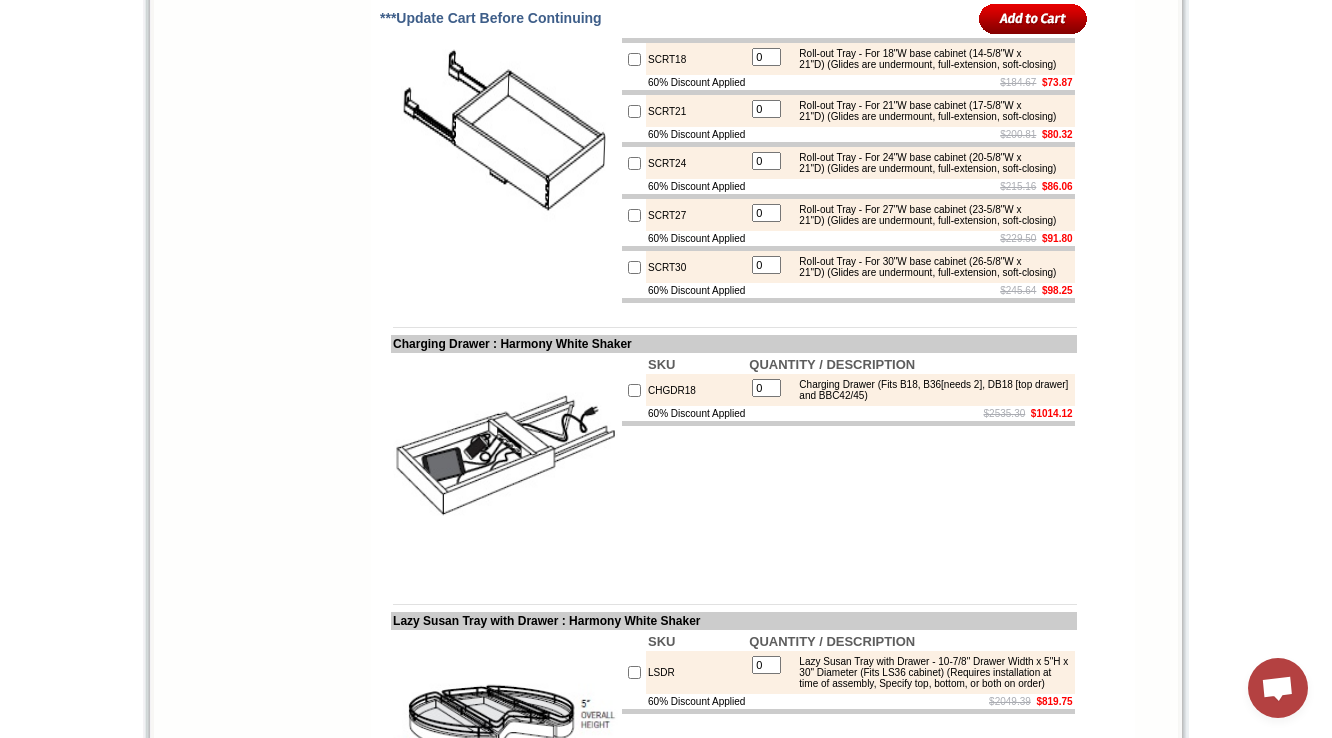 click on "Roll-out Tray - For 15"W base cabinet (11-5/8"W x 21"D) (Glides are undermount, full-extension, soft-closing)" at bounding box center (929, 7) 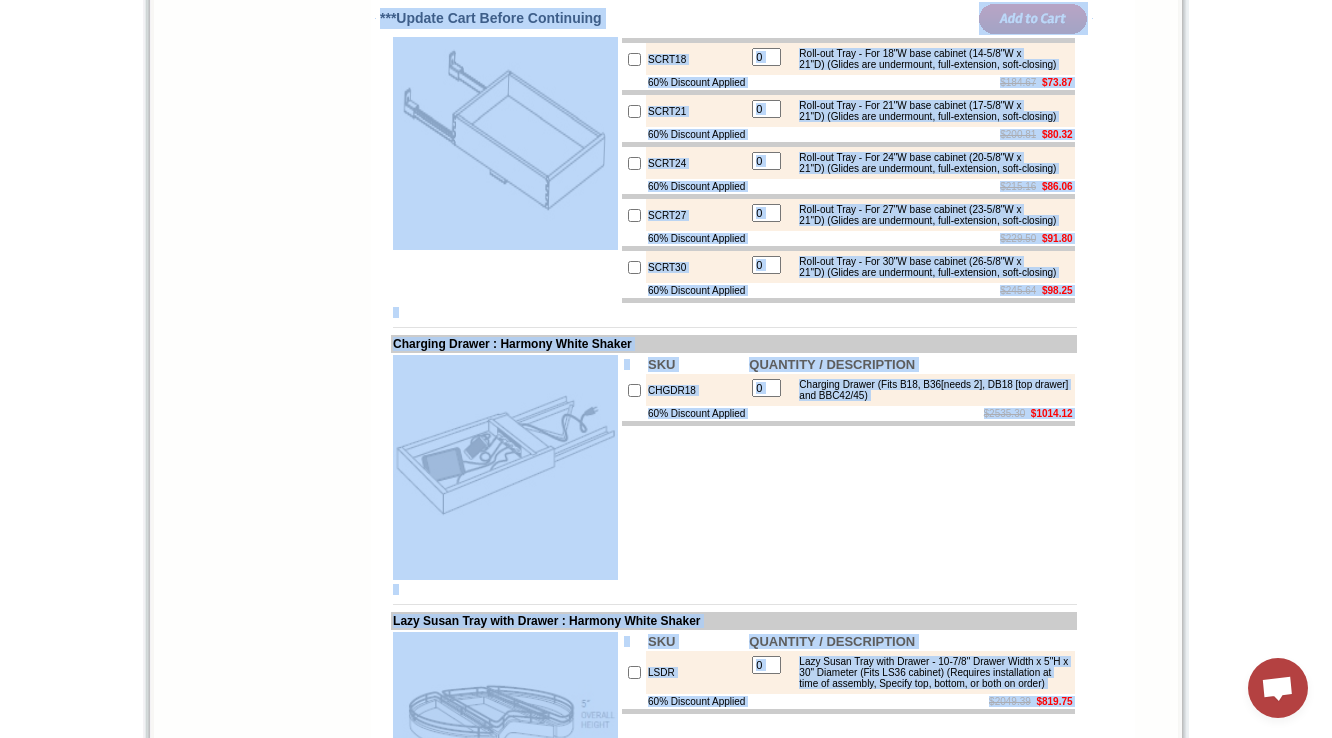 click on "Roll-out Tray - For 15"W base cabinet (11-5/8"W x 21"D) (Glides are undermount, full-extension, soft-closing)" at bounding box center (929, 7) 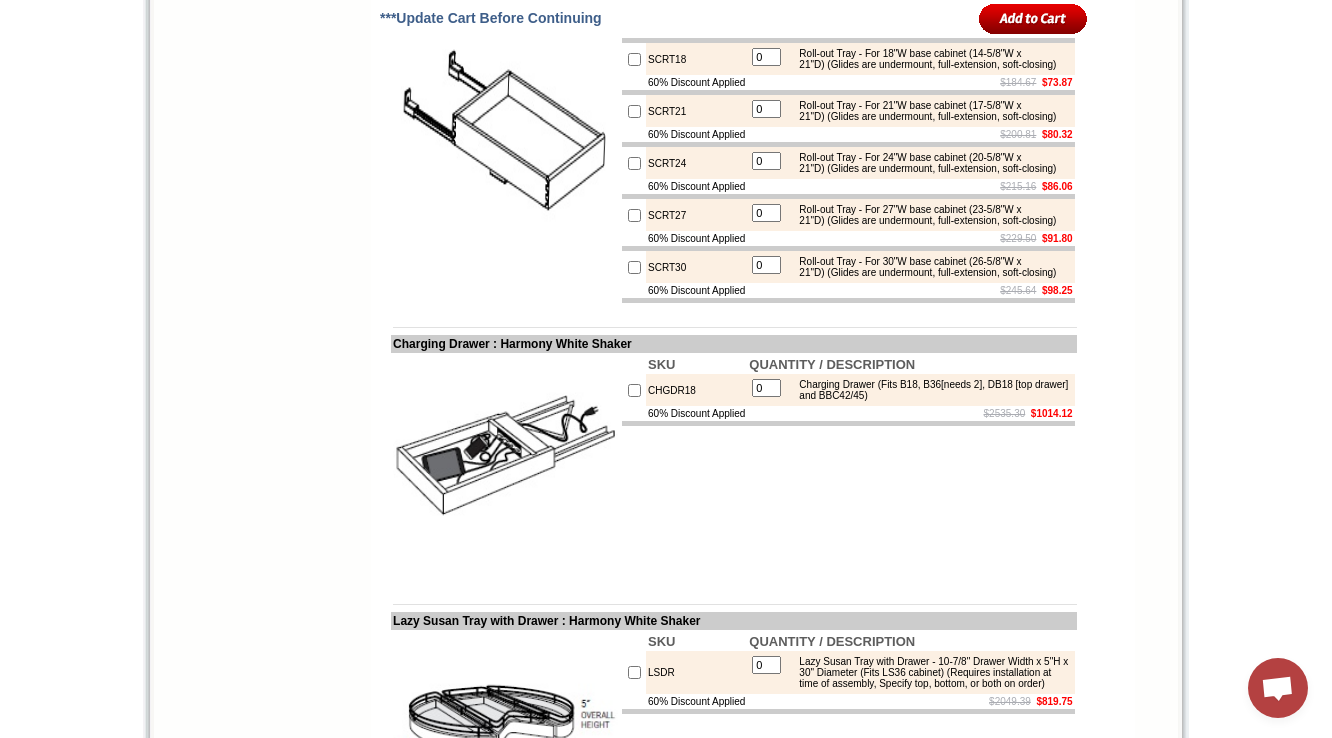 click on "Roll-out Tray - For 15"W base cabinet (11-5/8"W x 21"D) (Glides are undermount, full-extension, soft-closing)" at bounding box center [929, 7] 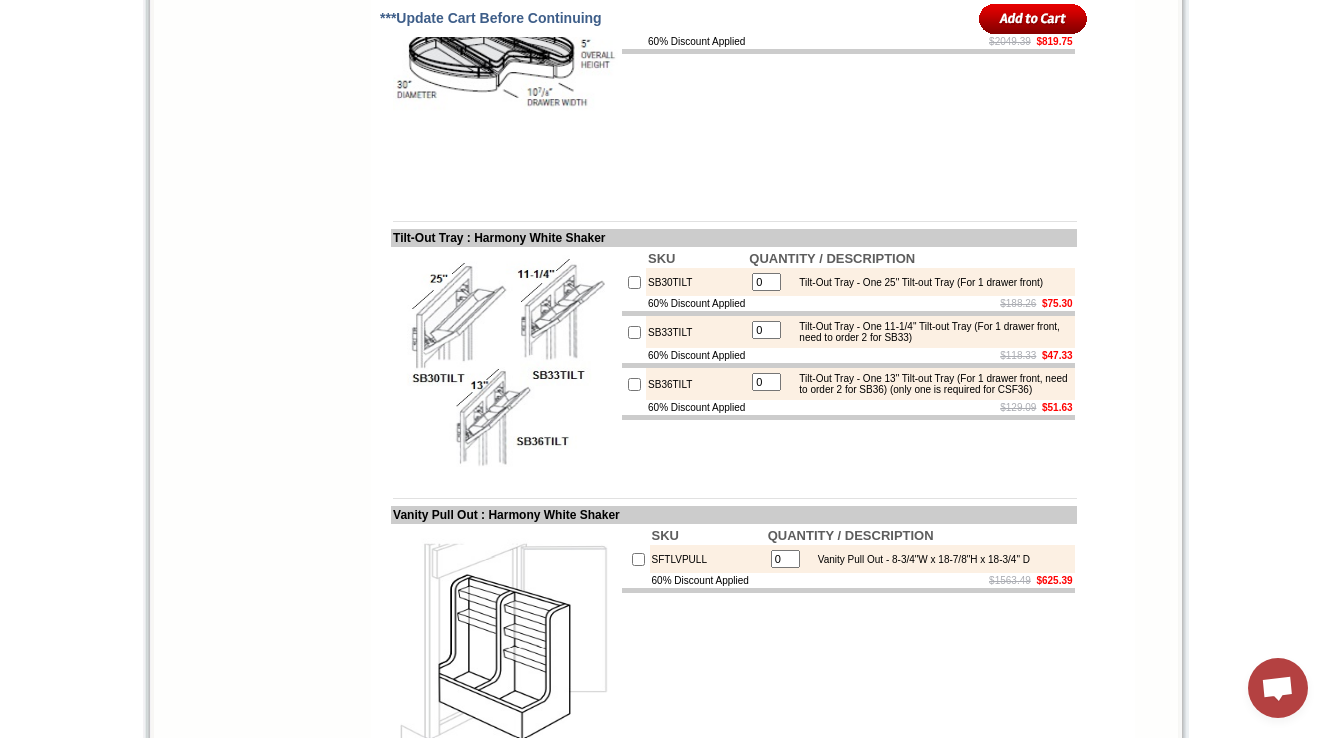 scroll, scrollTop: 5788, scrollLeft: 0, axis: vertical 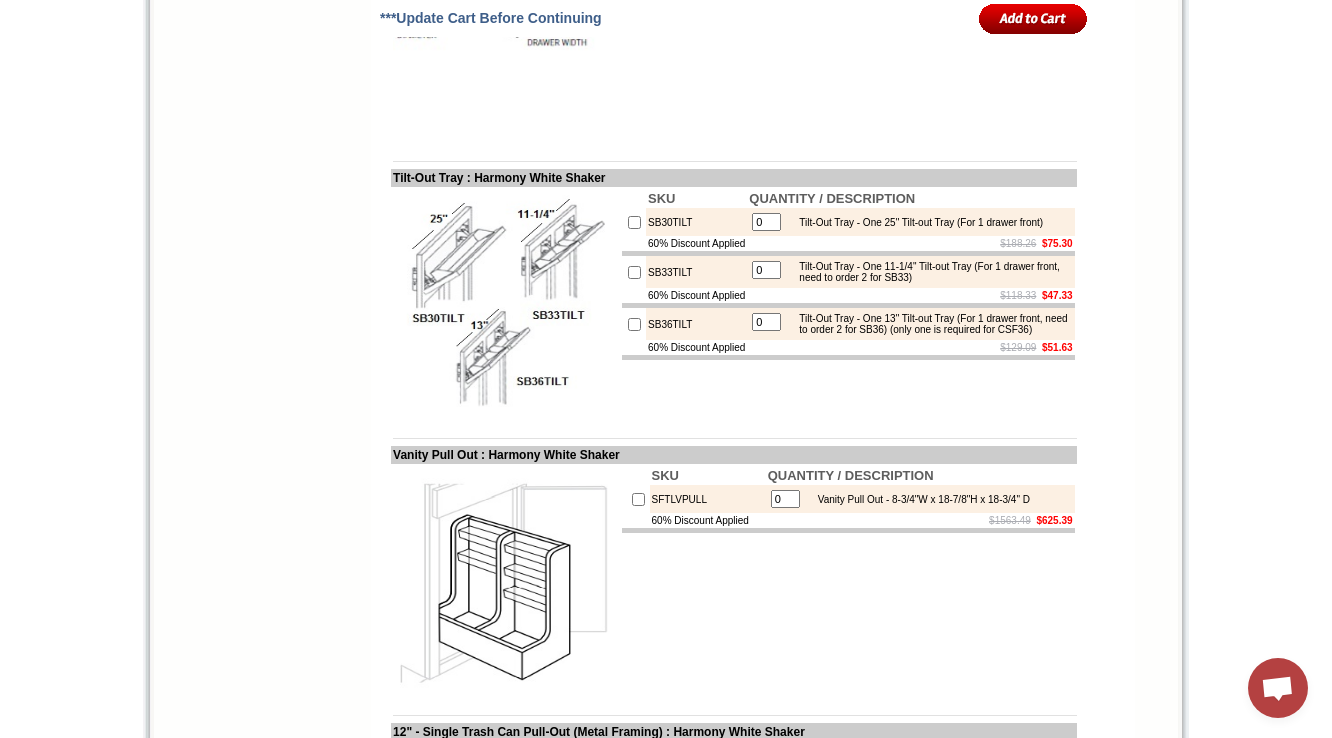 click on "Lazy Susan Tray with Drawer - 10-7/8" Drawer Width x 5"H x 30" Diameter (Fits LS36 cabinet) (Requires installation at time of assembly, Specify top, bottom, or both on order)" at bounding box center [929, -48] 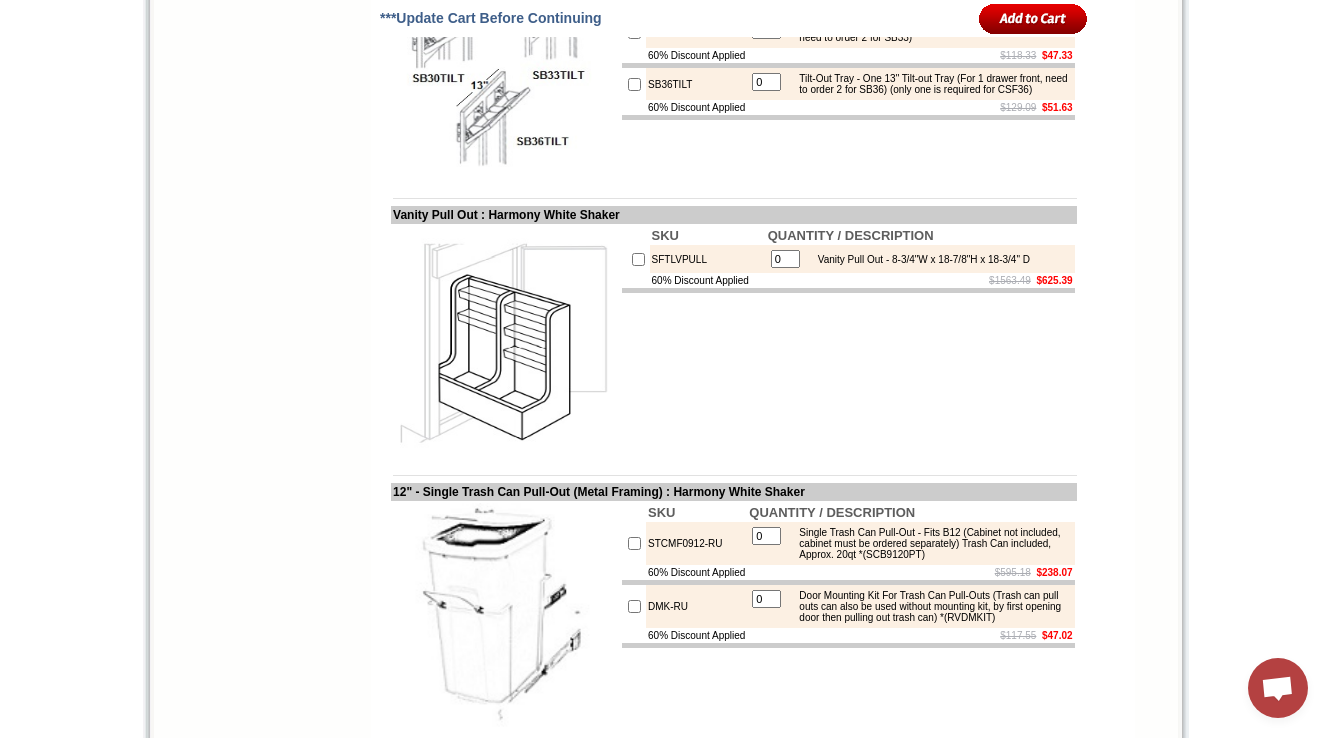 scroll, scrollTop: 6108, scrollLeft: 0, axis: vertical 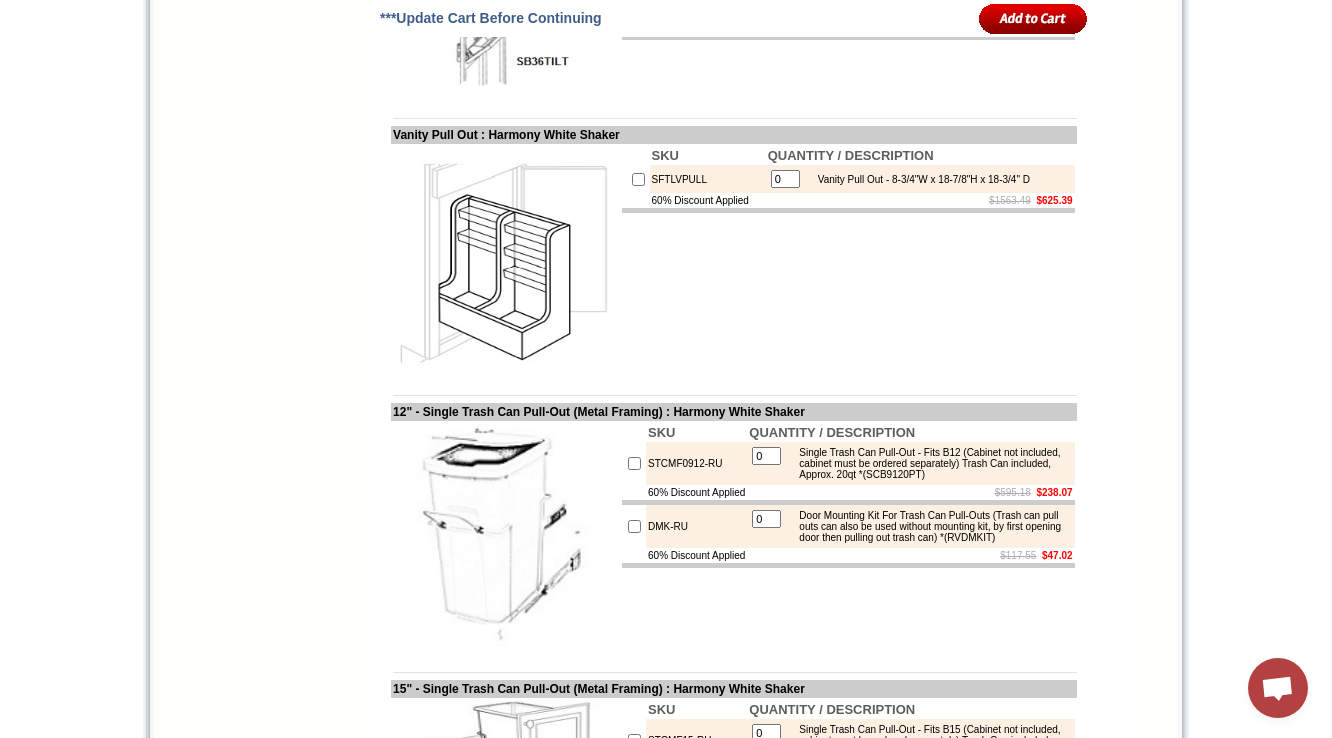 click on "Tilt-Out Tray - One 13" Tilt-out Tray (For 1 drawer front, need to order 2 for SB36) (only one is required for CSF36)" at bounding box center (929, 4) 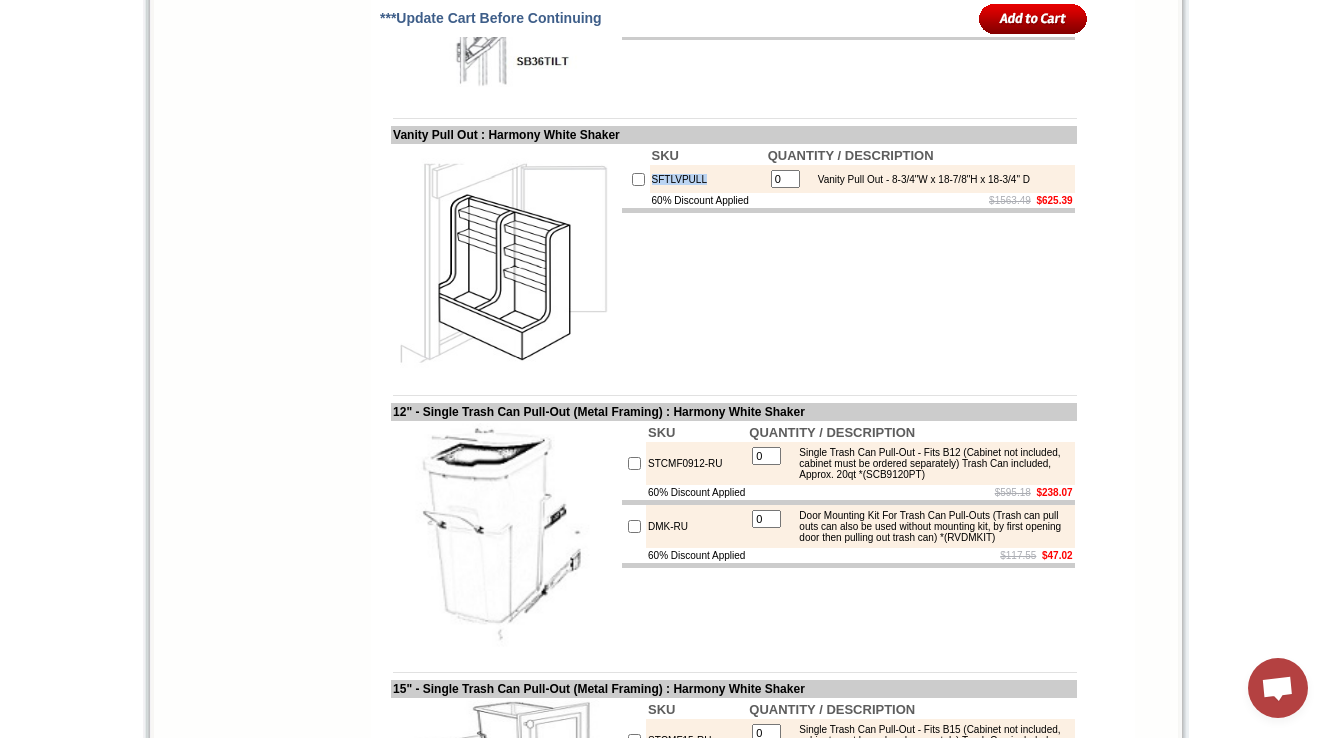 click on "SFTLVPULL" at bounding box center [708, 179] 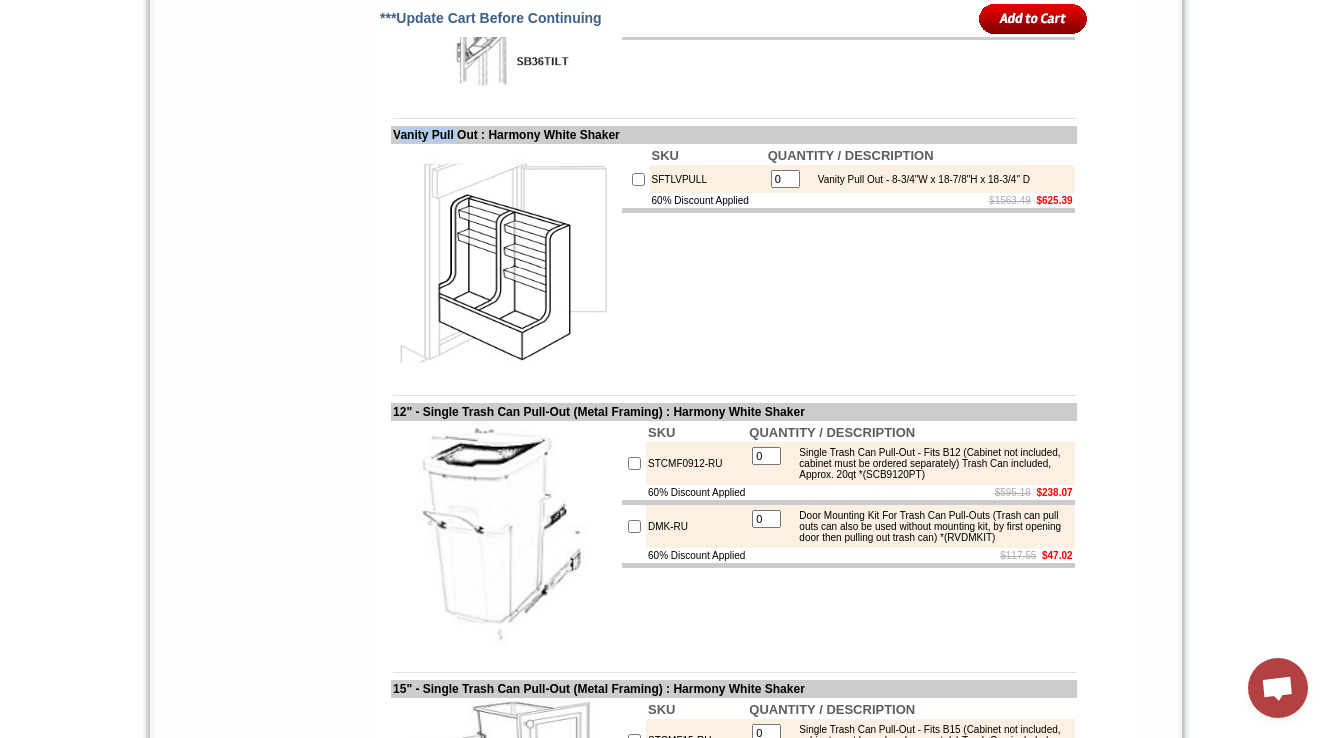 drag, startPoint x: 398, startPoint y: 472, endPoint x: 469, endPoint y: 464, distance: 71.44928 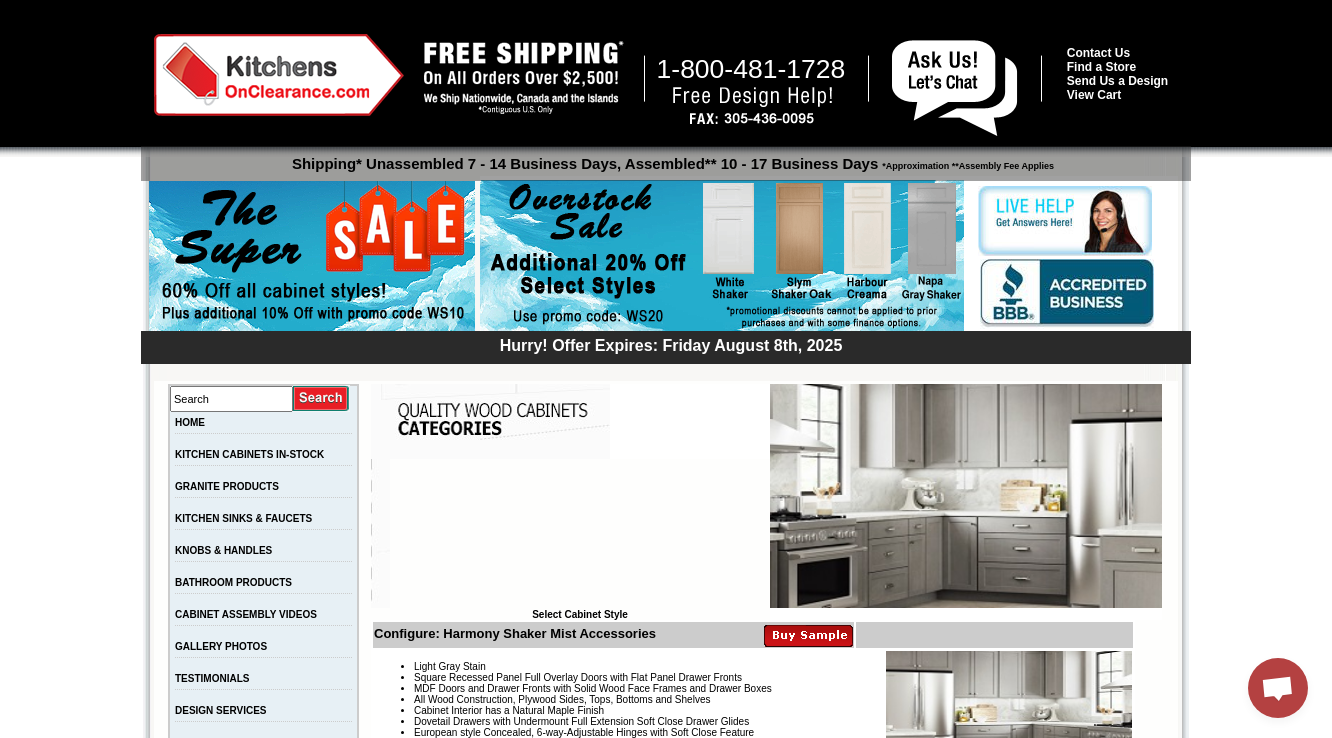 scroll, scrollTop: 3366, scrollLeft: 0, axis: vertical 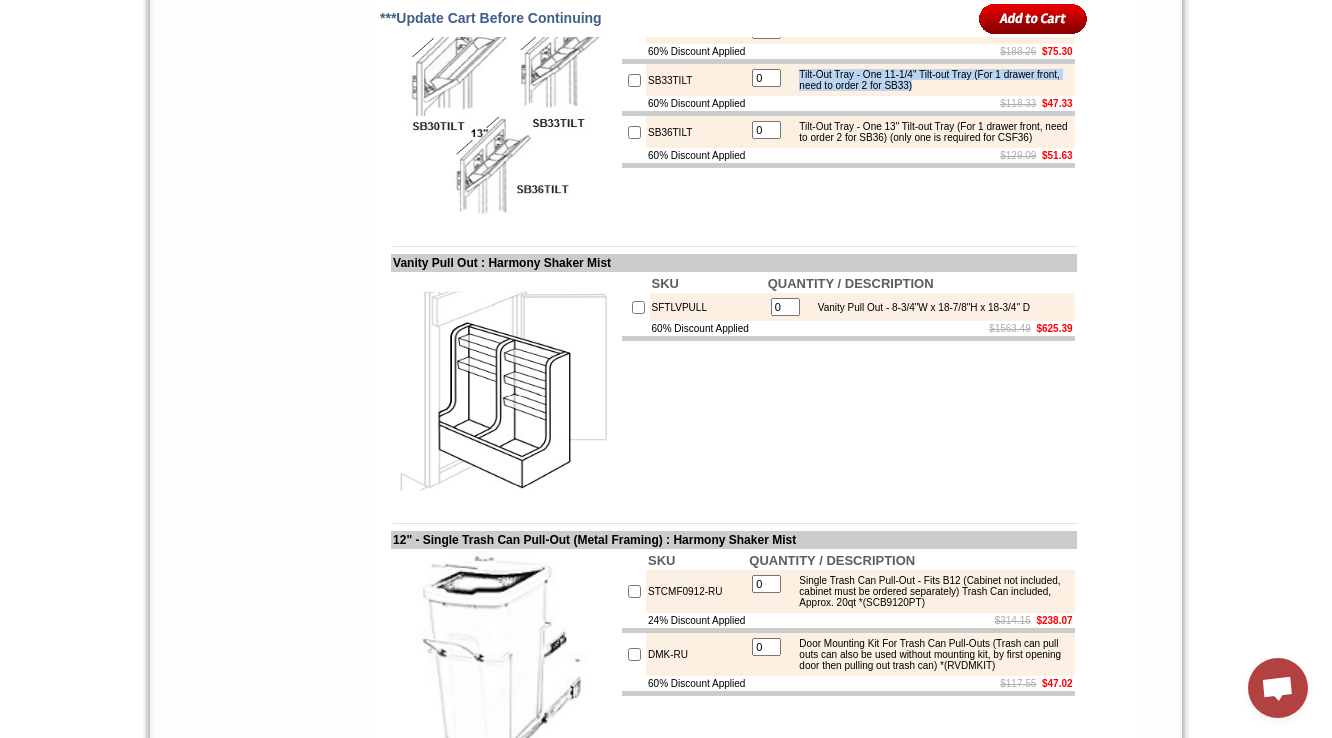 click on "SKU
QUANTITY / DESCRIPTION
LSDR
0 Lazy Susan Tray with Drawer - 10-7/8" Drawer Width x 5"H x 30" Diameter (Fits LS36 cabinet) (Requires installation at time of assembly, Specify top, bottom, or both on order)
60% Discount Applied
$2049.39    $819.75" at bounding box center [848, -168] 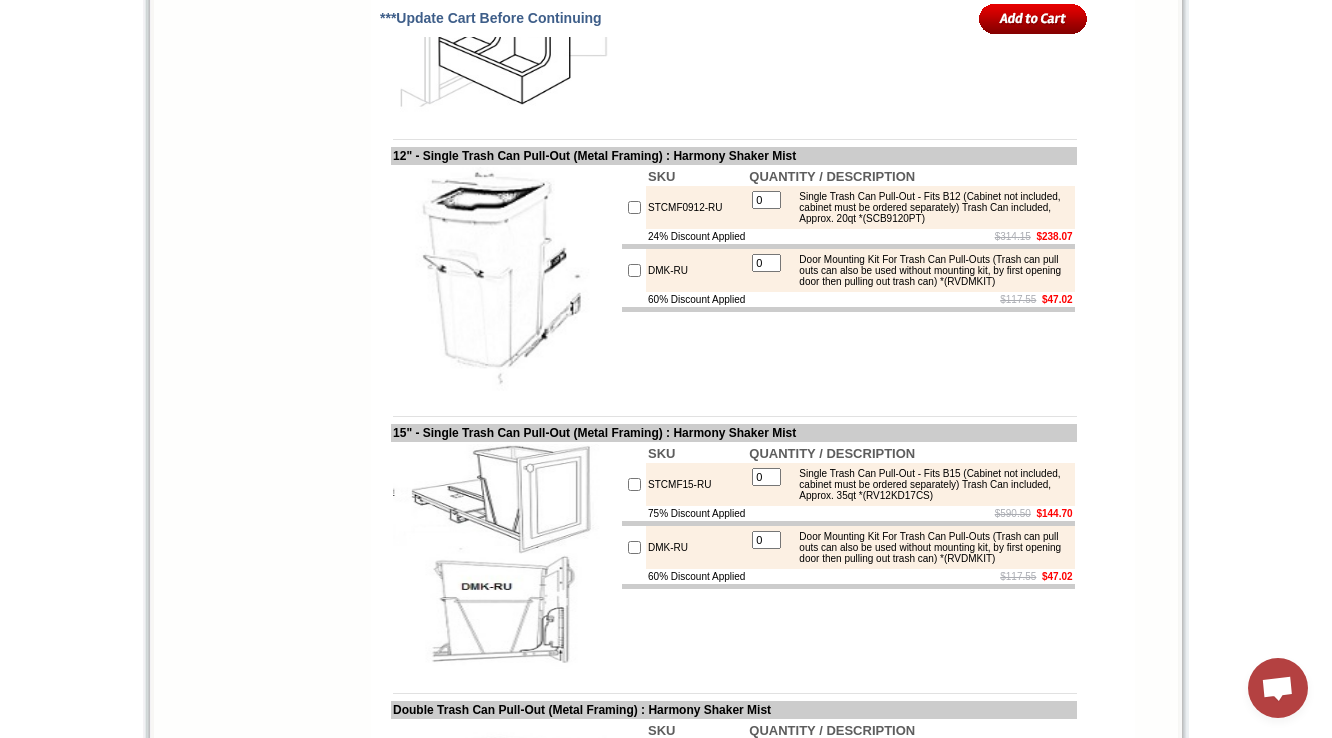 scroll, scrollTop: 6380, scrollLeft: 0, axis: vertical 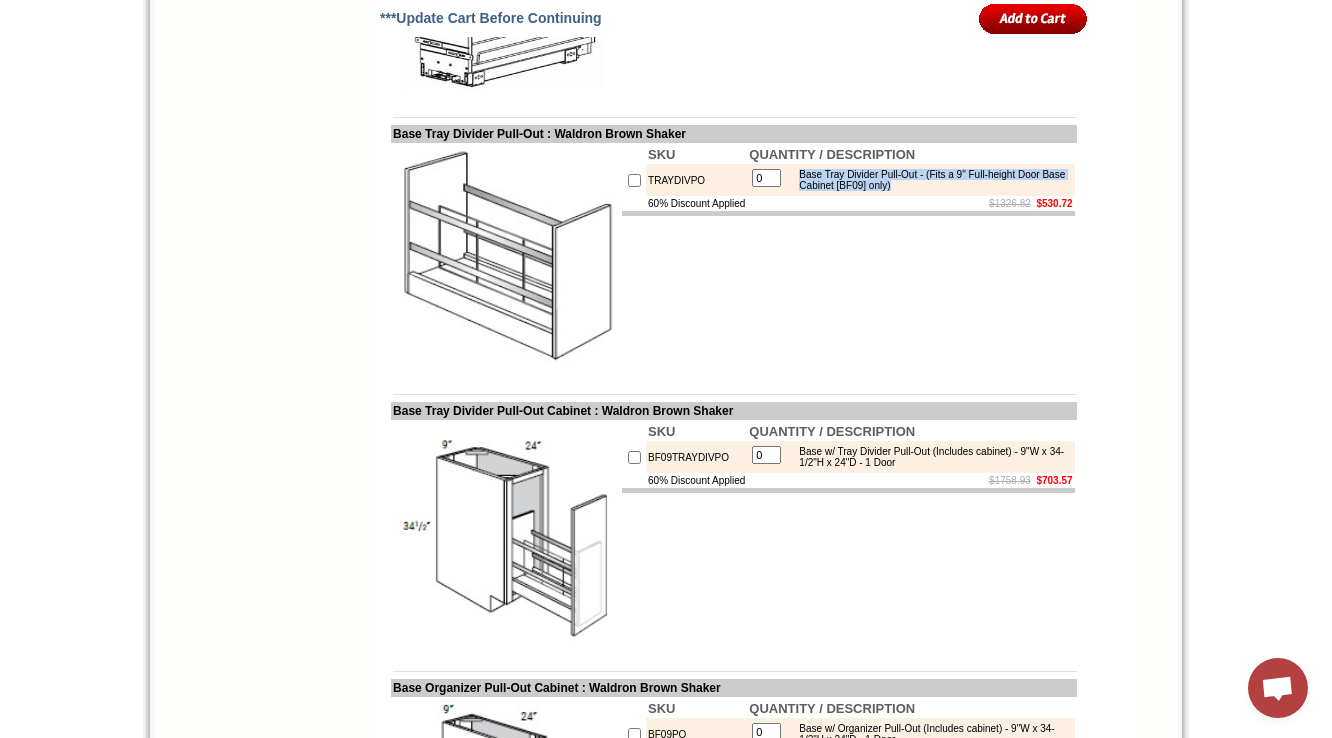 drag, startPoint x: 820, startPoint y: 399, endPoint x: 1014, endPoint y: 418, distance: 194.92819 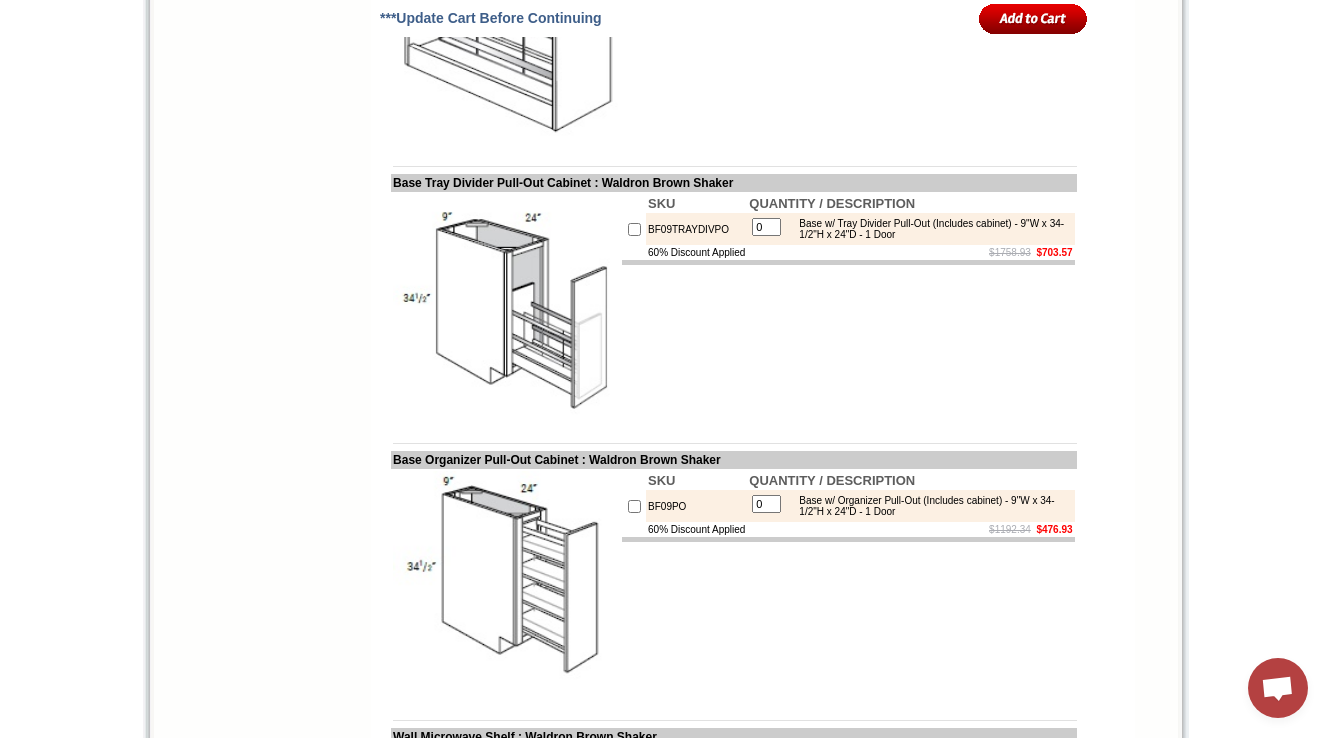 scroll, scrollTop: 4140, scrollLeft: 0, axis: vertical 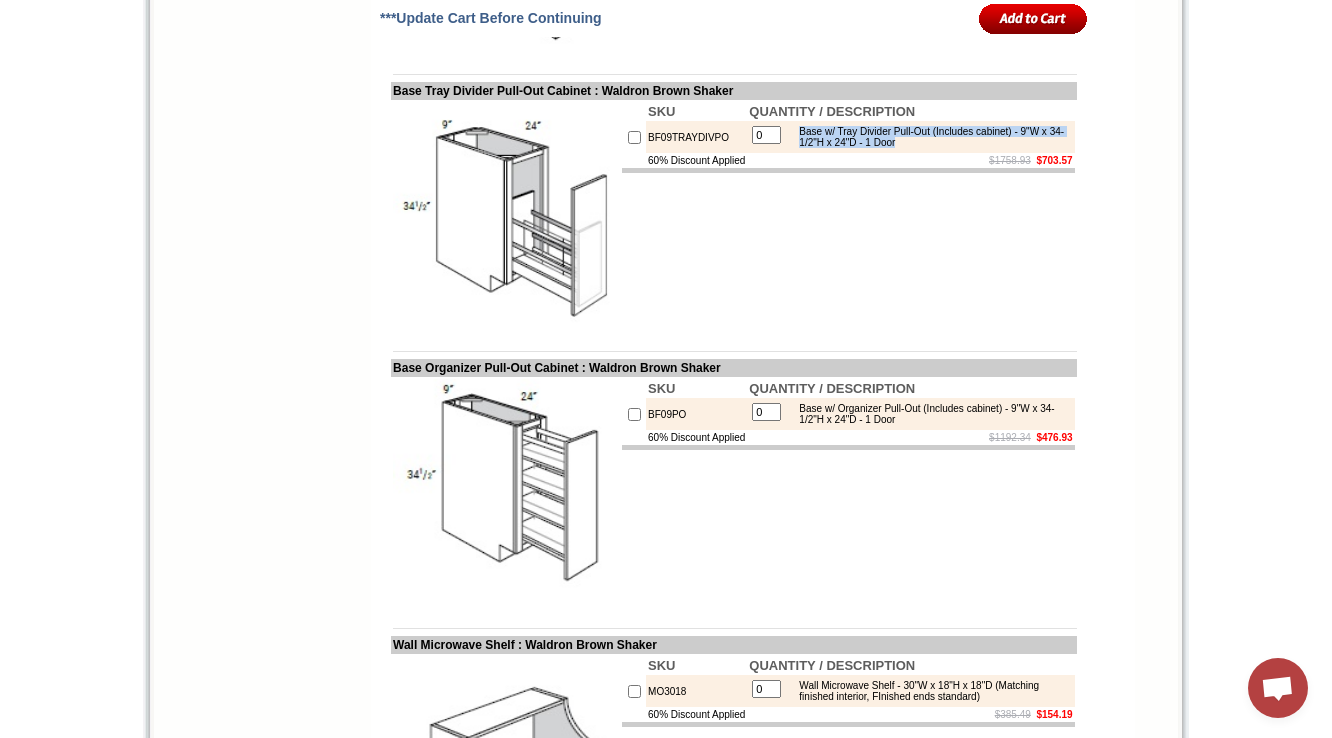 drag, startPoint x: 821, startPoint y: 359, endPoint x: 1014, endPoint y: 368, distance: 193.20973 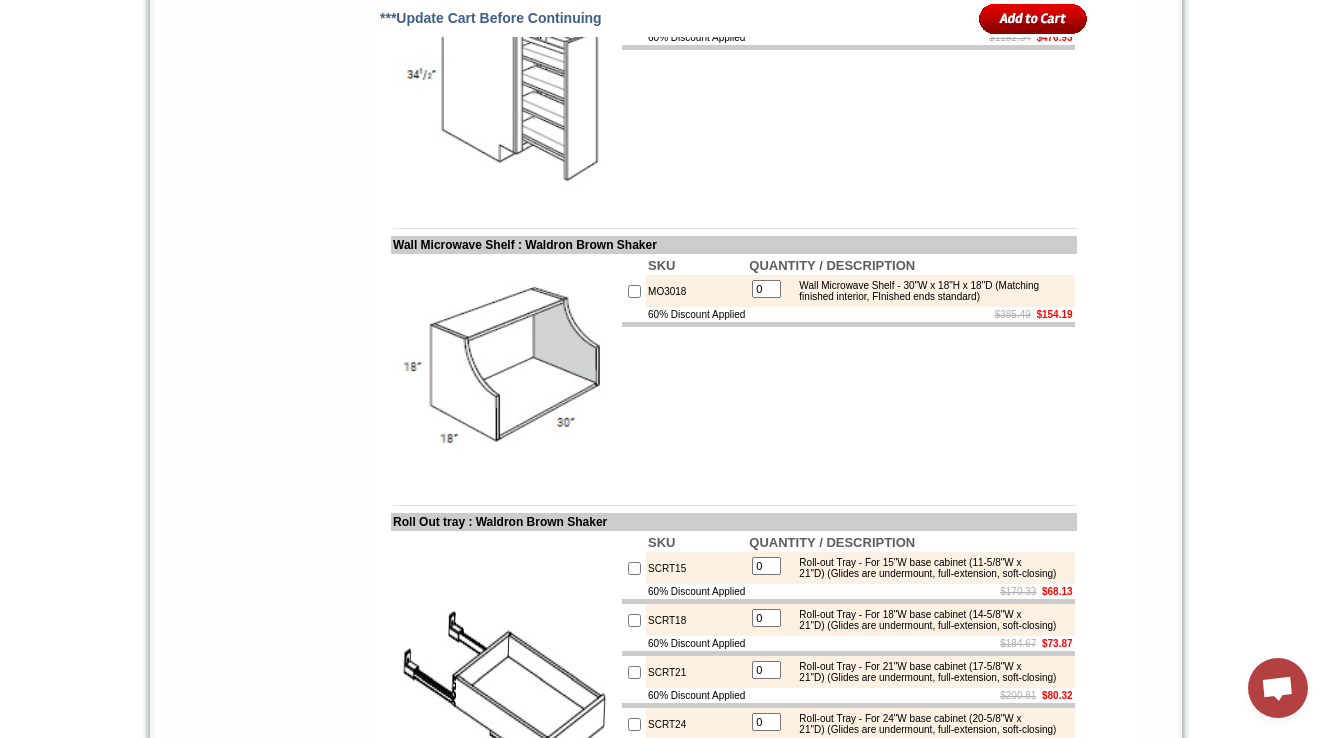 click on "Base w/ Organizer Pull-Out (Includes cabinet) - 9"W x 34-1/2"H x 24"D - 1 Door" at bounding box center (929, 14) 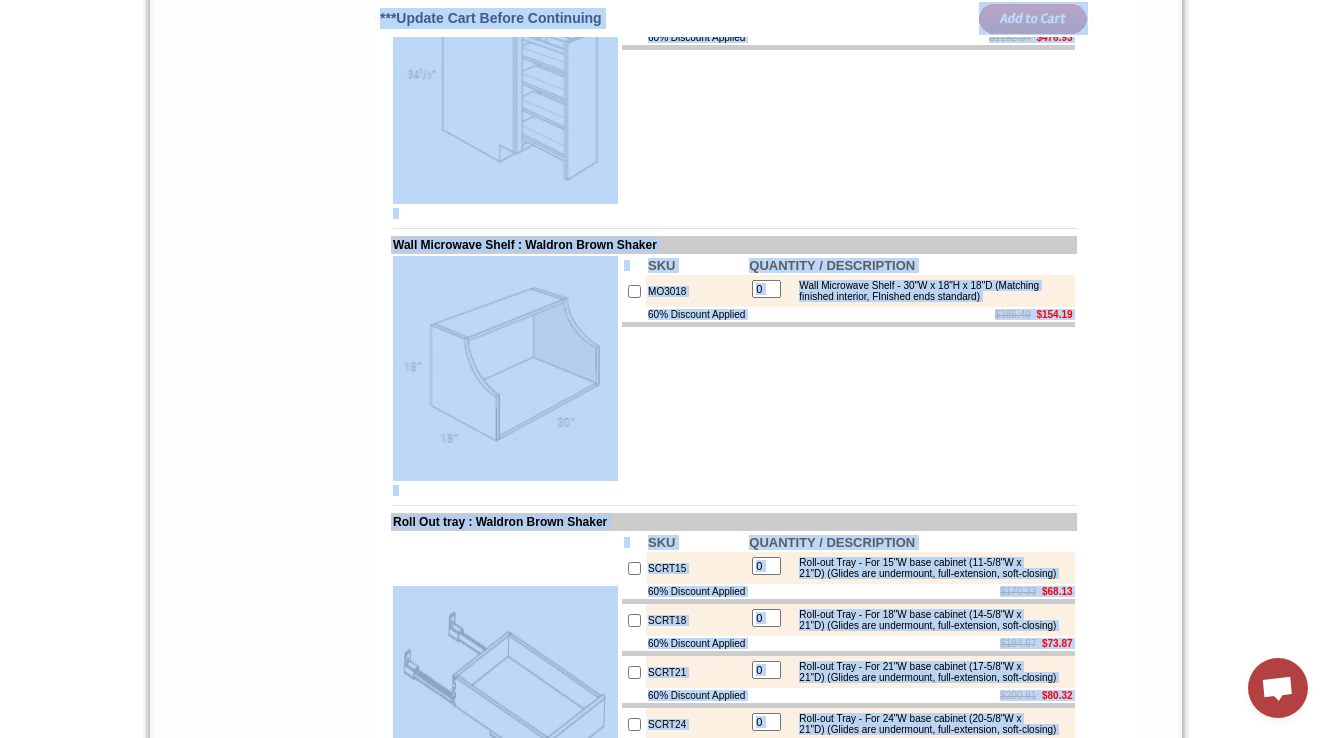 click on "$1192.34    $476.93" at bounding box center (910, 37) 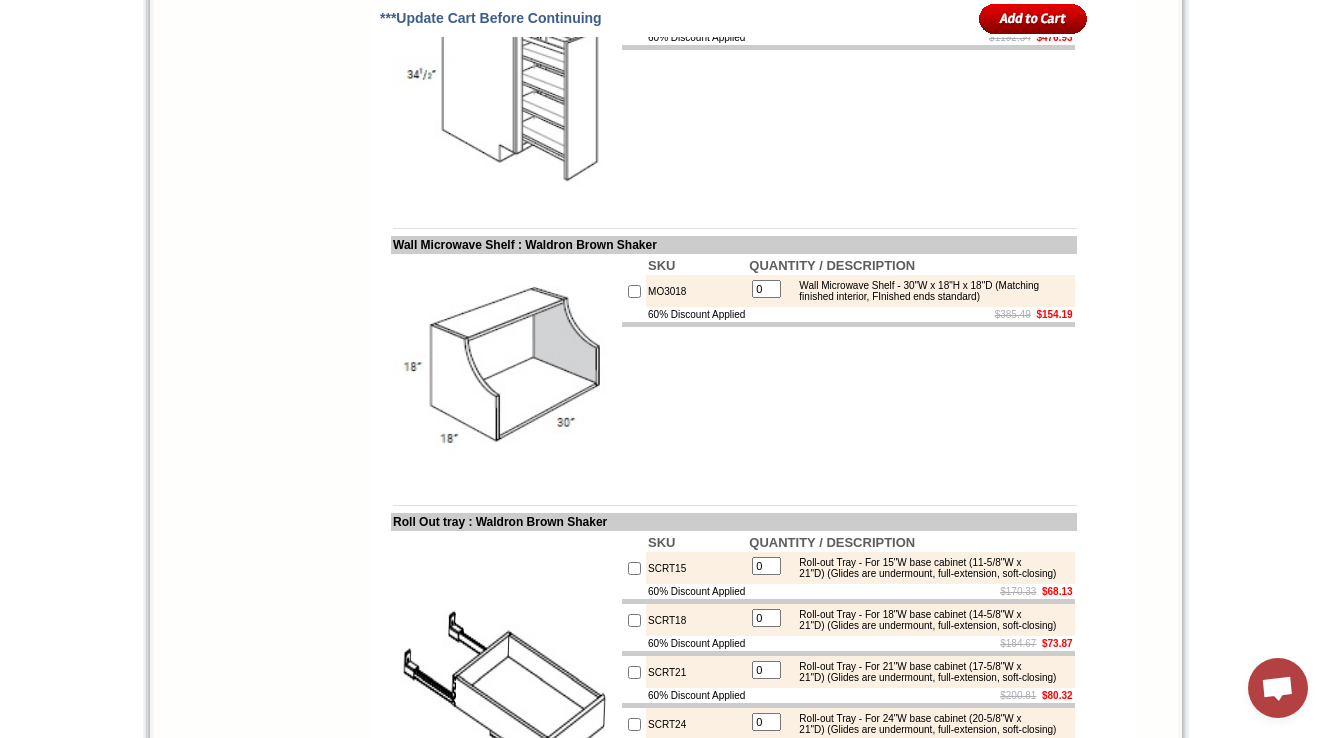 click on "Base w/ Organizer Pull-Out (Includes cabinet) - 9"W x 34-1/2"H x 24"D - 1 Door" at bounding box center [929, 14] 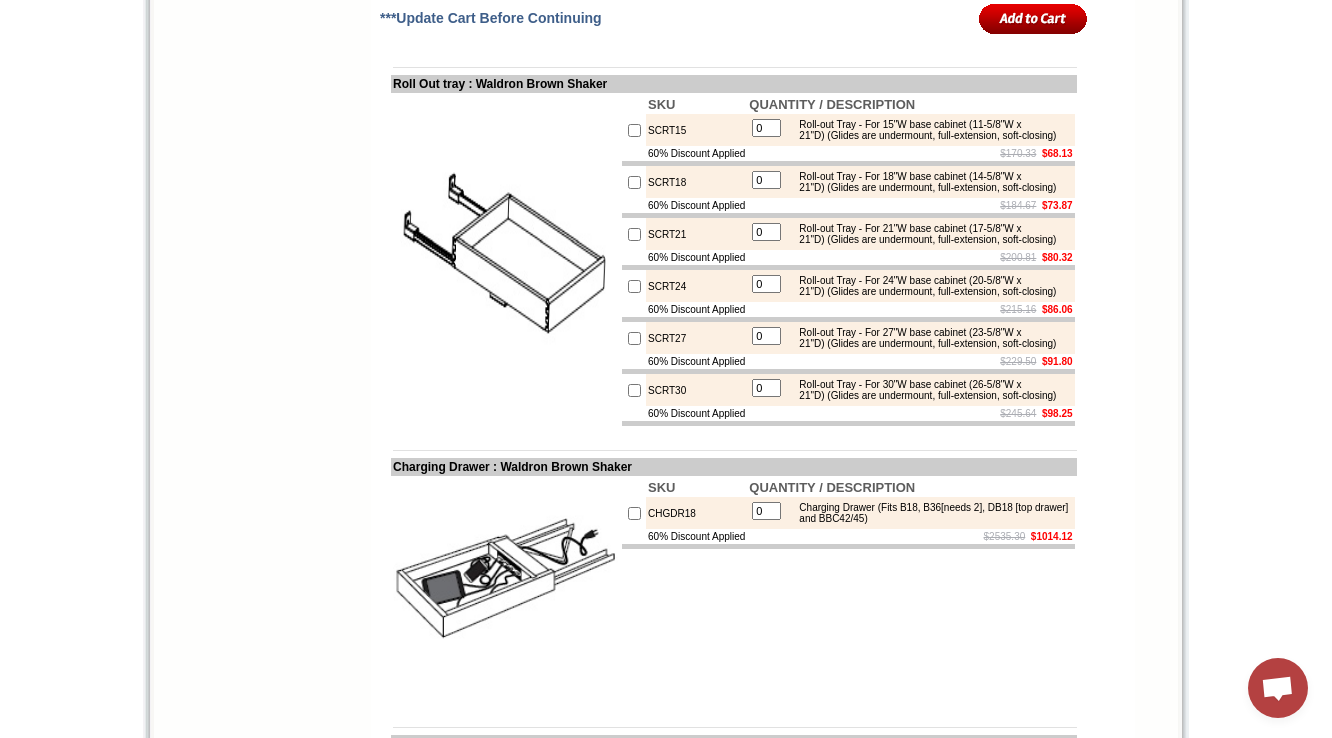 scroll, scrollTop: 5378, scrollLeft: 0, axis: vertical 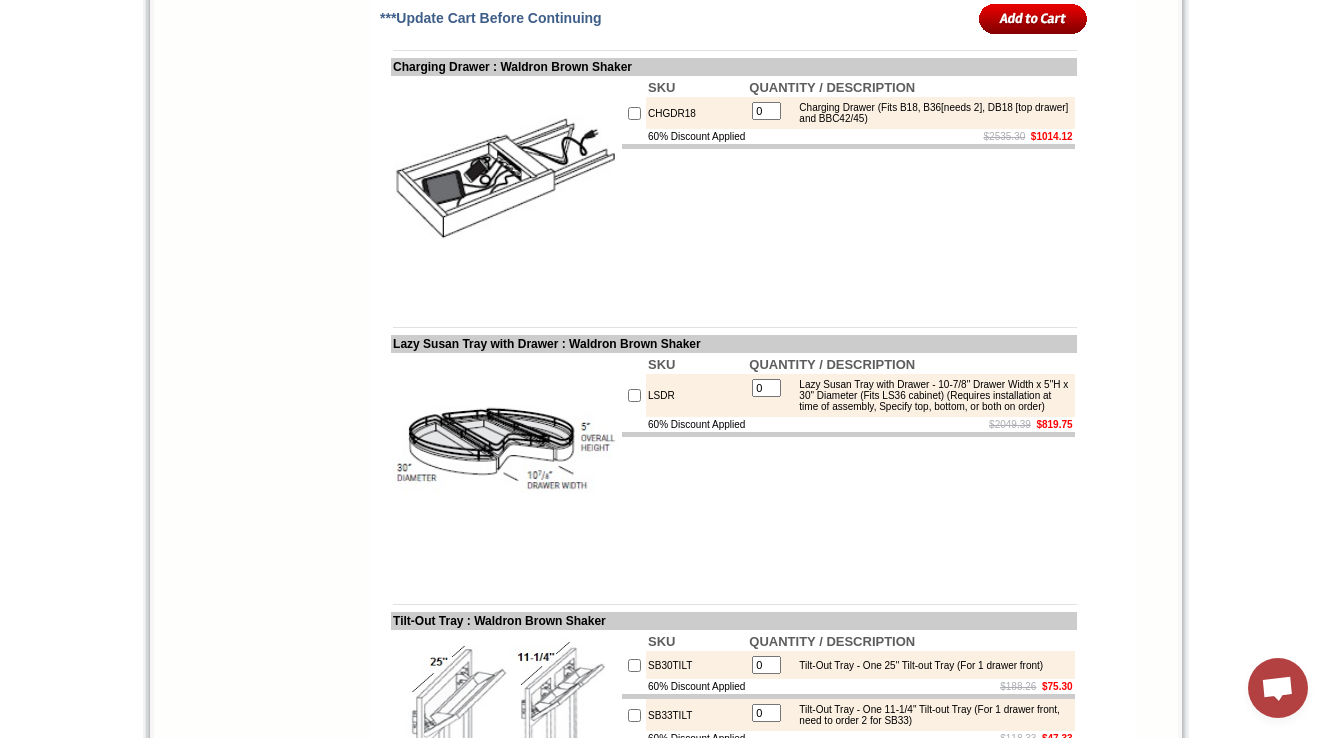 click at bounding box center (734, 327) 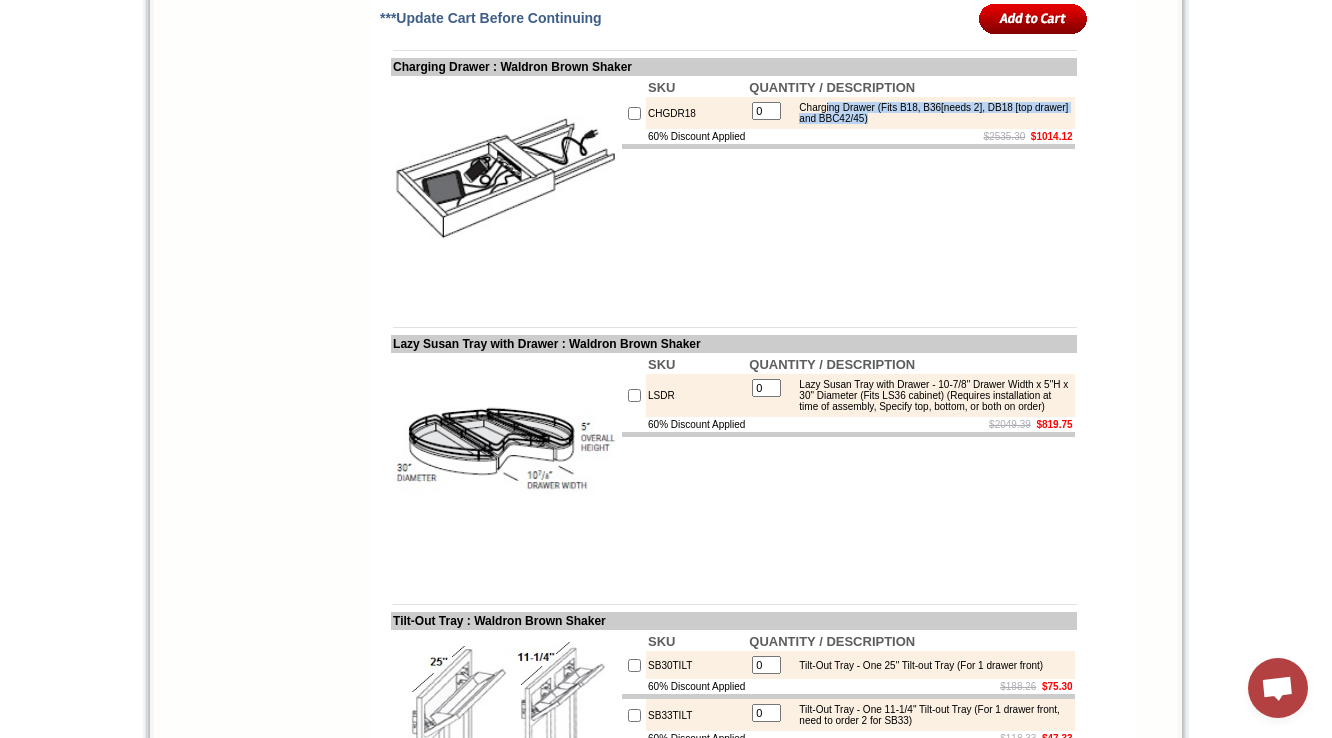 drag, startPoint x: 846, startPoint y: 444, endPoint x: 980, endPoint y: 452, distance: 134.23859 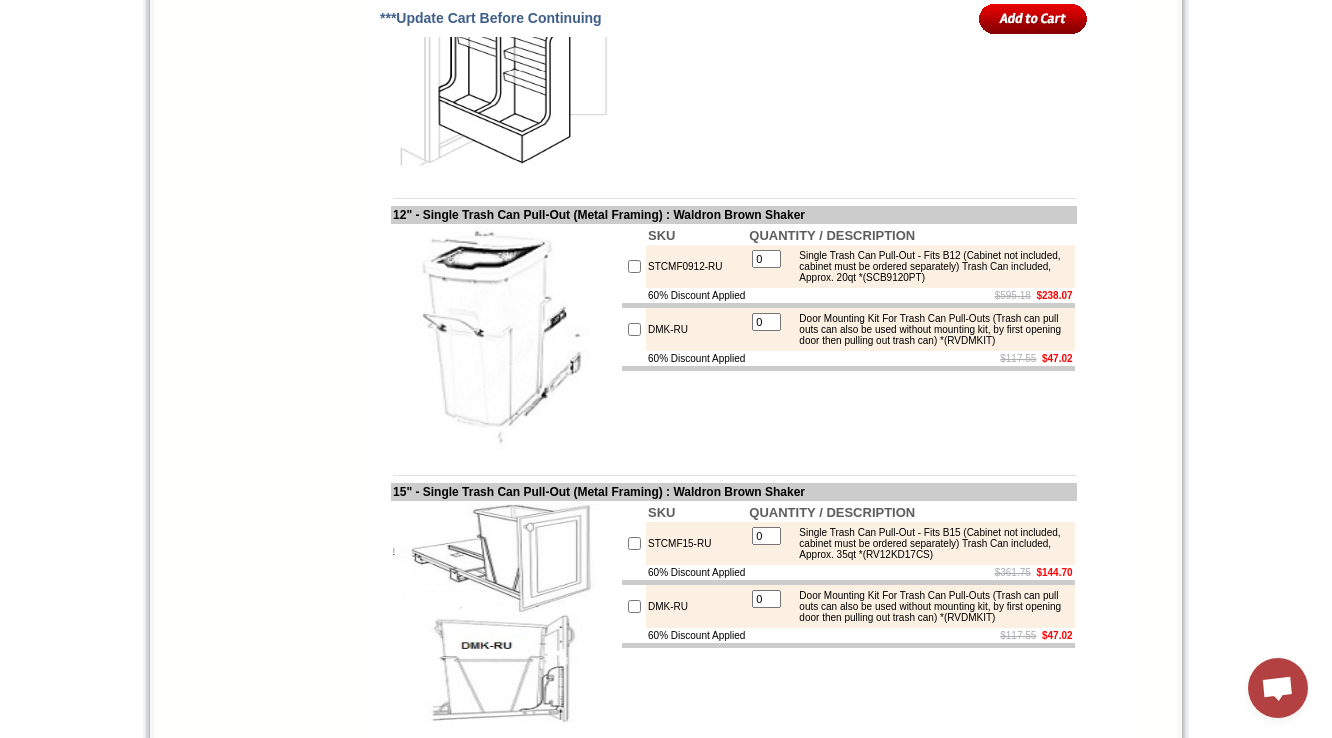 scroll, scrollTop: 6369, scrollLeft: 0, axis: vertical 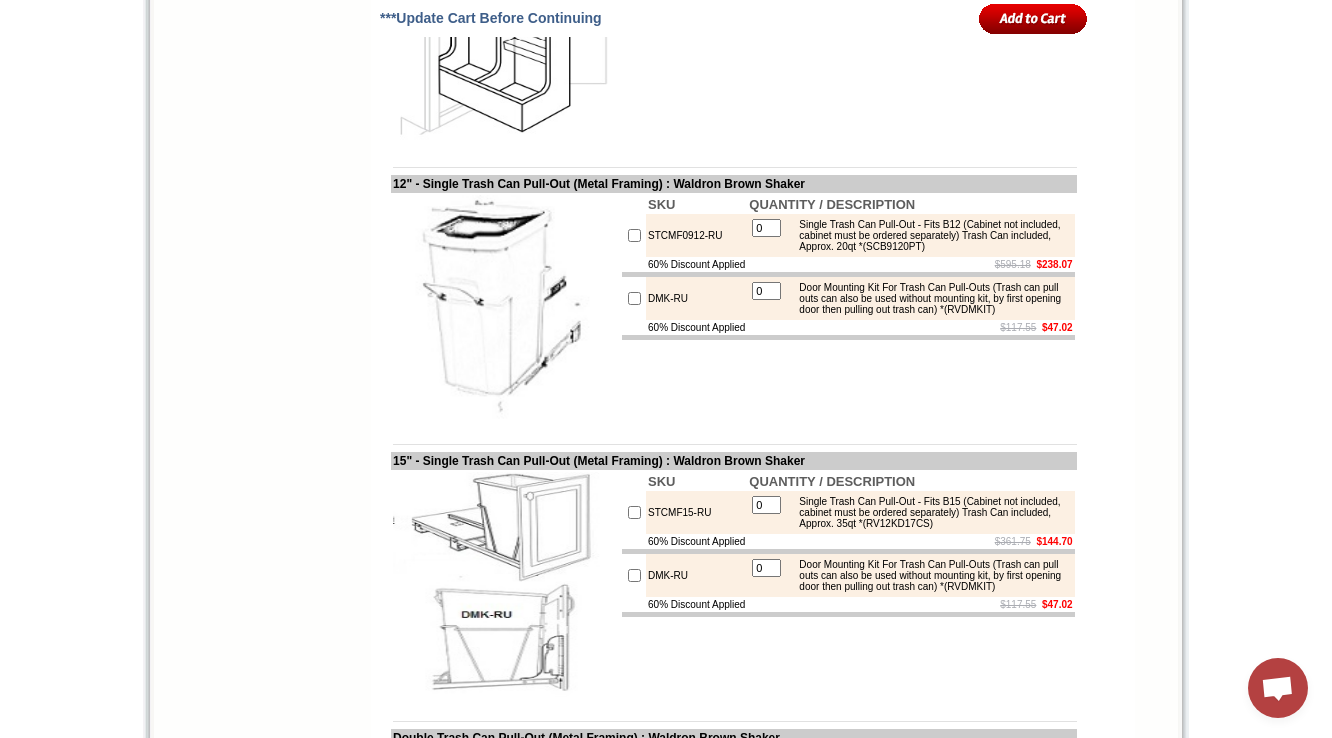 click on "SKU
QUANTITY / DESCRIPTION
SFTLVPULL
0 Vanity Pull Out - 8-3/4"W x 18-7/8"H x 18-3/4" D
60% Discount Applied
$1563.49    $625.39" at bounding box center [848, 30] 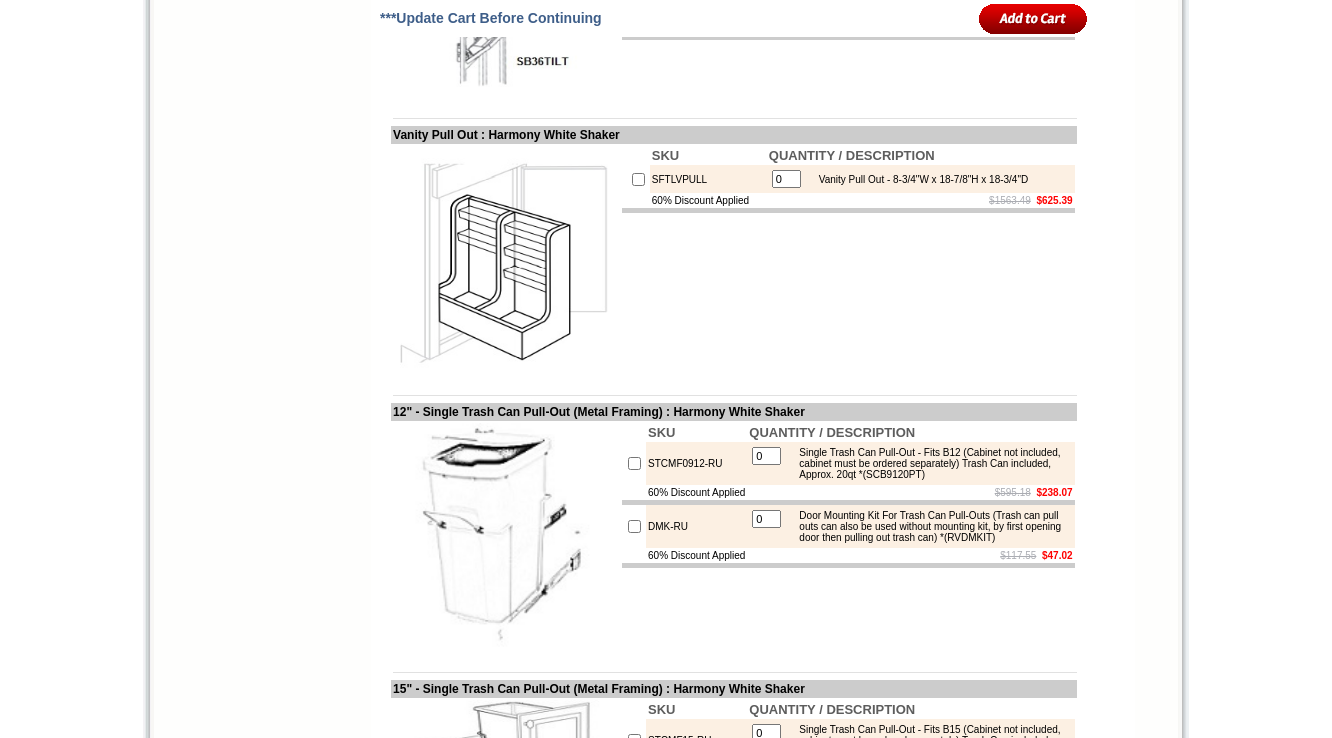 scroll, scrollTop: 0, scrollLeft: 0, axis: both 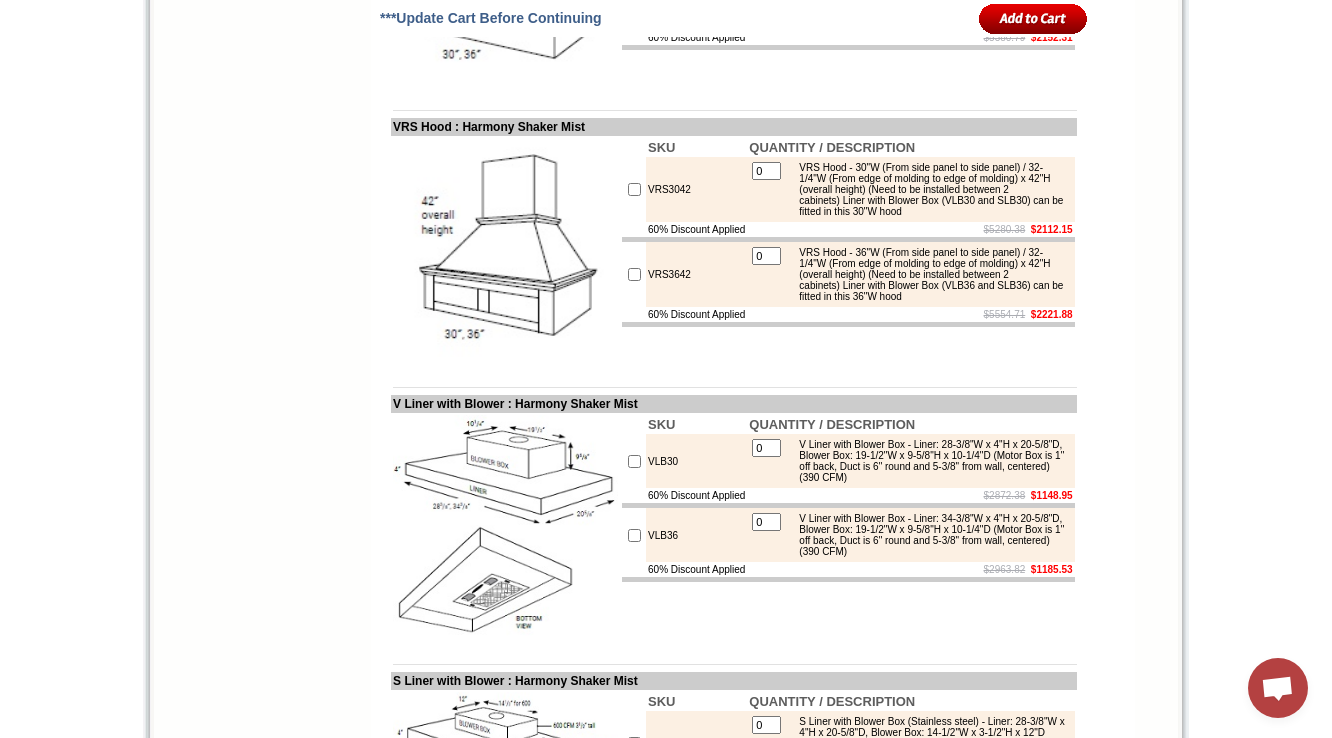 drag, startPoint x: 820, startPoint y: 290, endPoint x: 892, endPoint y: 346, distance: 91.214035 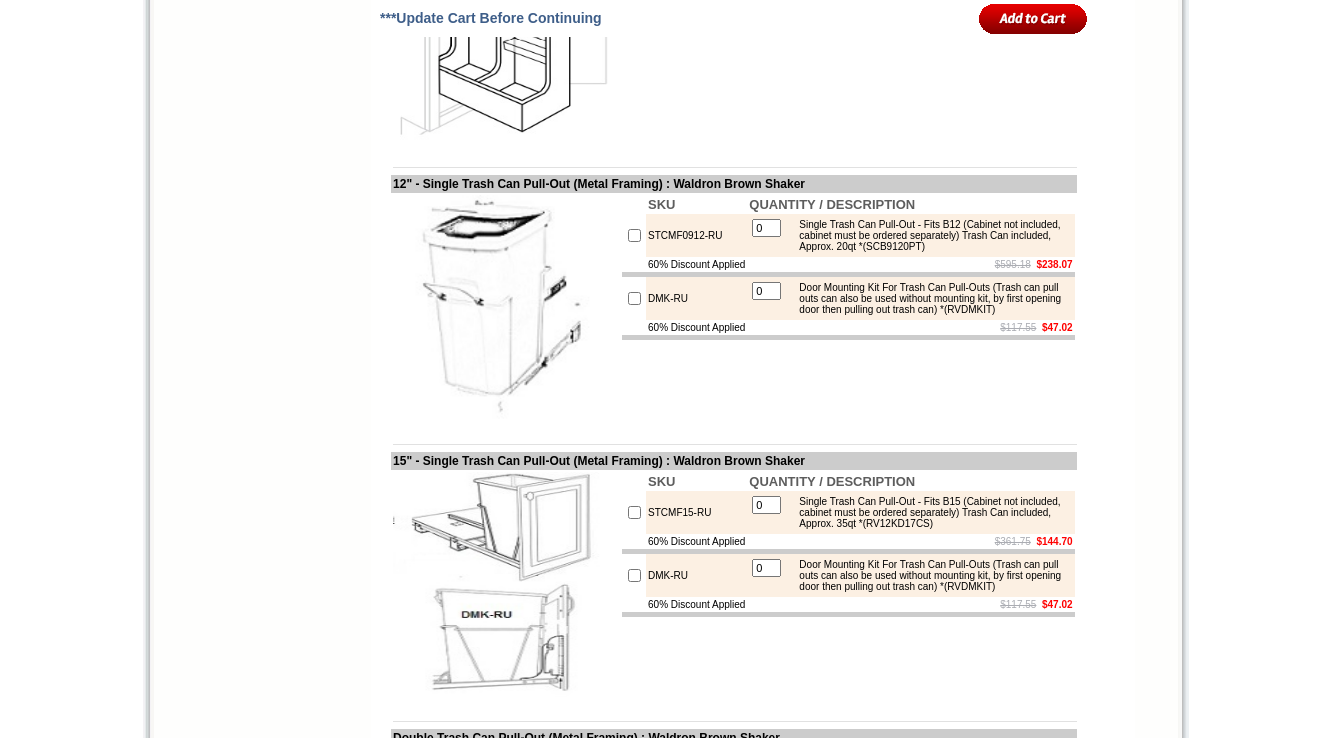 scroll, scrollTop: 0, scrollLeft: 0, axis: both 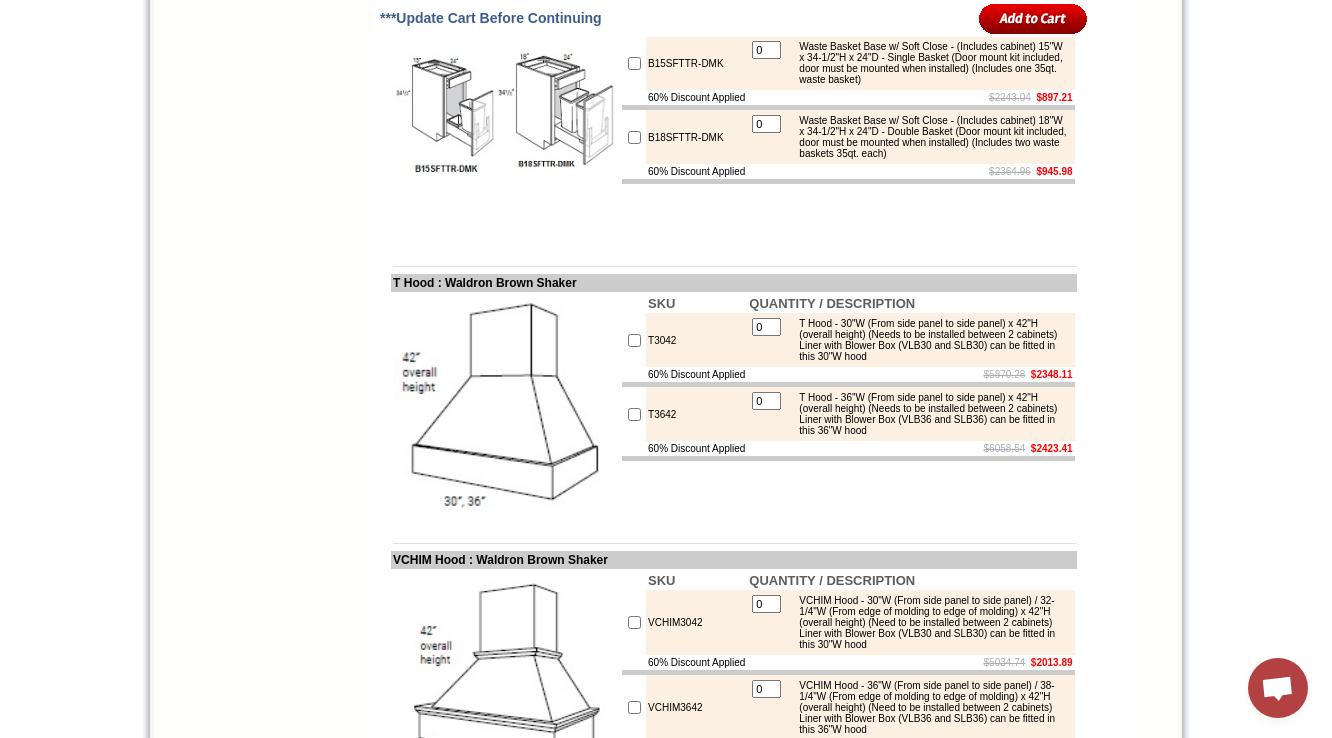 drag, startPoint x: 816, startPoint y: 166, endPoint x: 957, endPoint y: 190, distance: 143.02797 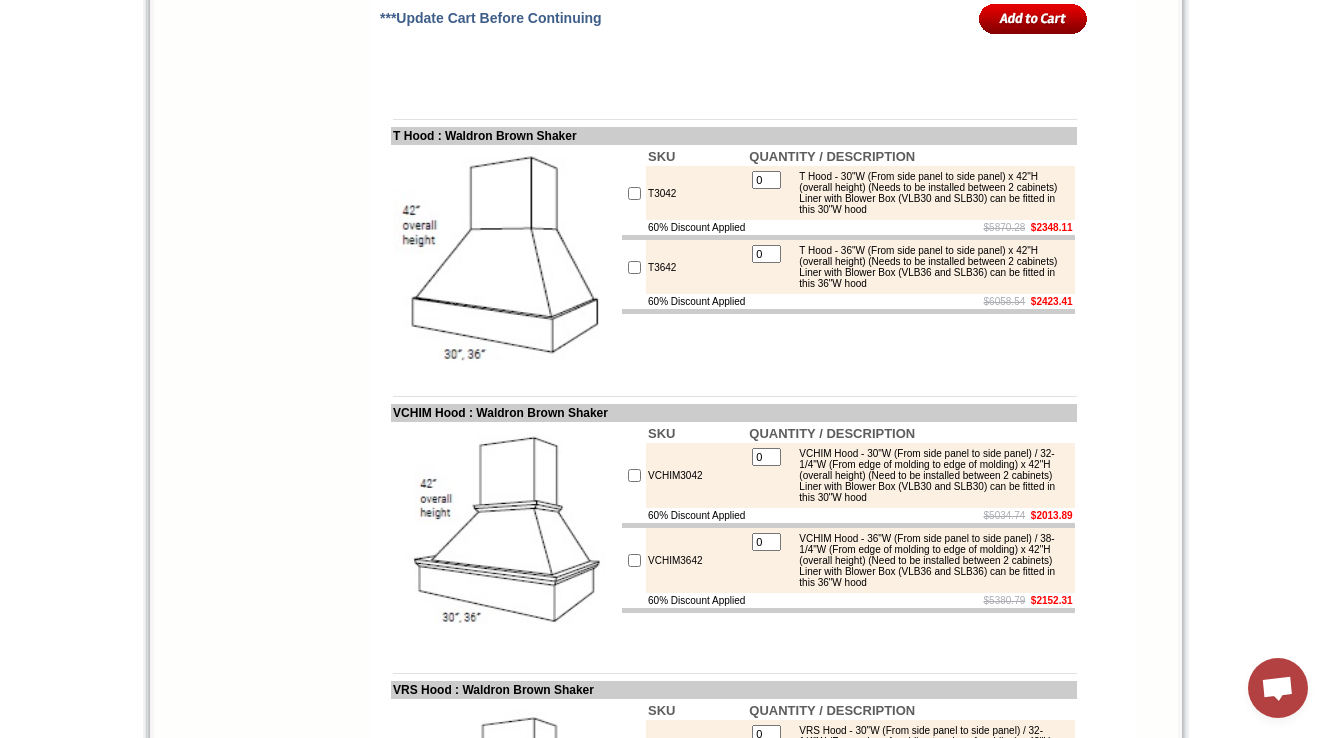 scroll, scrollTop: 8449, scrollLeft: 0, axis: vertical 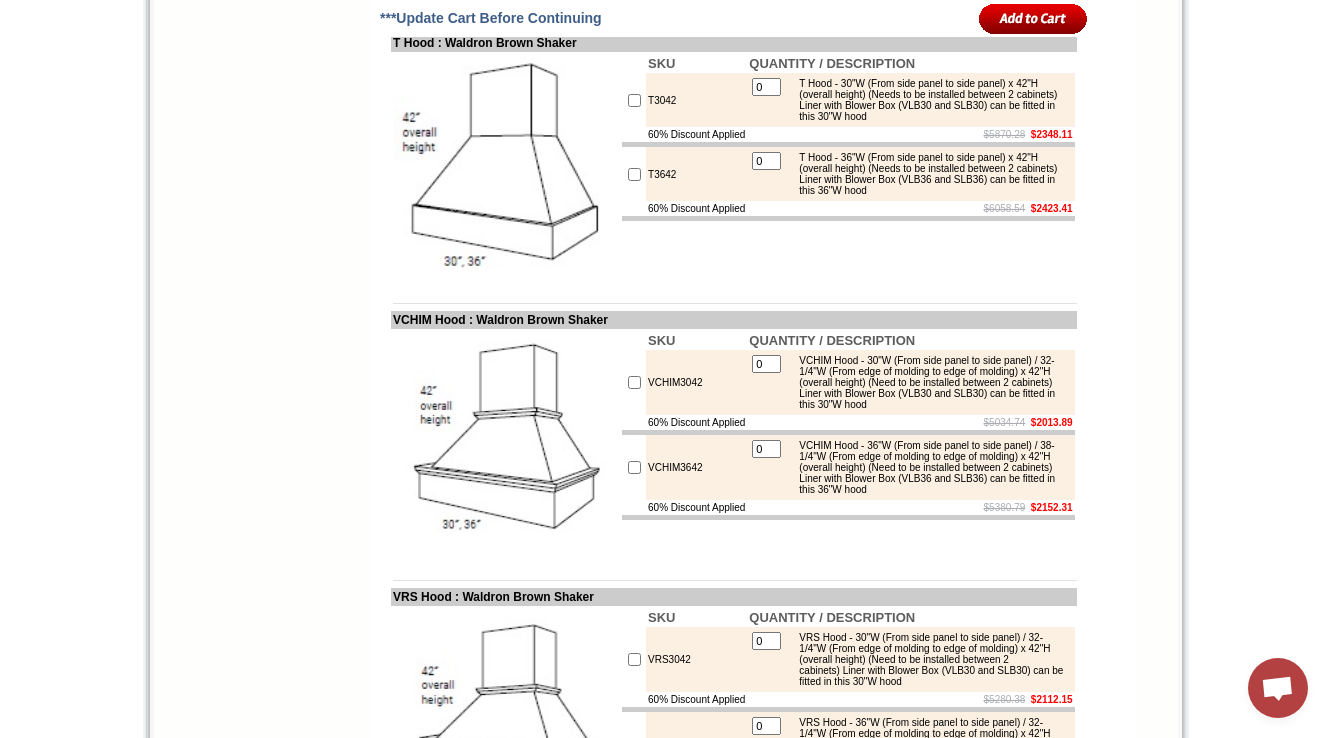 click on "Waste Basket Base w/ Soft Close - (Includes cabinet) 15"W x 34-1/2"H x 24"D - Single Basket (Door mount kit included, door must be mounted when installed) (Includes one 35qt. waste basket)" at bounding box center [929, -177] 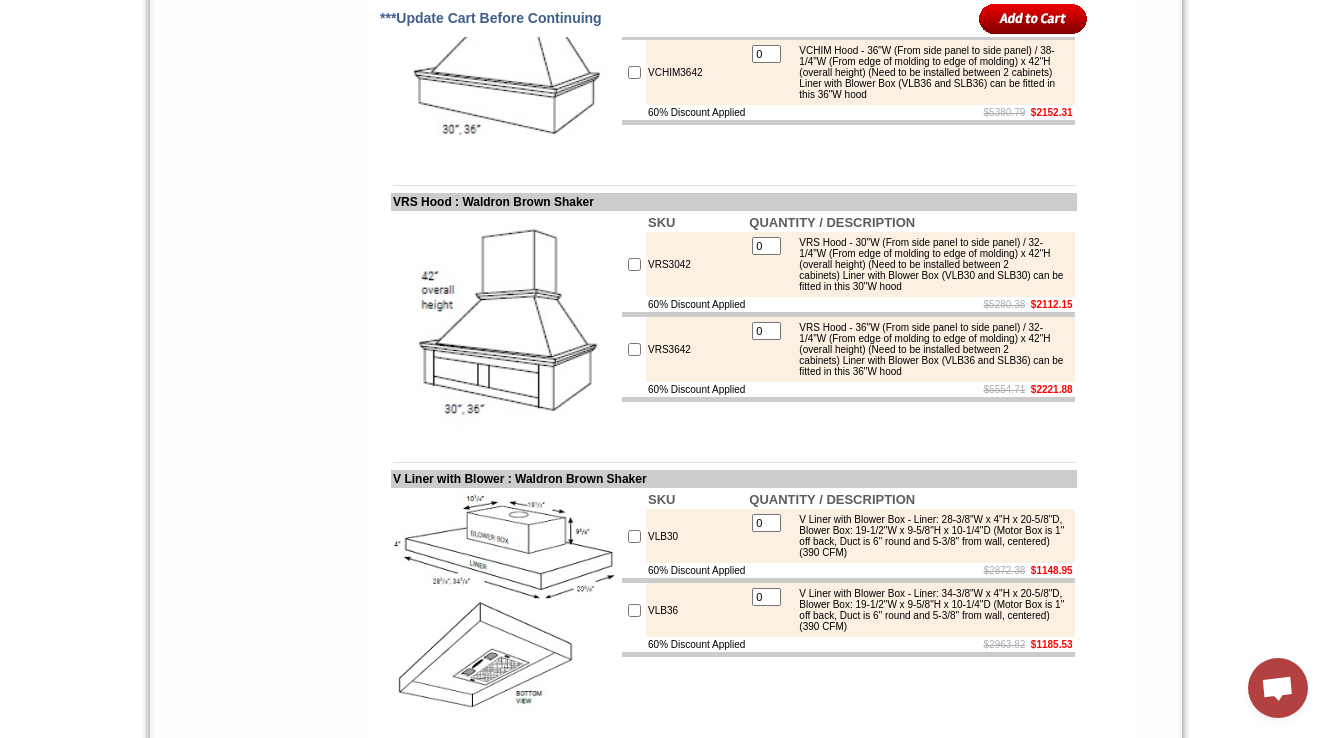 scroll, scrollTop: 8529, scrollLeft: 0, axis: vertical 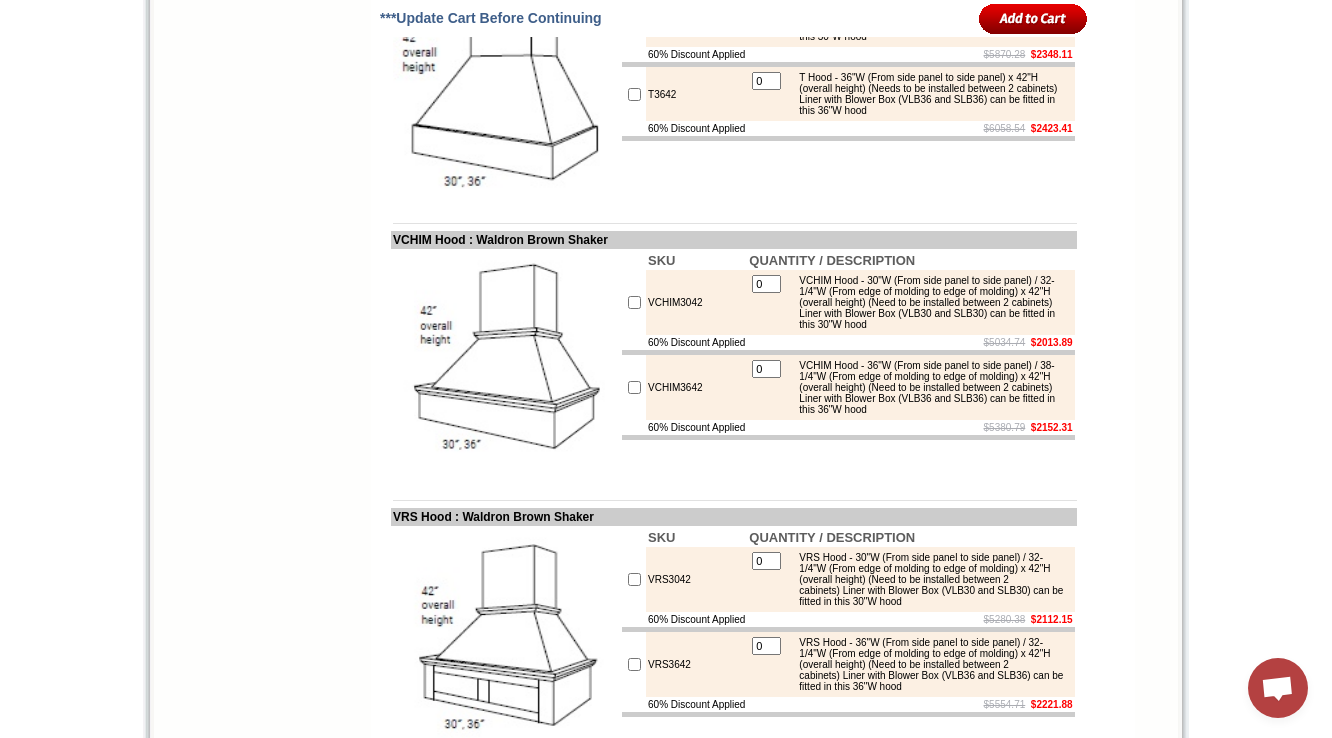 click on "Waste Basket Base w/ Soft Close - (Includes cabinet) 18"W x 34-1/2"H x 24"D - Double Basket (Door mount kit included, door must be mounted when installed) (Includes two waste baskets 35qt. each)" at bounding box center (929, -183) 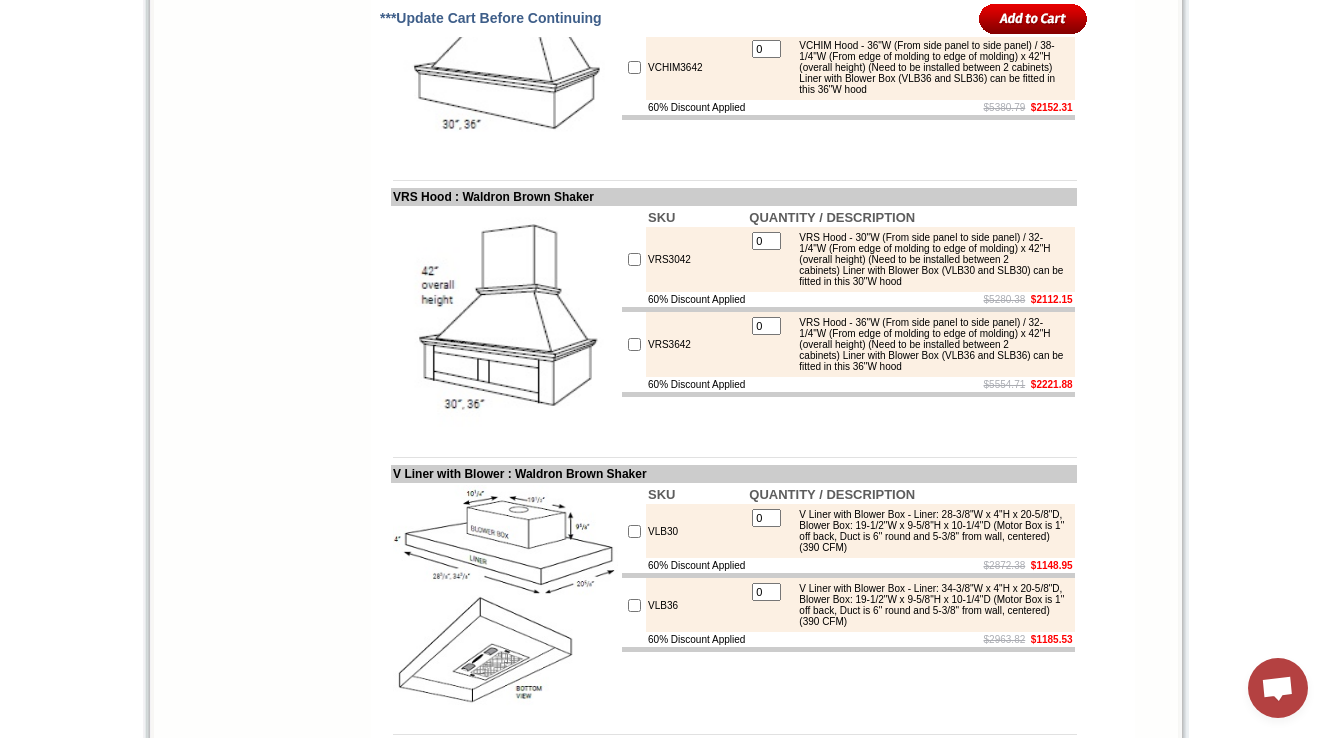 click on "VCHIM Hood - 30"W (From side panel to side panel) / 32-1/4"W (From edge of molding to edge of molding) x 42"H (overall height) (Need to be installed between 2 cabinets) Liner with Blower Box (VLB30 and SLB30) can be fitted in this 30"W hood" at bounding box center (929, -18) 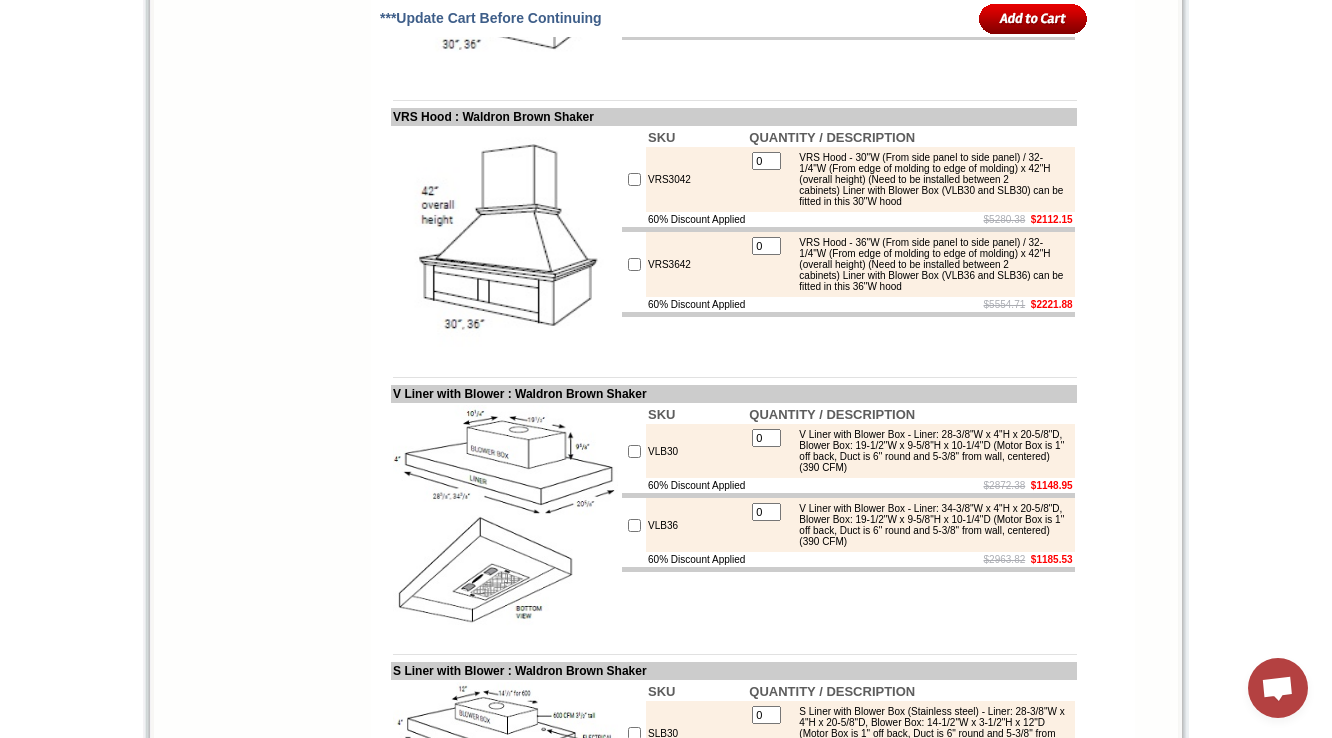 scroll, scrollTop: 9089, scrollLeft: 0, axis: vertical 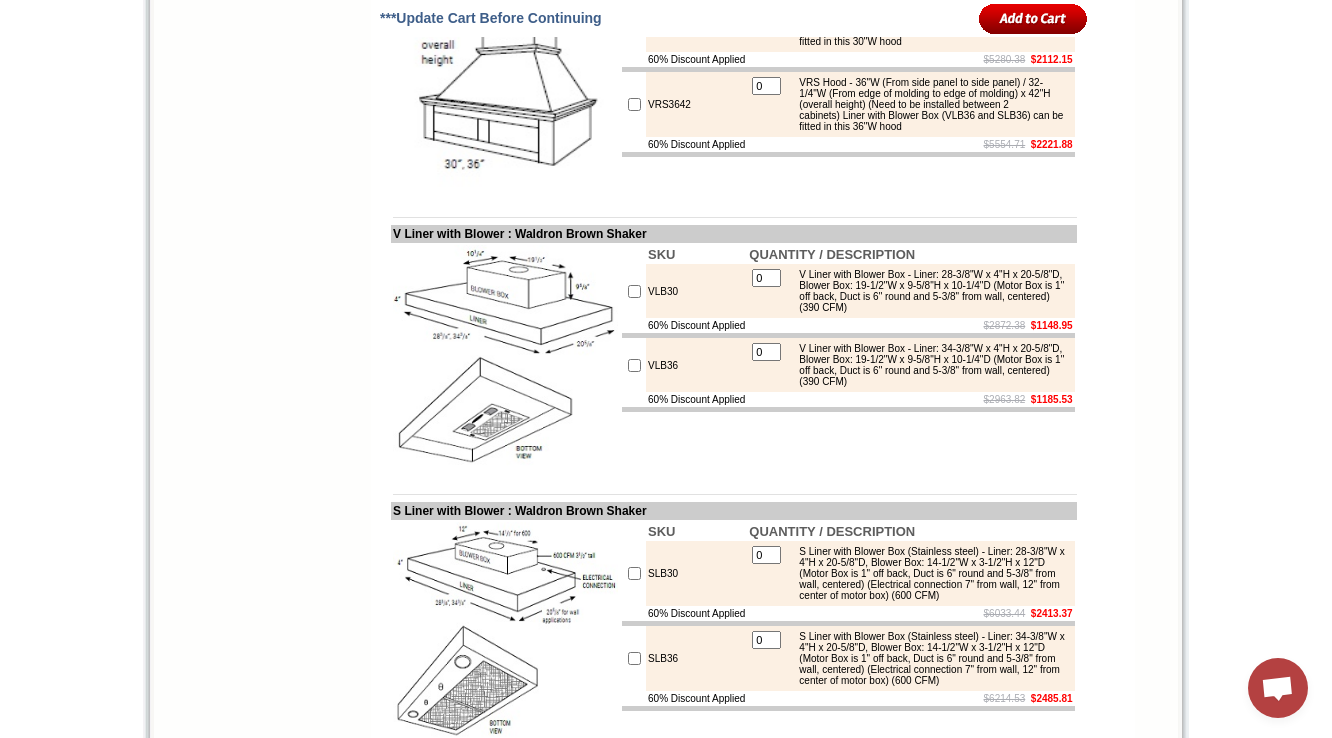 drag, startPoint x: 702, startPoint y: 440, endPoint x: 636, endPoint y: 449, distance: 66.61081 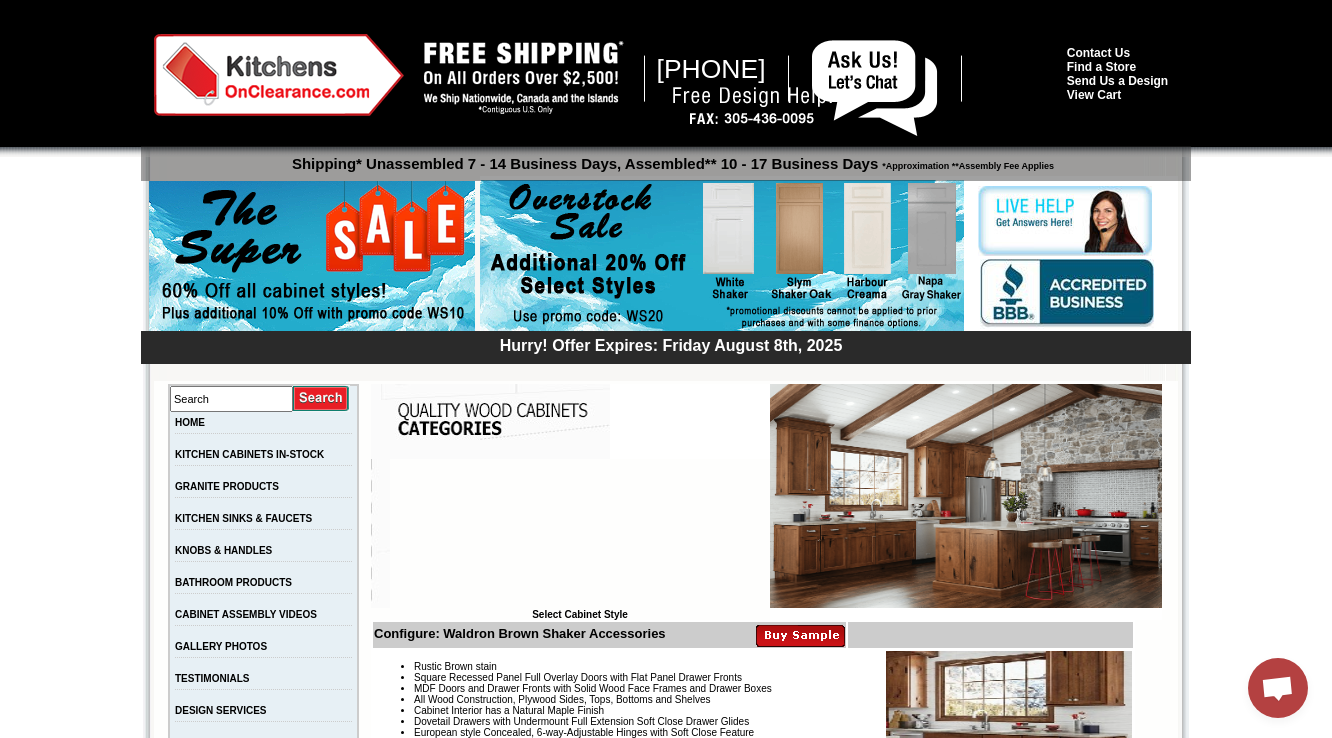 scroll, scrollTop: 9093, scrollLeft: 0, axis: vertical 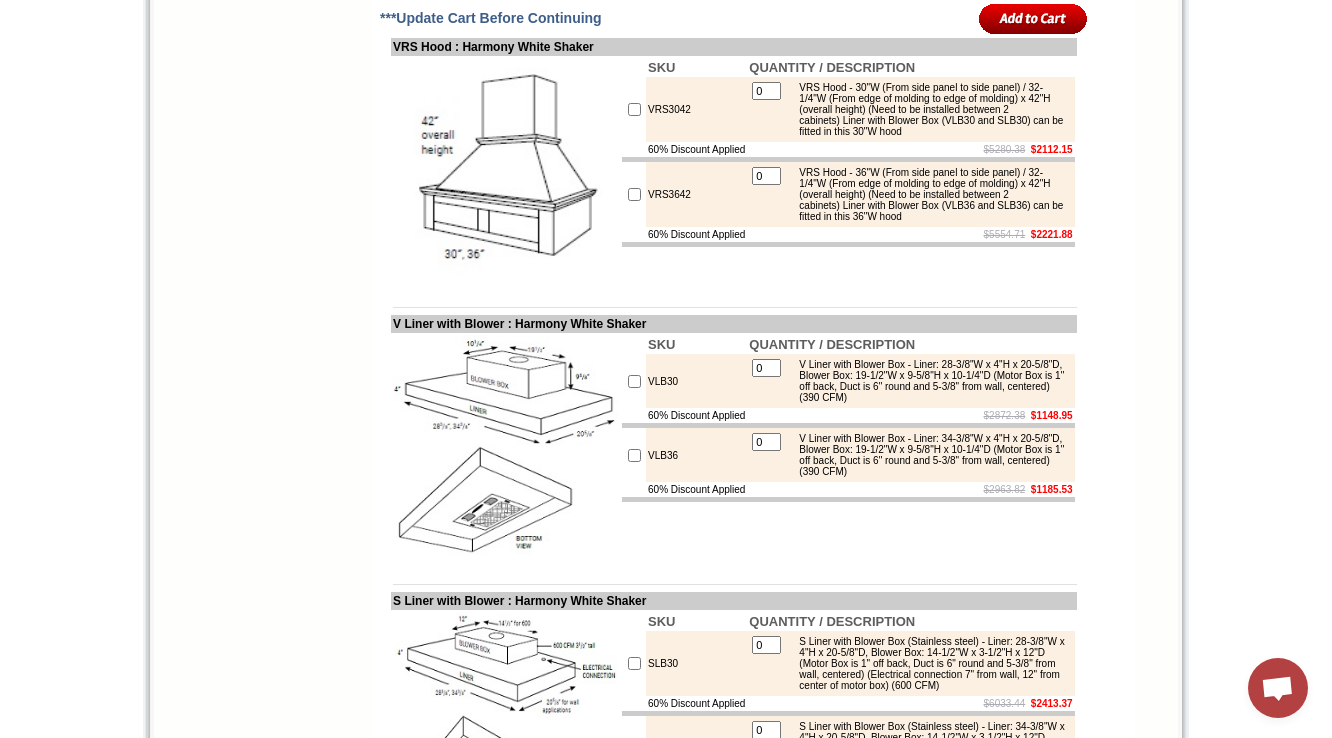 drag, startPoint x: 820, startPoint y: 207, endPoint x: 860, endPoint y: 292, distance: 93.941475 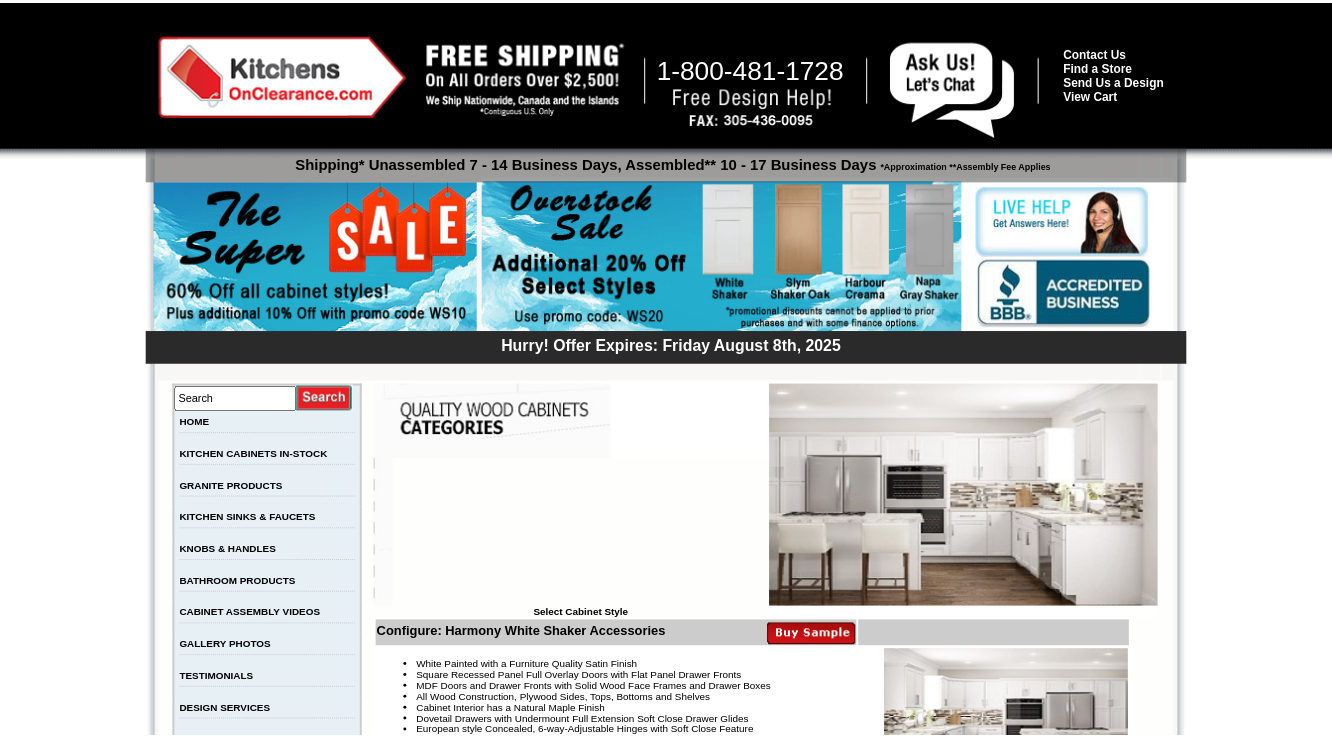 scroll, scrollTop: 8962, scrollLeft: 0, axis: vertical 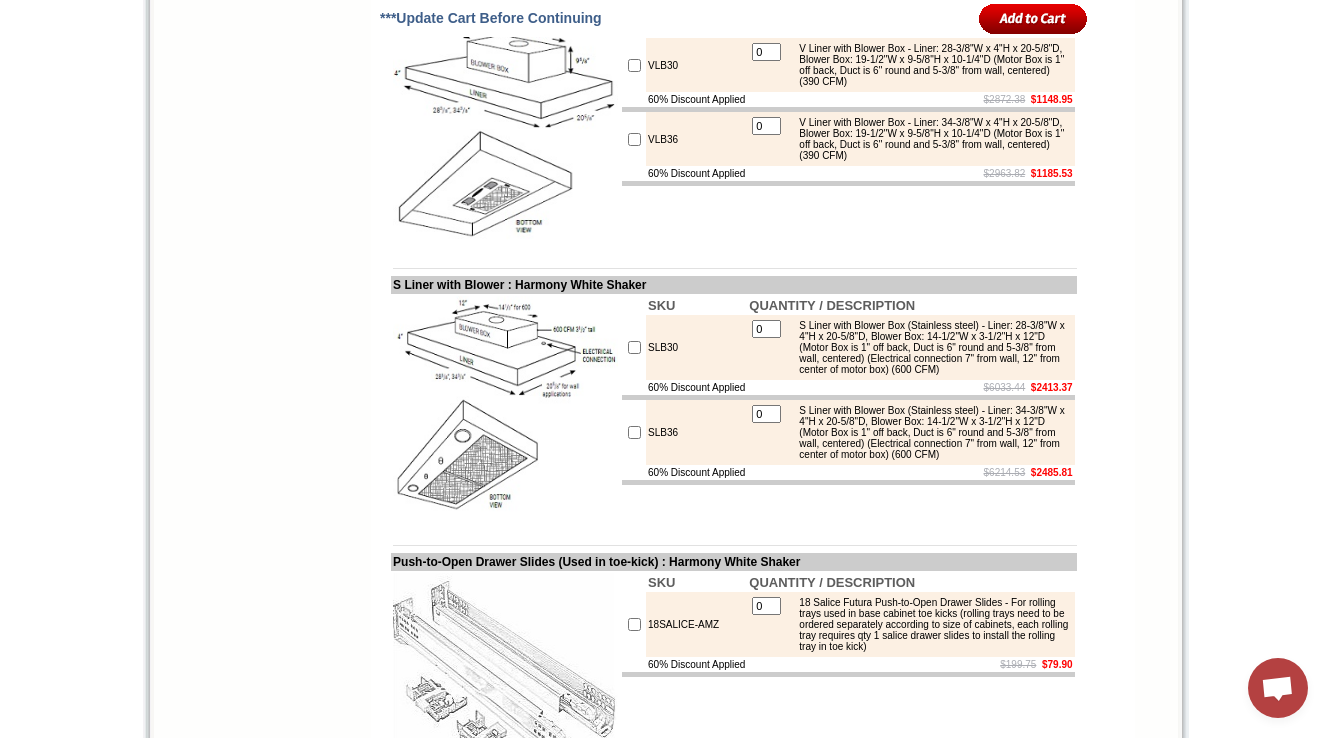 drag, startPoint x: 822, startPoint y: 232, endPoint x: 881, endPoint y: 278, distance: 74.8131 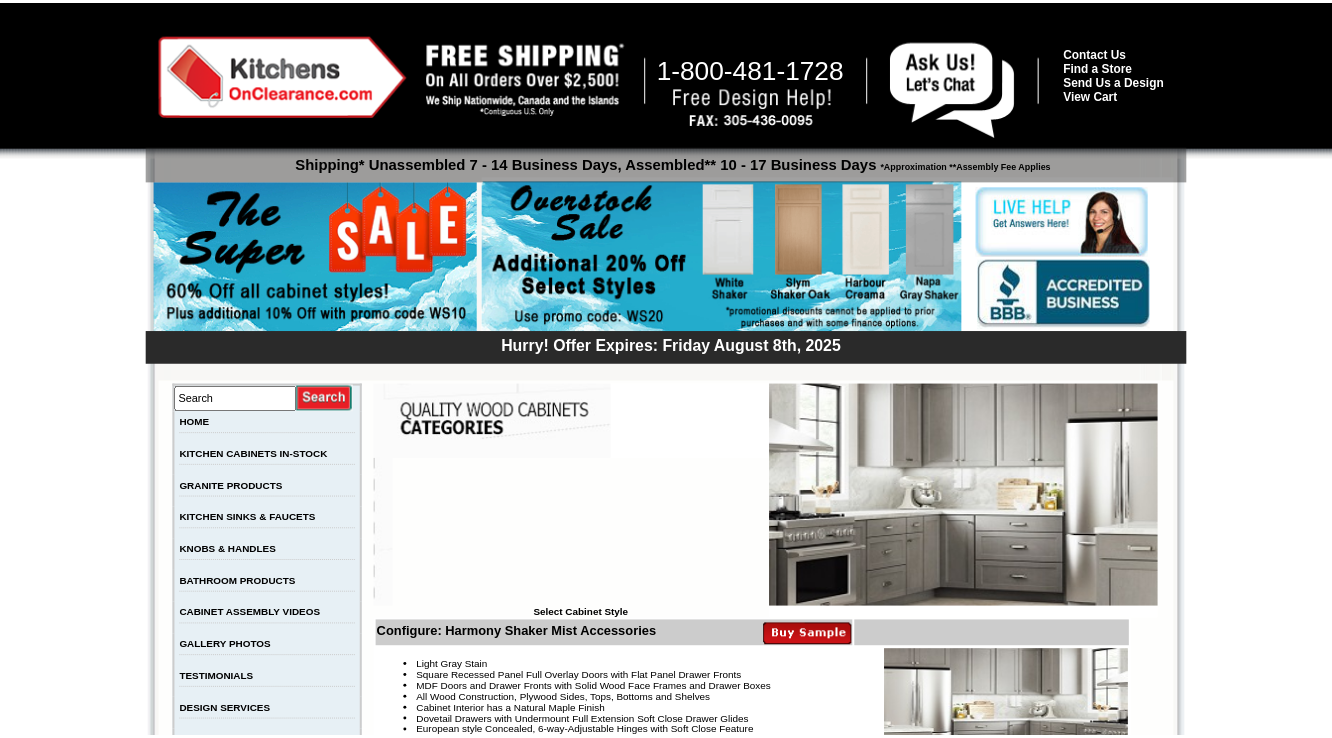 scroll, scrollTop: 8886, scrollLeft: 0, axis: vertical 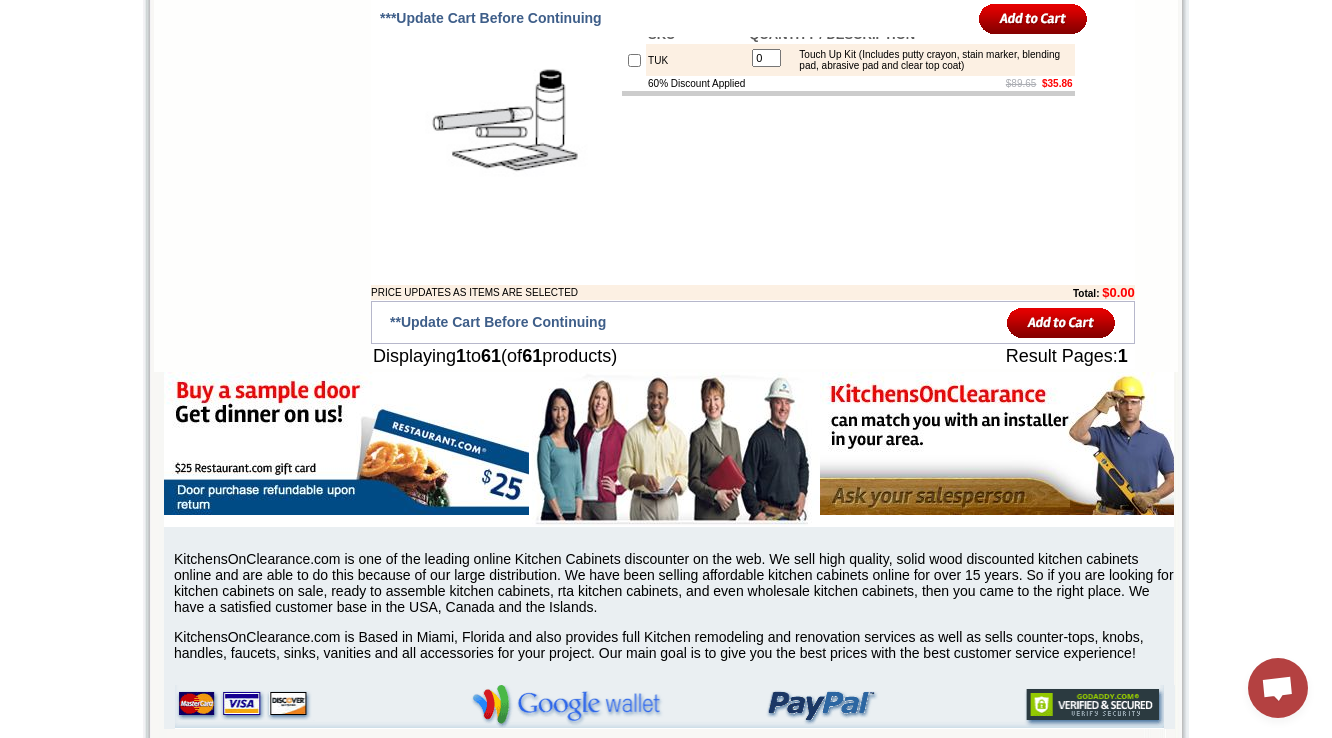 click on "SKU
QUANTITY / DESCRIPTION
Duo Flap Stay
0 Vertical Lift Hinge - Length of Lid Support is 8" Not Including Attachment Ends. Single Hinge Can Support Up To 10 lbs. Textured, Nickel Plate Finish. (5010512G)
60% Discount Applied
$63.94    $25.57" at bounding box center (848, -140) 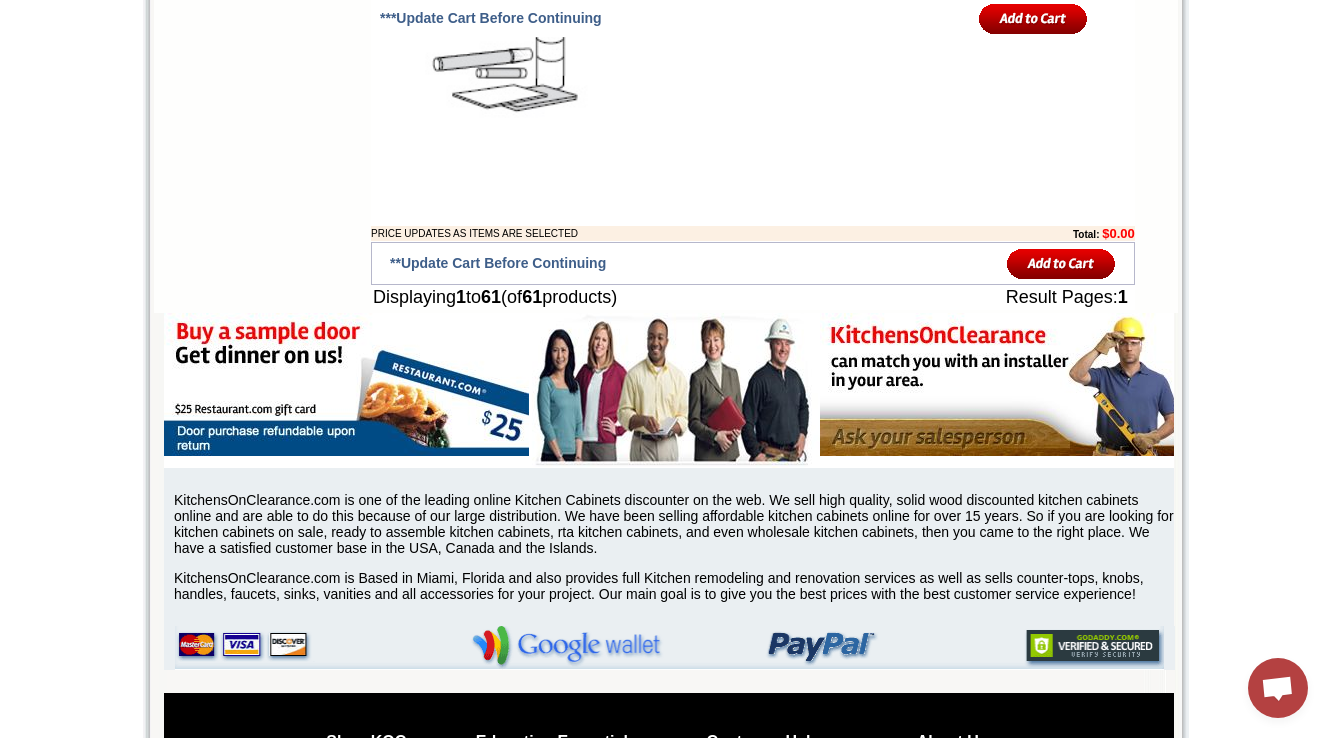 scroll, scrollTop: 10624, scrollLeft: 0, axis: vertical 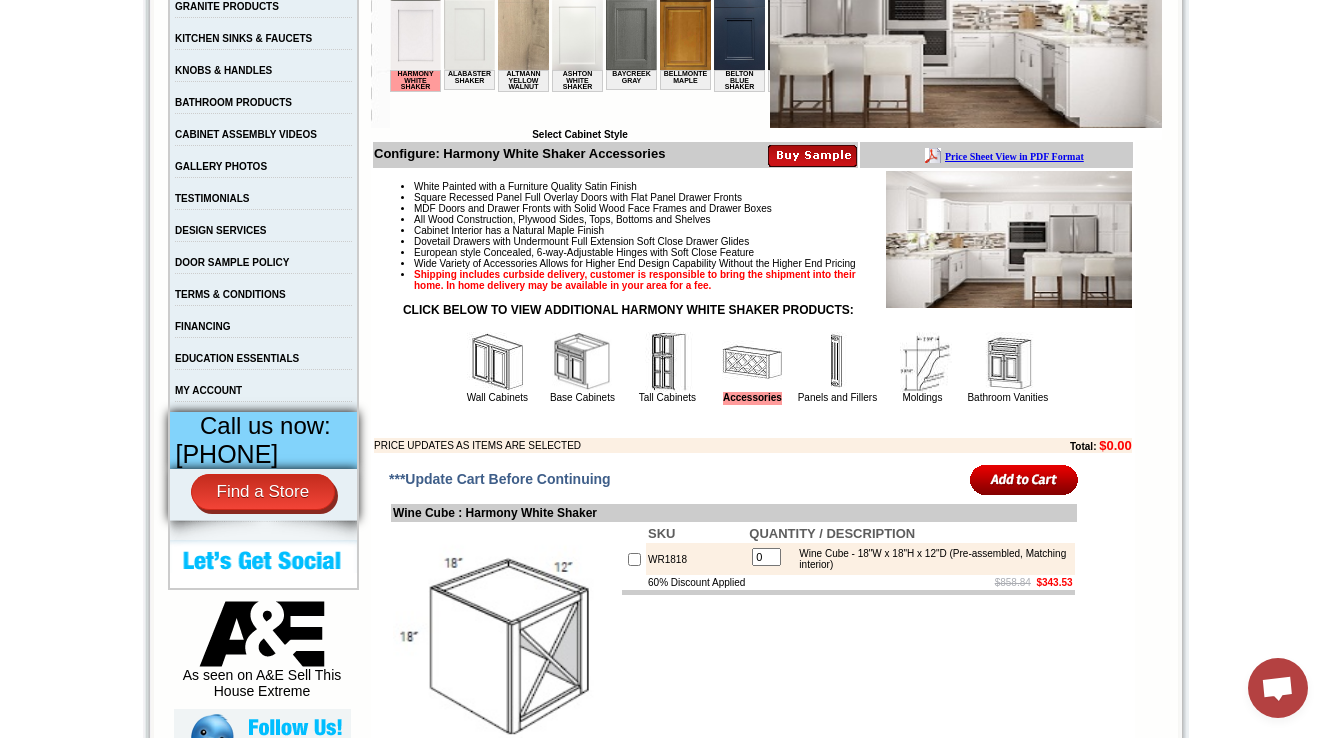 click at bounding box center (837, 362) 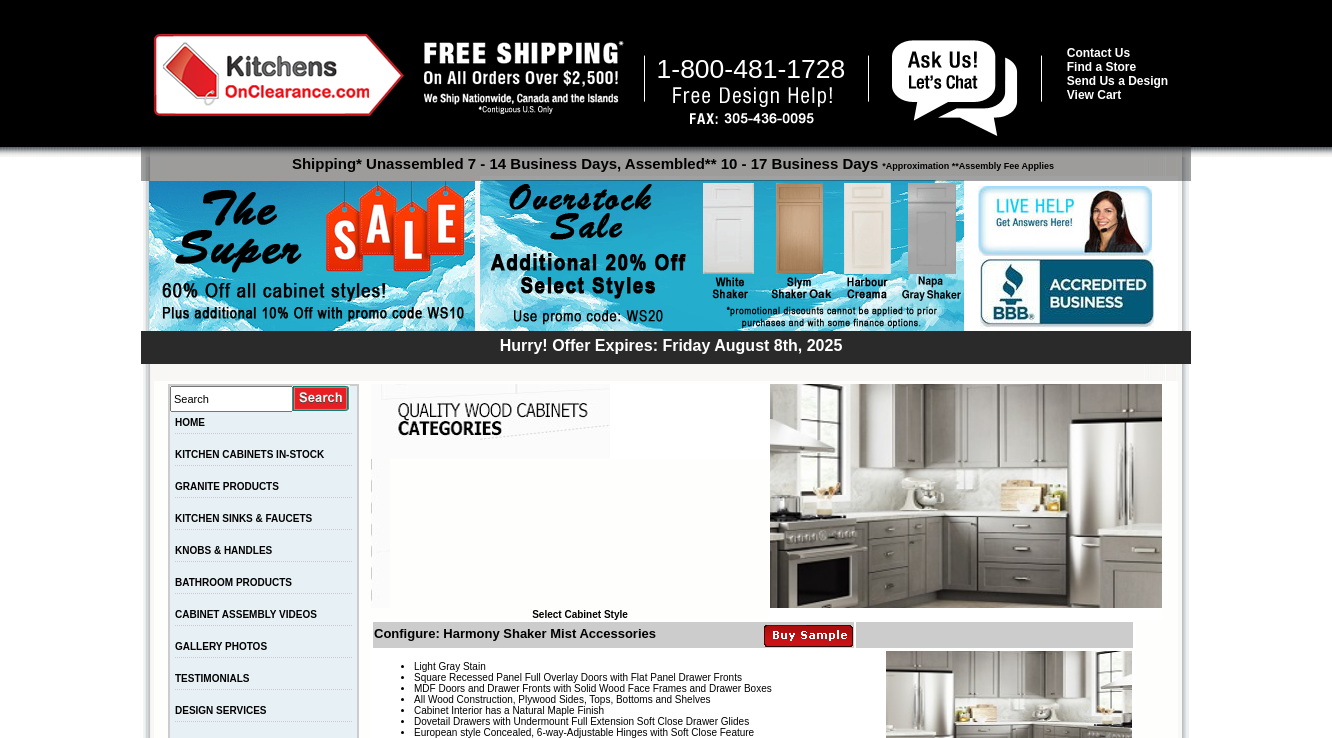 scroll, scrollTop: 9286, scrollLeft: 0, axis: vertical 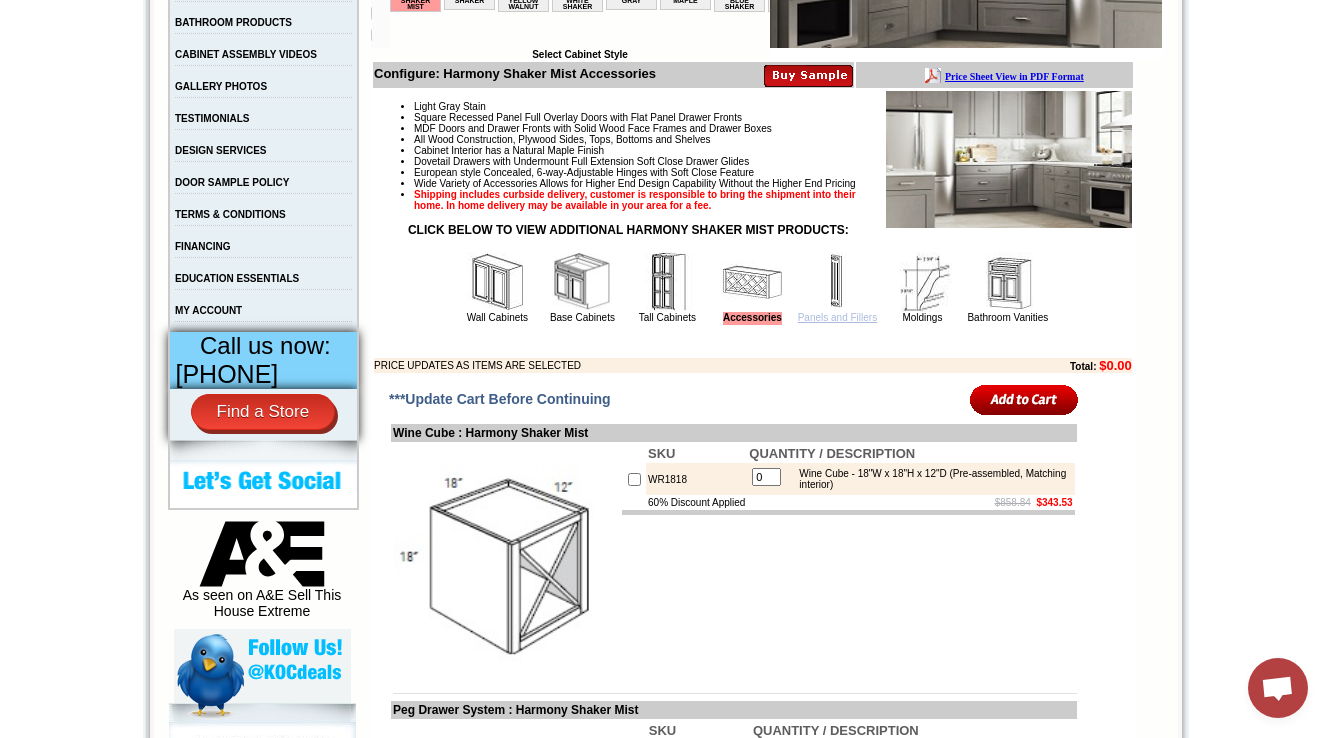 click on "Panels and Fillers" at bounding box center (837, 317) 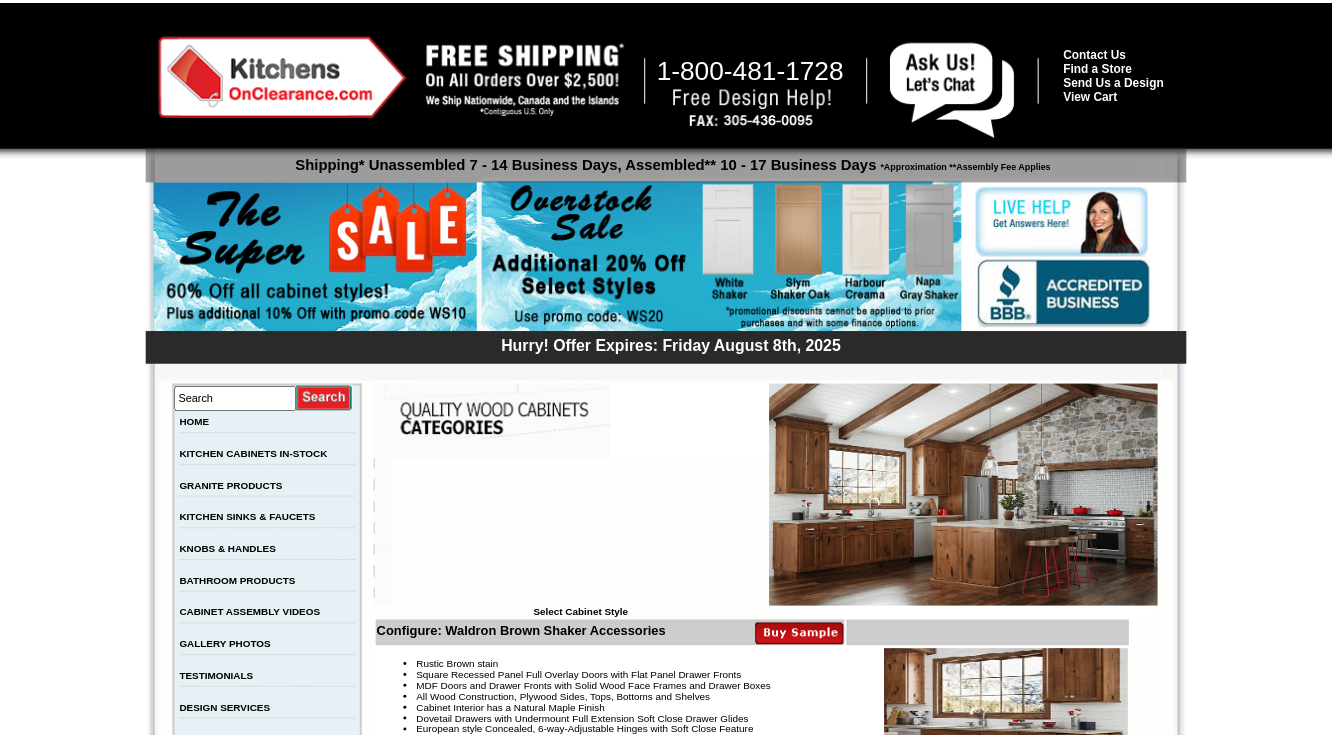 scroll, scrollTop: 9173, scrollLeft: 0, axis: vertical 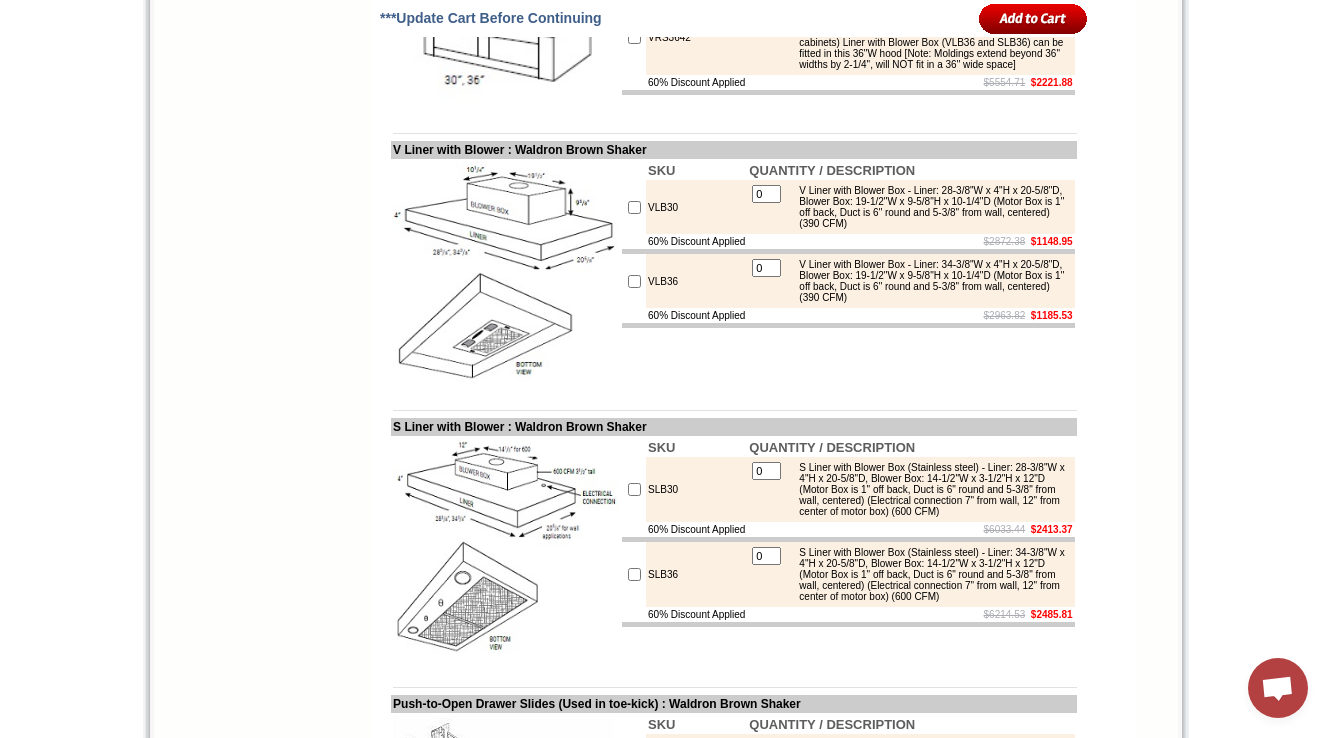 click on "VRS Hood - 30"W (From side panel to side panel) / 32-1/4"W (From edge of molding to edge of molding) x 42"H (overall height) (Need to be installed between 2 cabinets) Liner with Blower Box (VLB30 and SLB30) can be fitted in this 30"W hood [Note: Moldings extend beyond 30" widths by 2-1/4", will NOT fit in a 30" wide space]" at bounding box center [929, -59] 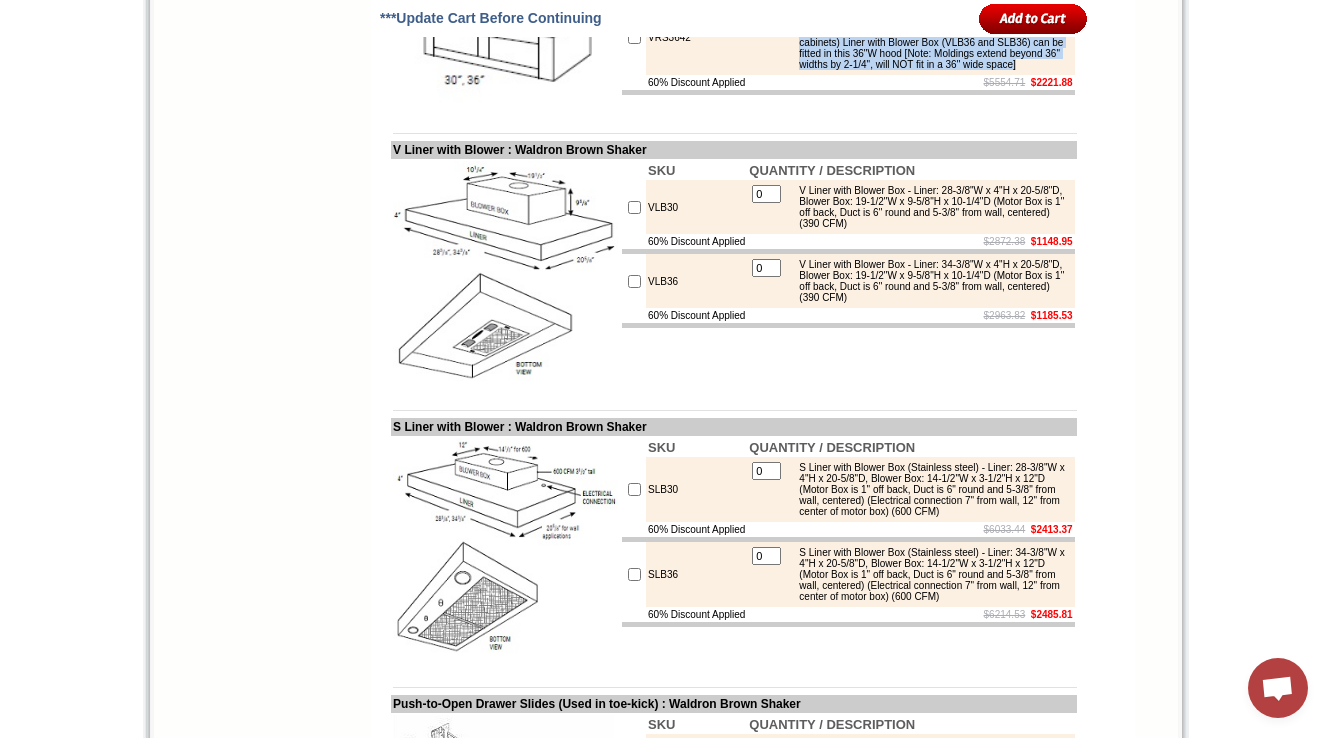 copy on "VRS Hood - 36"W (From side panel to side panel) / 32-1/4"W (From edge of molding to edge of molding) x 42"H (overall height) (Need to be installed between 2 cabinets) Liner with Blower Box (VLB36 and SLB36) can be fitted in this 36"W hood [Note: Moldings extend beyond 36" widths by 2-1/4", will NOT fit in a 36" wide space]" 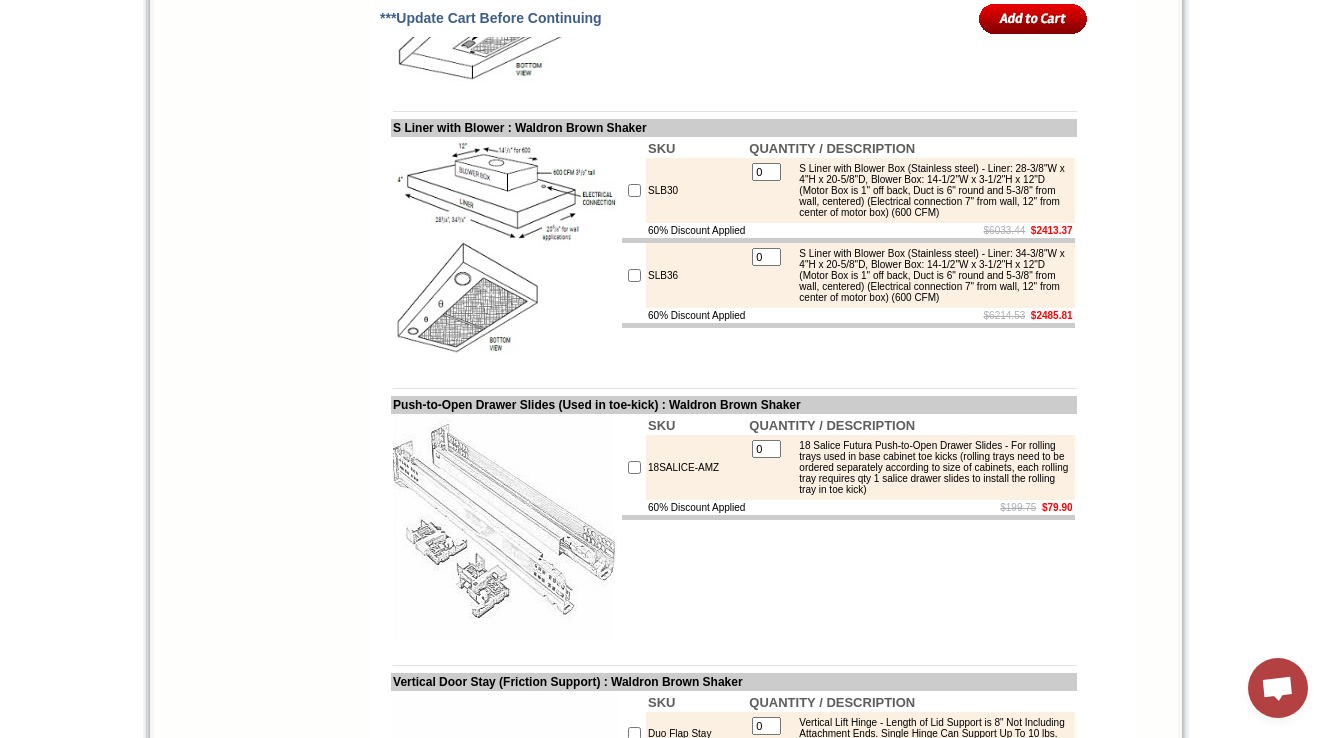 scroll, scrollTop: 9573, scrollLeft: 0, axis: vertical 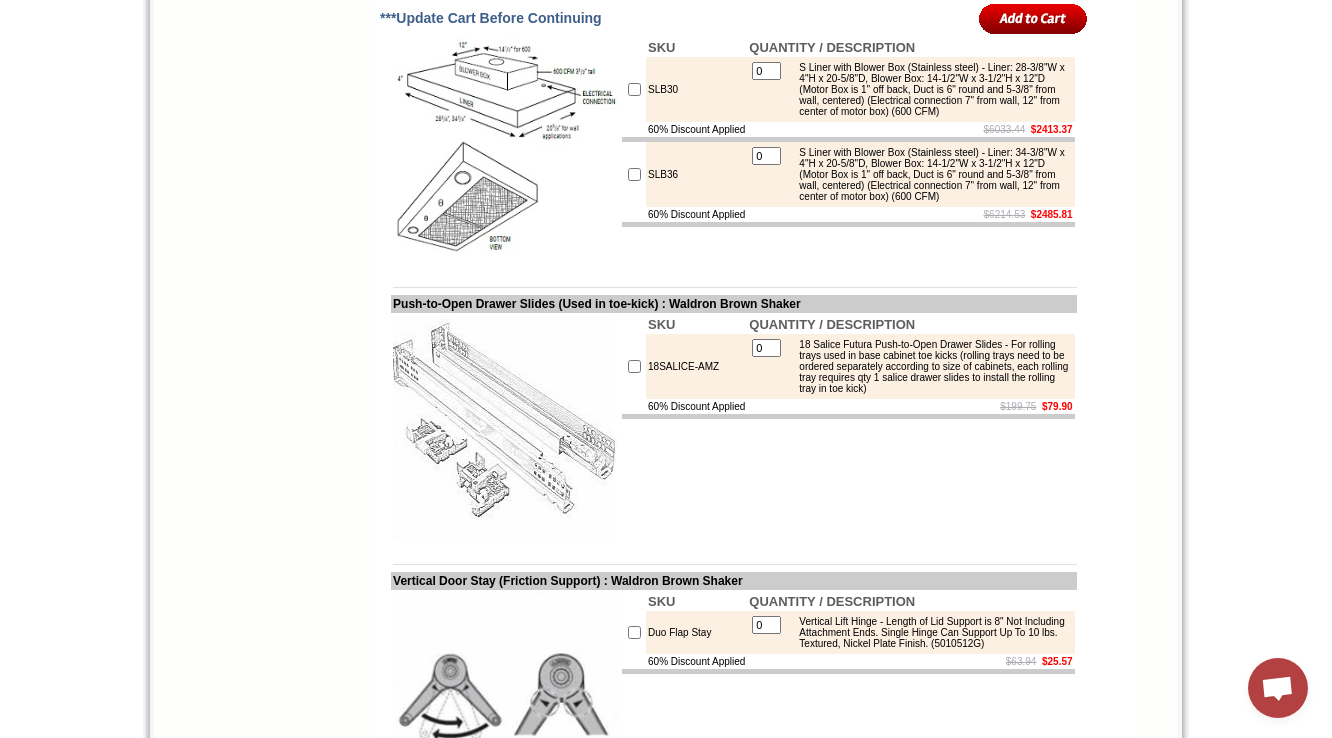 click on "VLB30" at bounding box center [696, -193] 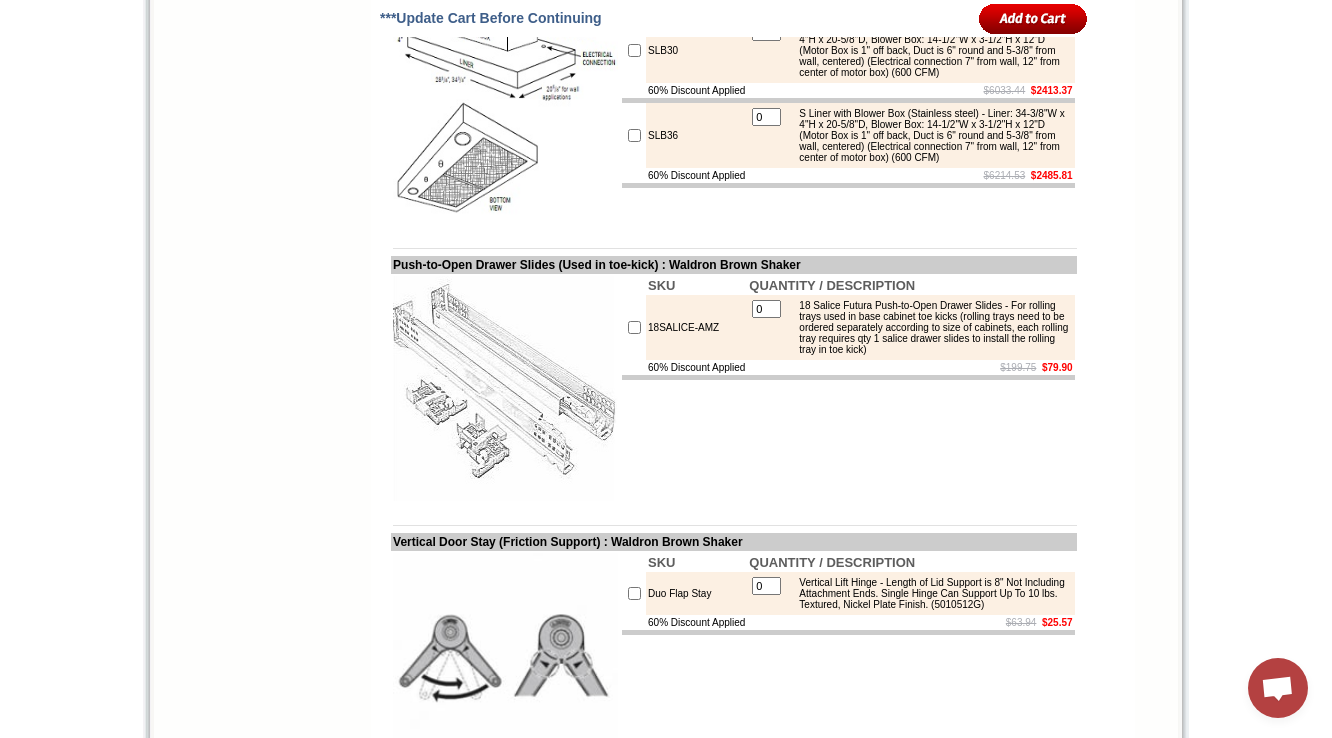 scroll, scrollTop: 10662, scrollLeft: 0, axis: vertical 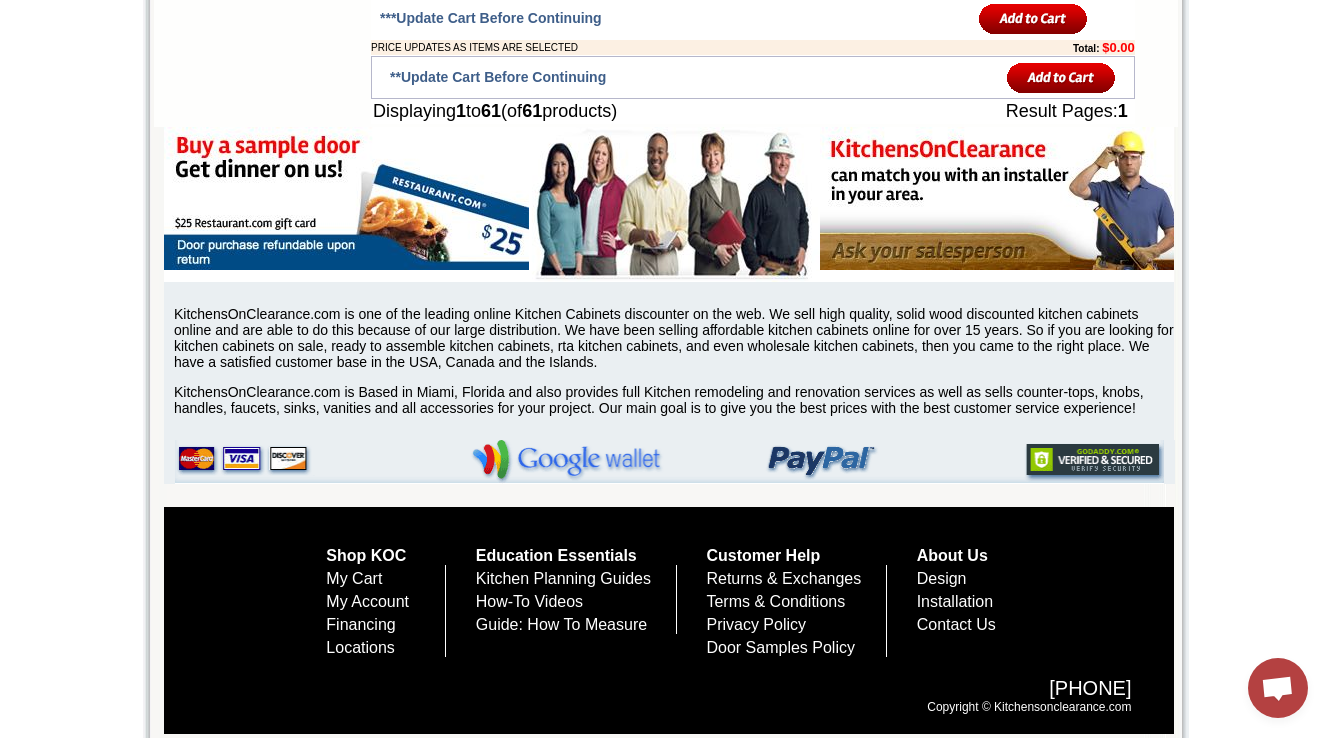 click on "SKU
QUANTITY / DESCRIPTION
TUK
0 Touch Up Kit (Includes putty crayon, stain marker, blending pad, abrasive pad and clear top coat)
60% Discount Applied
$89.65    $35.86" at bounding box center (848, -108) 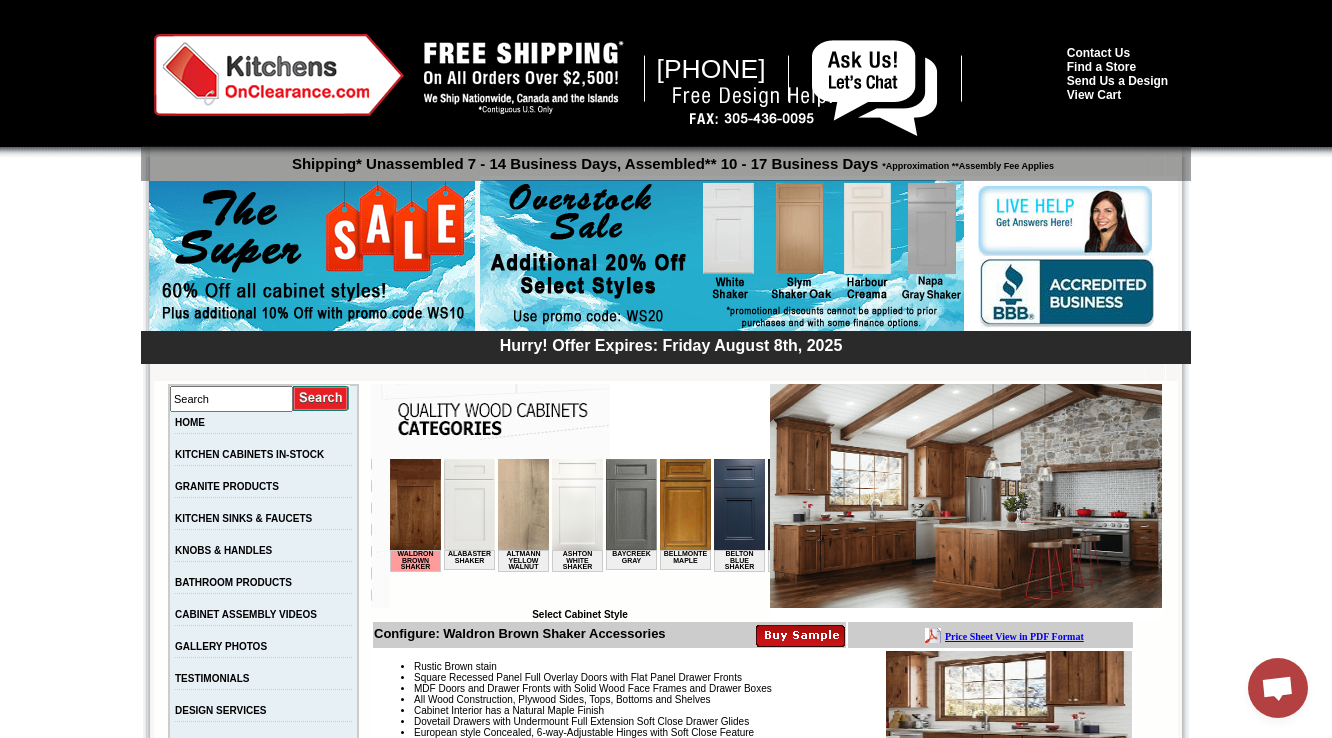 scroll, scrollTop: 480, scrollLeft: 0, axis: vertical 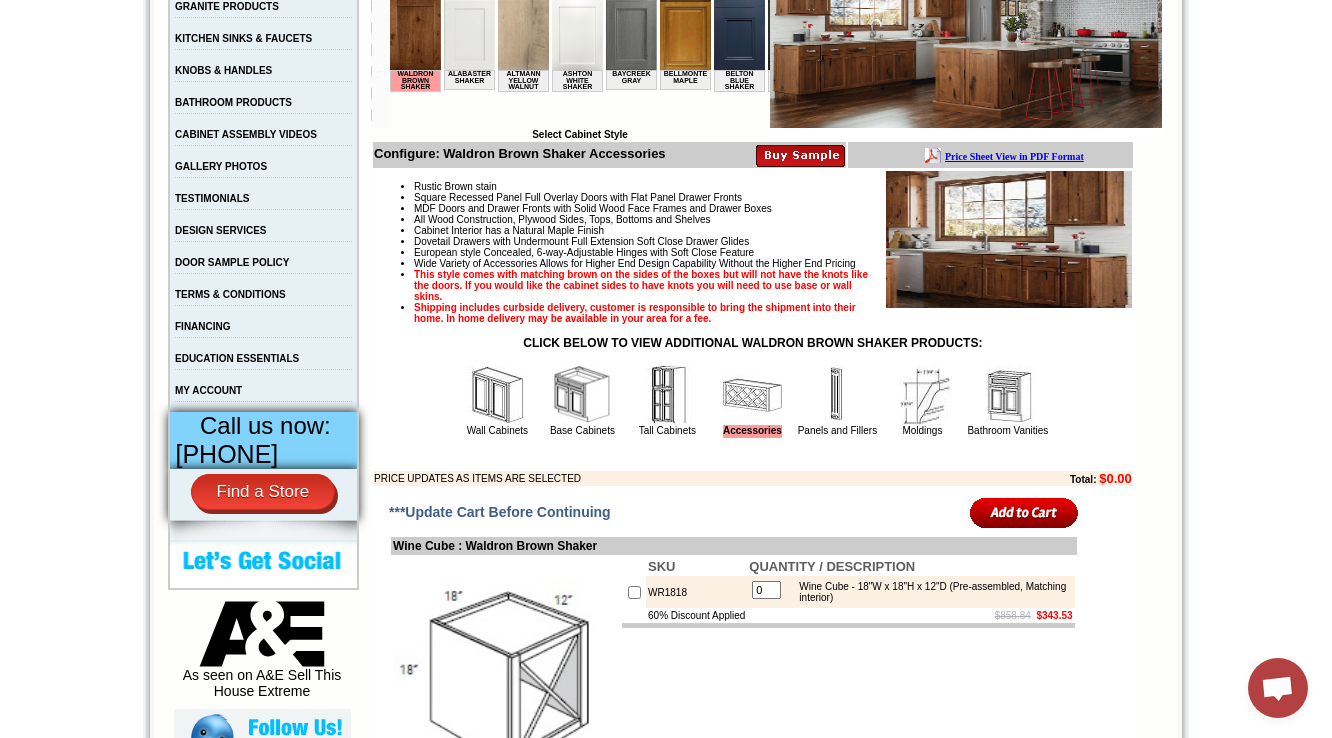 click at bounding box center [837, 395] 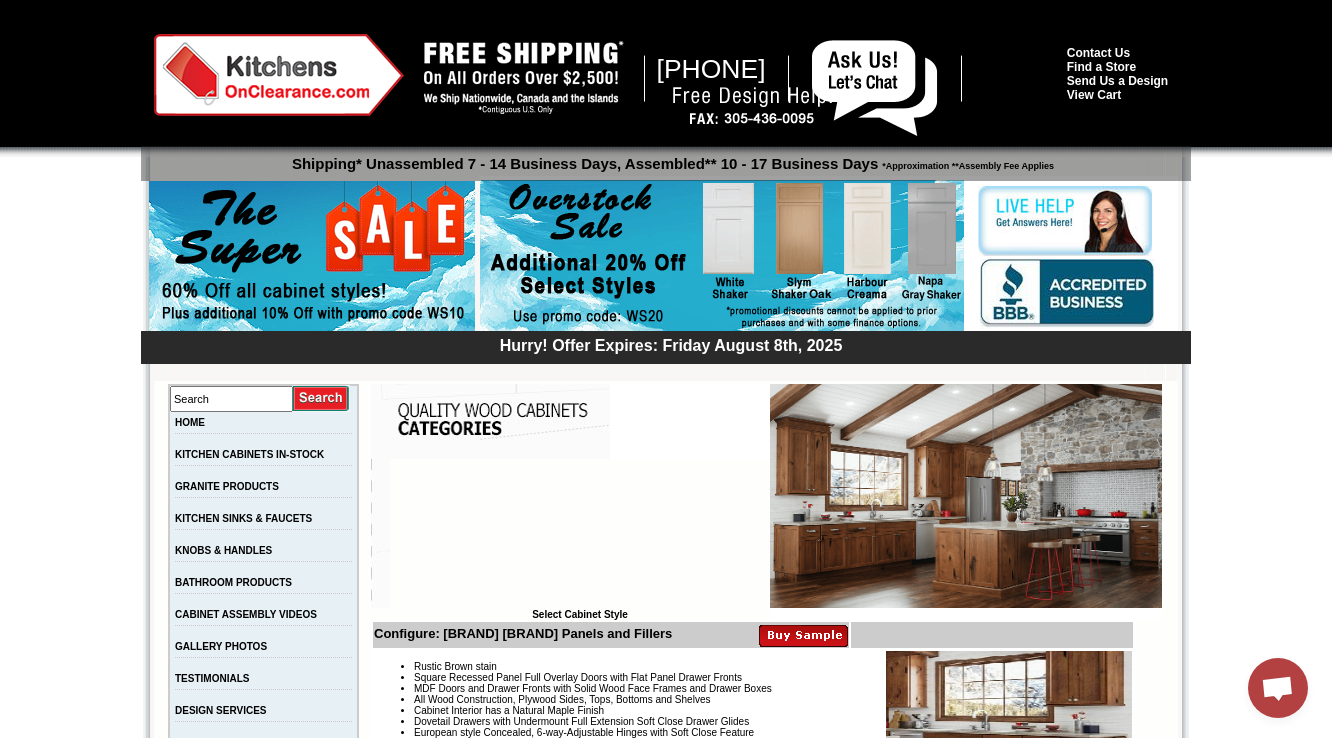 scroll, scrollTop: 0, scrollLeft: 0, axis: both 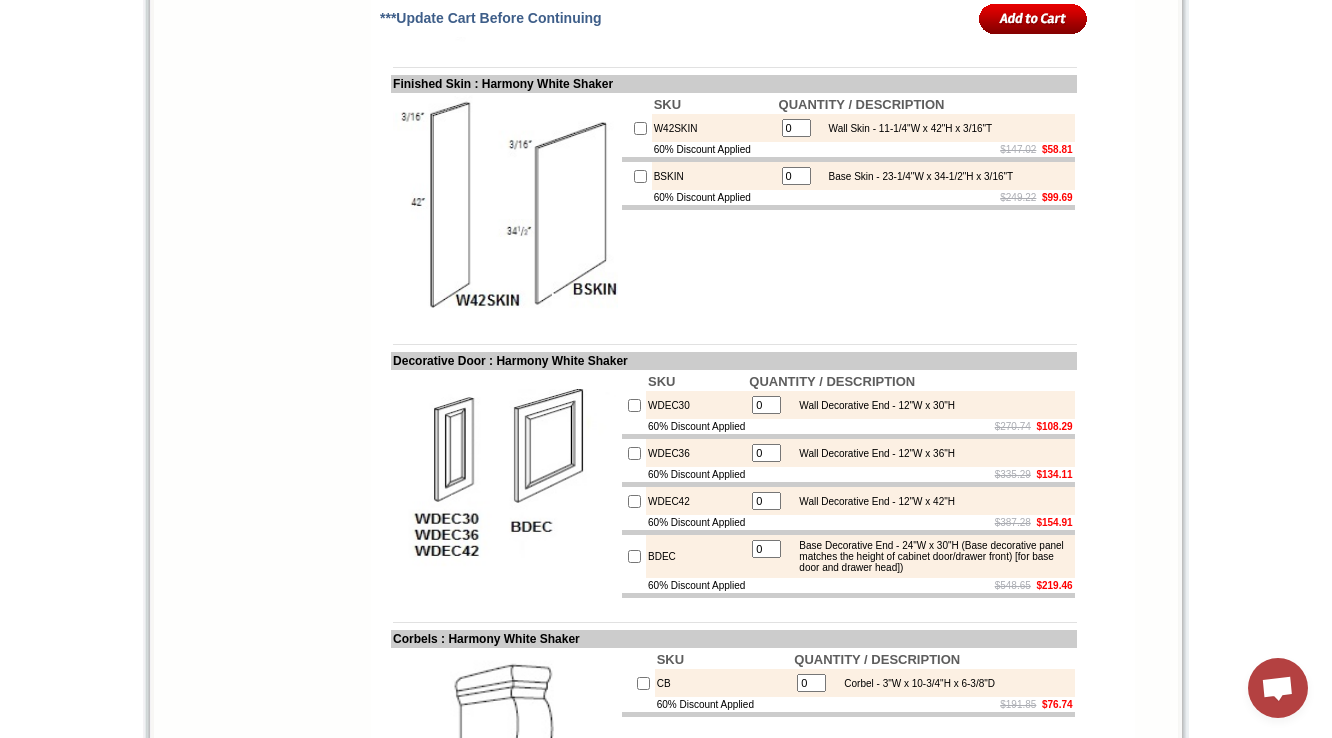 click on "W42SKIN" at bounding box center [714, 128] 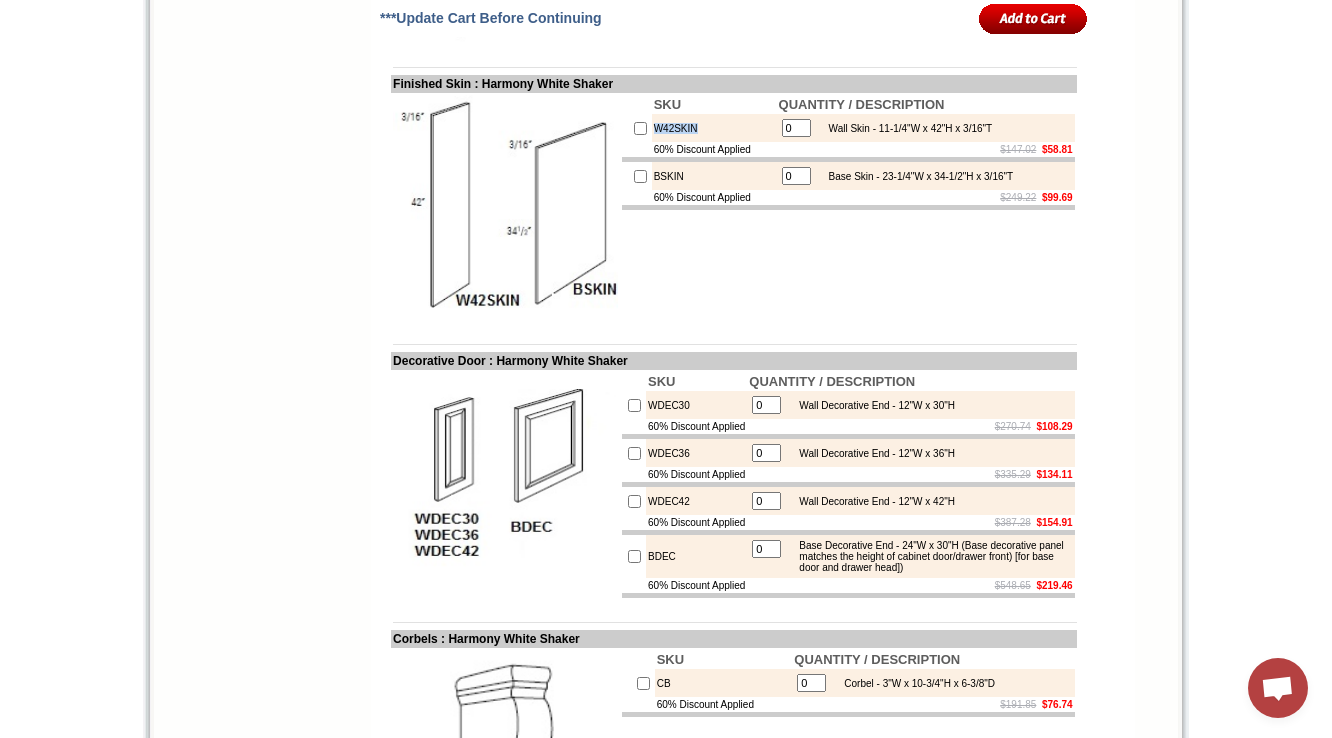 click on "W42SKIN" at bounding box center [714, 128] 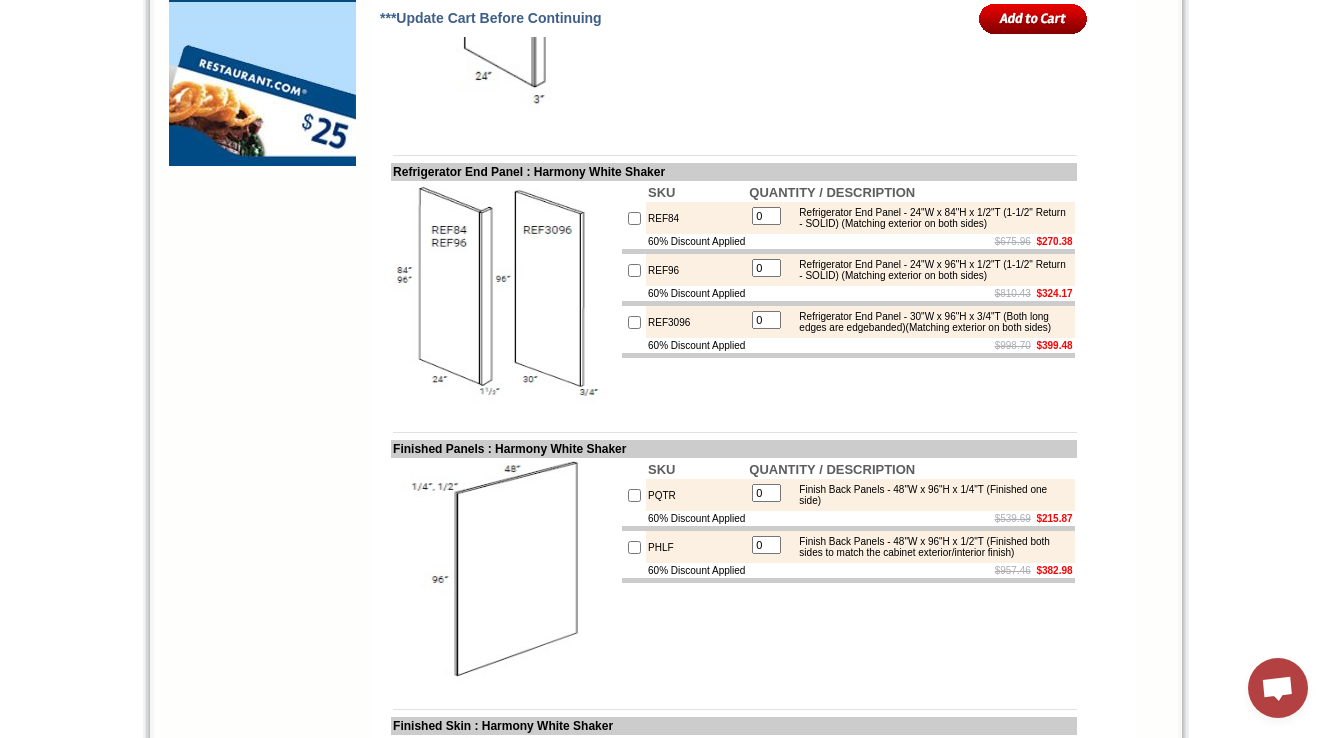 scroll, scrollTop: 1760, scrollLeft: 0, axis: vertical 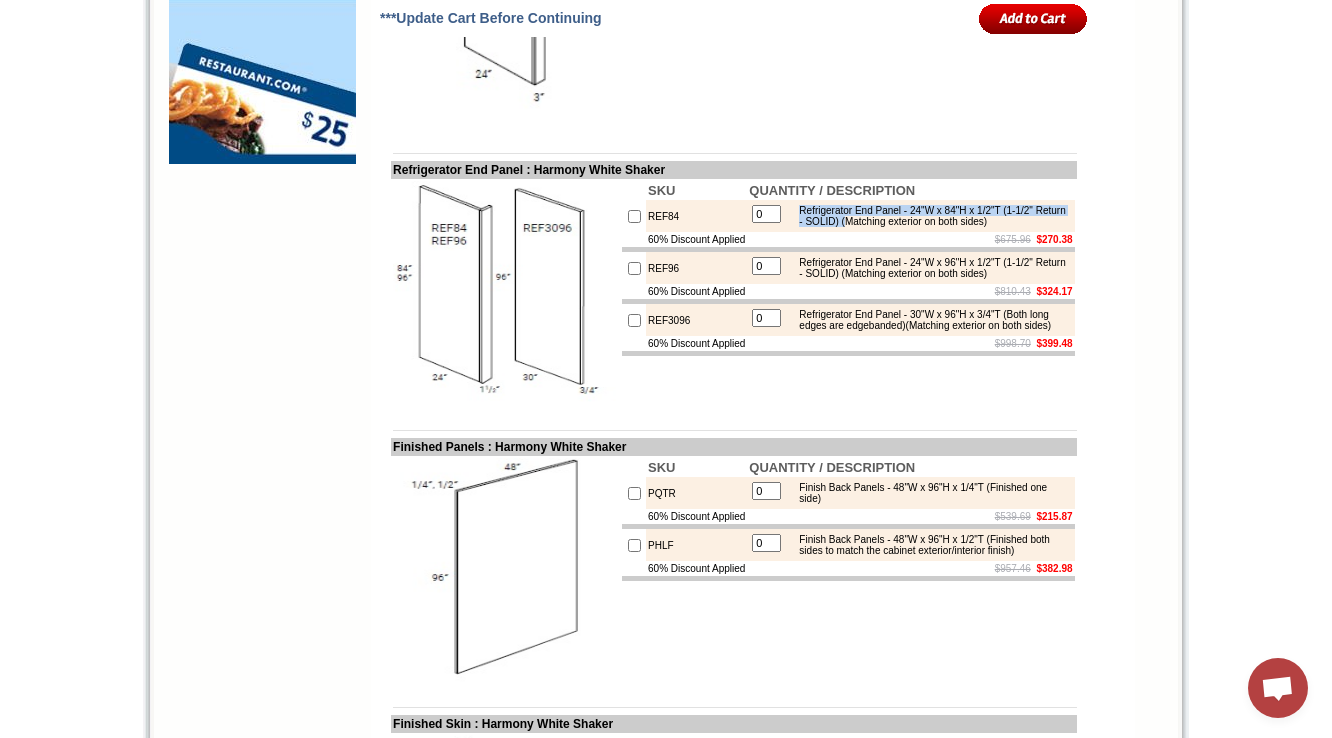 click on "SKU
QUANTITY / DESCRIPTION
DWR3
0 Dishwasher Panel - 24"W x 34-1/2"H x 1/2"T (3" Return - SOLID)
60% Discount Applied
$227.71    $91.08" at bounding box center [848, 16] 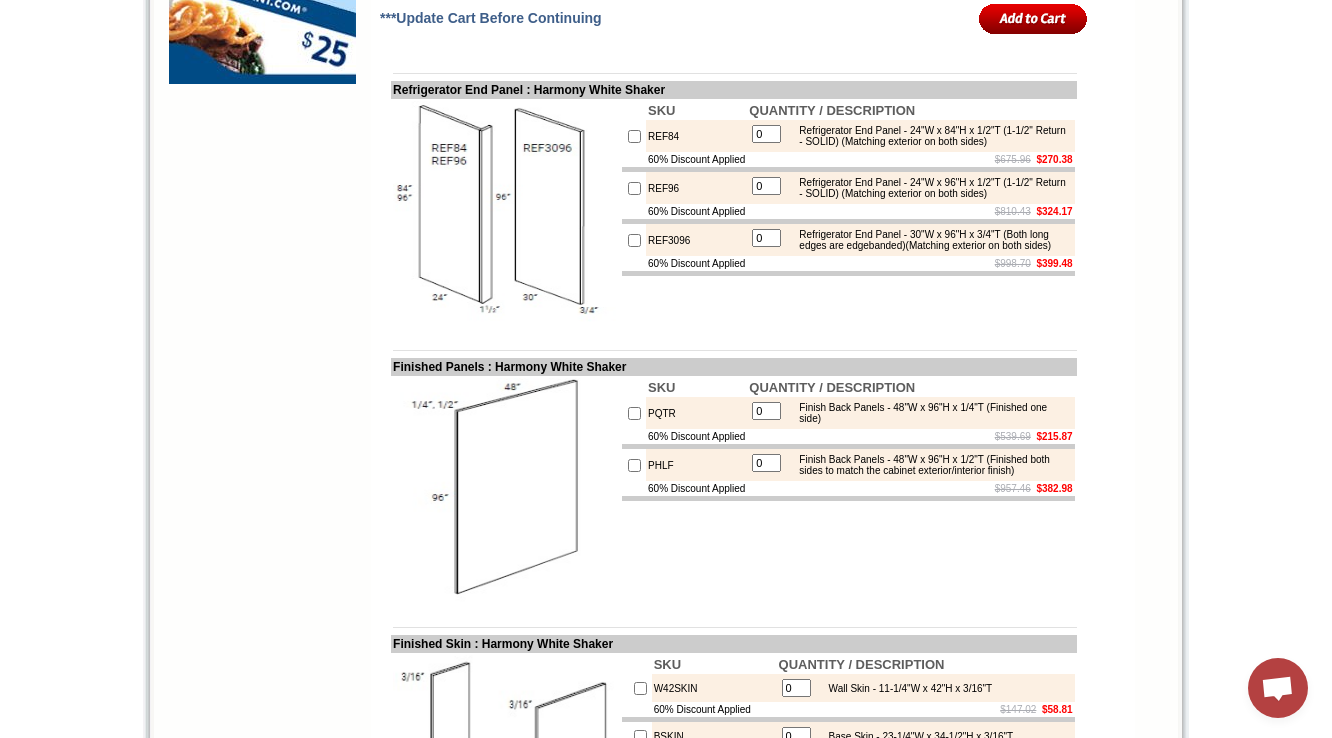 scroll, scrollTop: 1920, scrollLeft: 0, axis: vertical 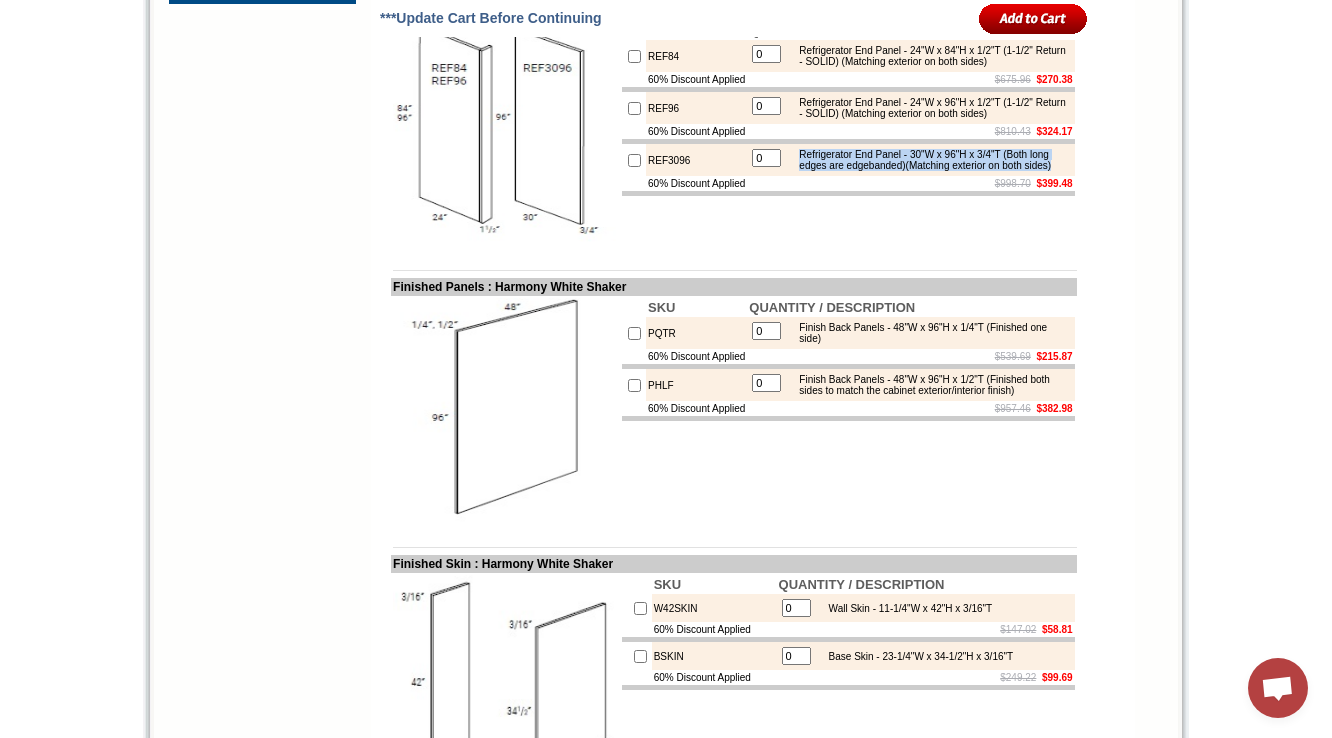 drag, startPoint x: 821, startPoint y: 339, endPoint x: 933, endPoint y: 360, distance: 113.951744 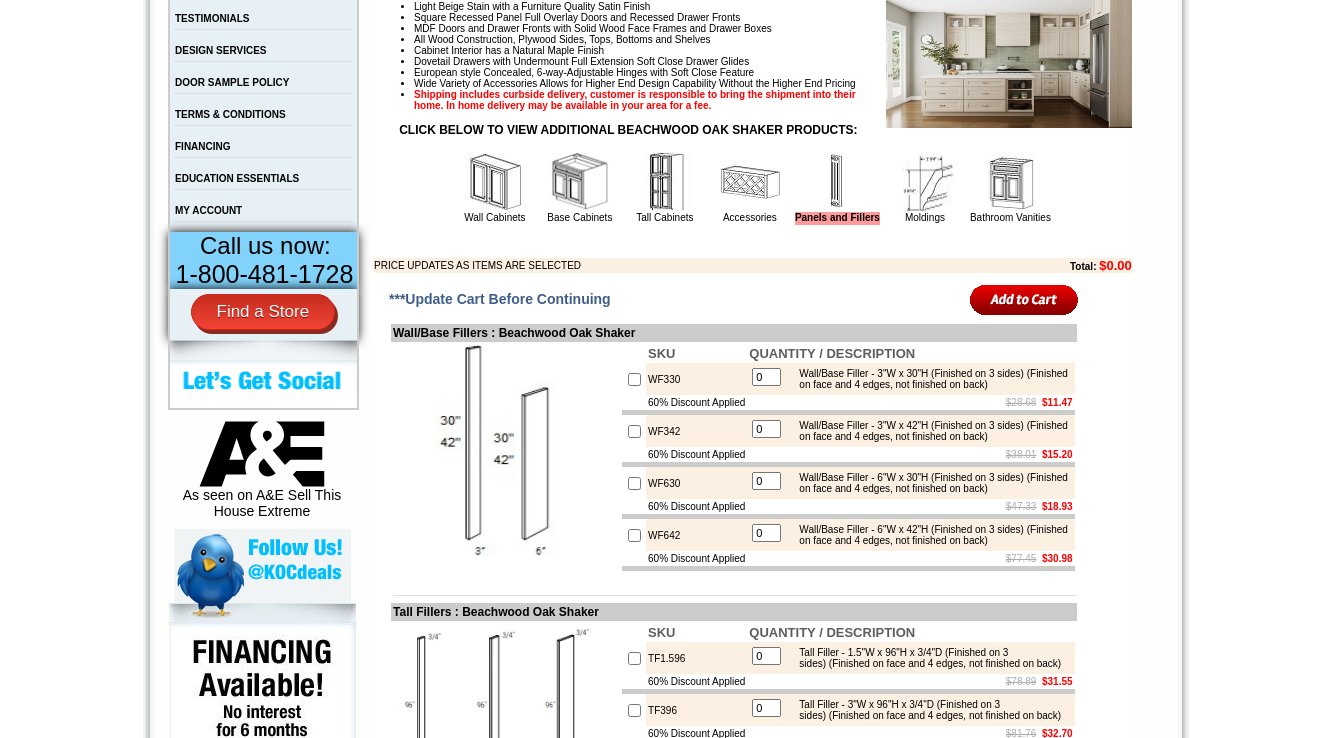 scroll, scrollTop: 800, scrollLeft: 0, axis: vertical 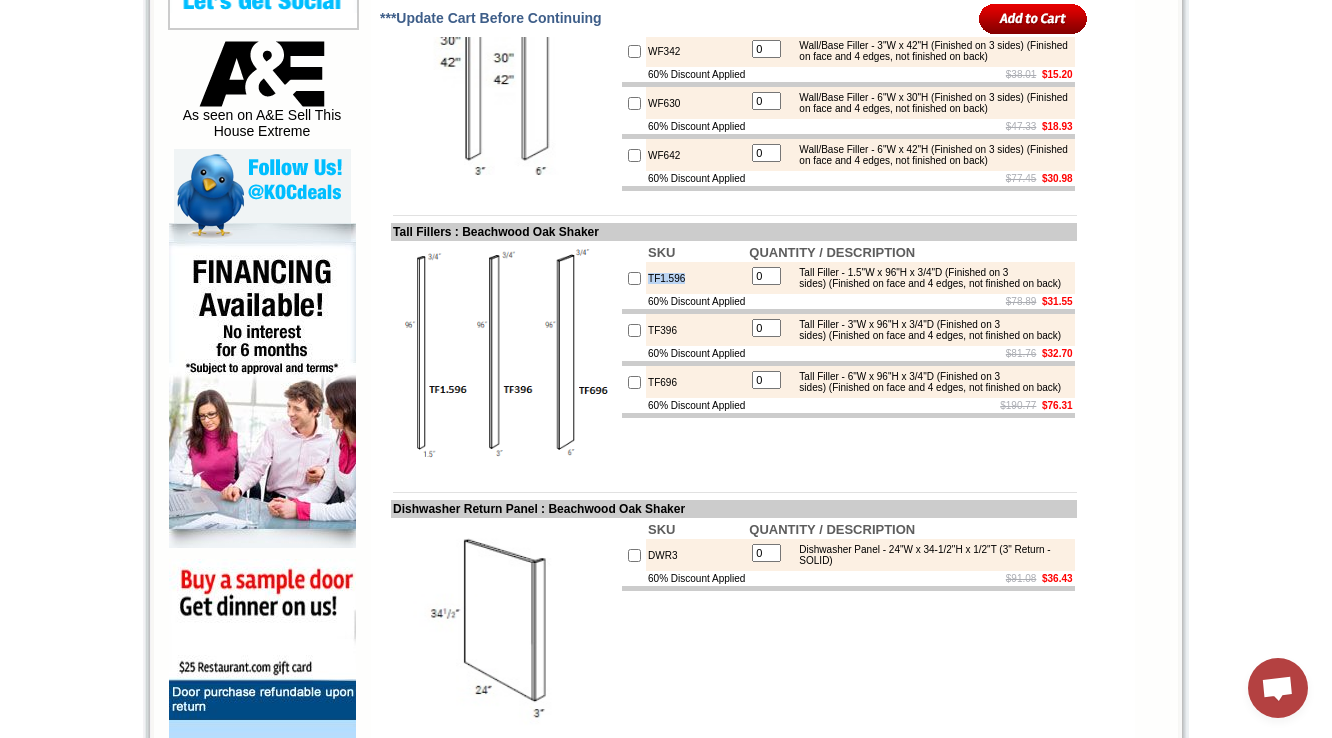 drag, startPoint x: 691, startPoint y: 390, endPoint x: 646, endPoint y: 395, distance: 45.276924 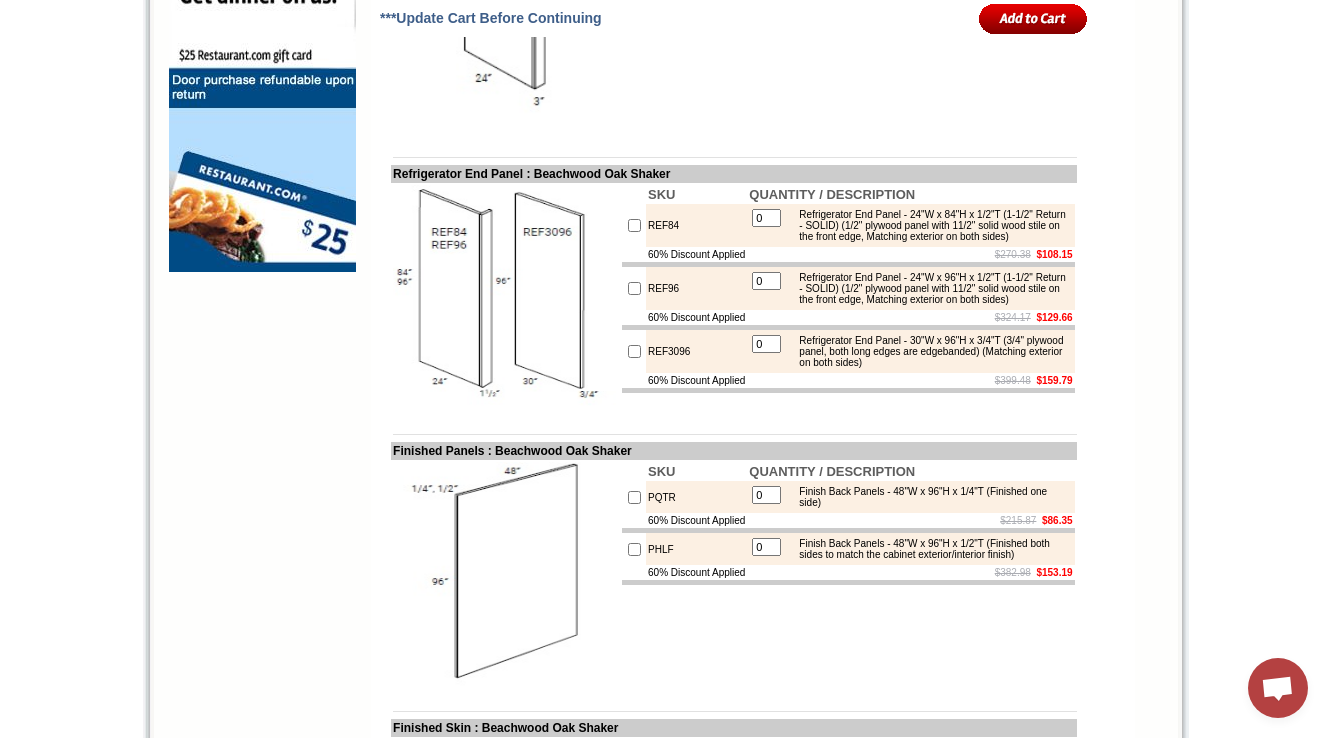 scroll, scrollTop: 1680, scrollLeft: 0, axis: vertical 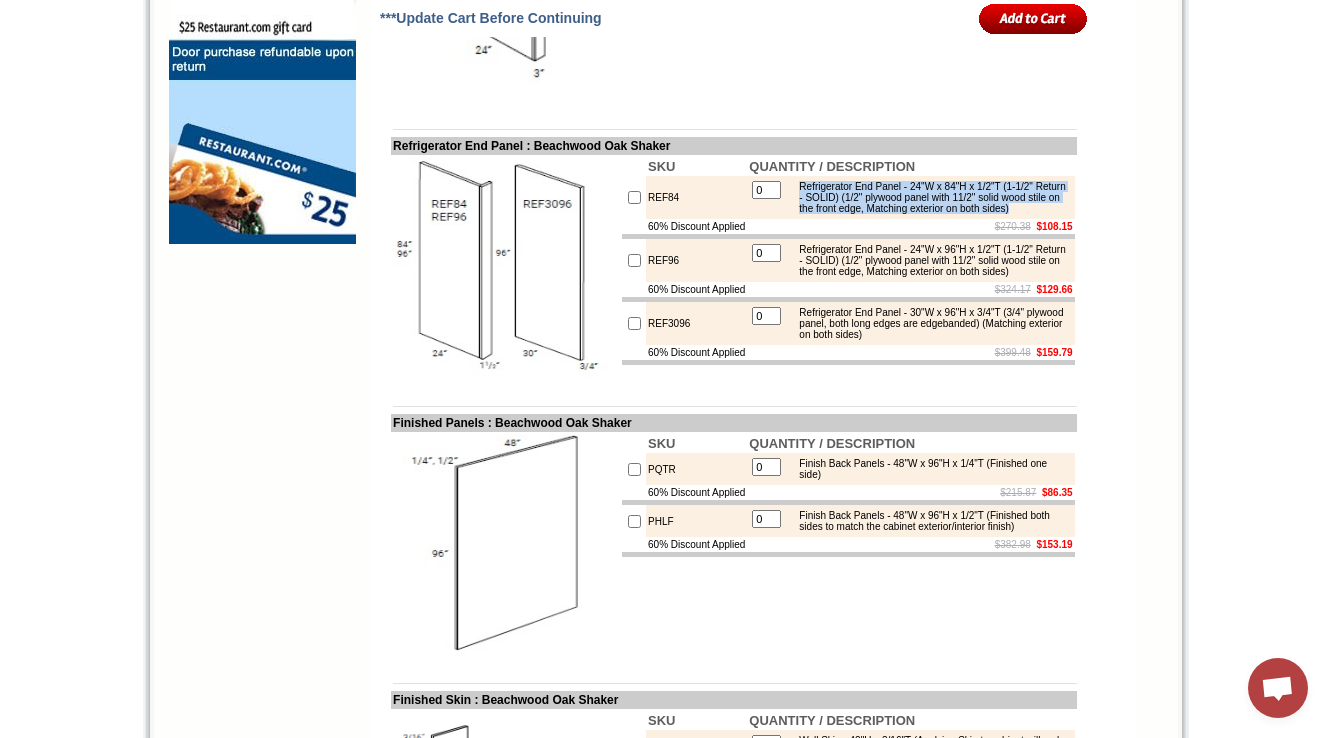 drag, startPoint x: 821, startPoint y: 301, endPoint x: 999, endPoint y: 341, distance: 182.43903 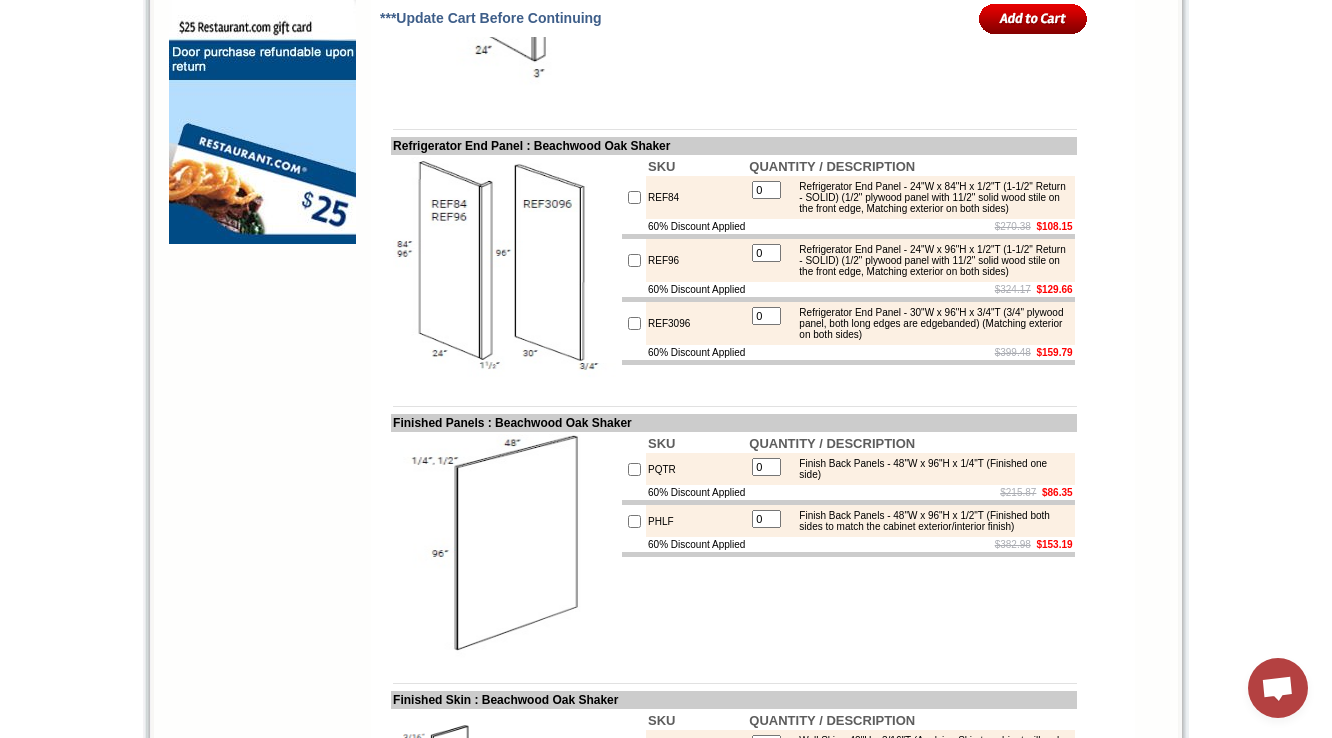click on "REF84" at bounding box center (696, 197) 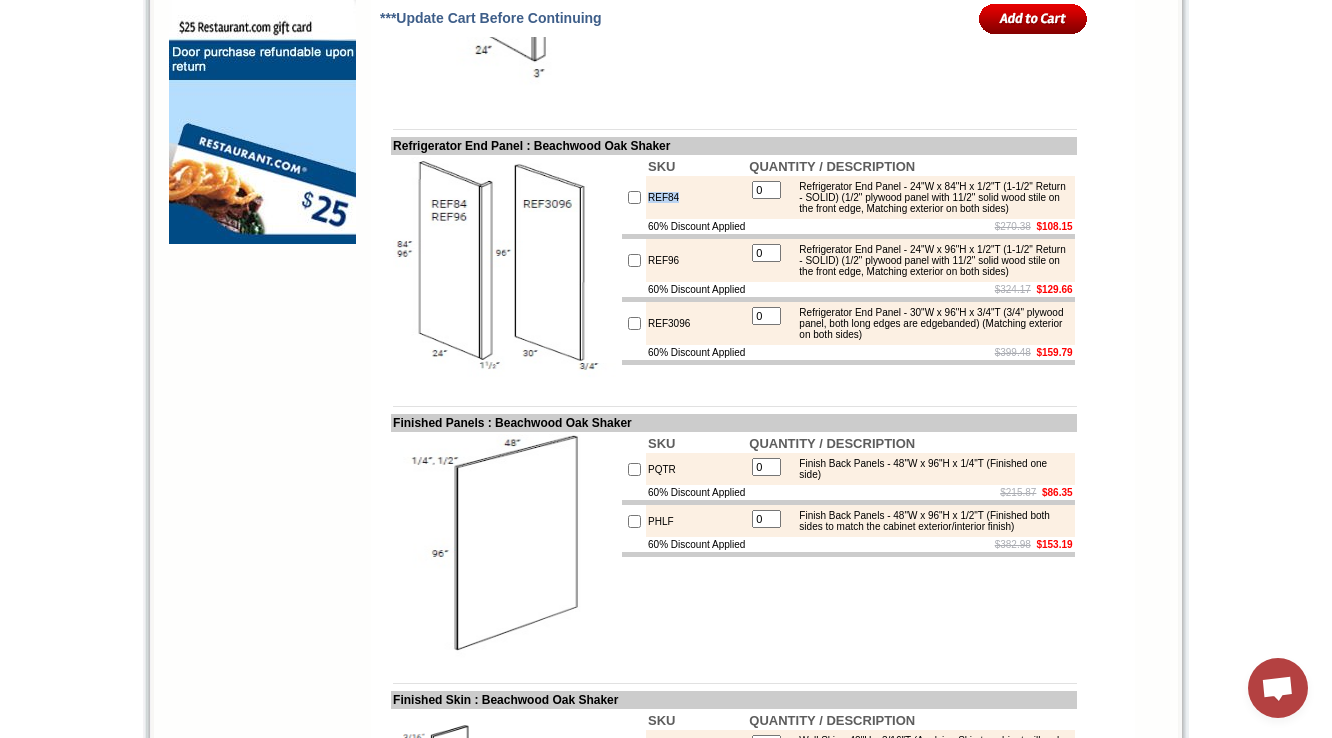click on "REF84" at bounding box center (696, 197) 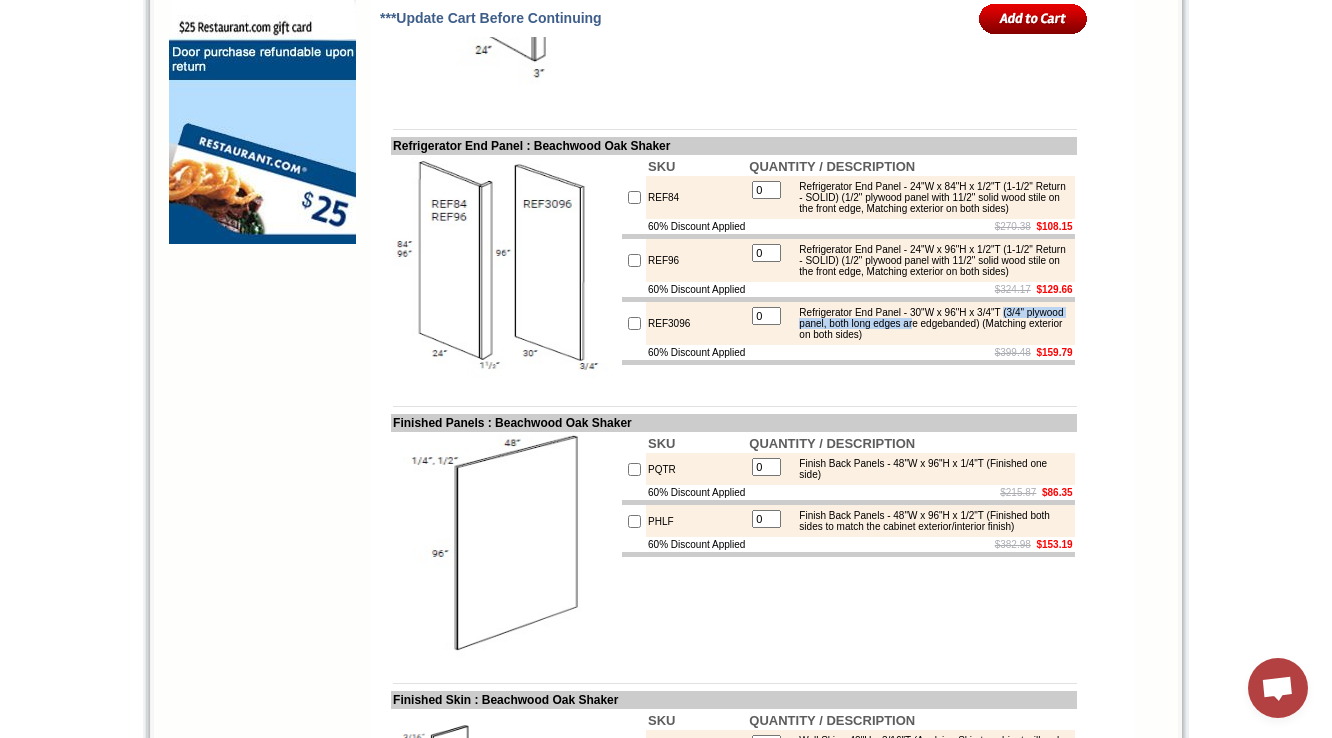 drag, startPoint x: 820, startPoint y: 477, endPoint x: 1025, endPoint y: 478, distance: 205.00244 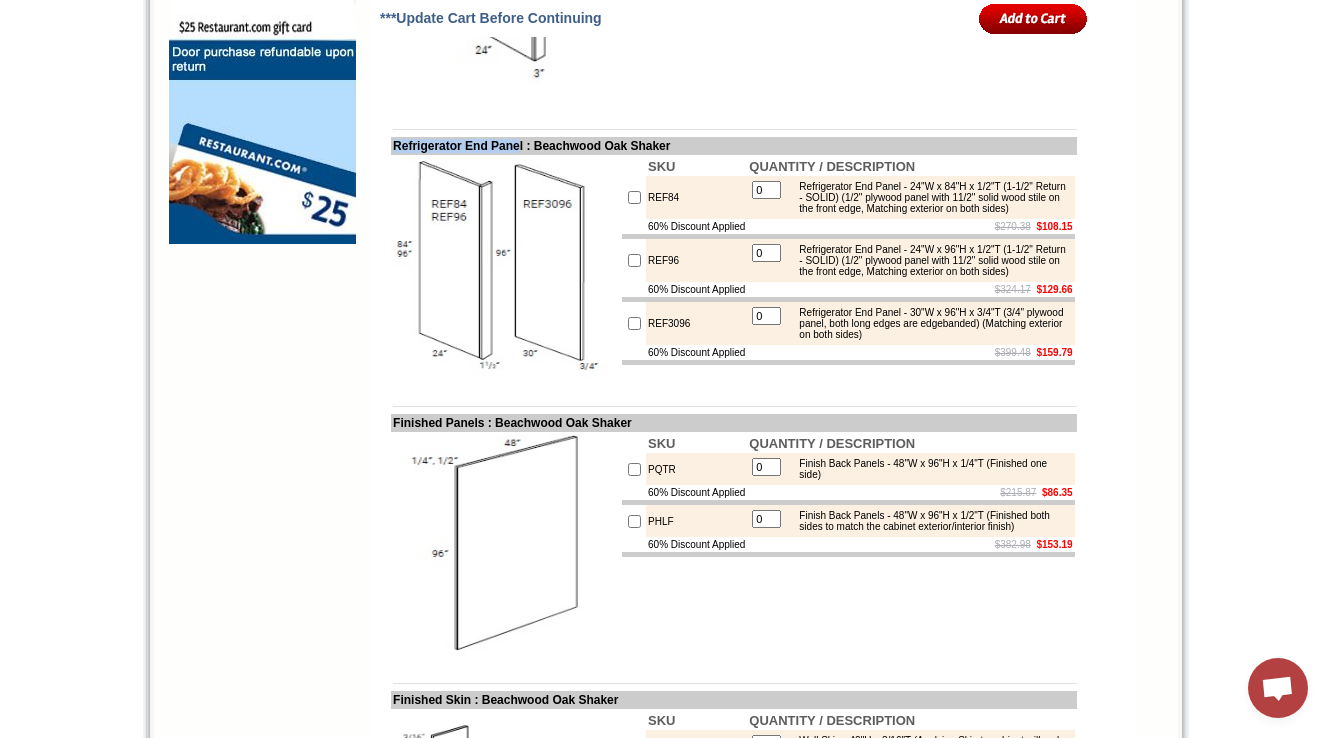 drag, startPoint x: 394, startPoint y: 256, endPoint x: 543, endPoint y: 253, distance: 149.0302 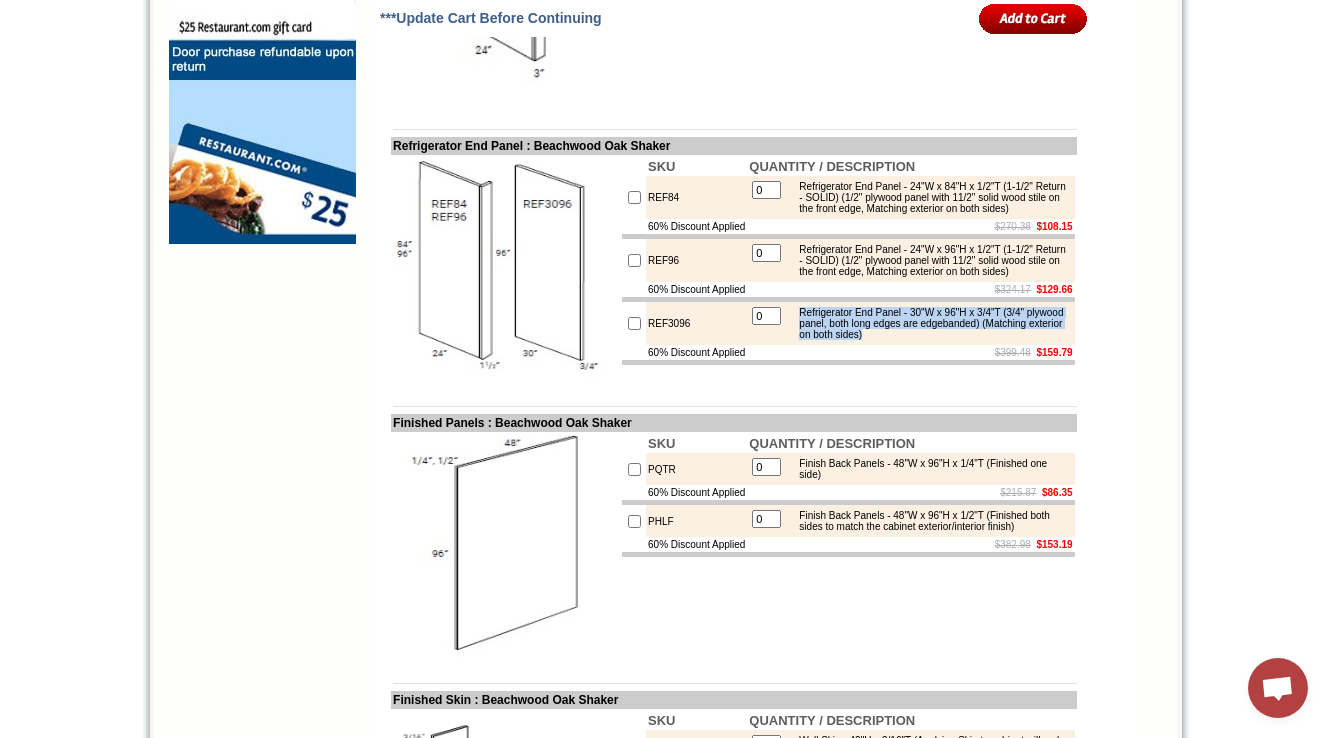 drag, startPoint x: 820, startPoint y: 463, endPoint x: 1055, endPoint y: 488, distance: 236.32605 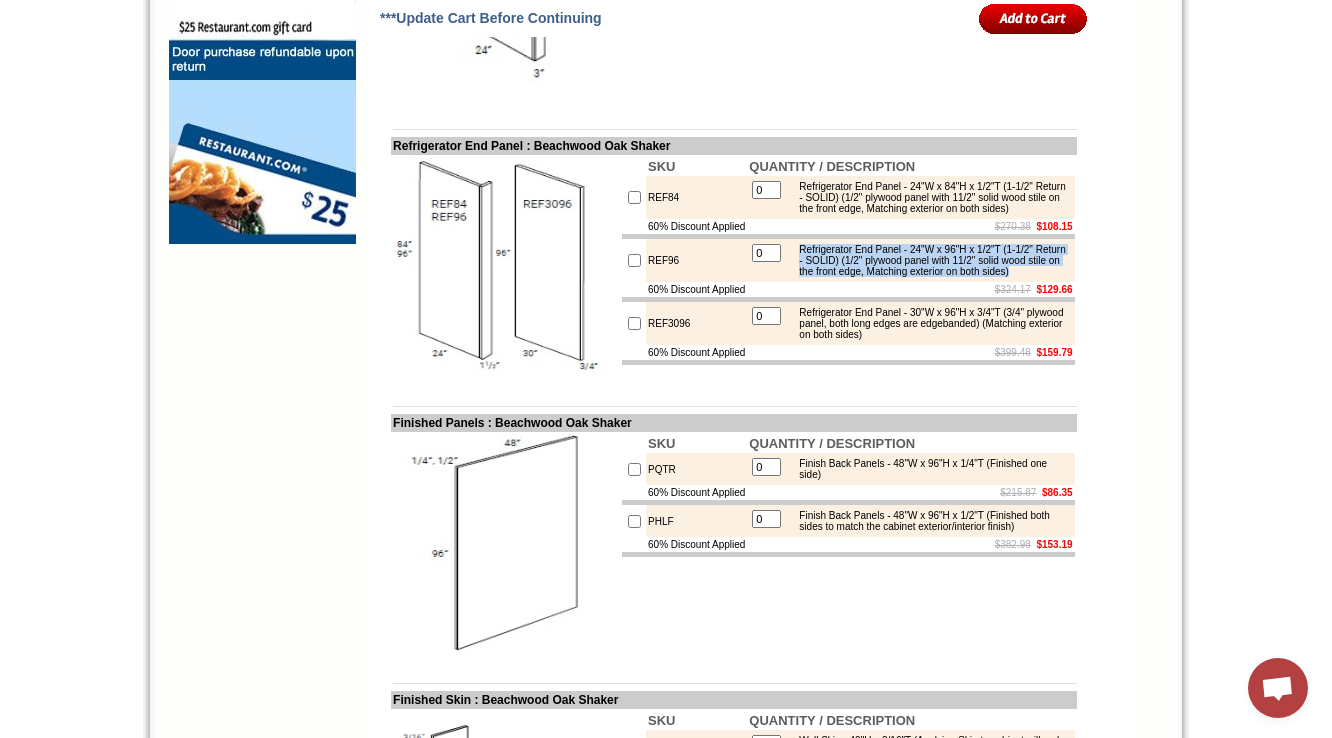 drag, startPoint x: 819, startPoint y: 384, endPoint x: 993, endPoint y: 423, distance: 178.31714 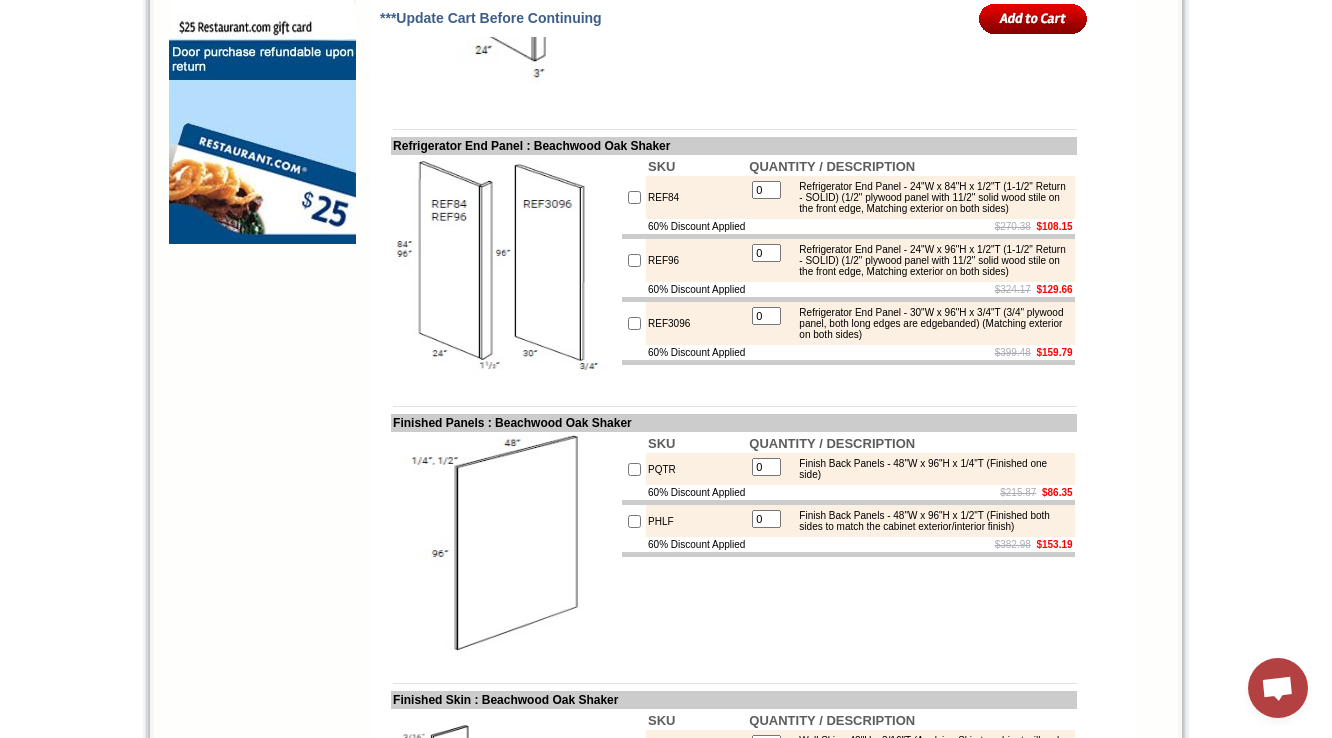 click at bounding box center (785, 260) 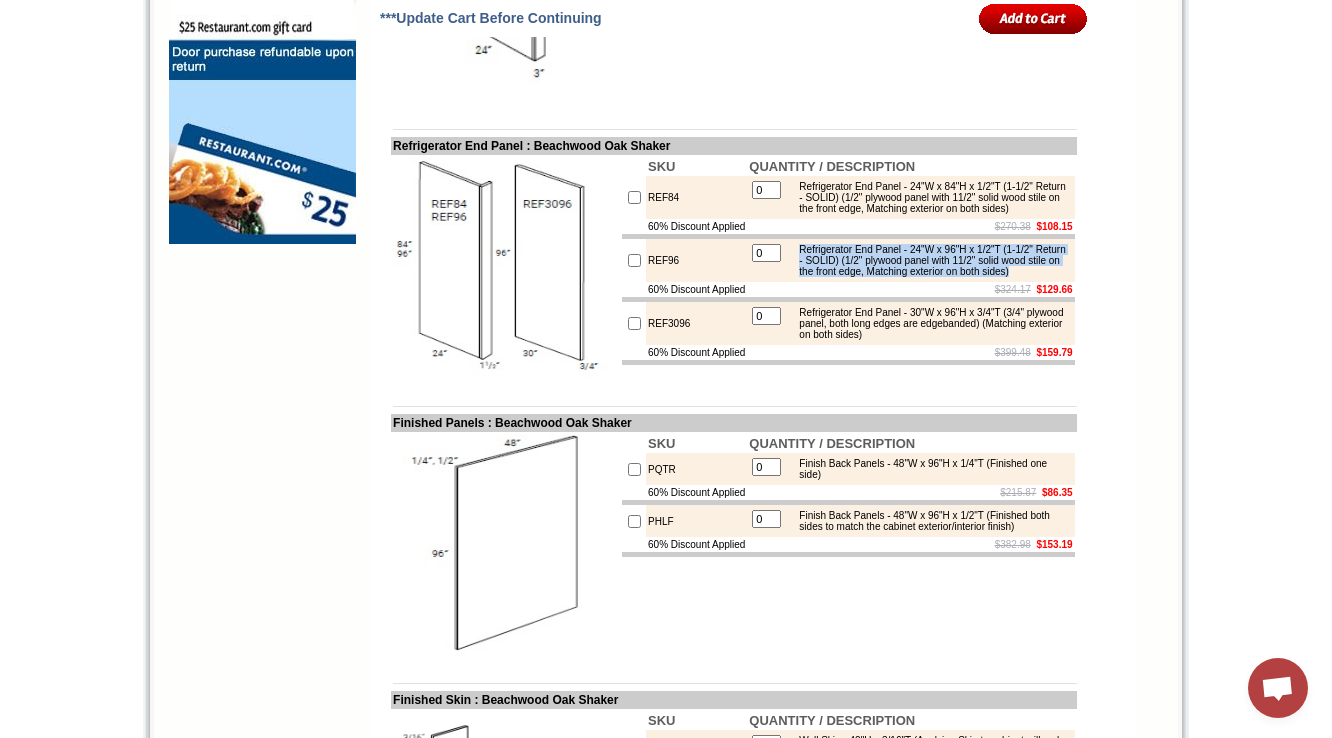 drag, startPoint x: 821, startPoint y: 382, endPoint x: 998, endPoint y: 416, distance: 180.23596 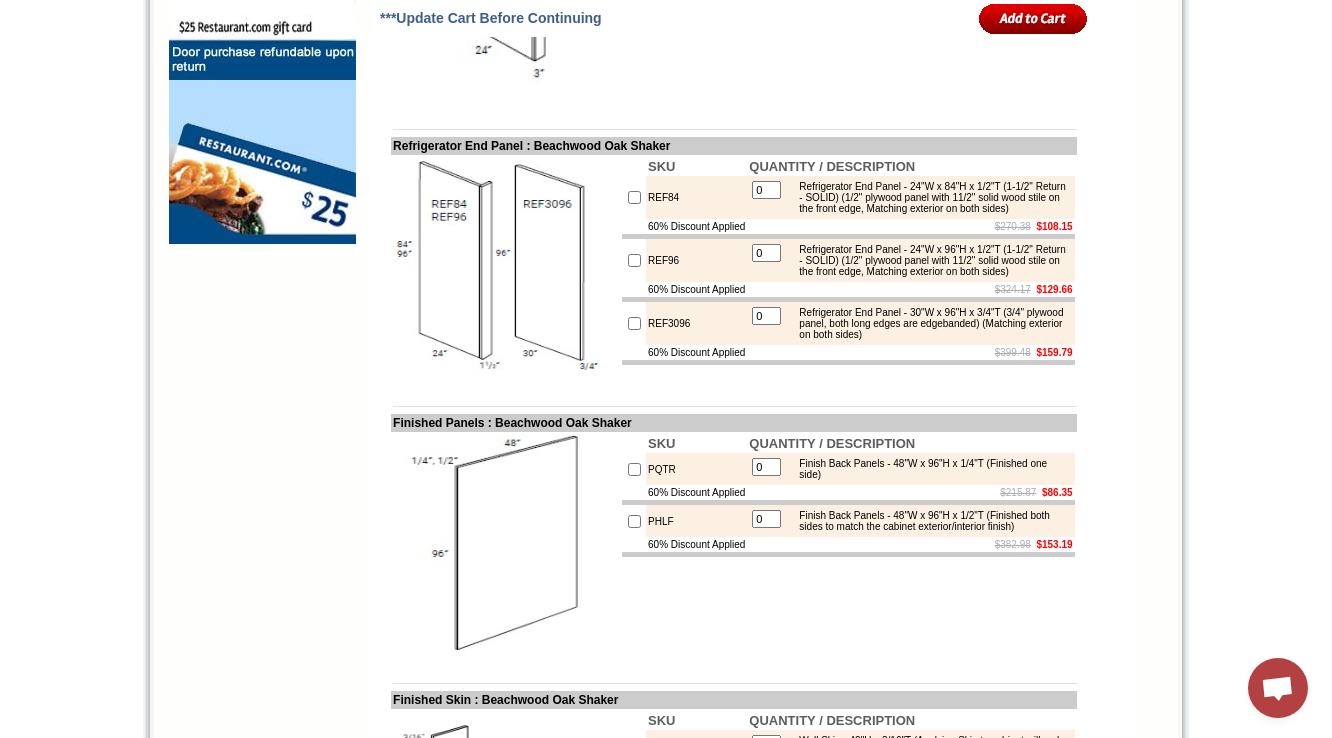 click on "Refrigerator End Panel - 30"W x 96"H x 3/4"T (3/4" plywood panel, both long edges are edgebanded) (Matching exterior on both sides)" at bounding box center (929, 323) 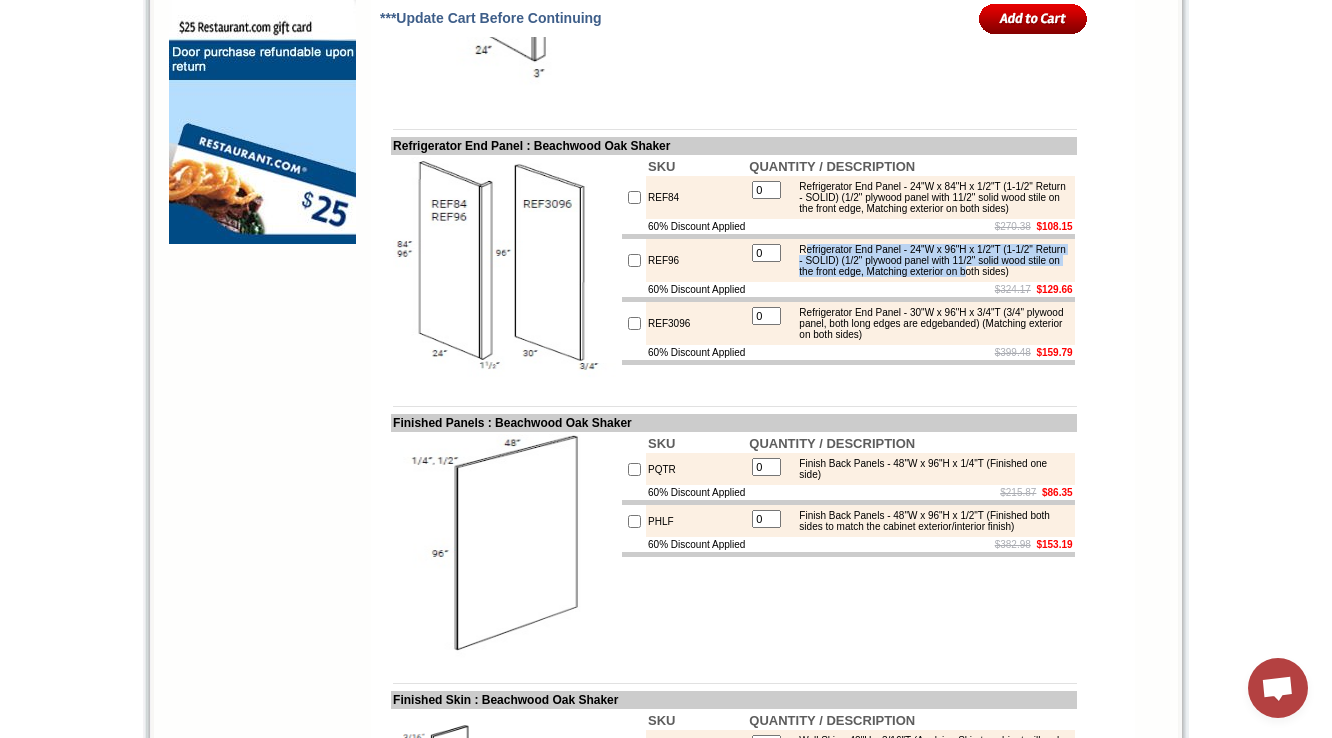 drag, startPoint x: 823, startPoint y: 384, endPoint x: 935, endPoint y: 416, distance: 116.48176 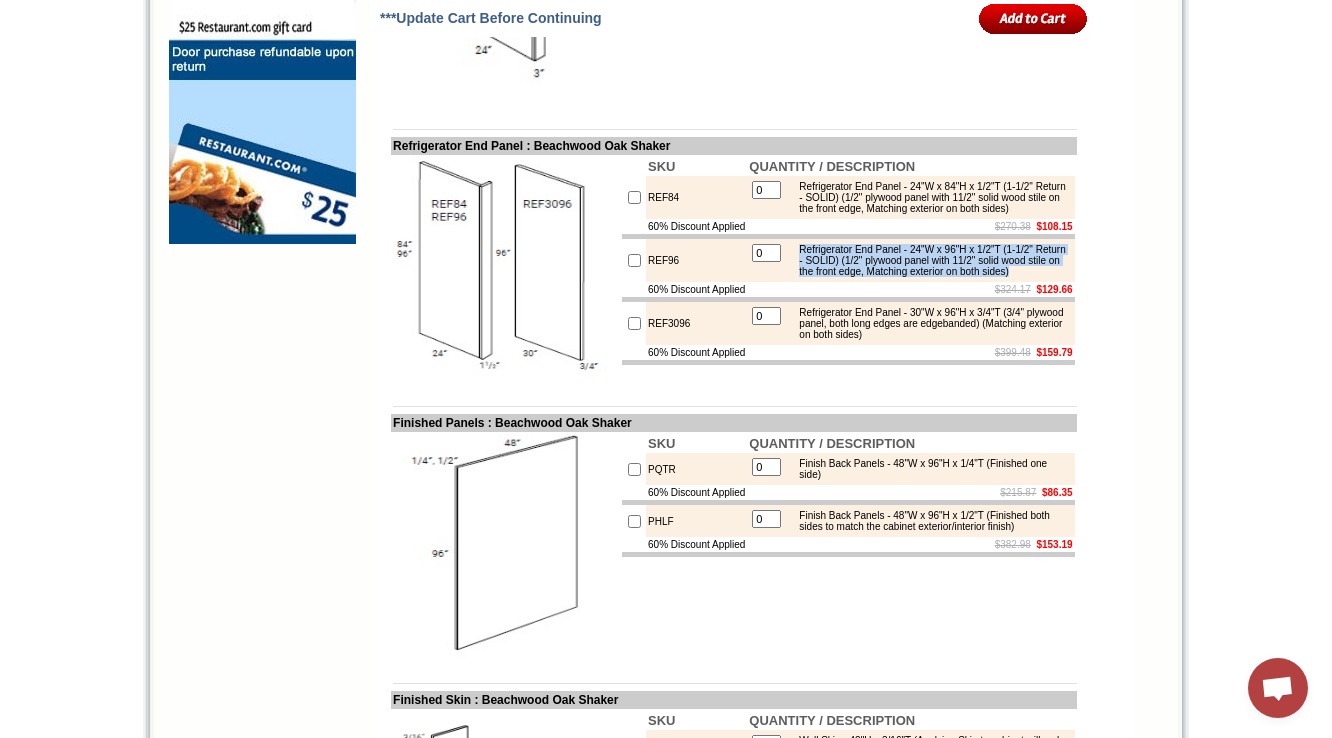 drag, startPoint x: 820, startPoint y: 385, endPoint x: 994, endPoint y: 416, distance: 176.73993 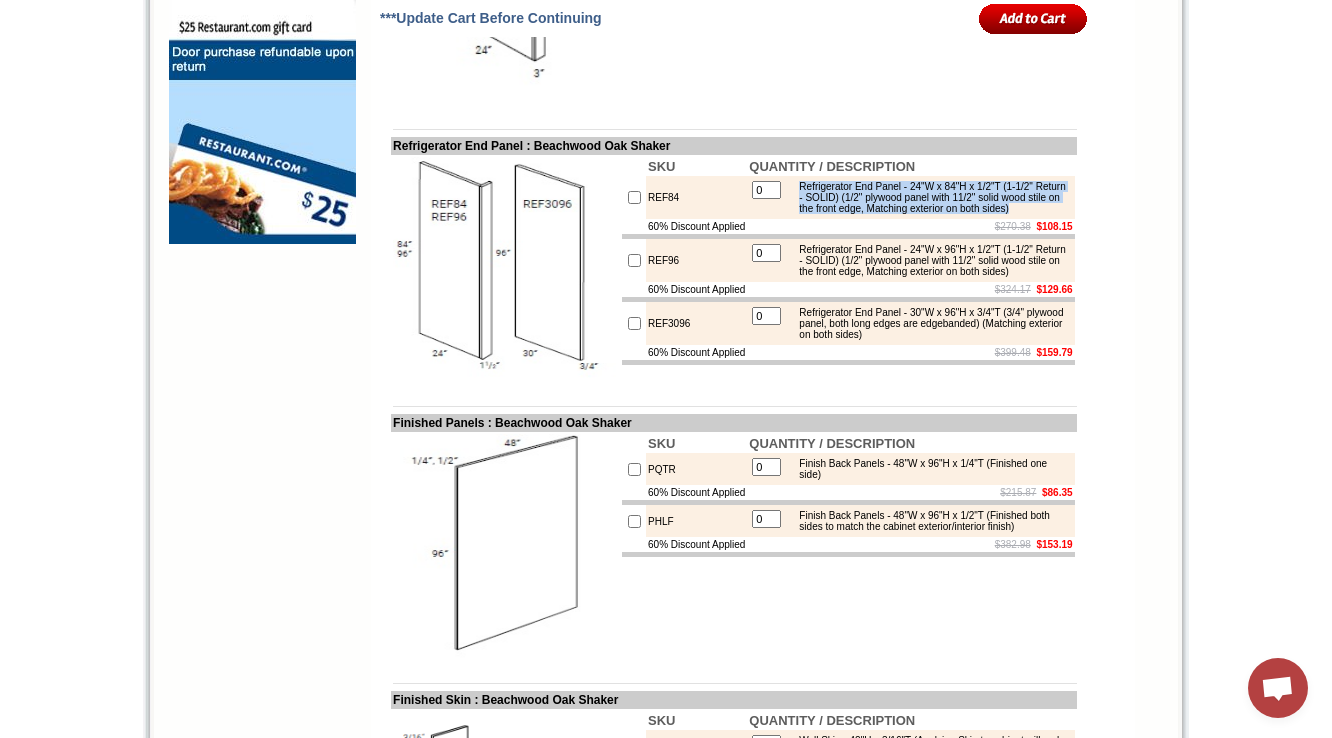 drag, startPoint x: 820, startPoint y: 302, endPoint x: 997, endPoint y: 338, distance: 180.62392 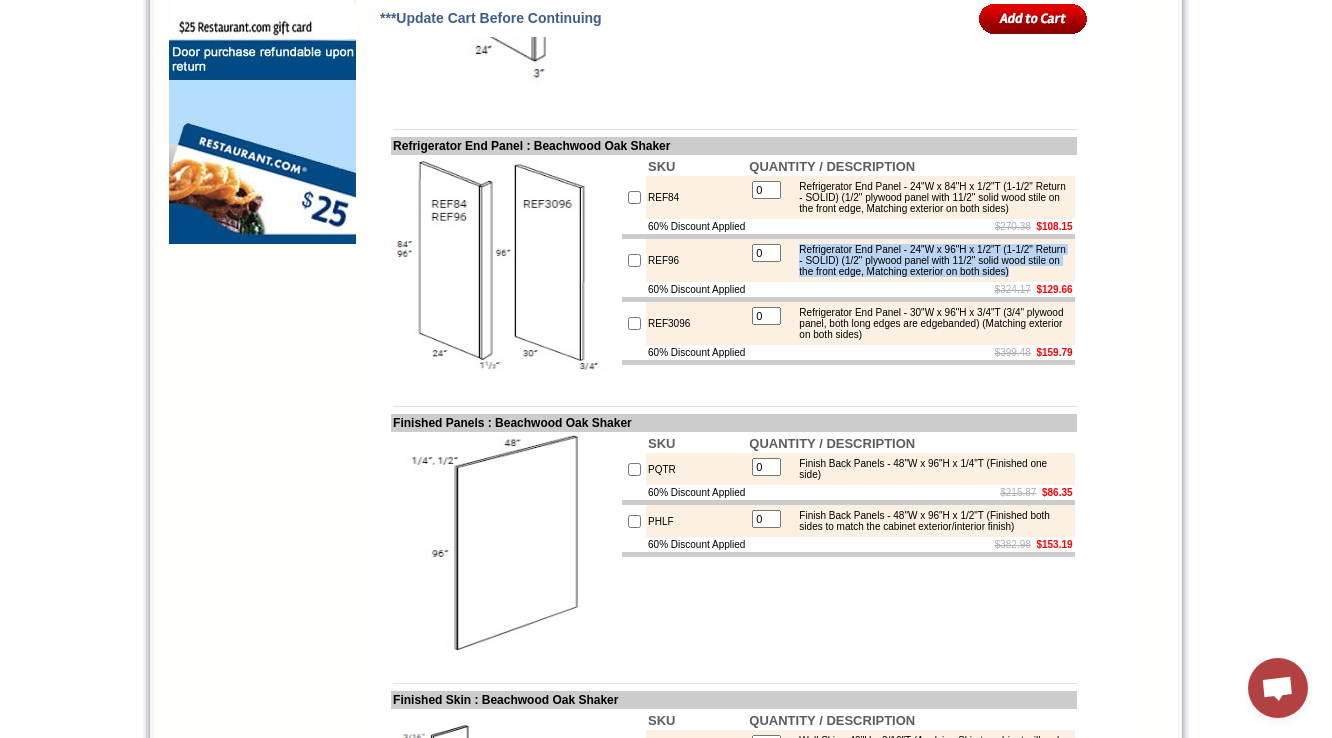 drag, startPoint x: 820, startPoint y: 385, endPoint x: 992, endPoint y: 418, distance: 175.13708 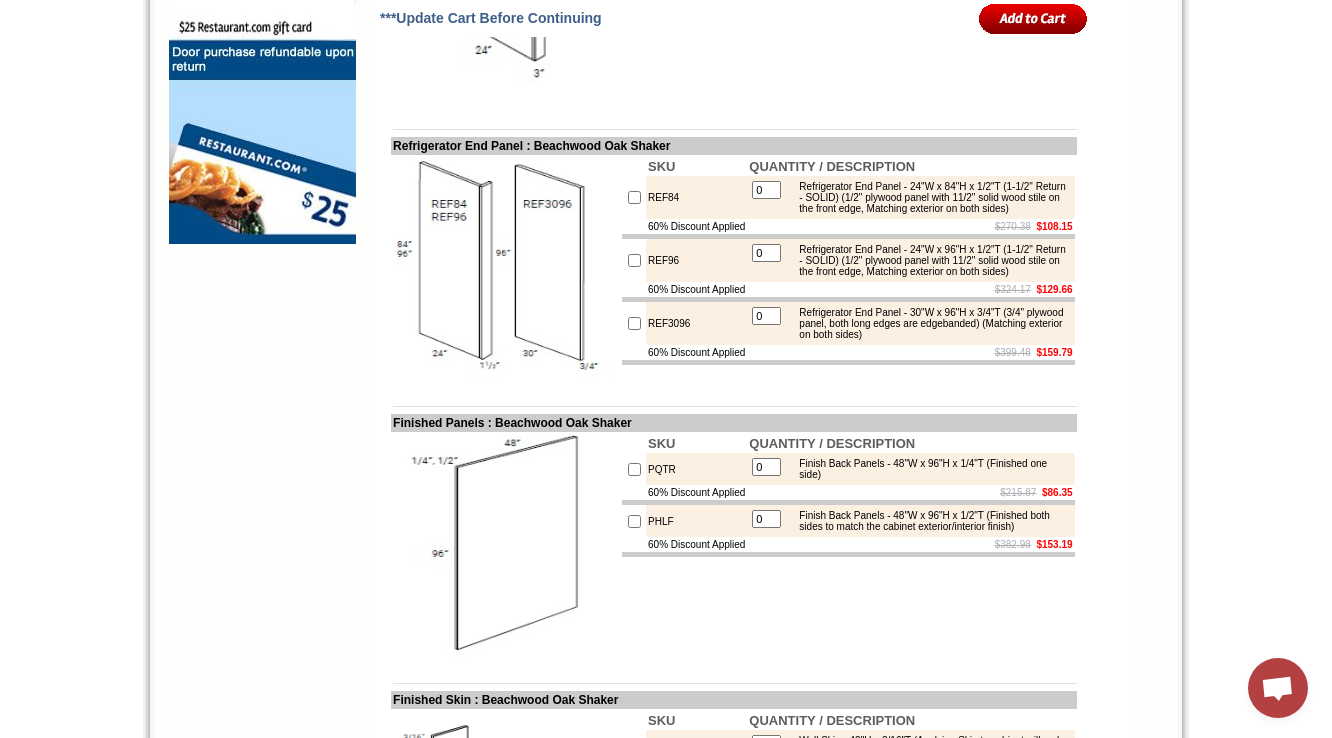 click on "SKU
QUANTITY / DESCRIPTION
REF84
0 Refrigerator End Panel - 24"W x 84"H x 1/2"T (1-1/2" Return - SOLID) (1/2" plywood panel with 11/2" solid wood stile on the front edge, Matching exterior on both sides)
60% Discount Applied
$270.38    $108.15
REF96
0 Refrigerator End Panel - 24"W x 96"H x 1/2"T (1-1/2" Return - SOLID) (1/2" plywood panel with 11/2" solid wood stile on the front edge, Matching exterior on both sides)
60% Discount Applied
$324.17    $129.66
0" at bounding box center (848, 269) 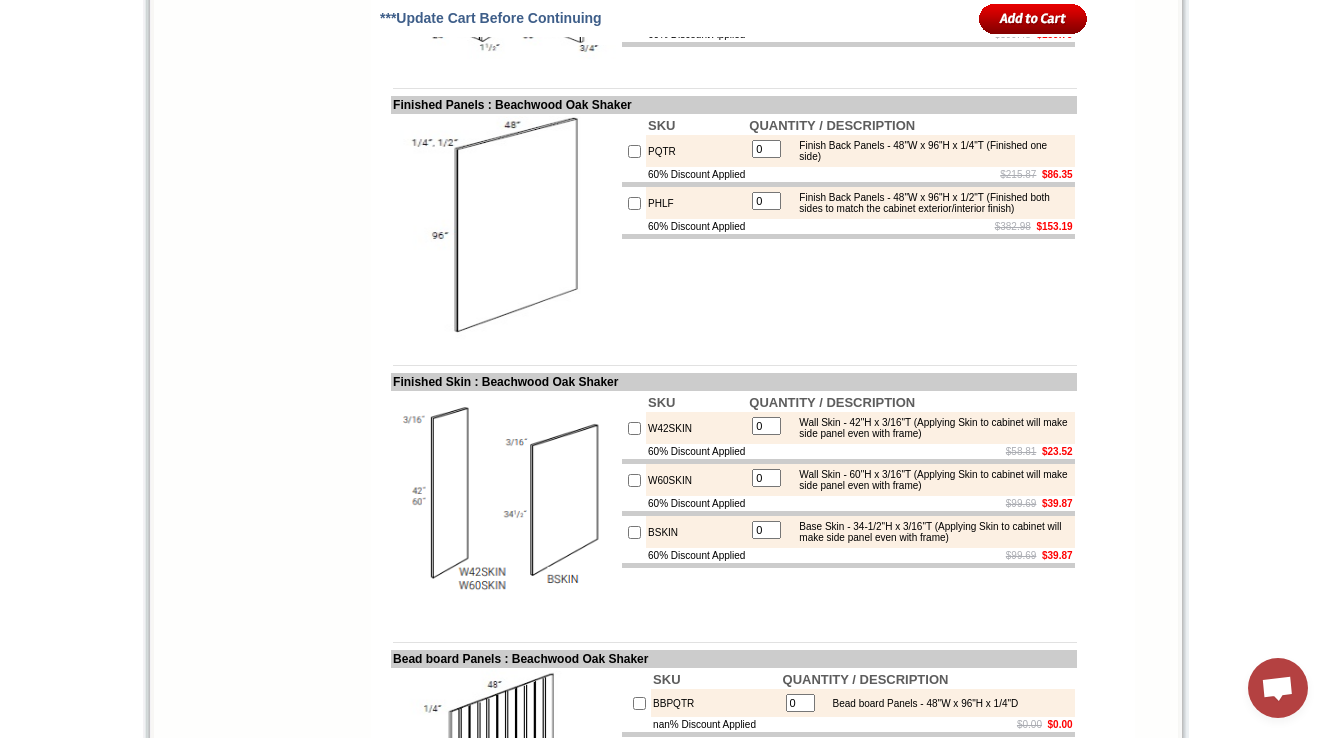 scroll, scrollTop: 2000, scrollLeft: 0, axis: vertical 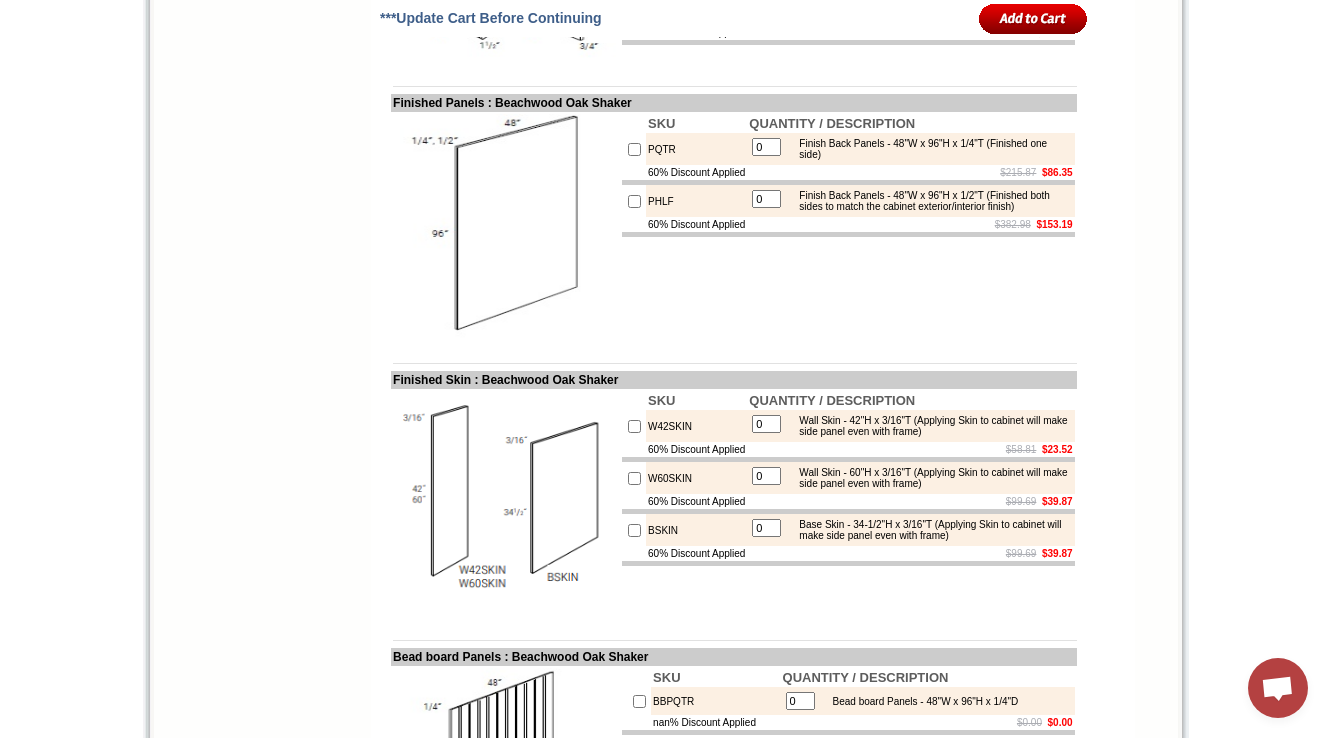 click at bounding box center [848, 234] 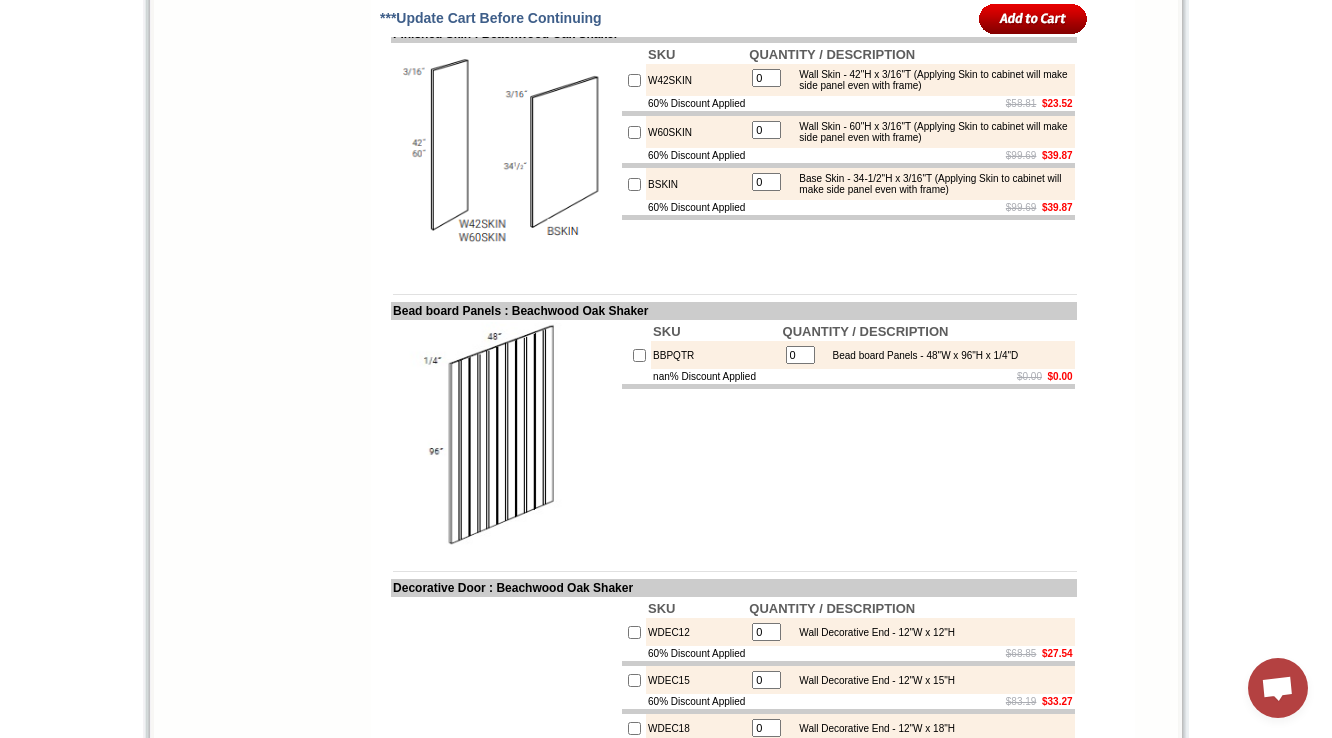 scroll, scrollTop: 2320, scrollLeft: 0, axis: vertical 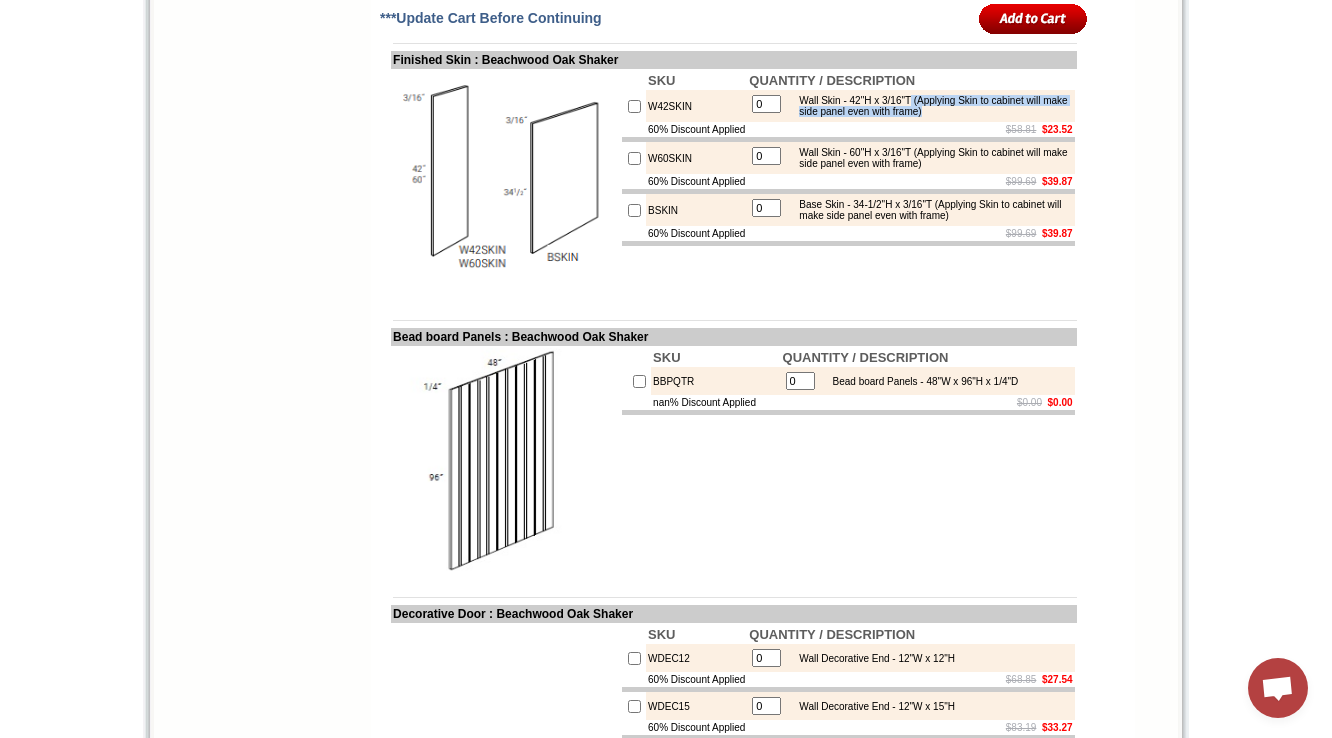 drag, startPoint x: 951, startPoint y: 246, endPoint x: 1053, endPoint y: 256, distance: 102.48902 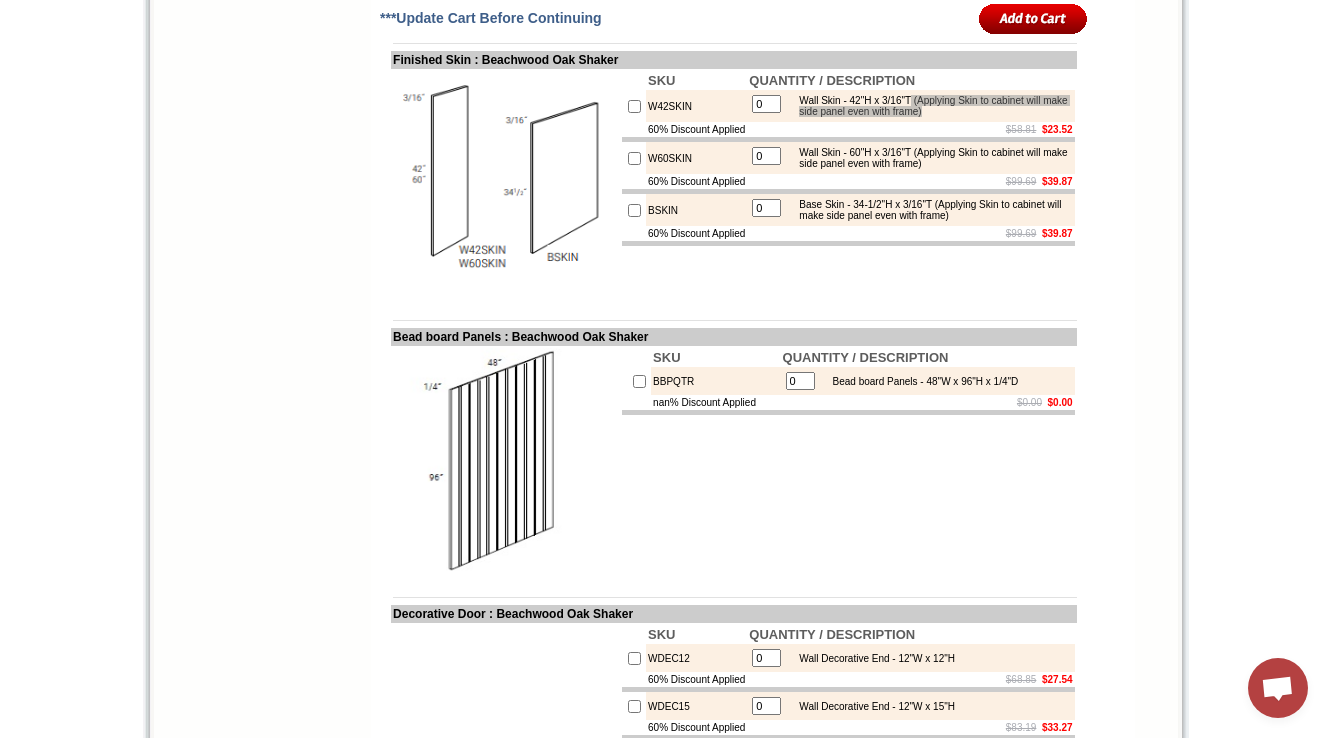 scroll, scrollTop: 2400, scrollLeft: 0, axis: vertical 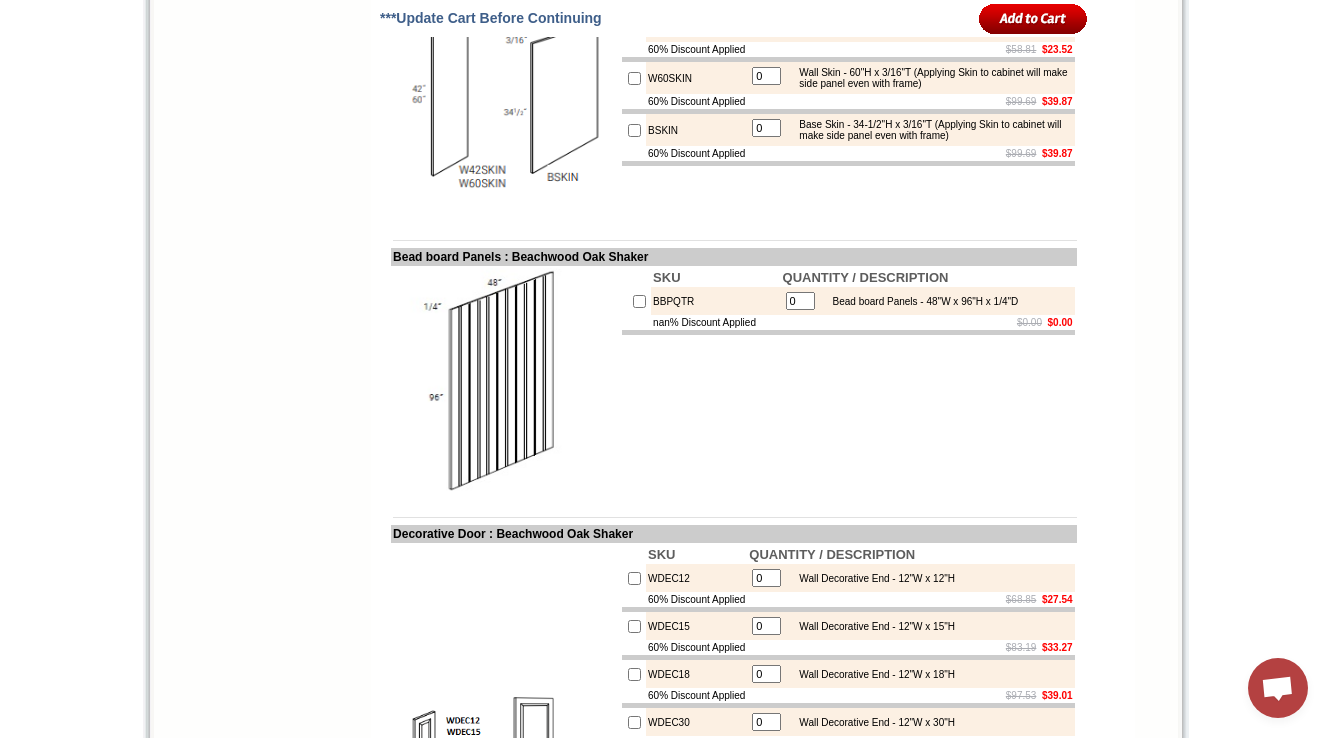 click on "SKU
QUANTITY / DESCRIPTION
W42SKIN
0 Wall Skin - 42"H x 3/16"T (Applying Skin to cabinet will make side panel even with frame)
60% Discount Applied
$58.81    $23.52
W60SKIN
0 Wall Skin - 60"H x 3/16"T (Applying Skin to cabinet will make side panel even with frame)
60% Discount Applied
$99.69    $39.87
BSKIN
0" at bounding box center [848, 103] 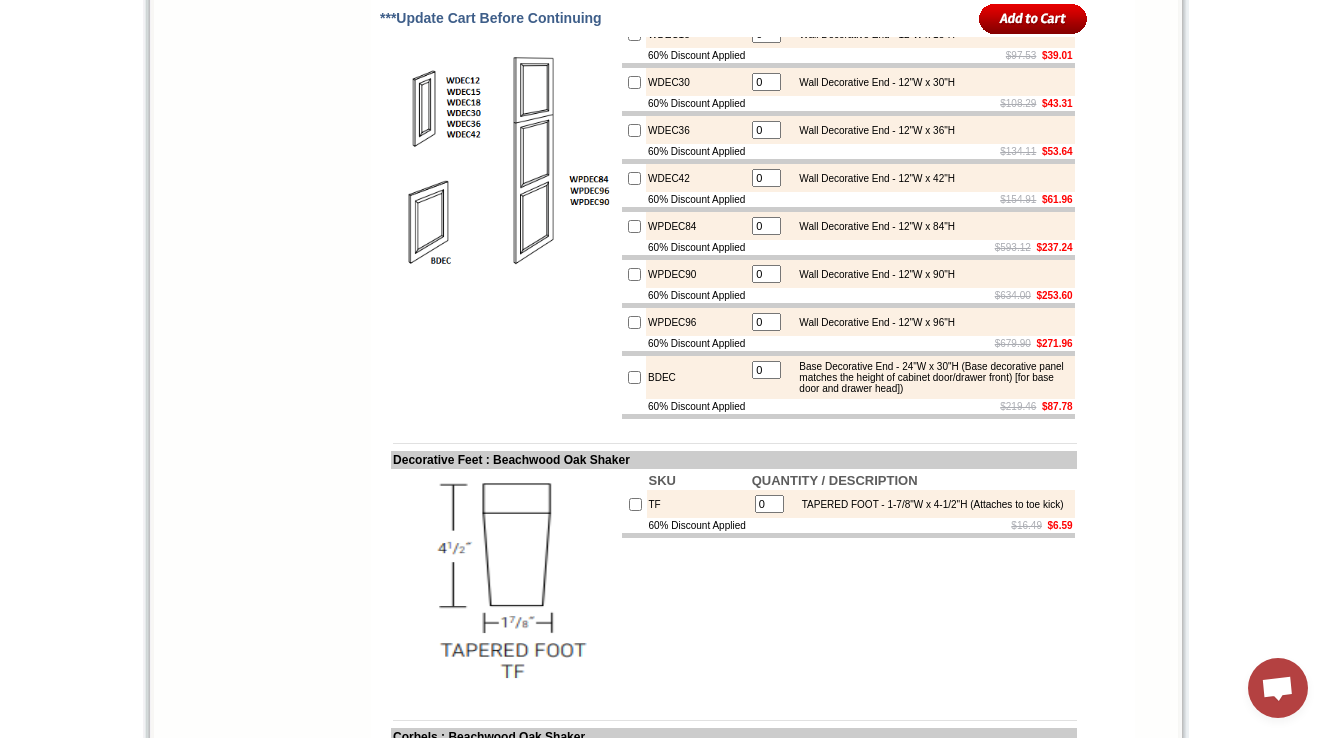 scroll, scrollTop: 3120, scrollLeft: 0, axis: vertical 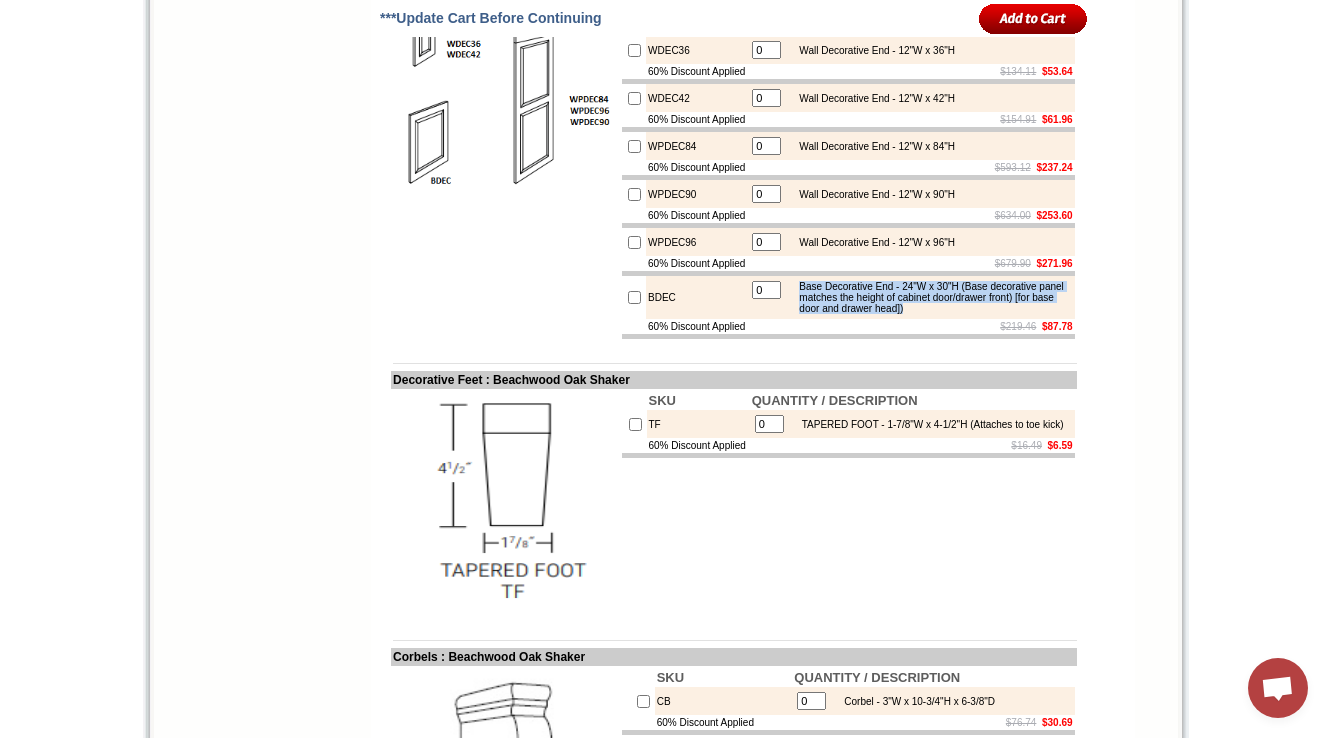 drag, startPoint x: 822, startPoint y: 456, endPoint x: 880, endPoint y: 488, distance: 66.24198 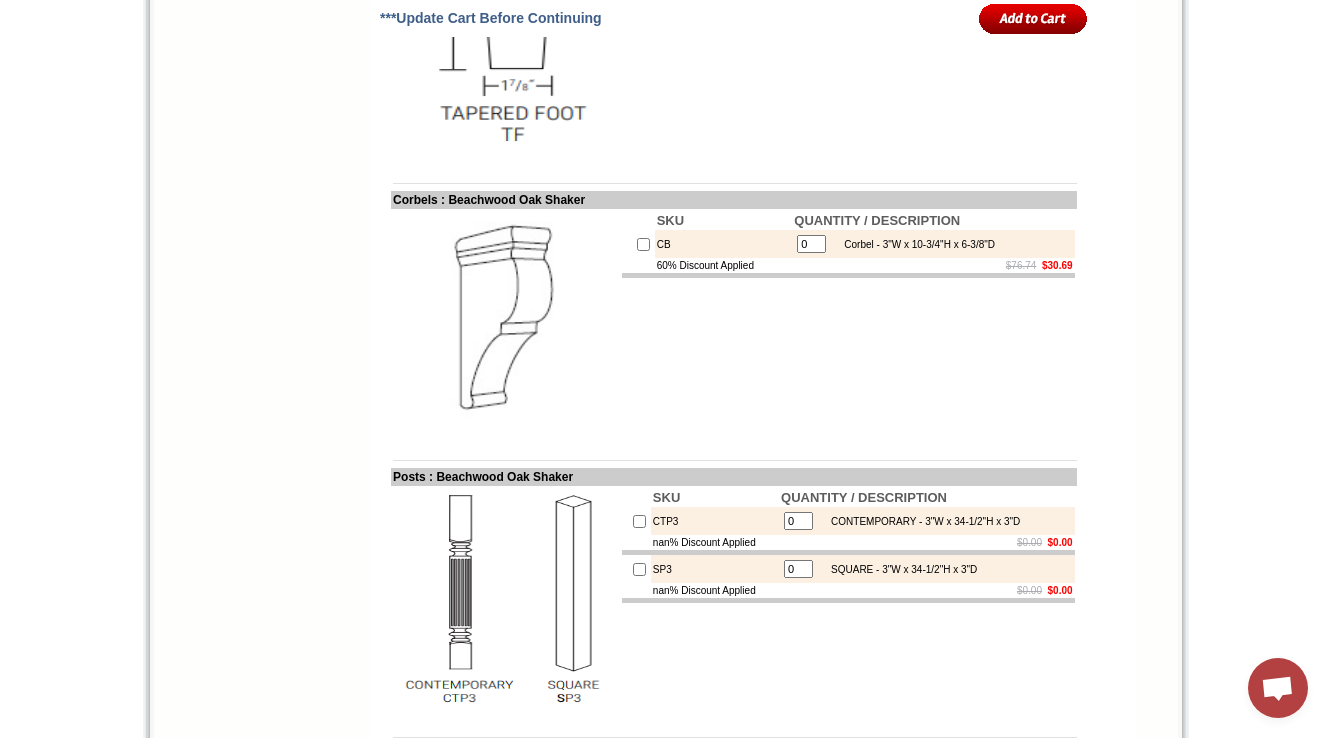 scroll, scrollTop: 3760, scrollLeft: 0, axis: vertical 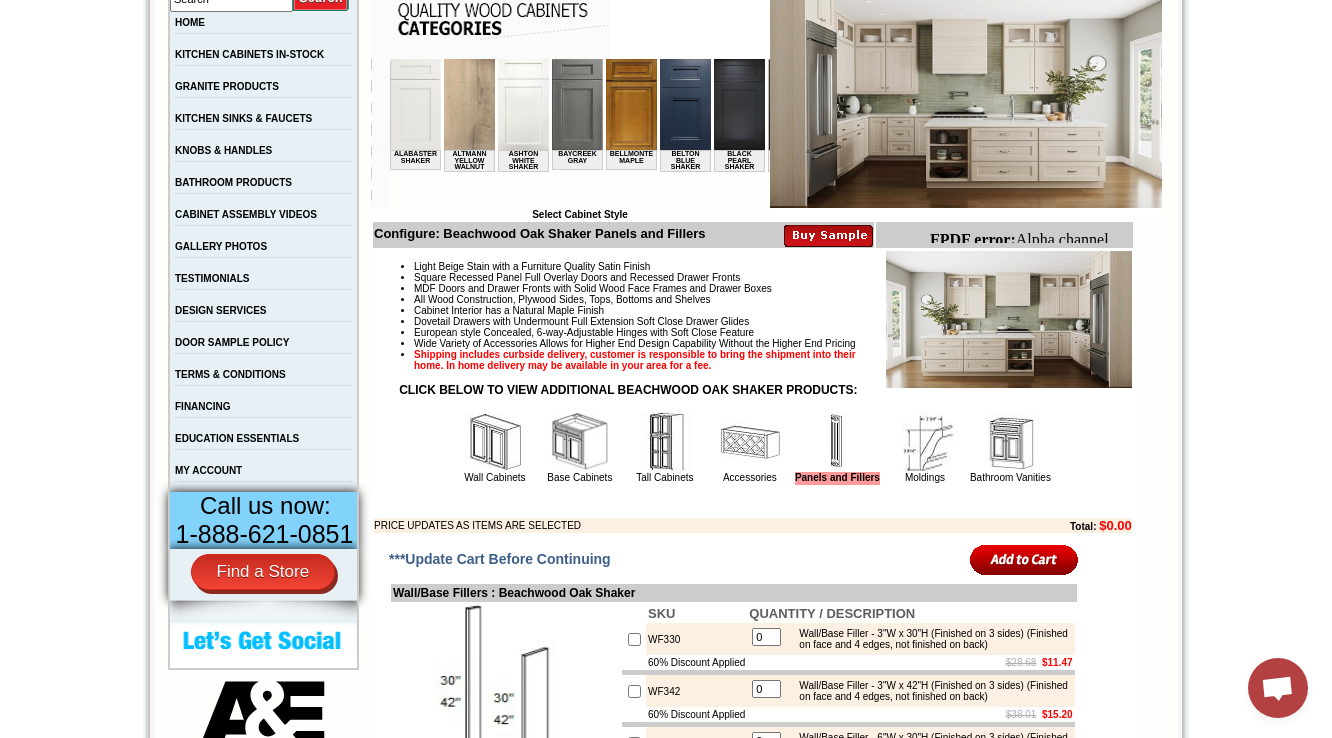 drag, startPoint x: 915, startPoint y: 484, endPoint x: 762, endPoint y: 356, distance: 199.48183 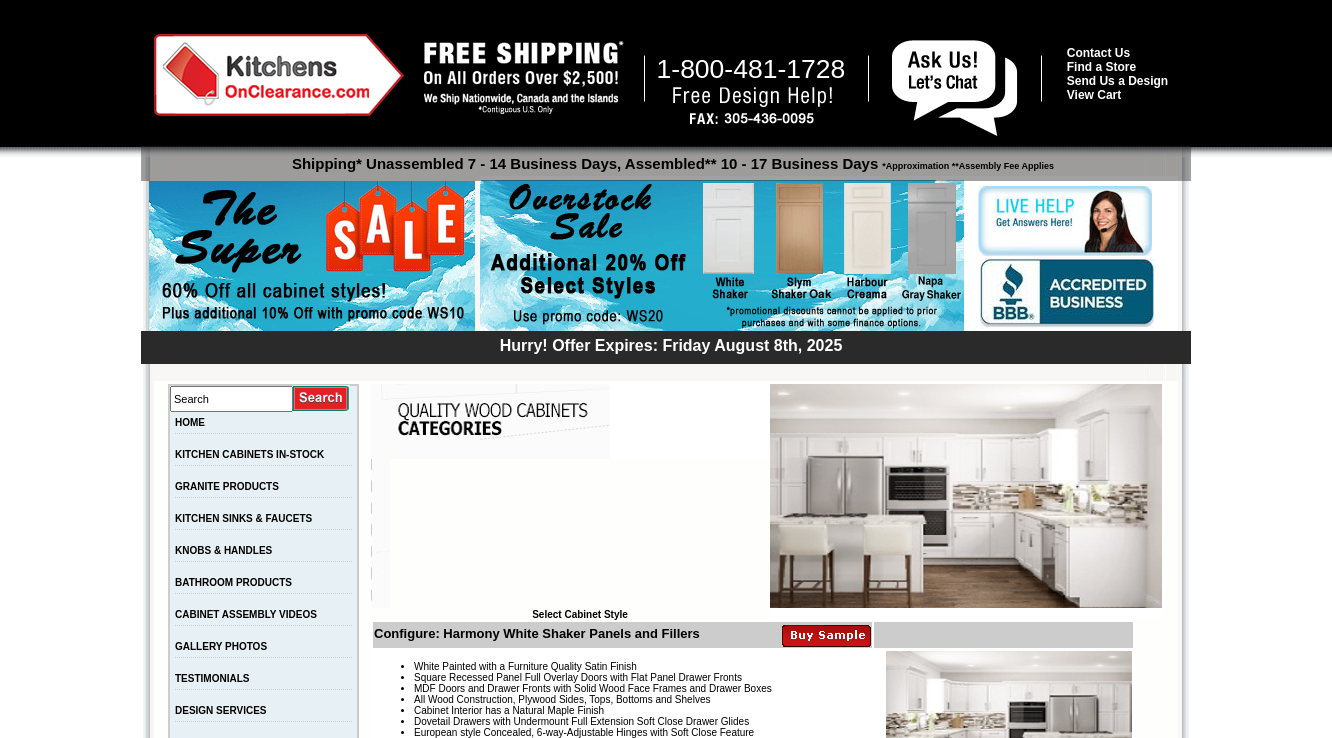 scroll, scrollTop: 1916, scrollLeft: 0, axis: vertical 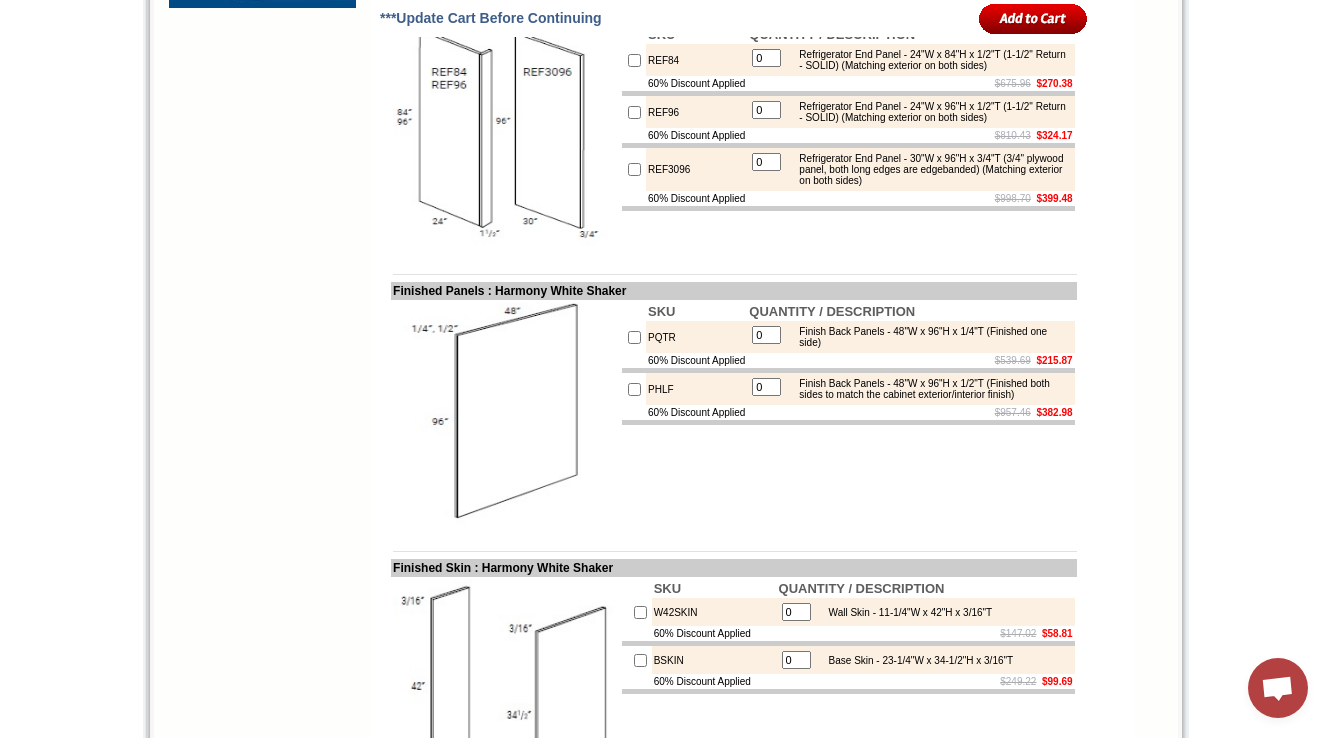 click on "QUANTITY / DESCRIPTION" at bounding box center [832, 311] 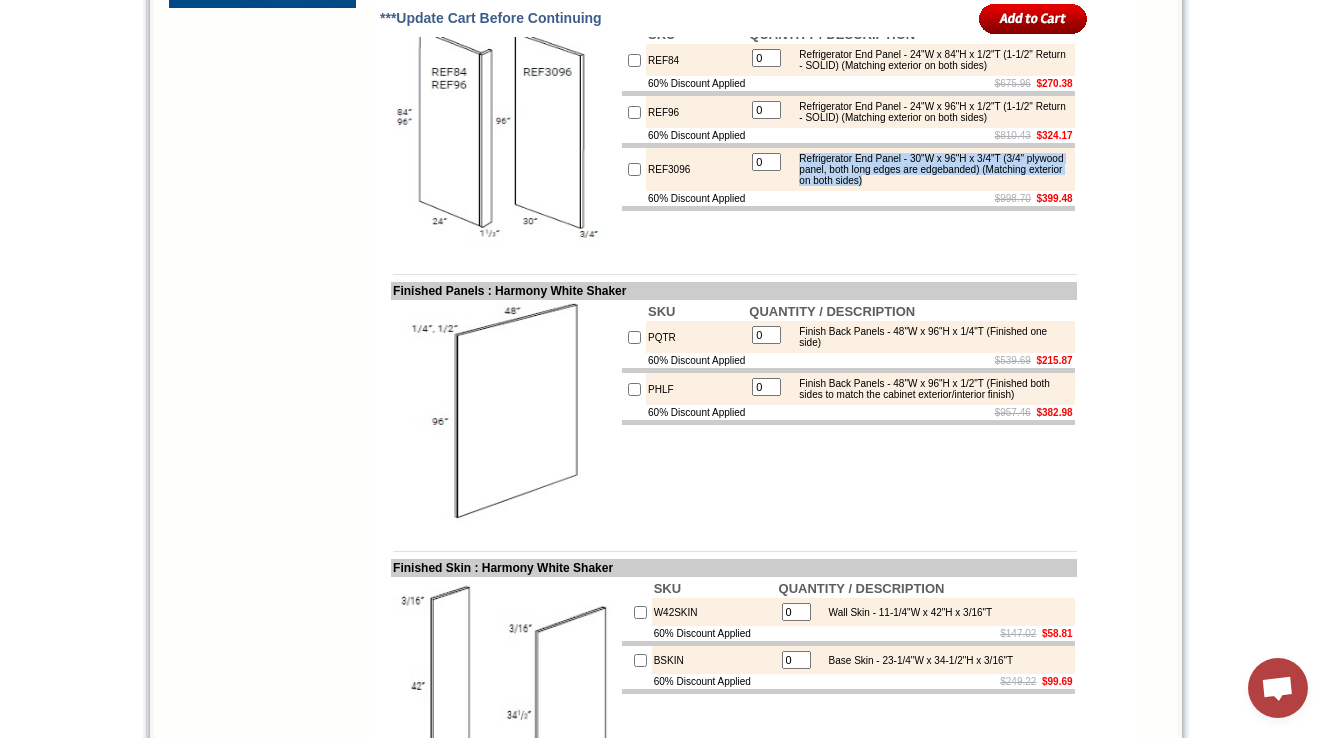 drag, startPoint x: 822, startPoint y: 340, endPoint x: 1063, endPoint y: 366, distance: 242.39844 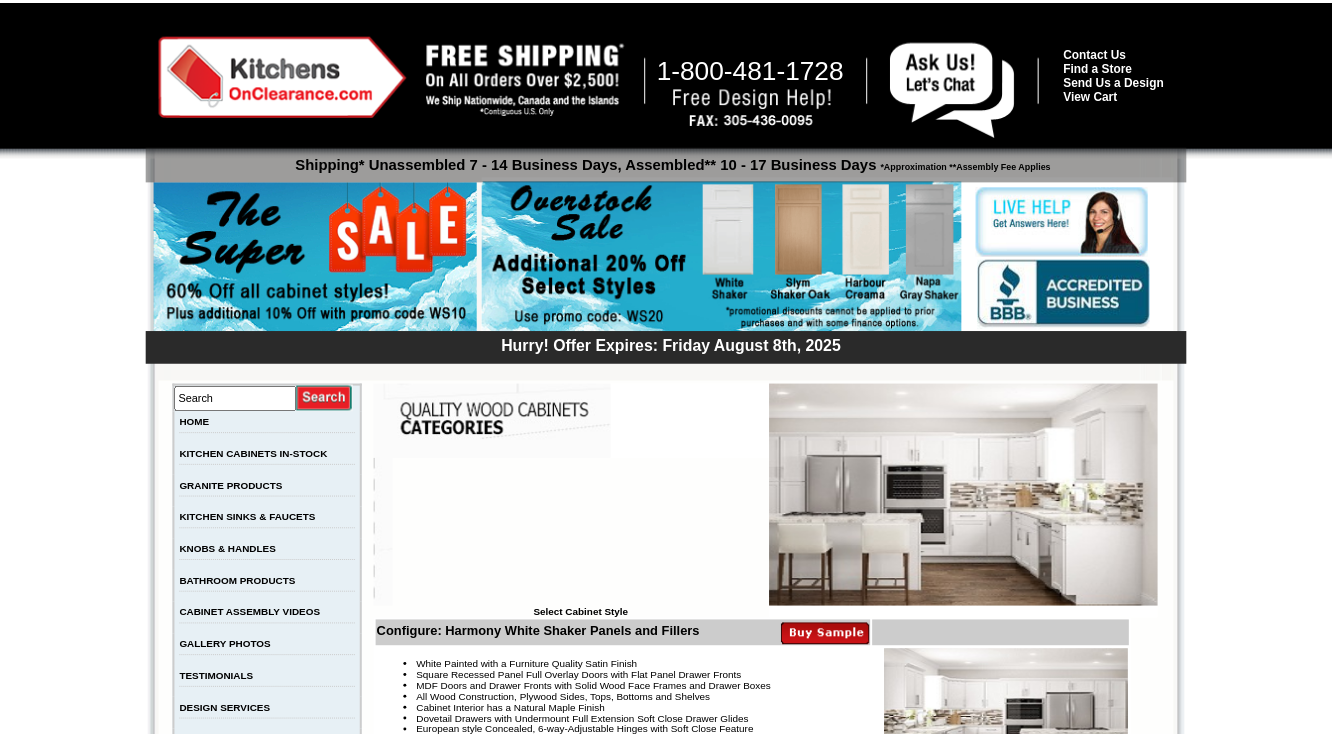 scroll, scrollTop: 2393, scrollLeft: 0, axis: vertical 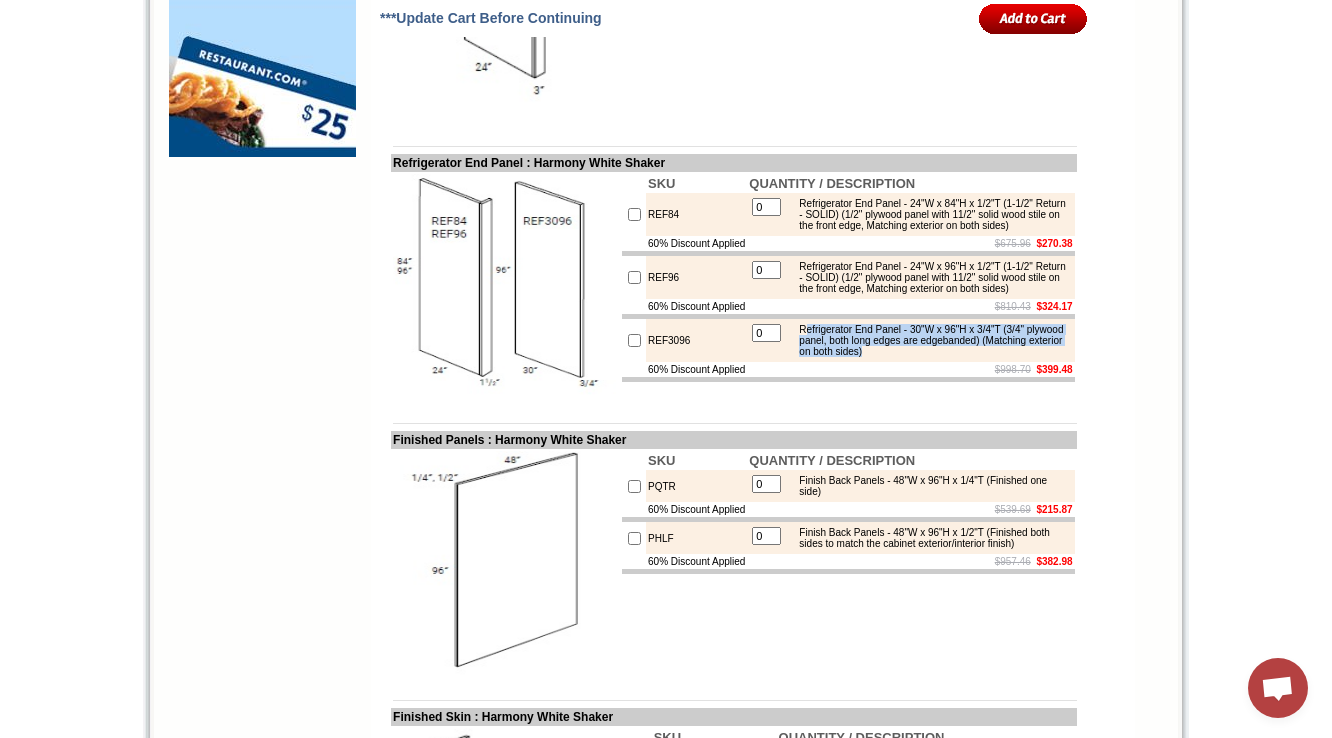 drag, startPoint x: 823, startPoint y: 514, endPoint x: 1062, endPoint y: 538, distance: 240.202 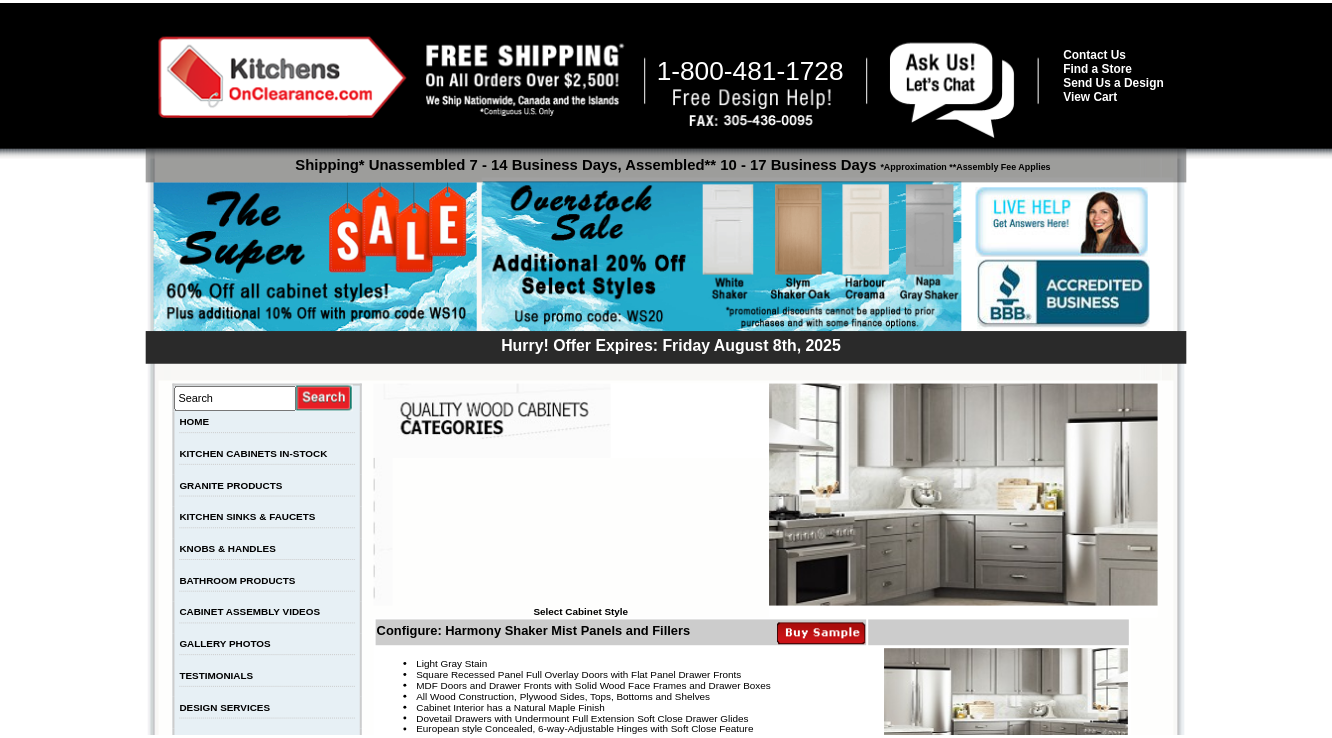 scroll, scrollTop: 800, scrollLeft: 0, axis: vertical 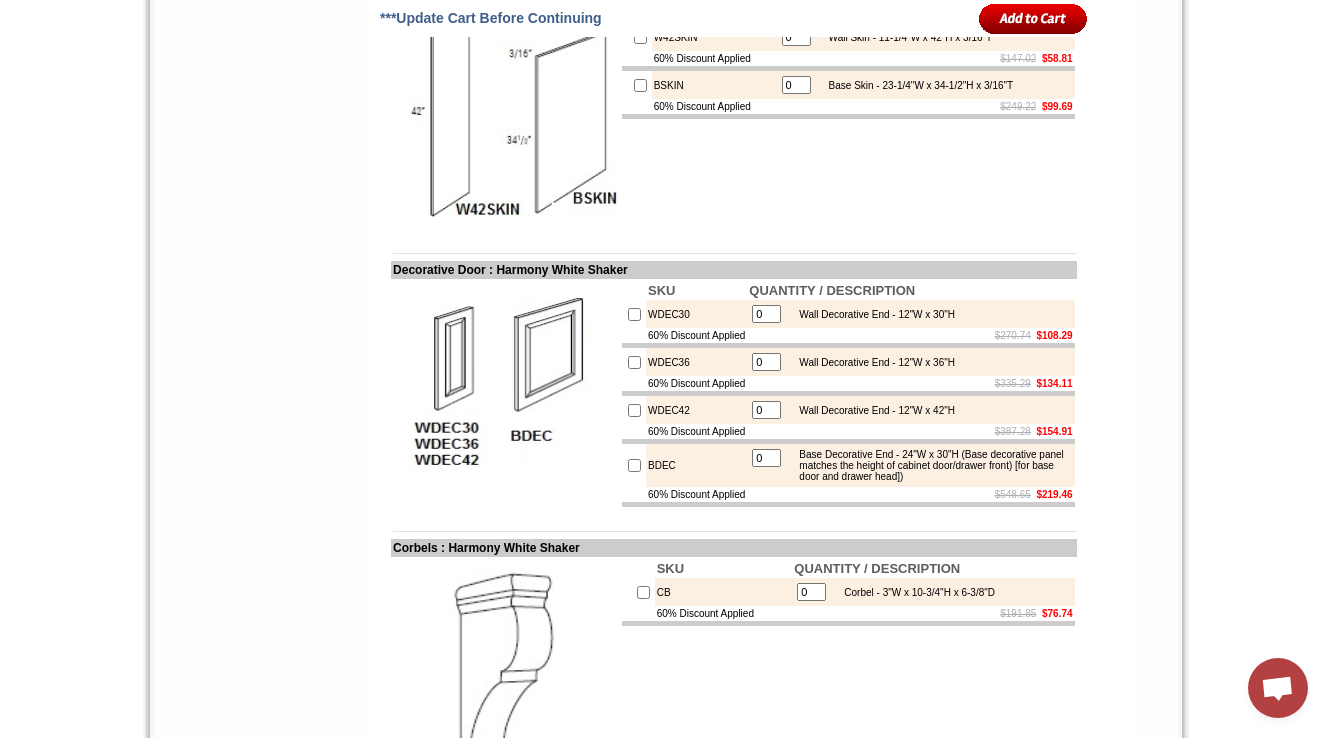 click at bounding box center (734, 253) 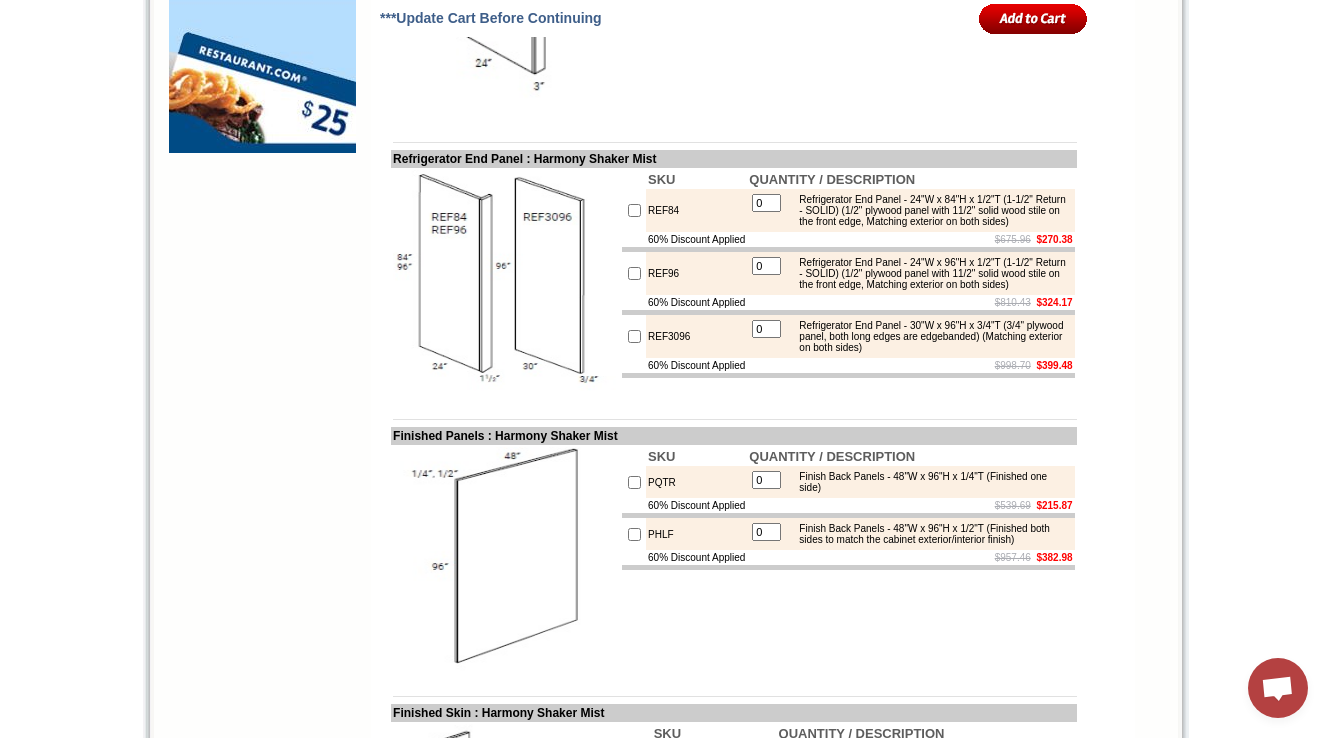 scroll, scrollTop: 1771, scrollLeft: 0, axis: vertical 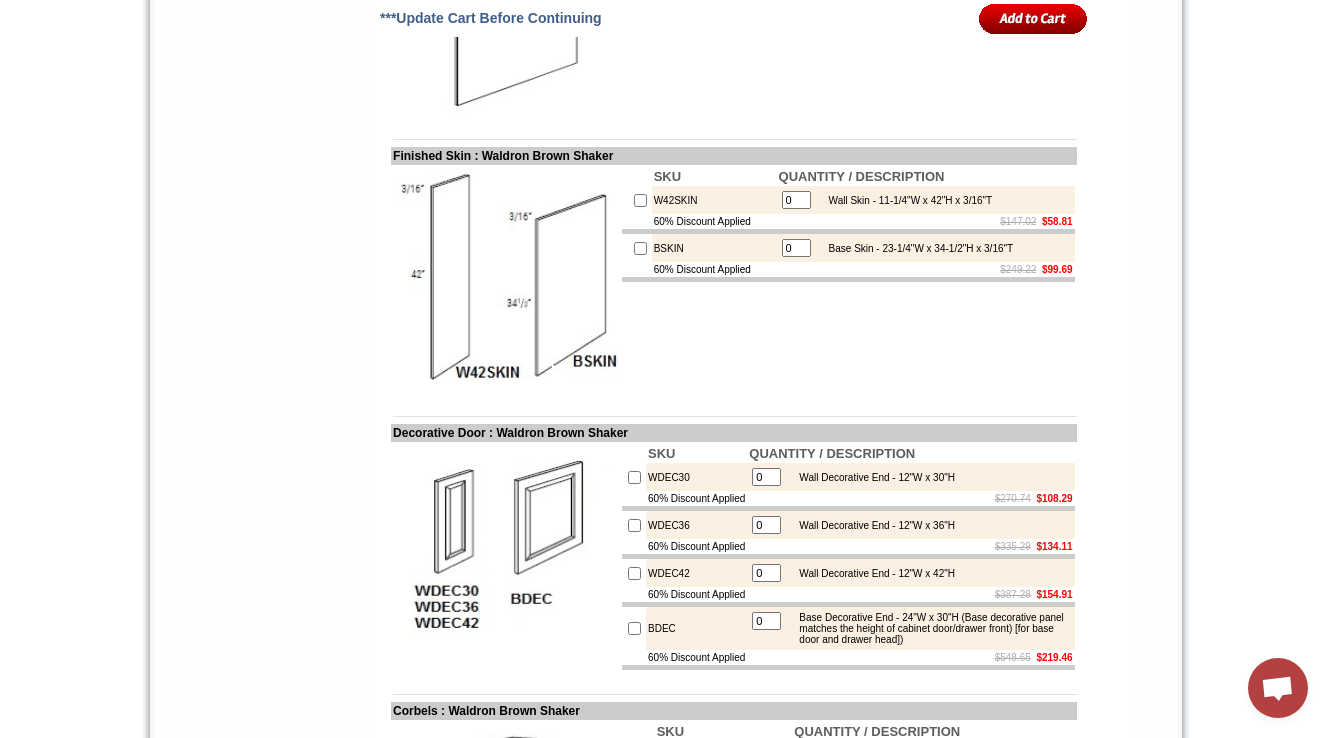 click on "W42SKIN" at bounding box center (714, 200) 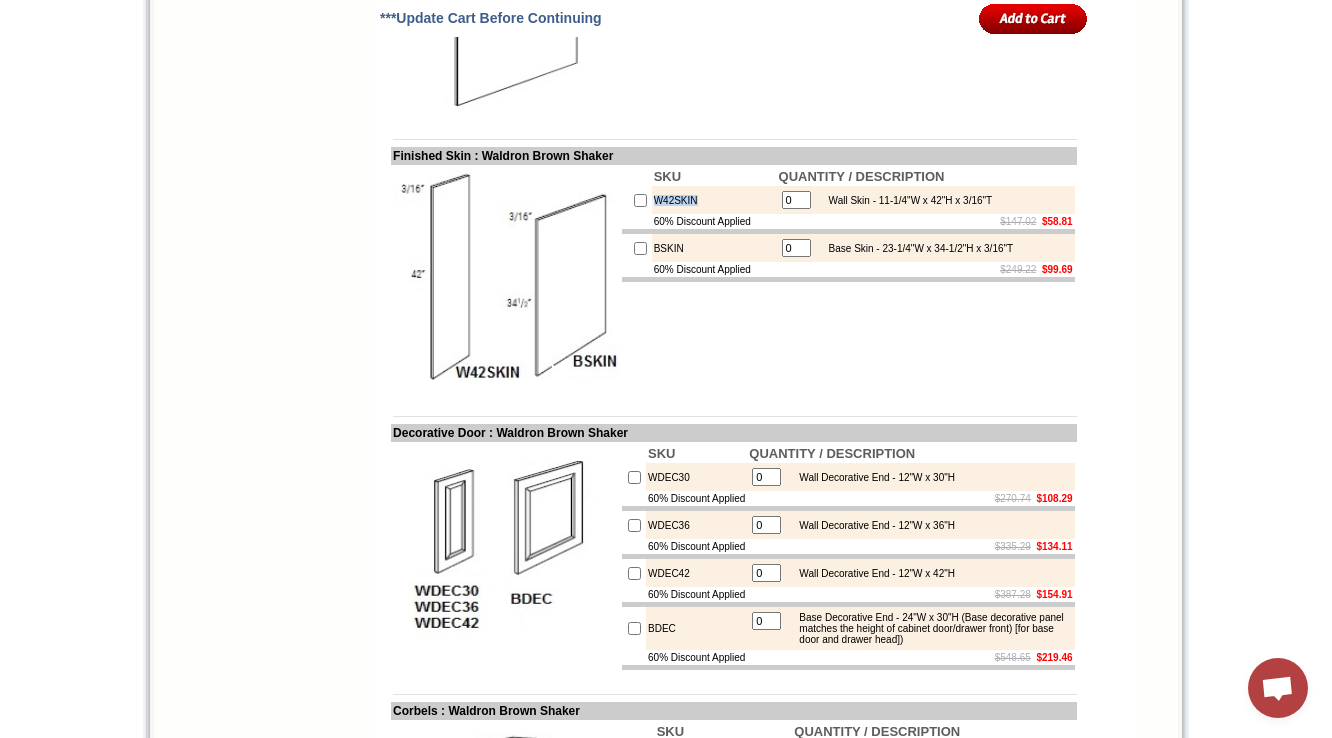 click on "W42SKIN" at bounding box center (714, 200) 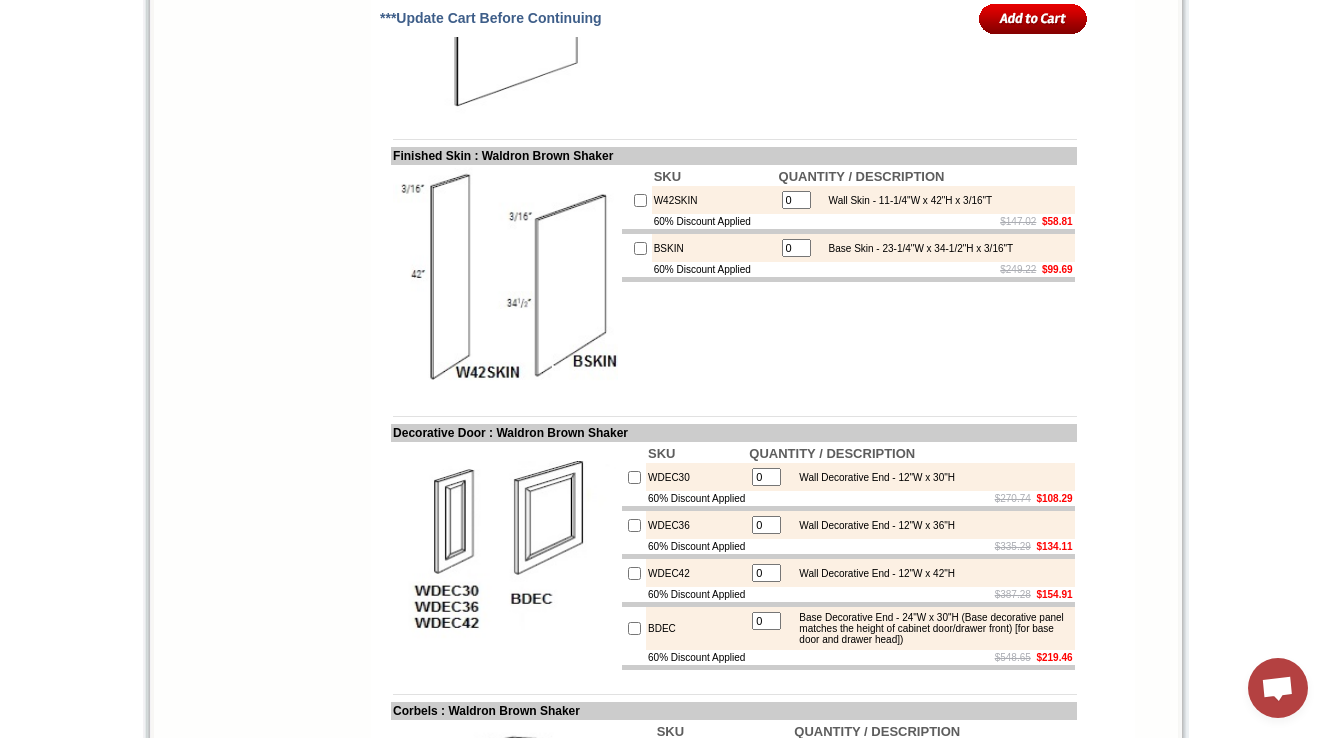 click on "SKU
QUANTITY / DESCRIPTION
W42SKIN
0 Wall Skin - 11-1/4"W x 42"H x 3/16"T
60% Discount Applied
$147.02    $58.81
BSKIN
0 Base Skin - 23-1/4"W x 34-1/2"H x 3/16"T
60% Discount Applied
$249.22    $99.69" at bounding box center [848, 279] 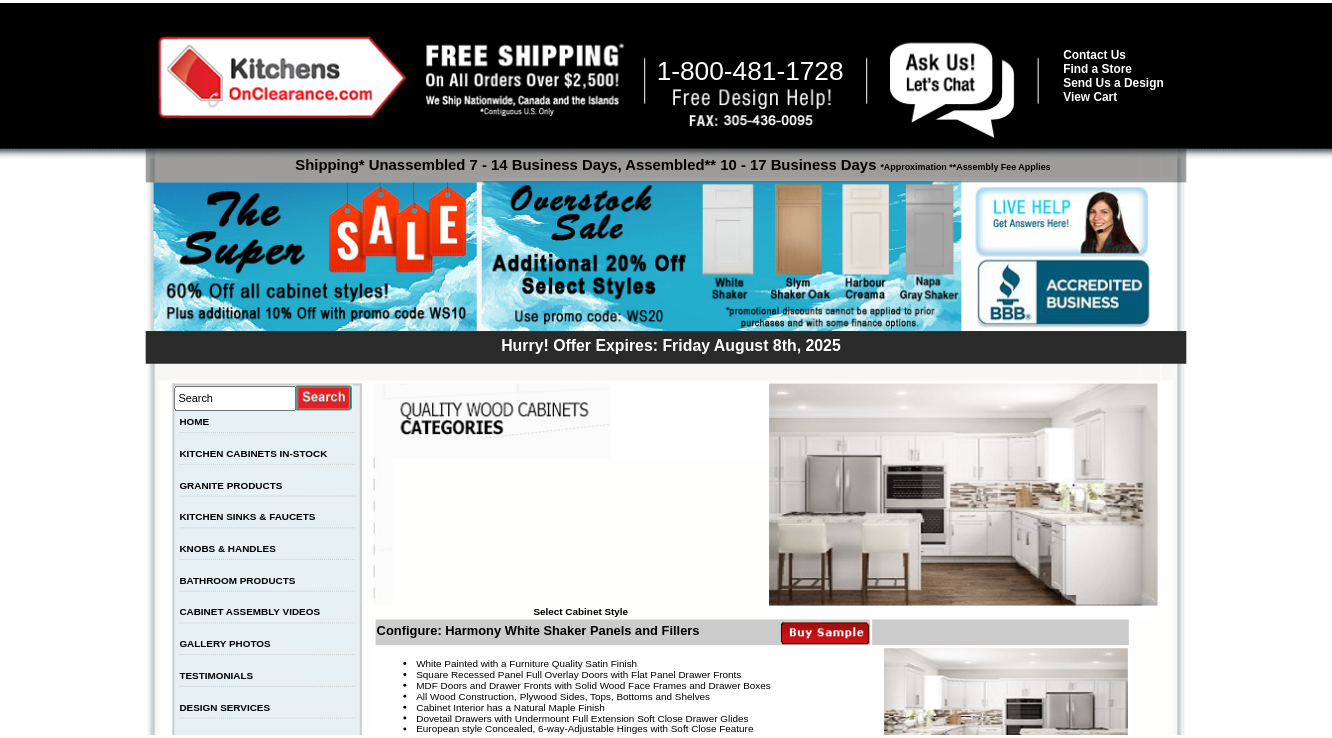 scroll, scrollTop: 2491, scrollLeft: 0, axis: vertical 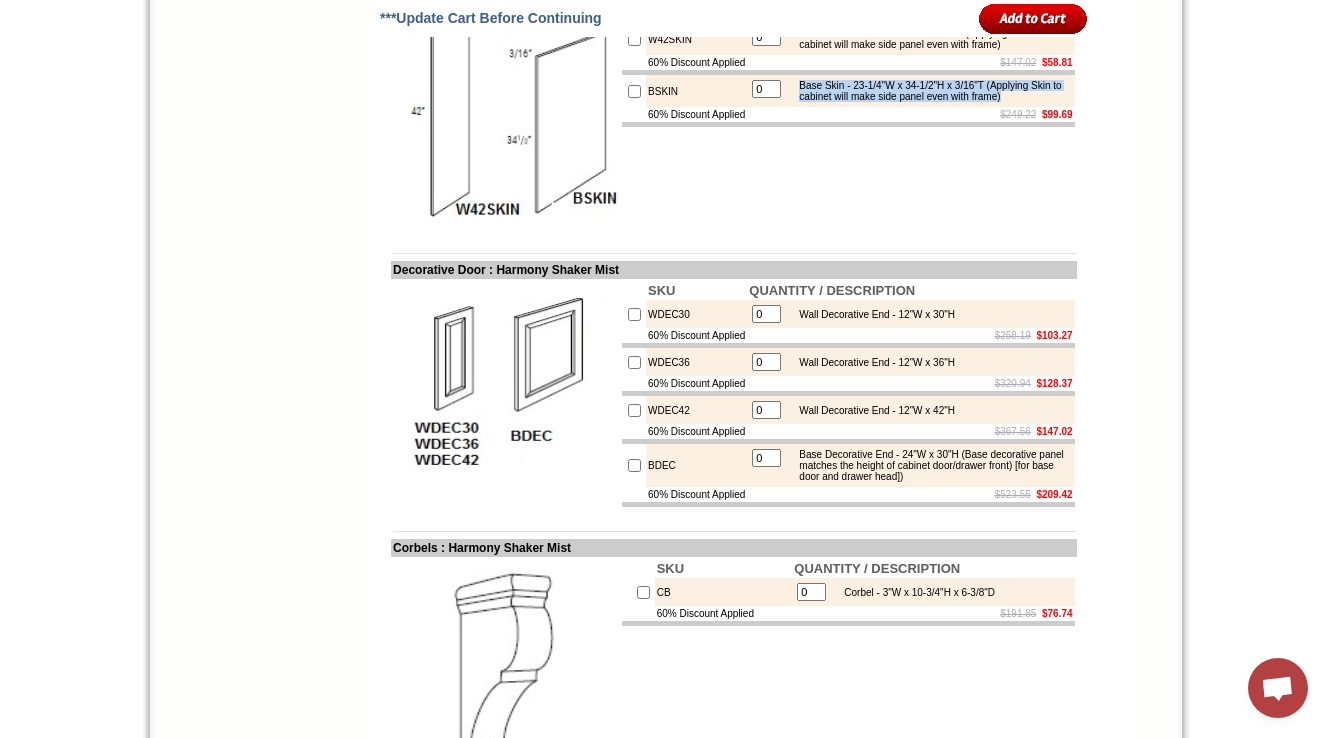 click on "[PHONE]
Contact Us   Find a Store   Send Us a Design   View Cart
Shipping* Unassembled 7 - 14 Business Days, Assembled** 10 - 17 Business Days
*Approximation **Assembly Fee Applies
Hurry! Offer Expires: Friday August 8th, 2025
Search
HOME
KITCHEN CABINETS IN-STOCK
GRANITE PRODUCTS" at bounding box center [666, -484] 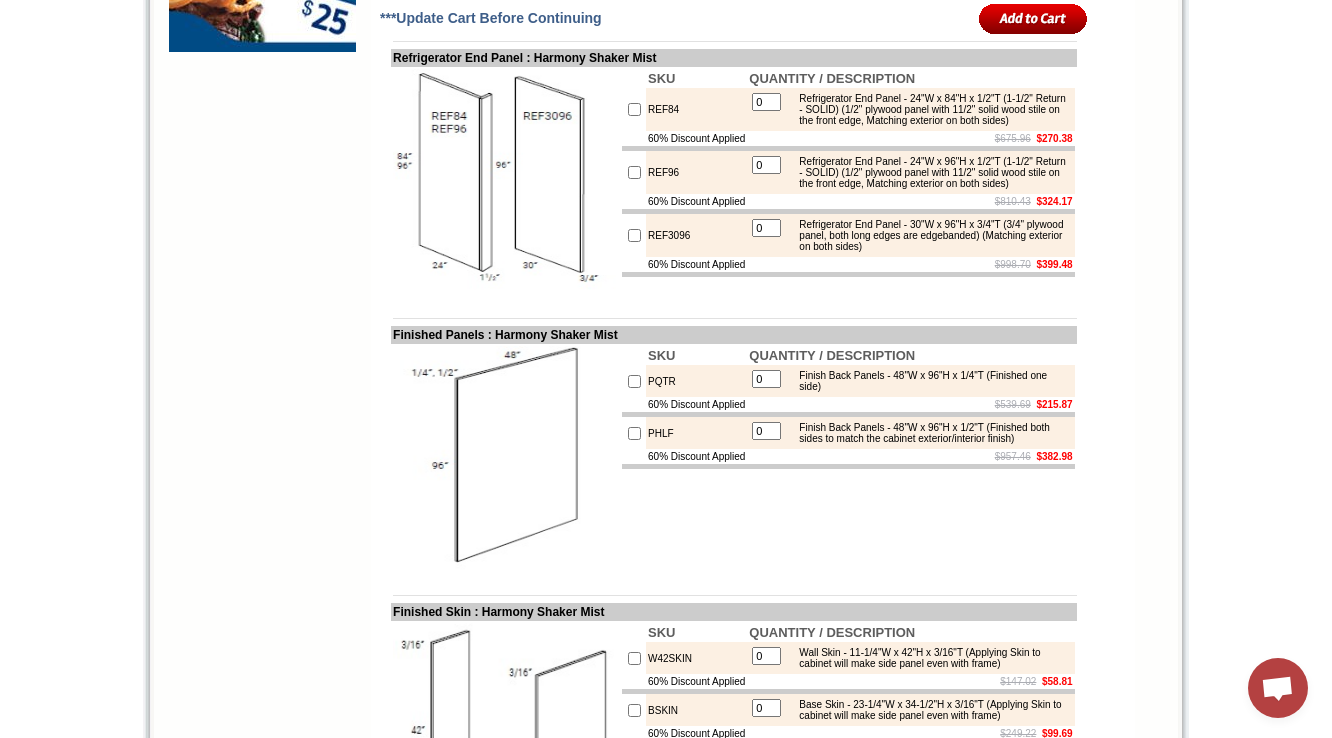 scroll, scrollTop: 1691, scrollLeft: 0, axis: vertical 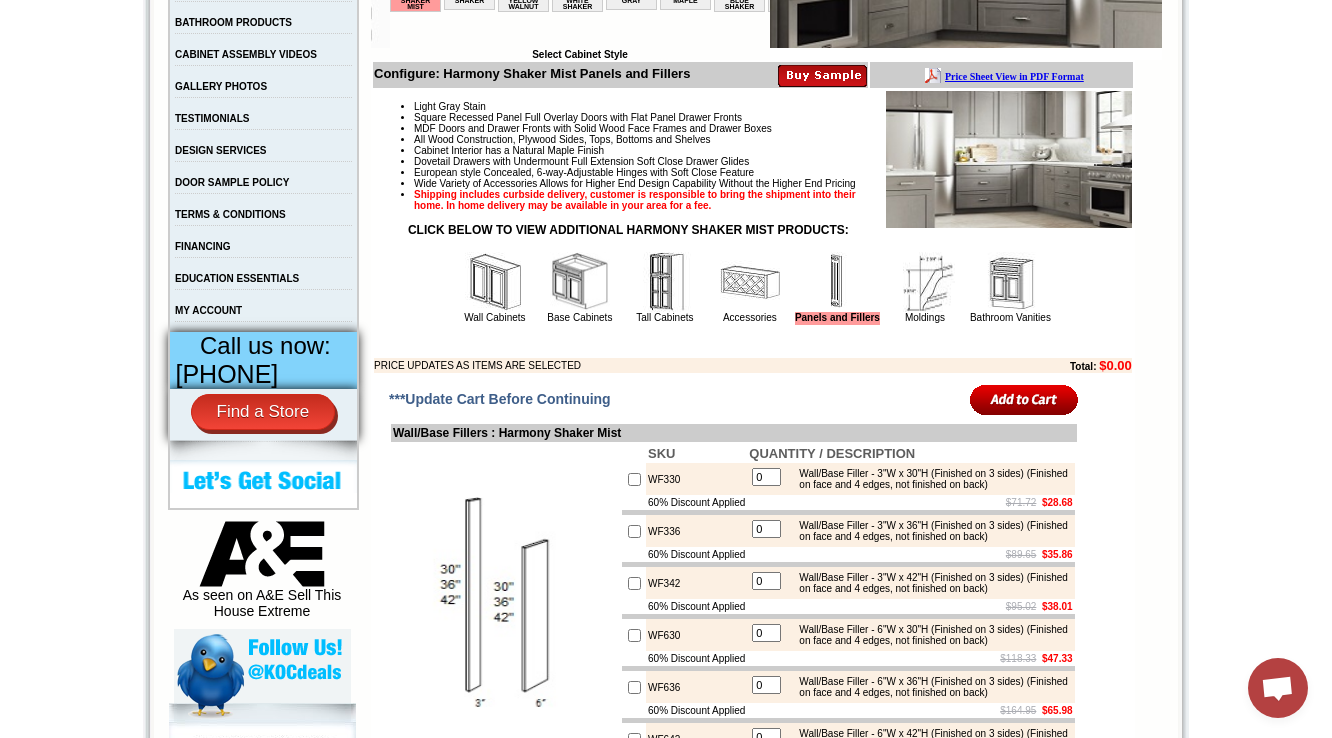 click at bounding box center (925, 282) 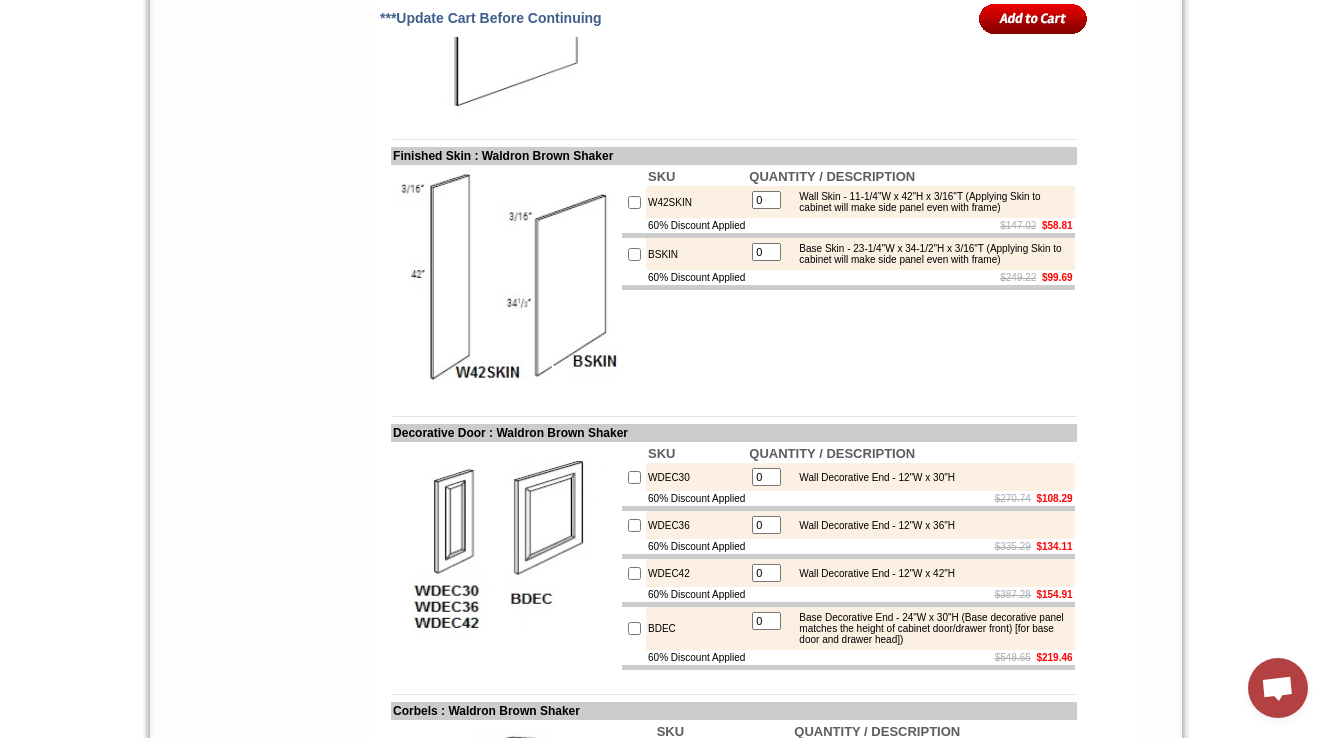 scroll, scrollTop: 2361, scrollLeft: 0, axis: vertical 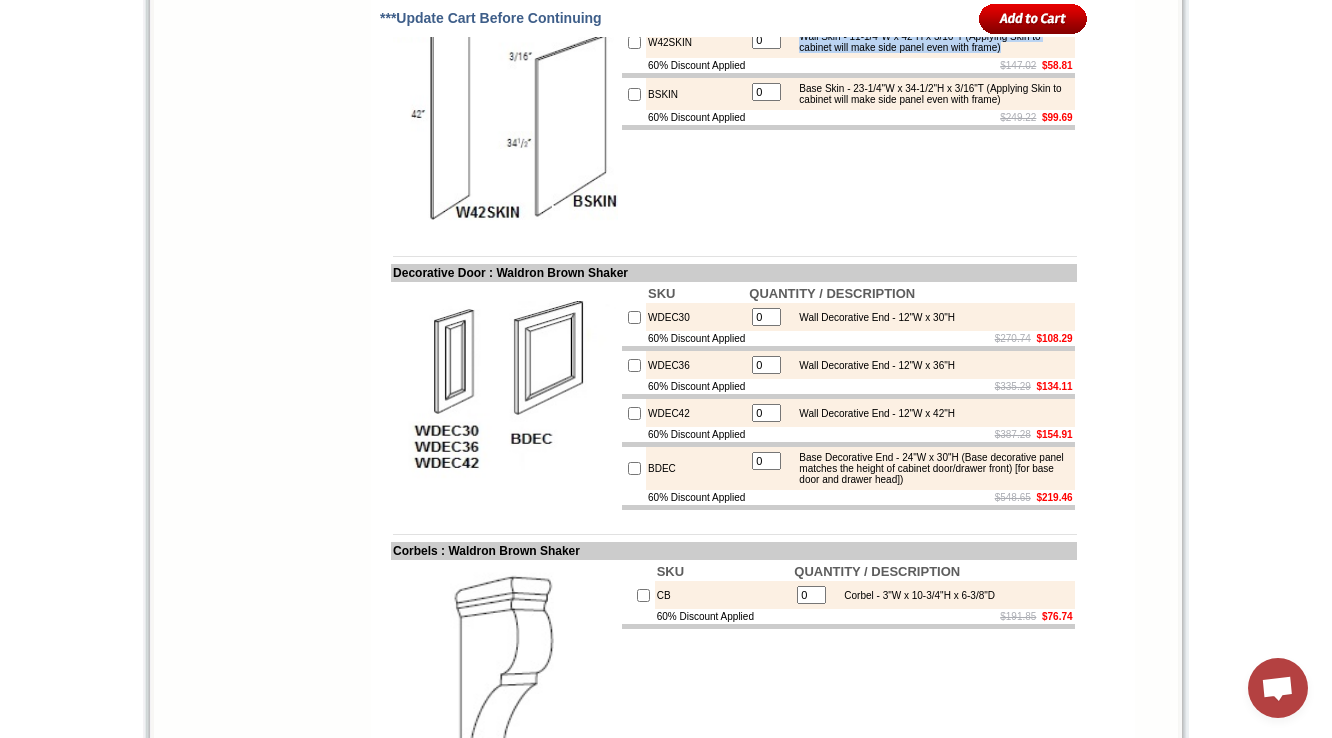 drag, startPoint x: 821, startPoint y: 220, endPoint x: 876, endPoint y: 245, distance: 60.41523 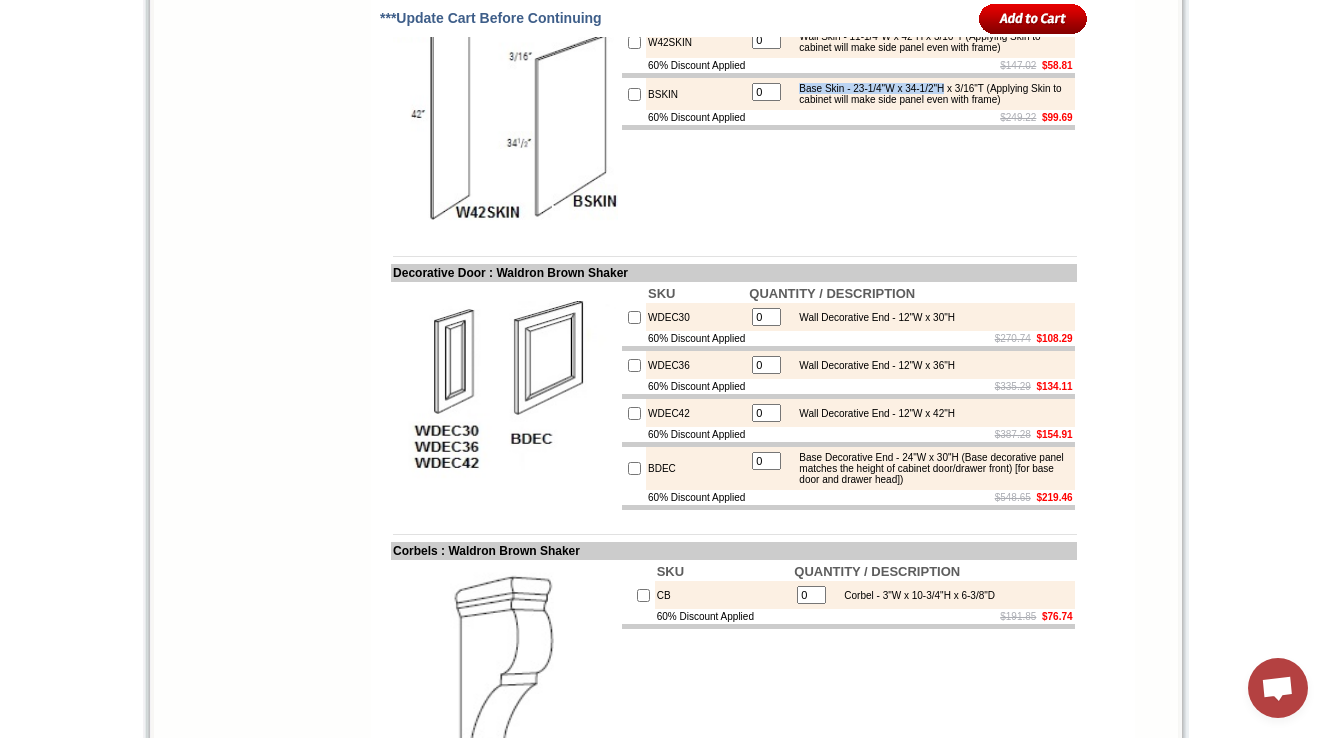 drag, startPoint x: 819, startPoint y: 290, endPoint x: 987, endPoint y: 287, distance: 168.02678 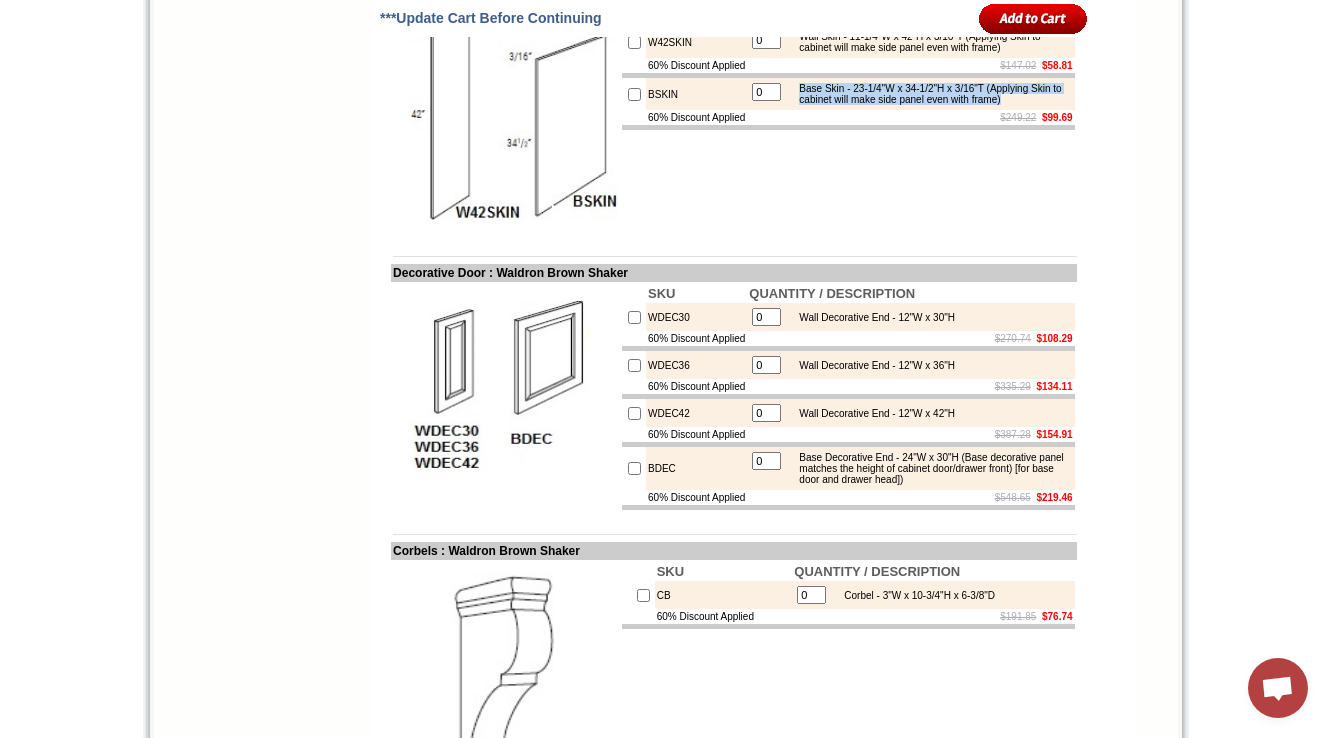 drag, startPoint x: 820, startPoint y: 291, endPoint x: 936, endPoint y: 316, distance: 118.66339 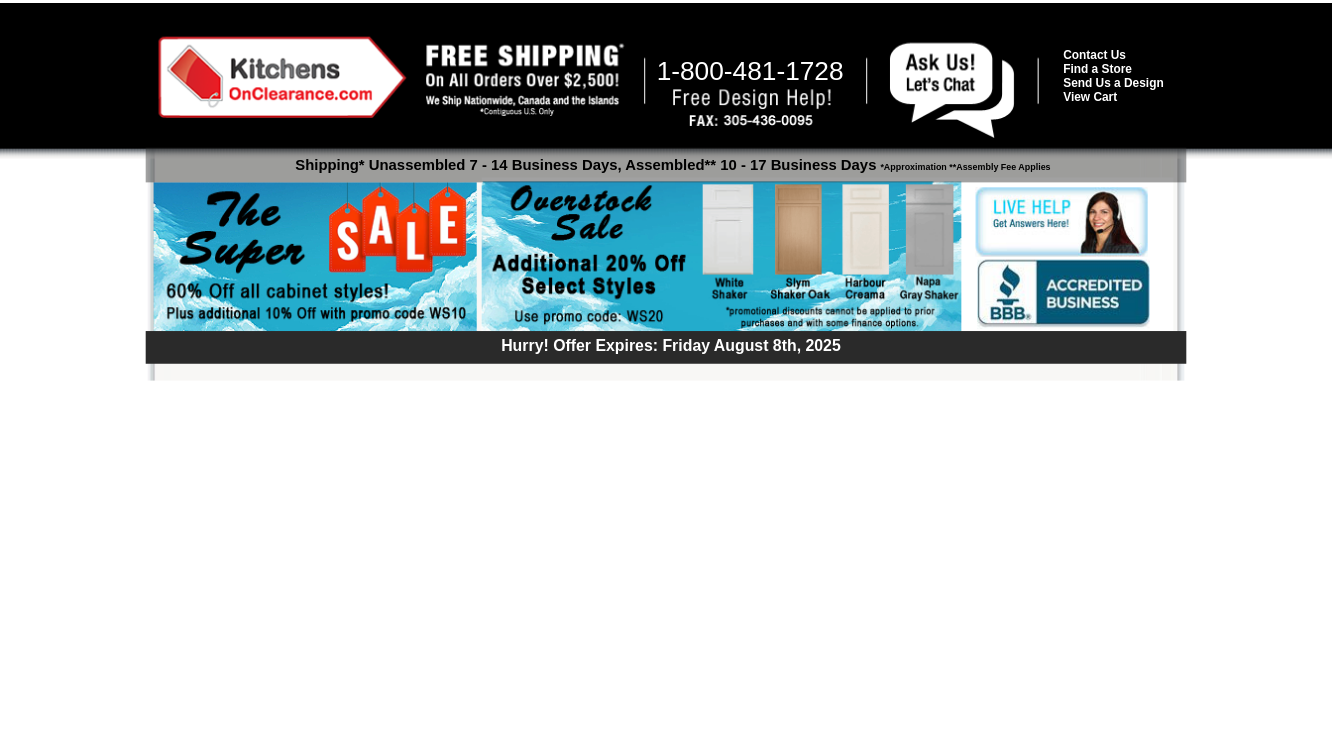 scroll, scrollTop: 2521, scrollLeft: 0, axis: vertical 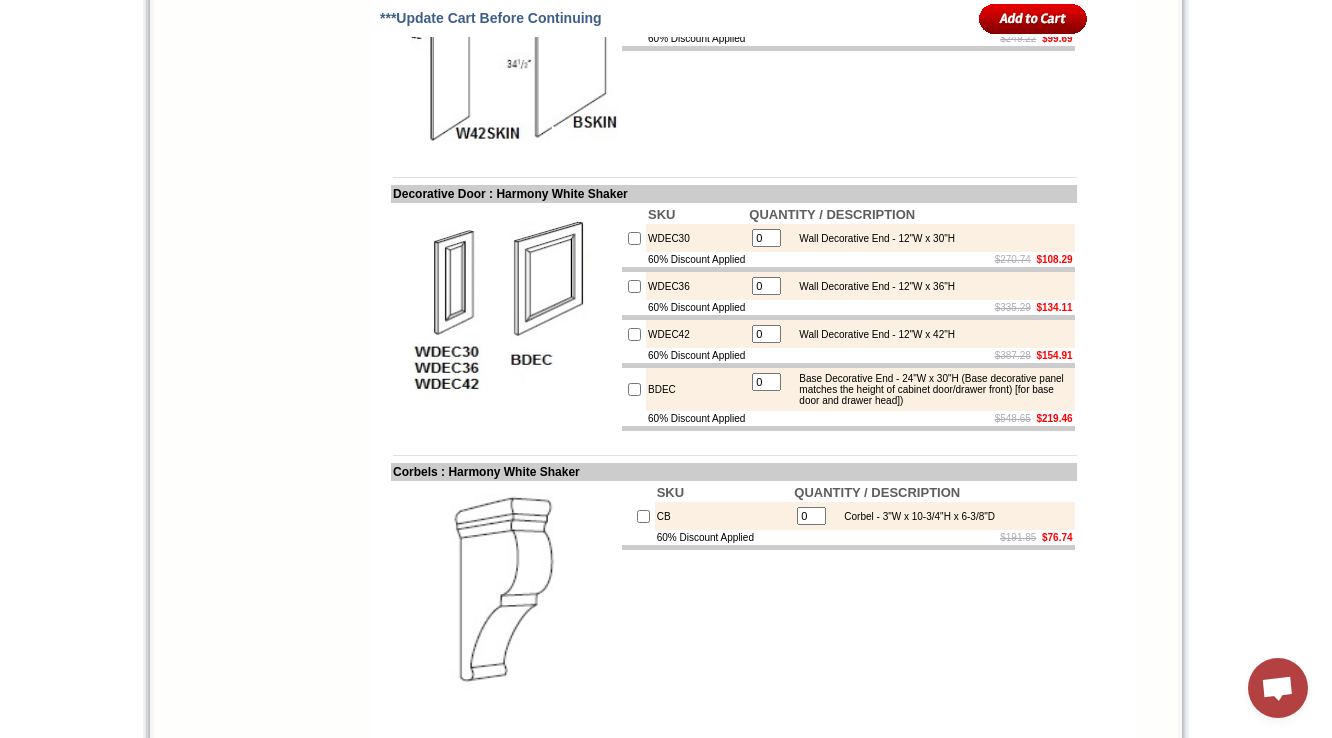click on "SKU
QUANTITY / DESCRIPTION
W42SKIN
0 Wall Skin - 11-1/4"W x 42"H x 3/16"T (Applying Skin to cabinet will make side panel even with frame)
60% Discount Applied
$147.02    $58.81
BSKIN
0 Base Skin - 23-1/4"W x 34-1/2"H x 3/16"T (Applying Skin to cabinet will make side panel even with frame)
60% Discount Applied
$249.22    $99.69" at bounding box center [848, 40] 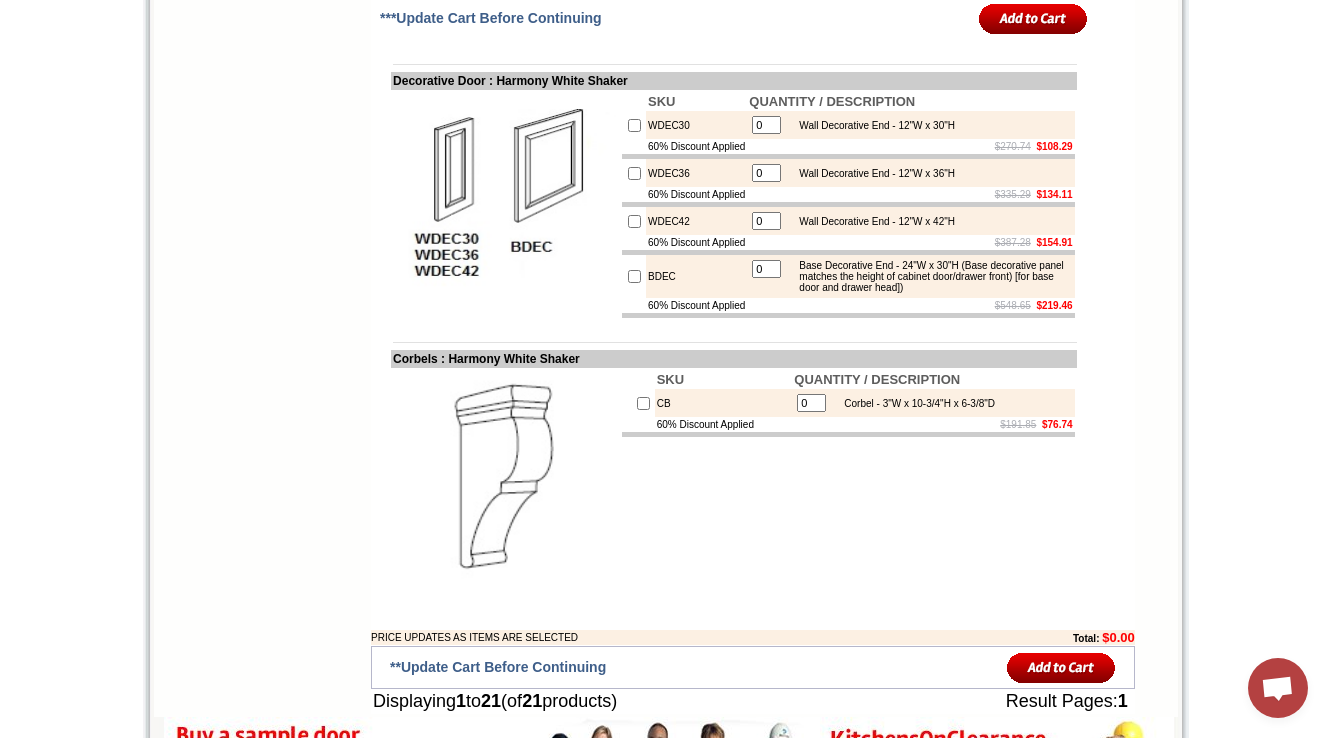 scroll, scrollTop: 2807, scrollLeft: 0, axis: vertical 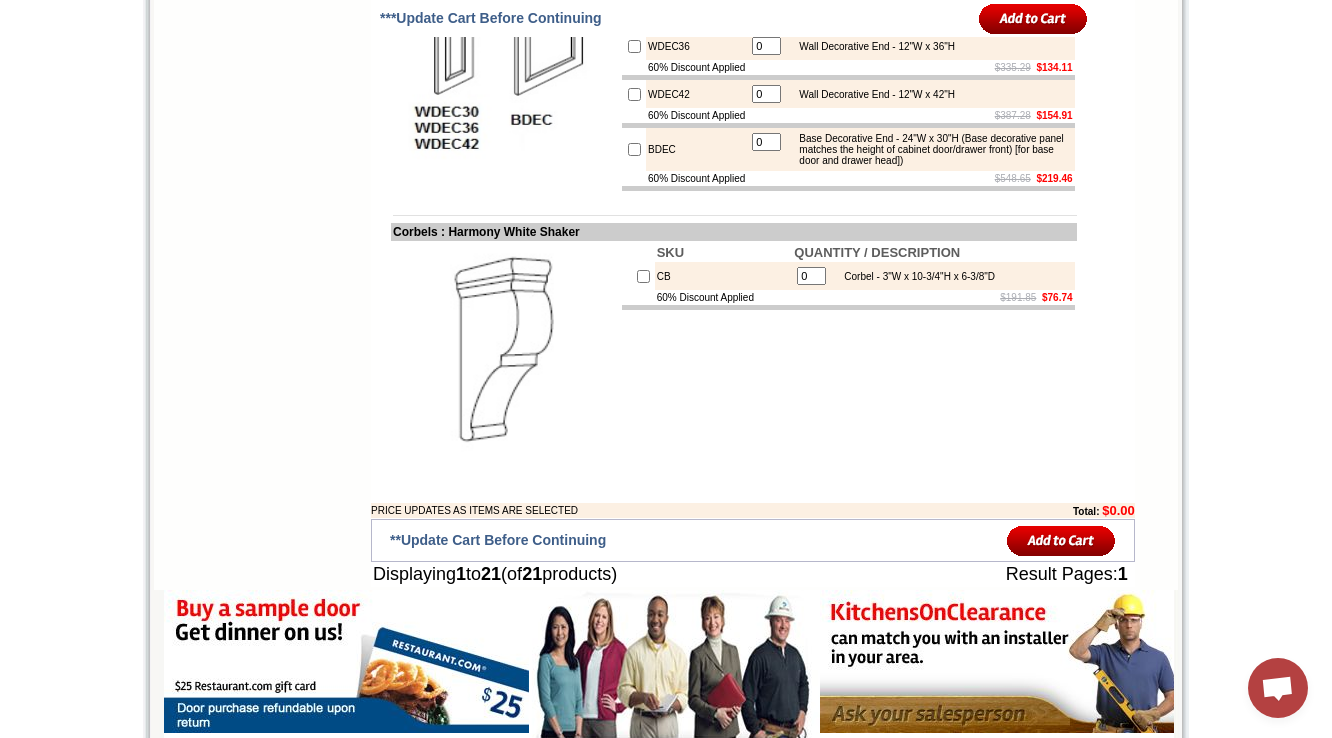 click on "SKU
QUANTITY / DESCRIPTION
CB
0 Corbel - 3"W x 10-3/4"H x 6-3/8"D
60% Discount Applied
$191.85    $76.74" at bounding box center (848, 355) 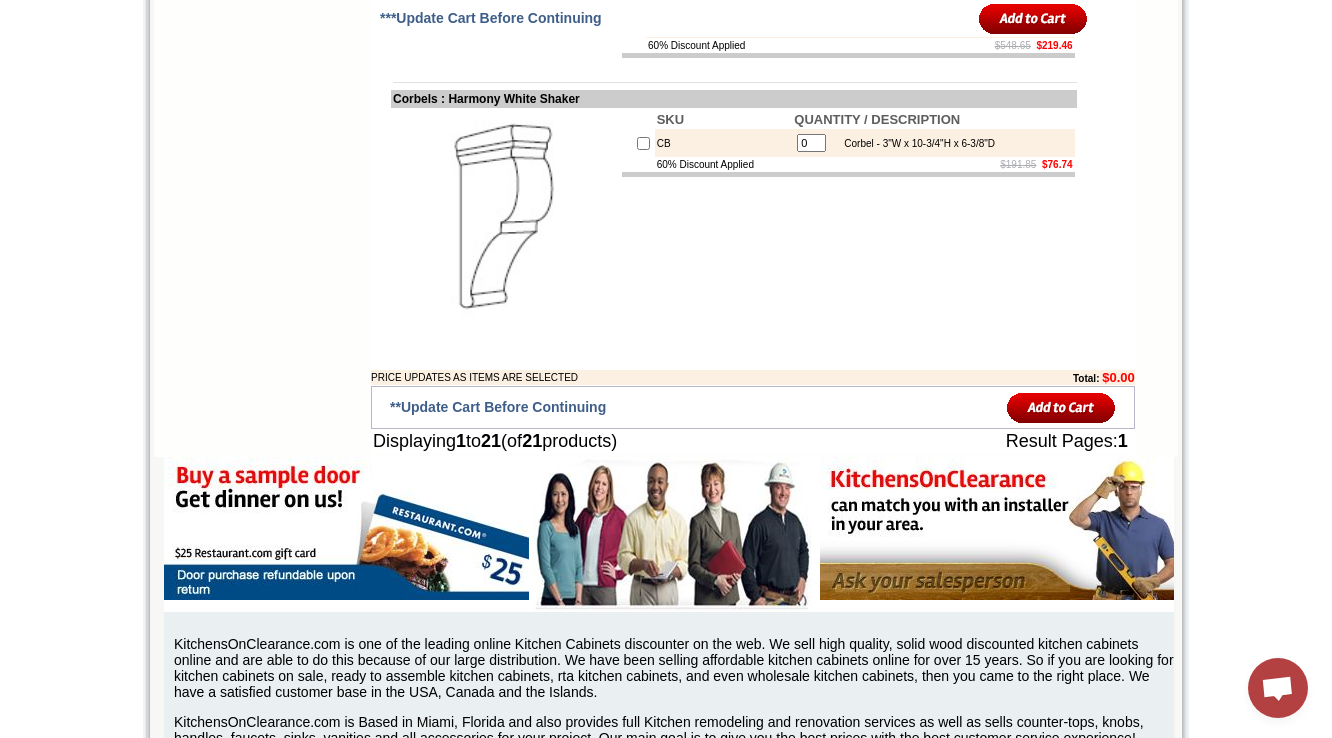 scroll, scrollTop: 2967, scrollLeft: 0, axis: vertical 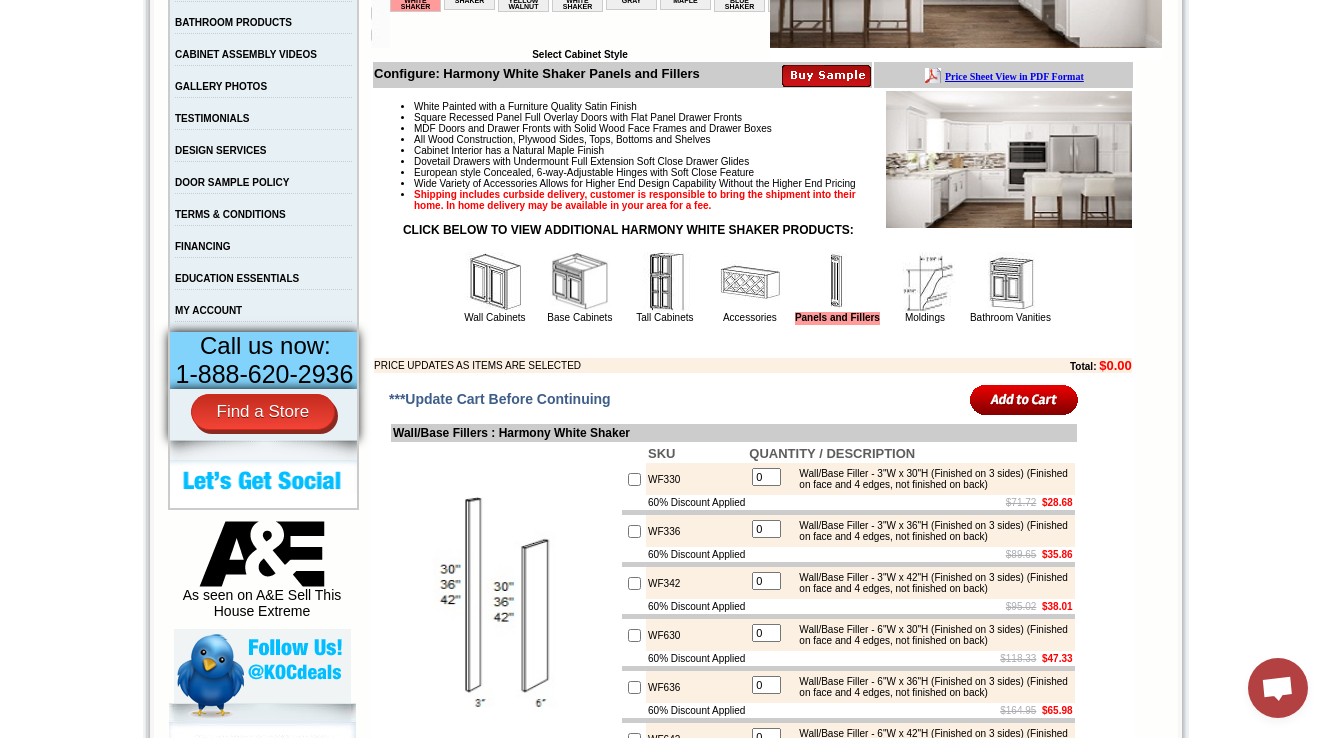 click at bounding box center [925, 282] 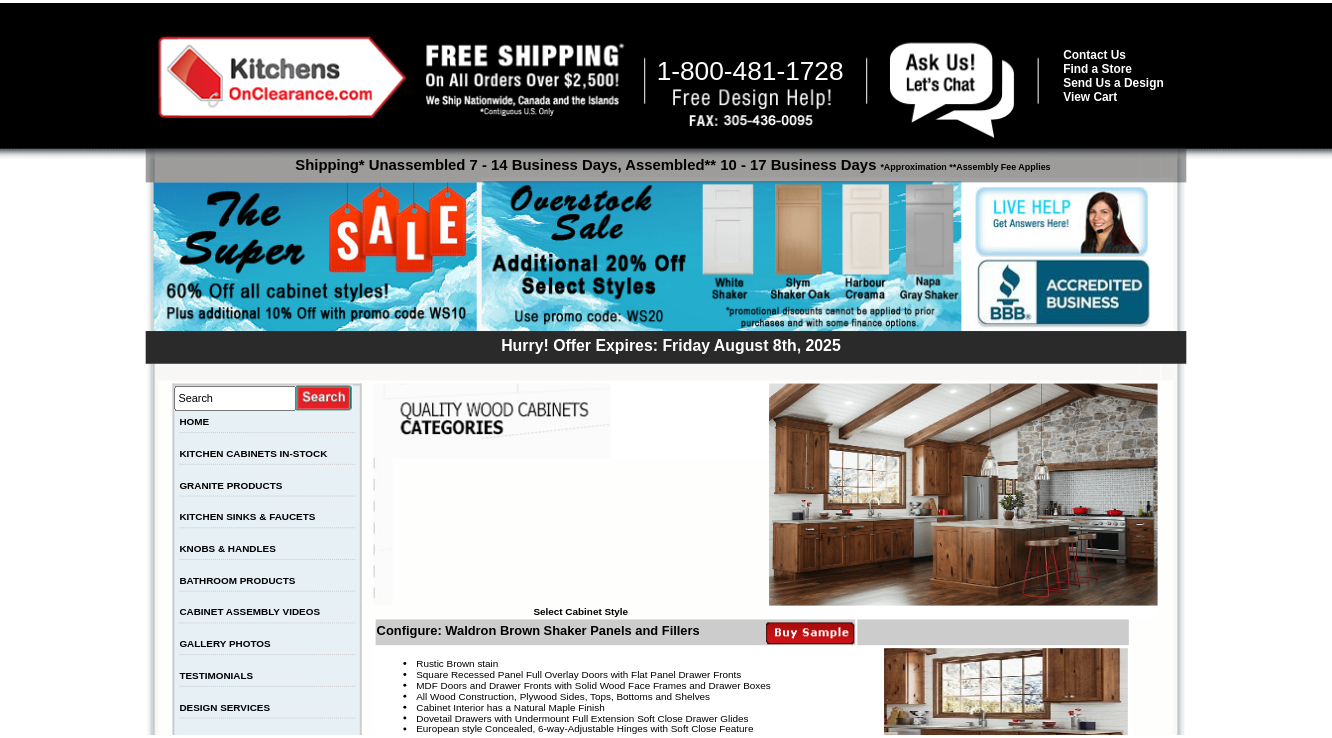 scroll, scrollTop: 2517, scrollLeft: 0, axis: vertical 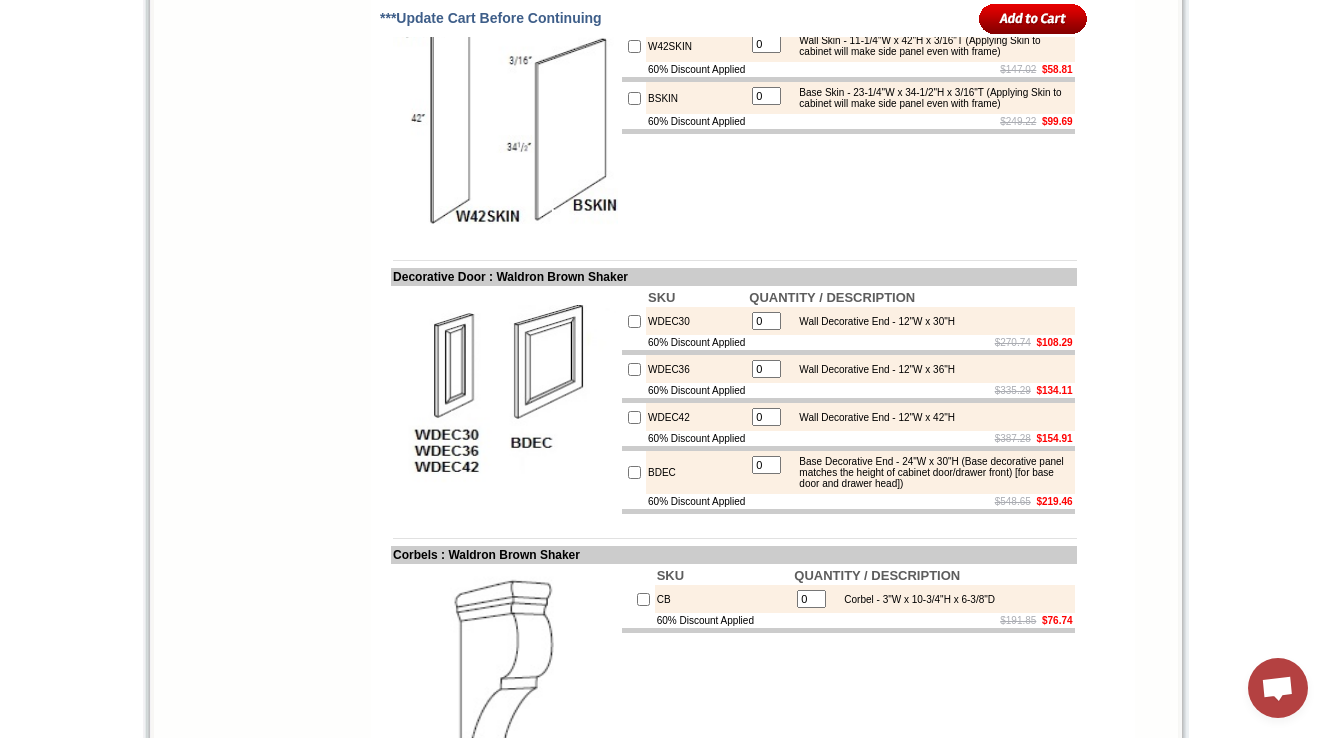 click on "SKU
QUANTITY / DESCRIPTION
W42SKIN
0 Wall Skin - 11-1/4"W x 42"H x 3/16"T (Applying Skin to cabinet will make side panel even with frame)
60% Discount Applied
$147.02    $58.81
BSKIN
0 Base Skin - 23-1/4"W x 34-1/2"H x 3/16"T (Applying Skin to cabinet will make side panel even with frame)
60% Discount Applied
$249.22    $99.69" at bounding box center (848, 123) 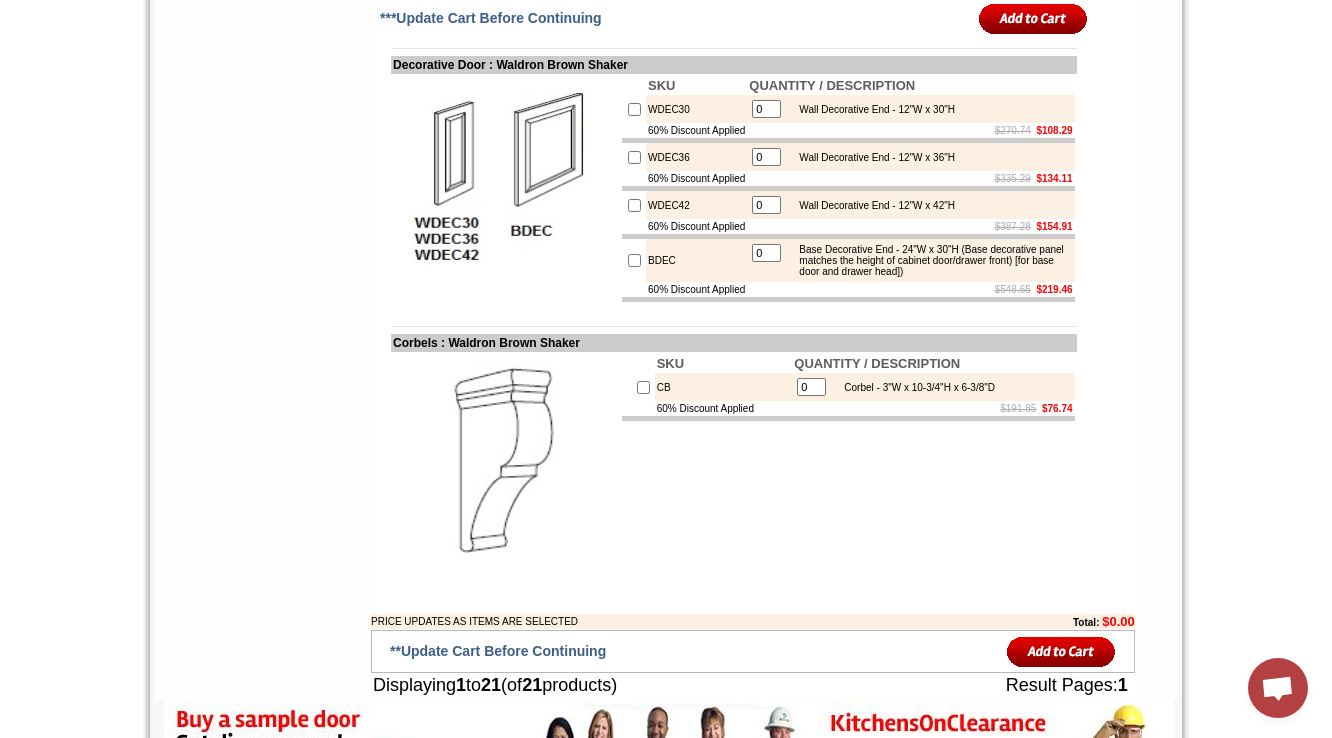 scroll, scrollTop: 2757, scrollLeft: 0, axis: vertical 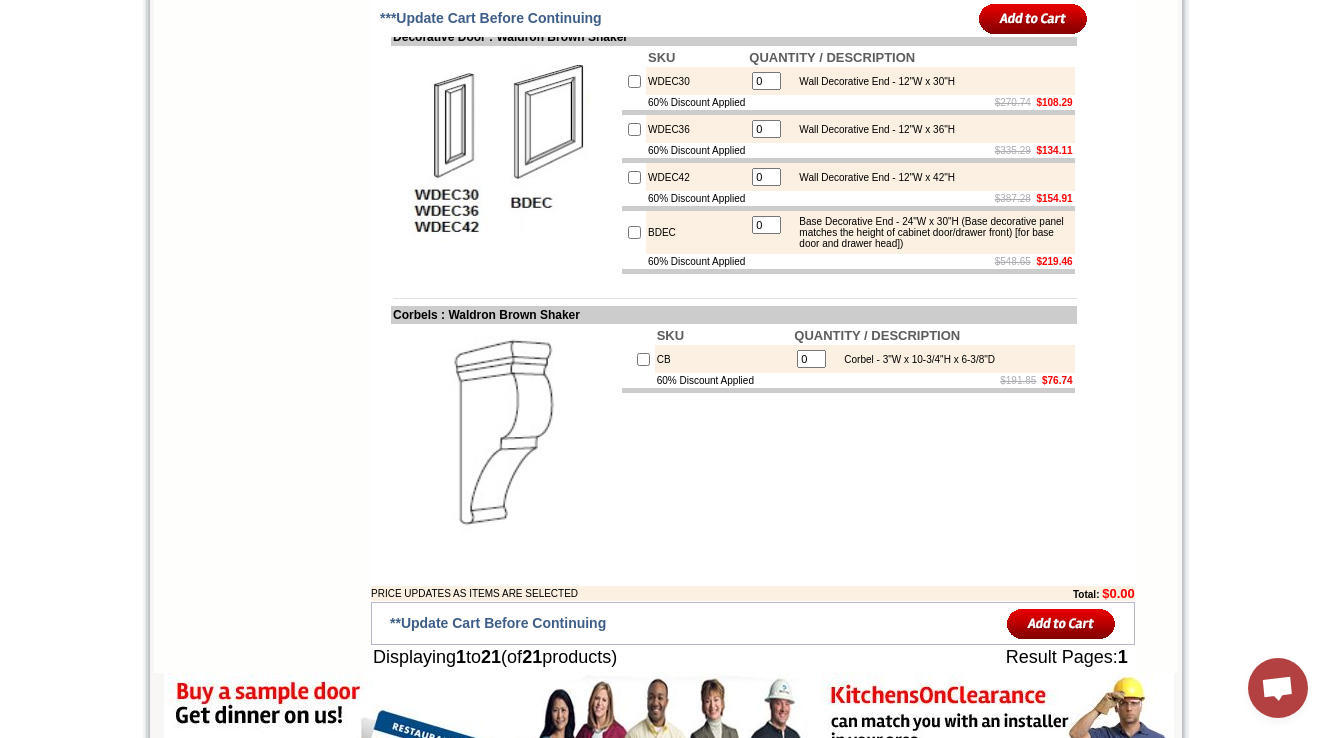 click on "WDEC30" at bounding box center (696, 81) 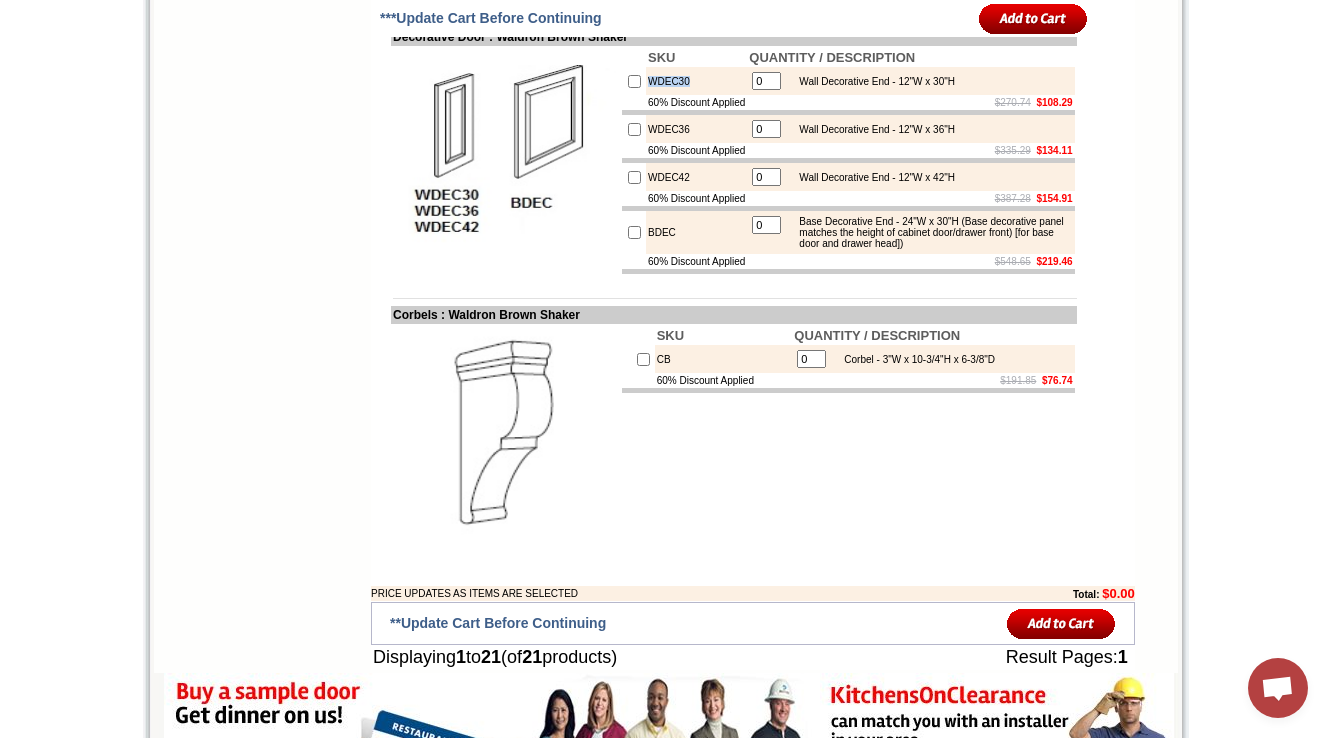 click on "WDEC30" at bounding box center (696, 81) 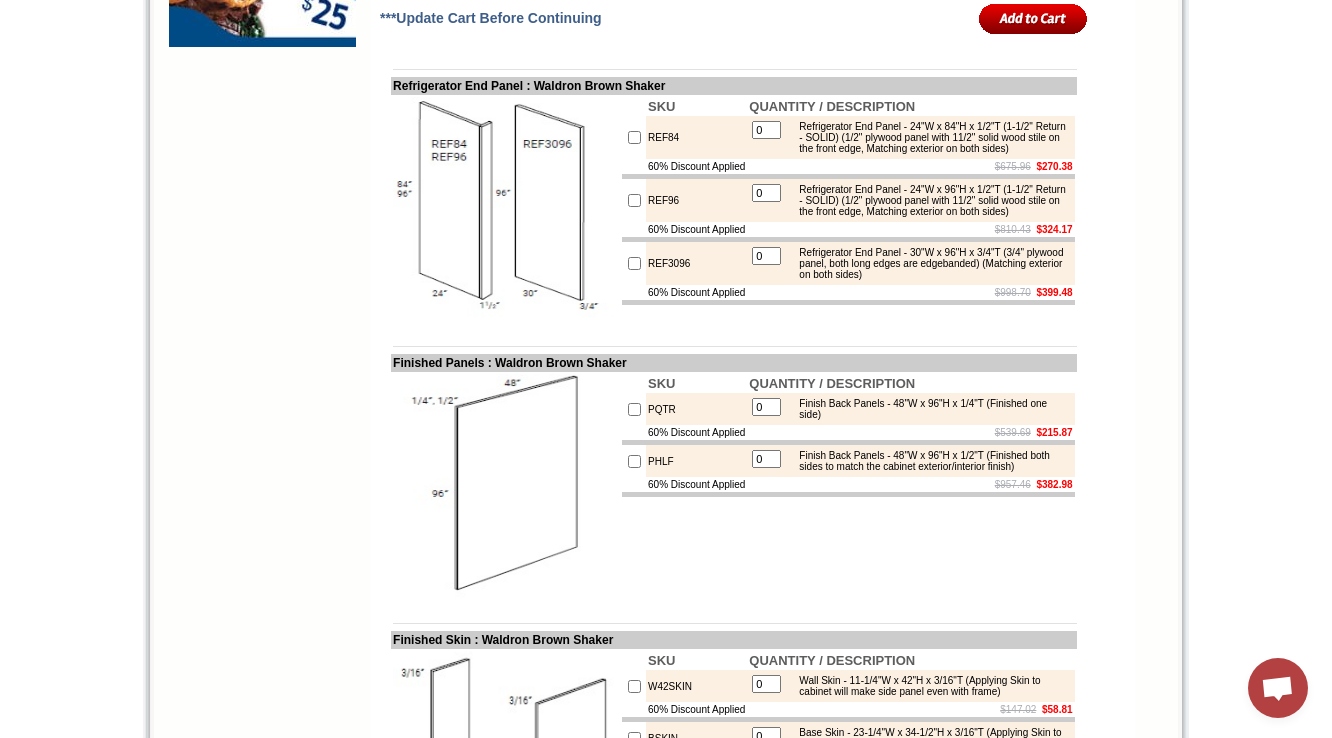scroll, scrollTop: 1232, scrollLeft: 0, axis: vertical 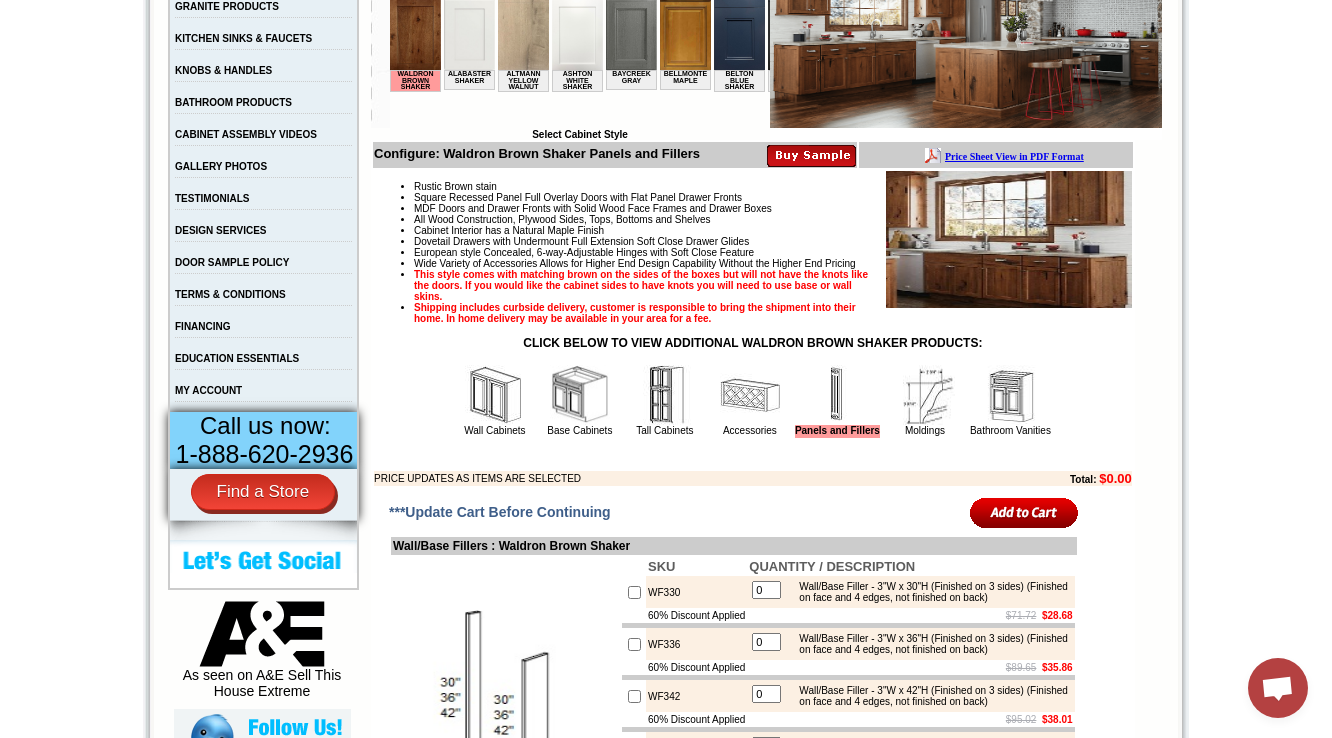 click at bounding box center (925, 395) 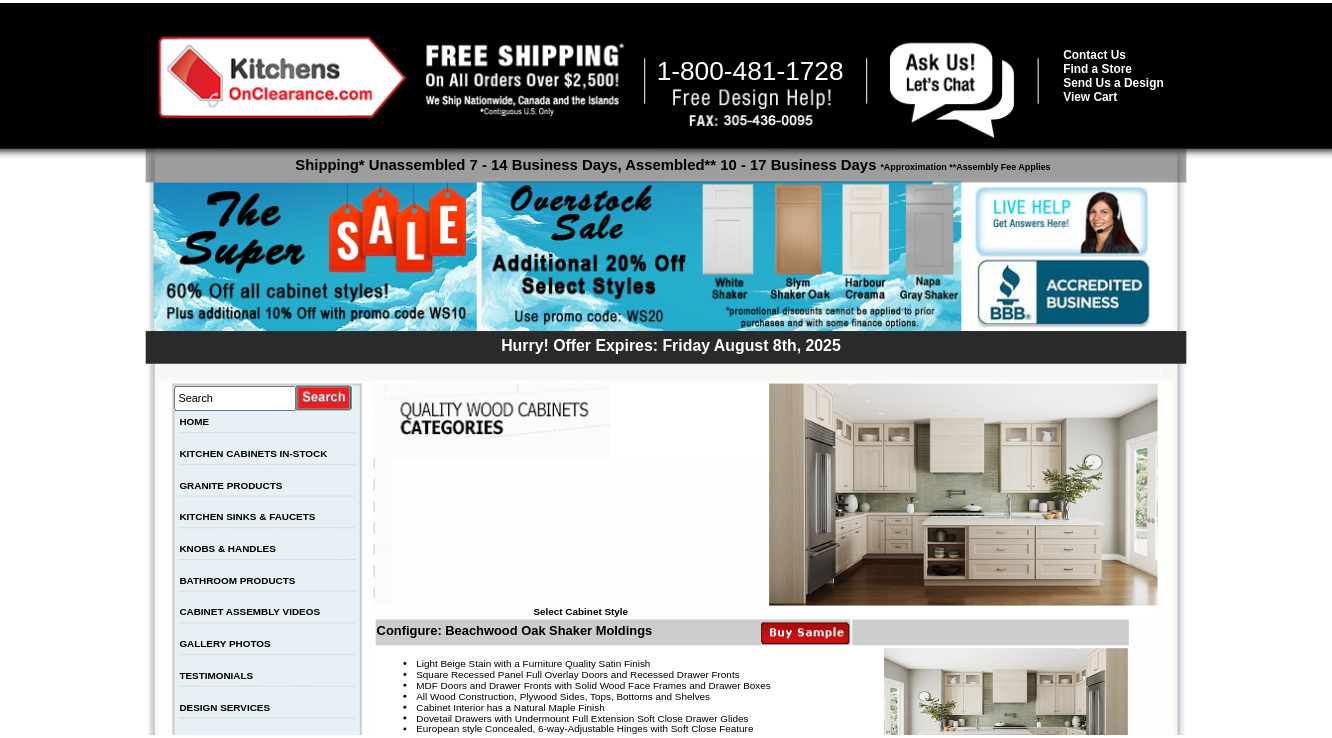 scroll, scrollTop: 0, scrollLeft: 0, axis: both 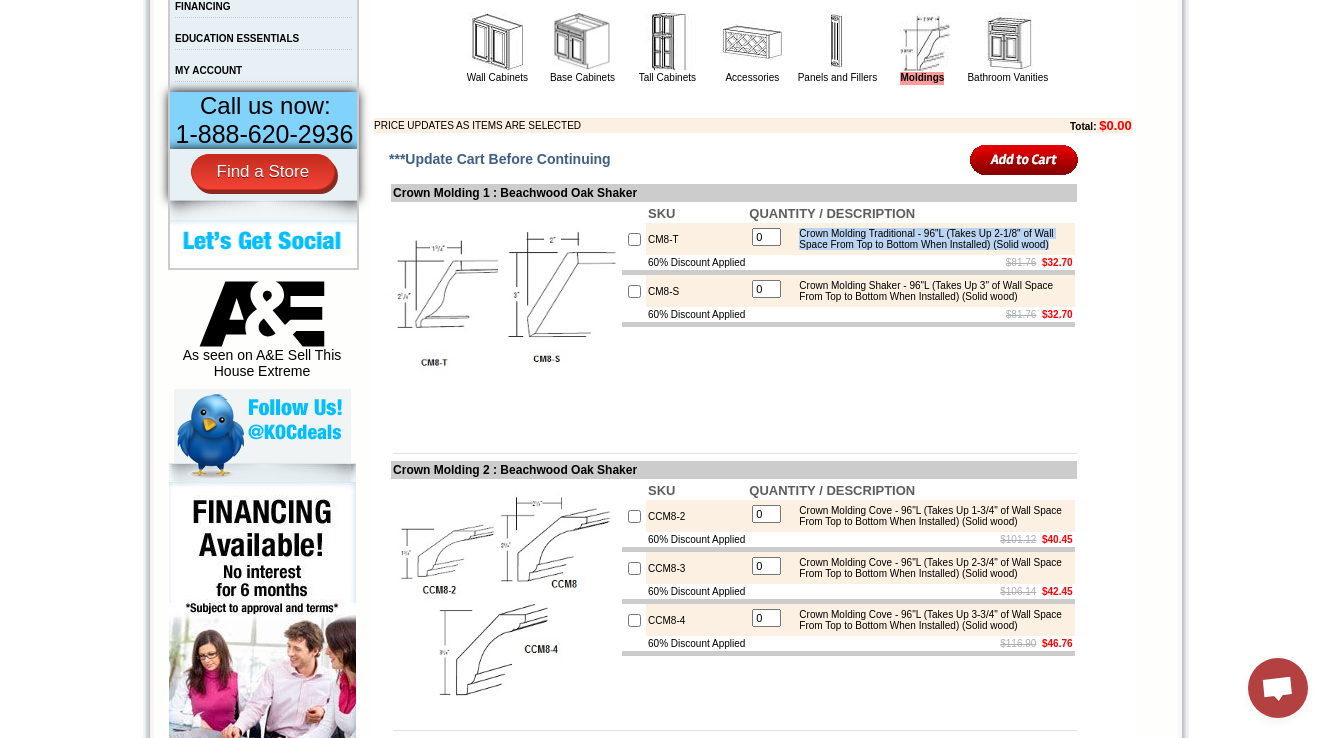 drag, startPoint x: 851, startPoint y: 270, endPoint x: 949, endPoint y: 298, distance: 101.92154 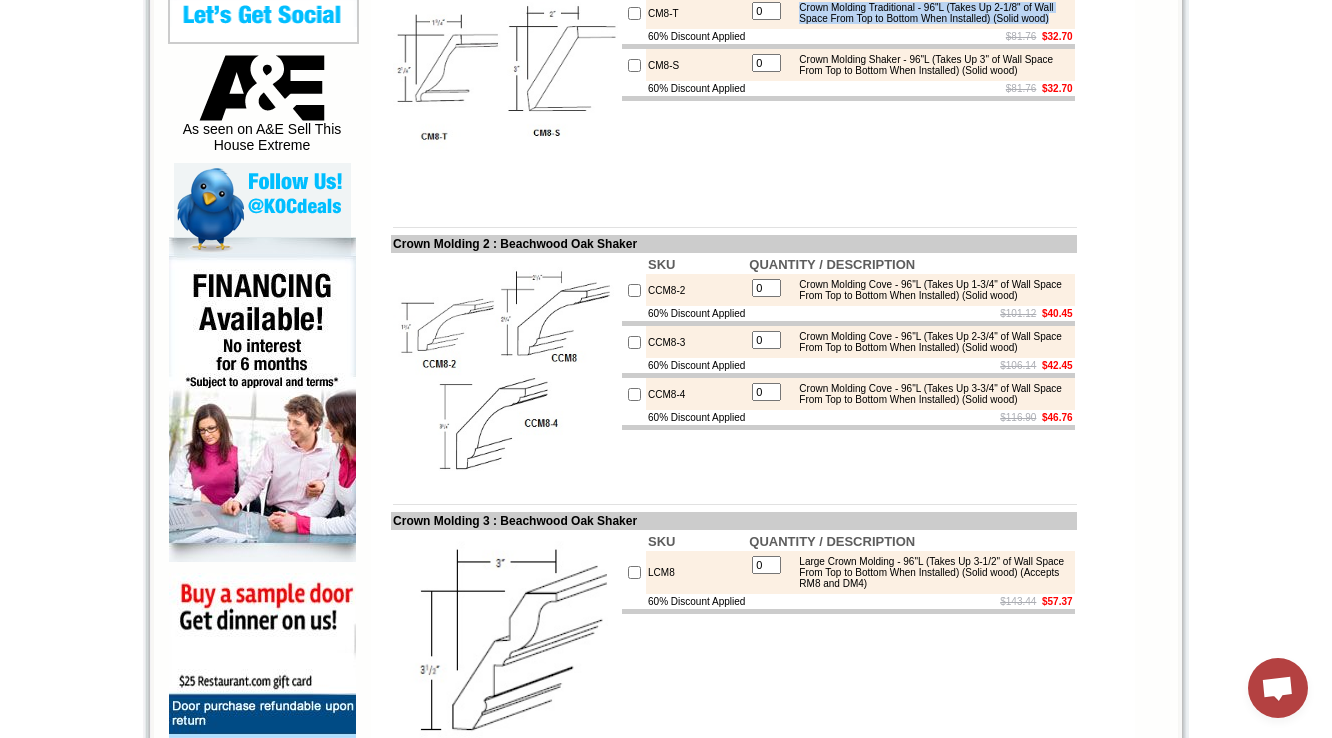 scroll, scrollTop: 1120, scrollLeft: 0, axis: vertical 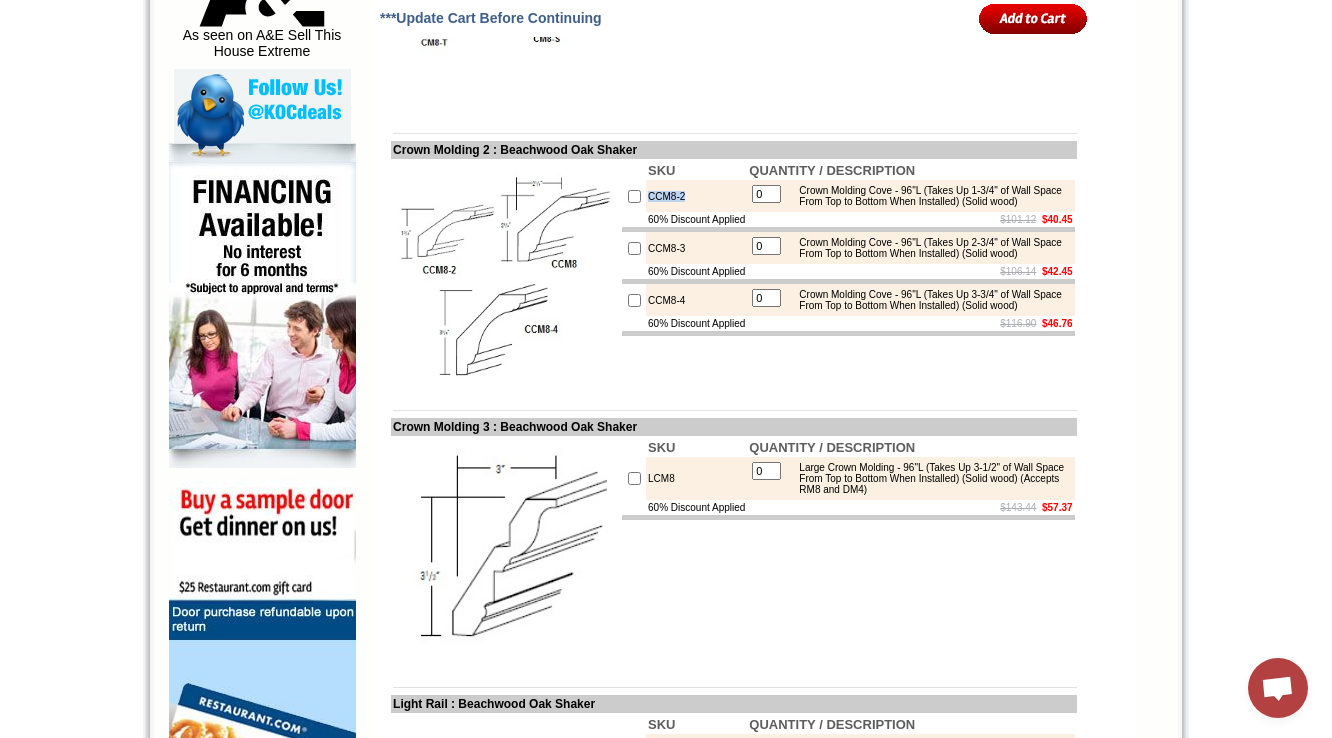 drag, startPoint x: 696, startPoint y: 243, endPoint x: 646, endPoint y: 243, distance: 50 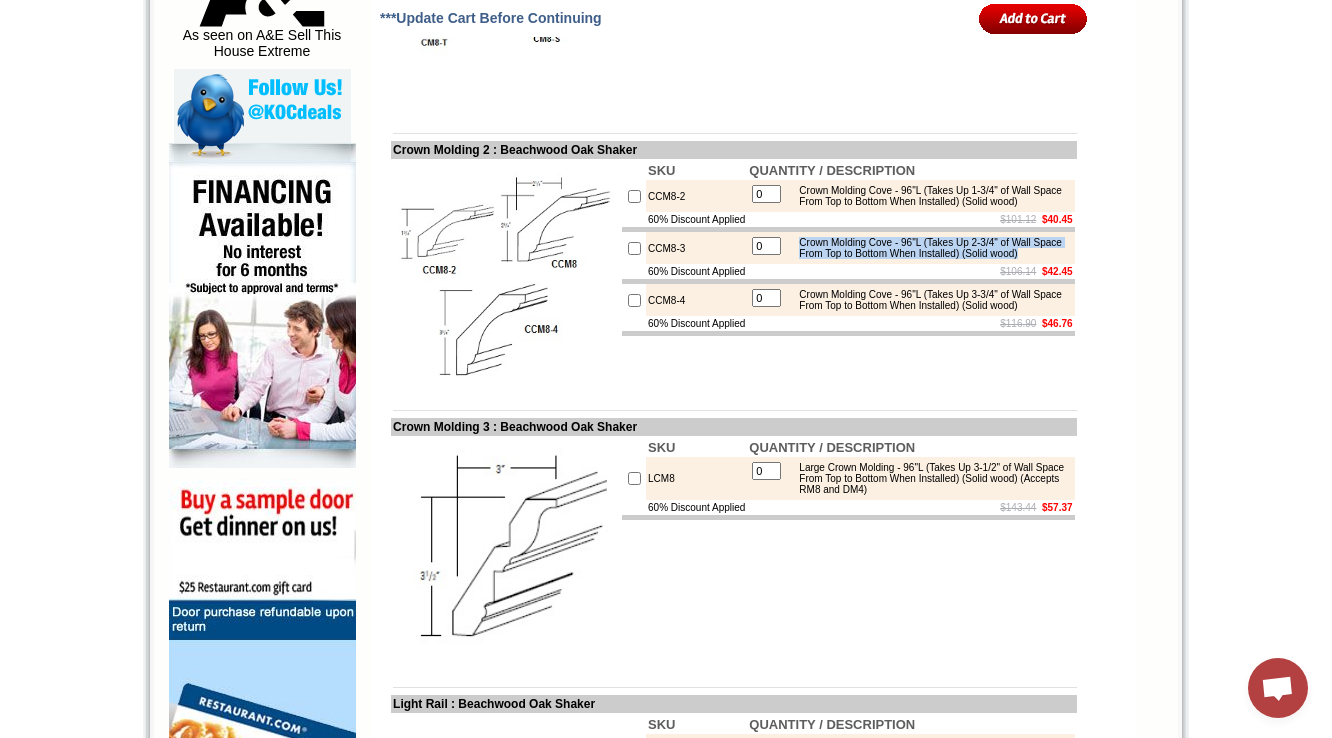 drag, startPoint x: 820, startPoint y: 298, endPoint x: 919, endPoint y: 325, distance: 102.61579 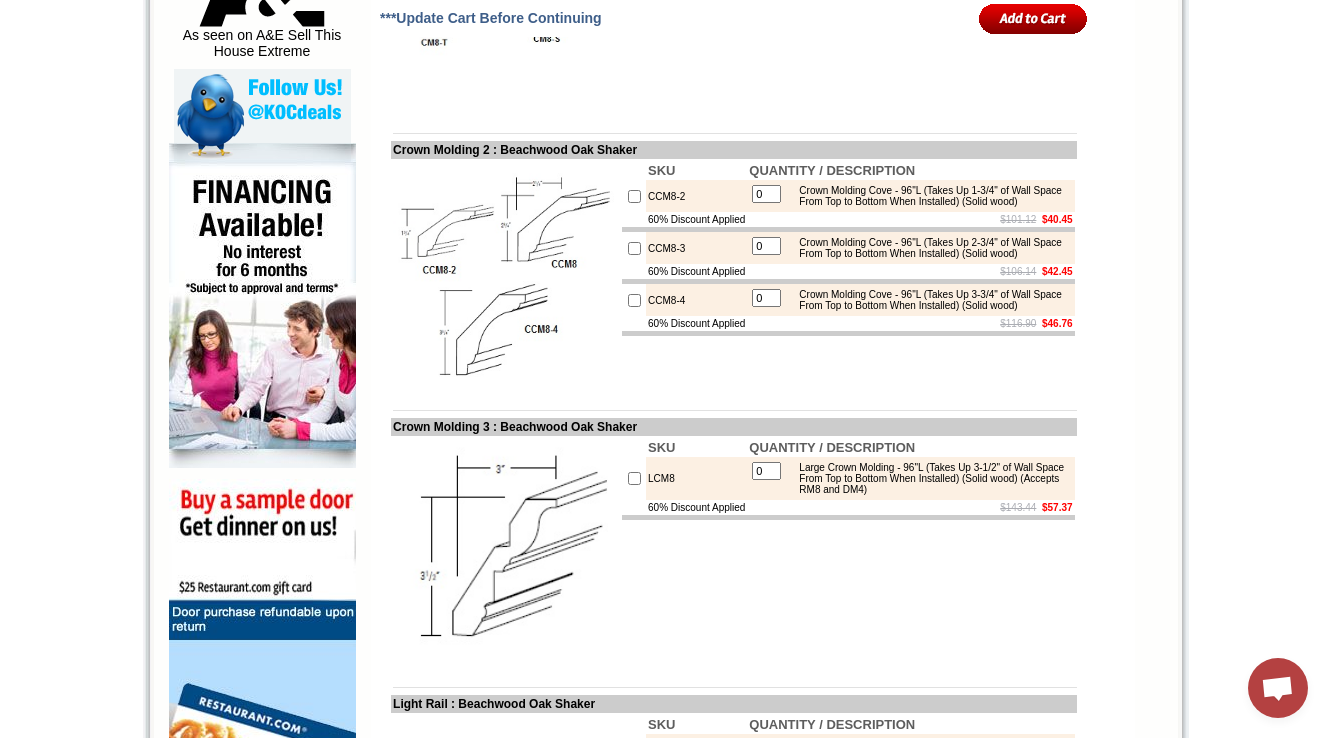 click on "CCM8-4" at bounding box center (696, 300) 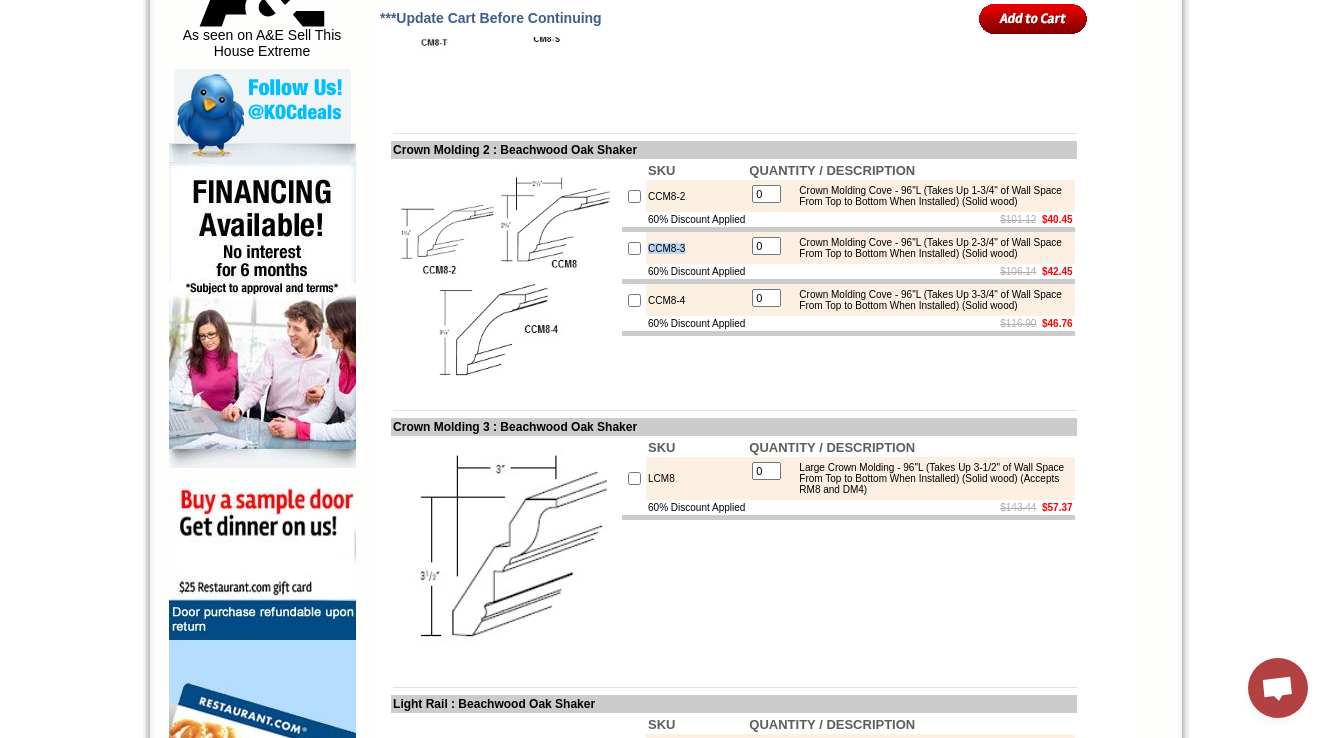 drag, startPoint x: 692, startPoint y: 317, endPoint x: 645, endPoint y: 316, distance: 47.010635 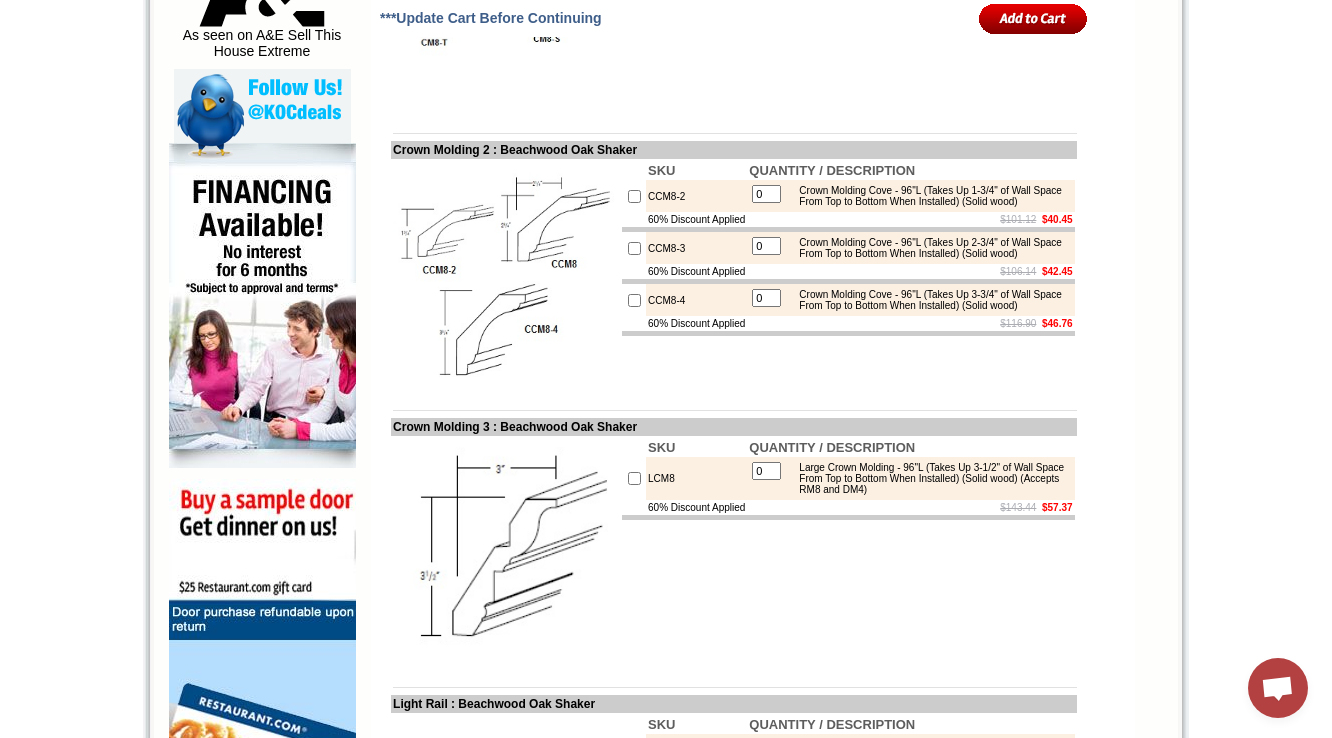 click on "CCM8-4" at bounding box center [696, 300] 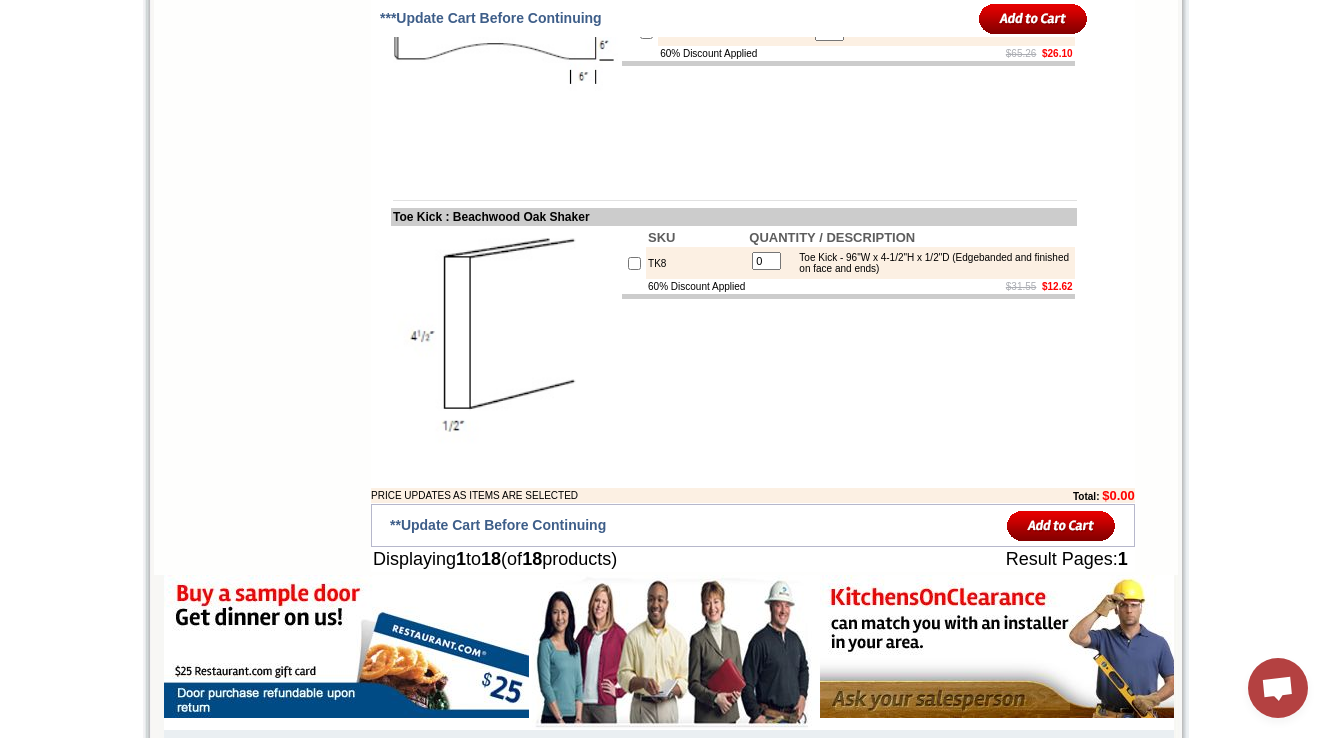 scroll, scrollTop: 3920, scrollLeft: 0, axis: vertical 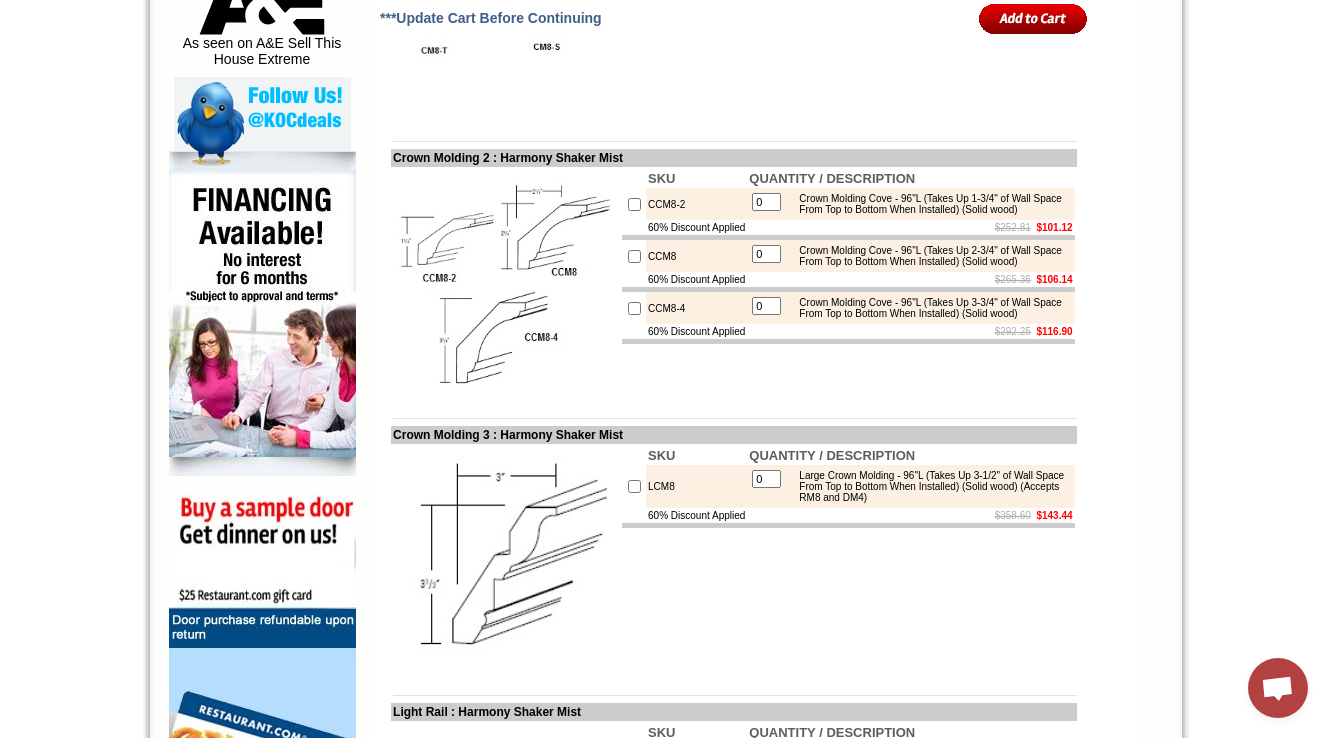 click on "SKU
QUANTITY / DESCRIPTION
CM8-T
0 Crown Molding Traditional - 96"L (Takes Up 2-1/8" of Wall Space From Top to Bottom When Installed) (Solid wood)
60% Discount Applied
$204.40    $81.76
CM8-S
0 Crown Molding Shaker - 96"L (Takes Up 3" of Wall Space From Top to Bottom When Installed) (Solid wood)
60% Discount Applied
$204.40    $81.76" at bounding box center (848, 4) 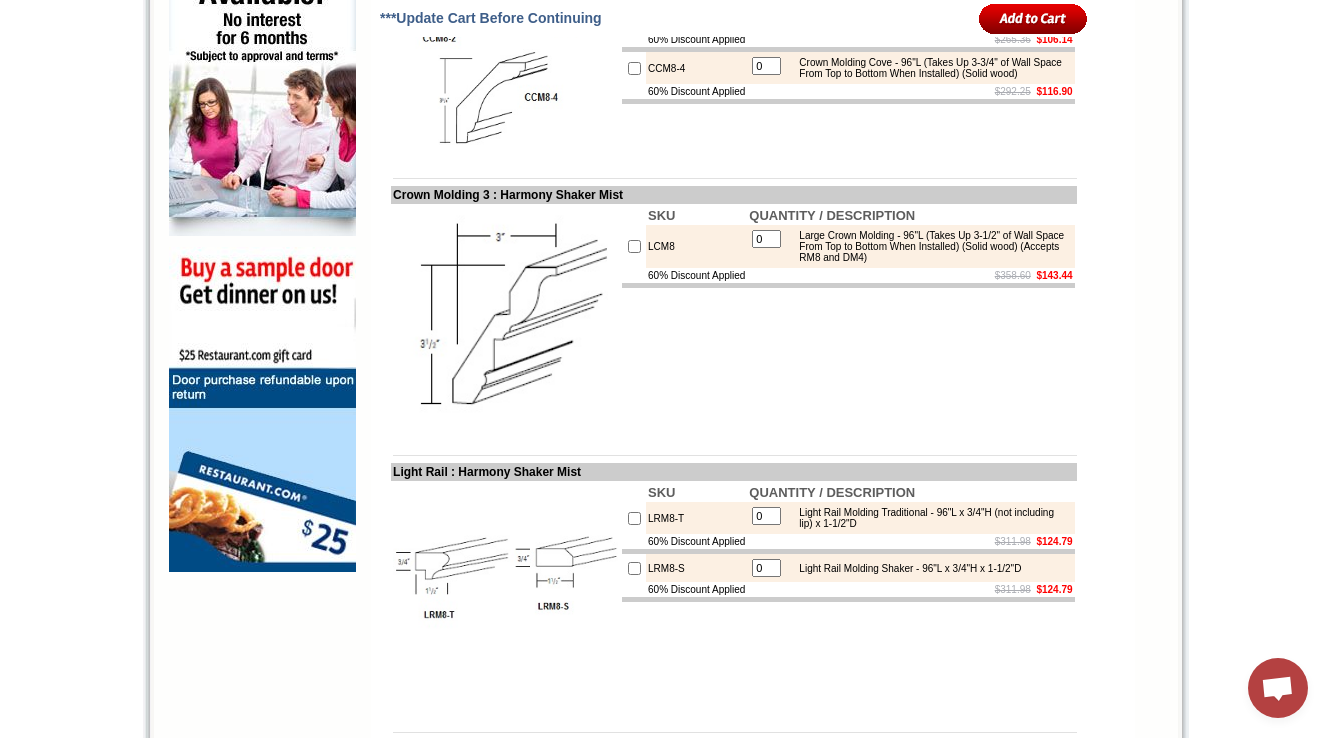 scroll, scrollTop: 1432, scrollLeft: 0, axis: vertical 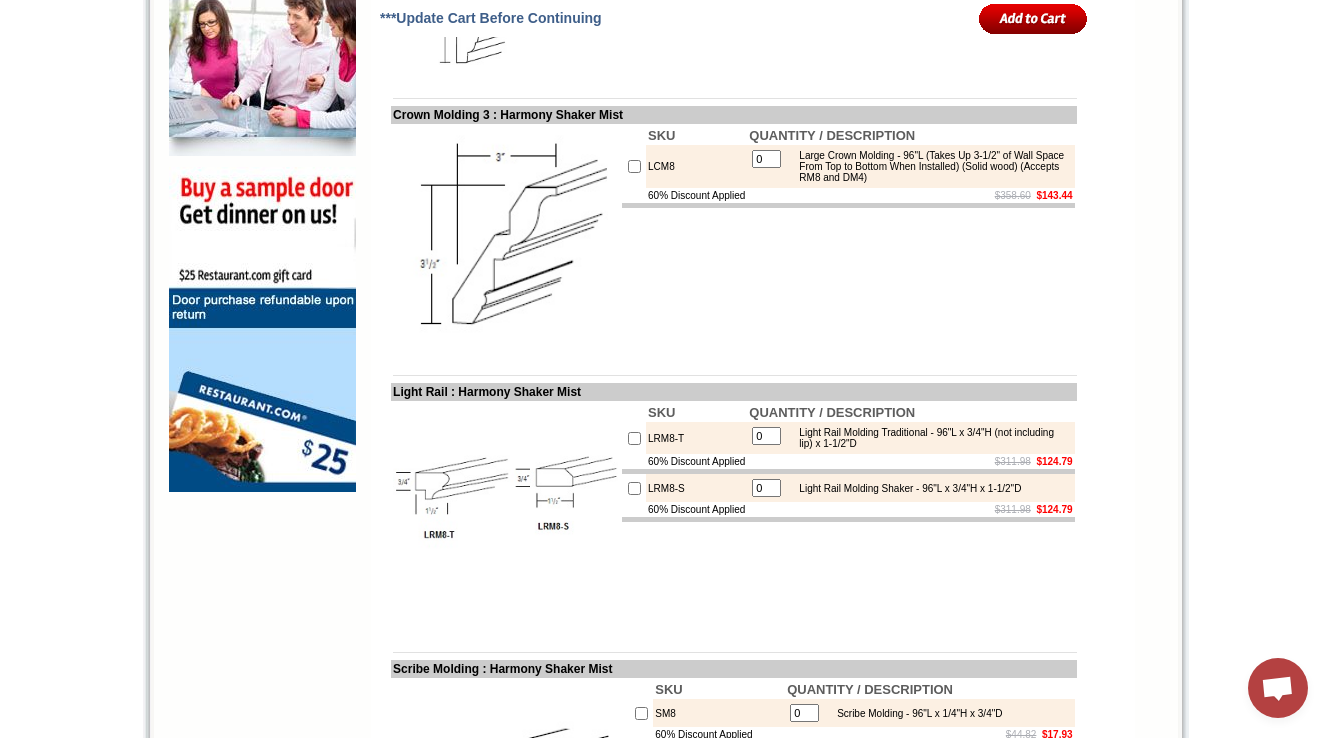 click on "Large Crown Molding - 96"L (Takes Up 3-1/2" of Wall Space From Top to Bottom When Installed) (Solid wood) (Accepts RM8 and DM4)" at bounding box center (929, 166) 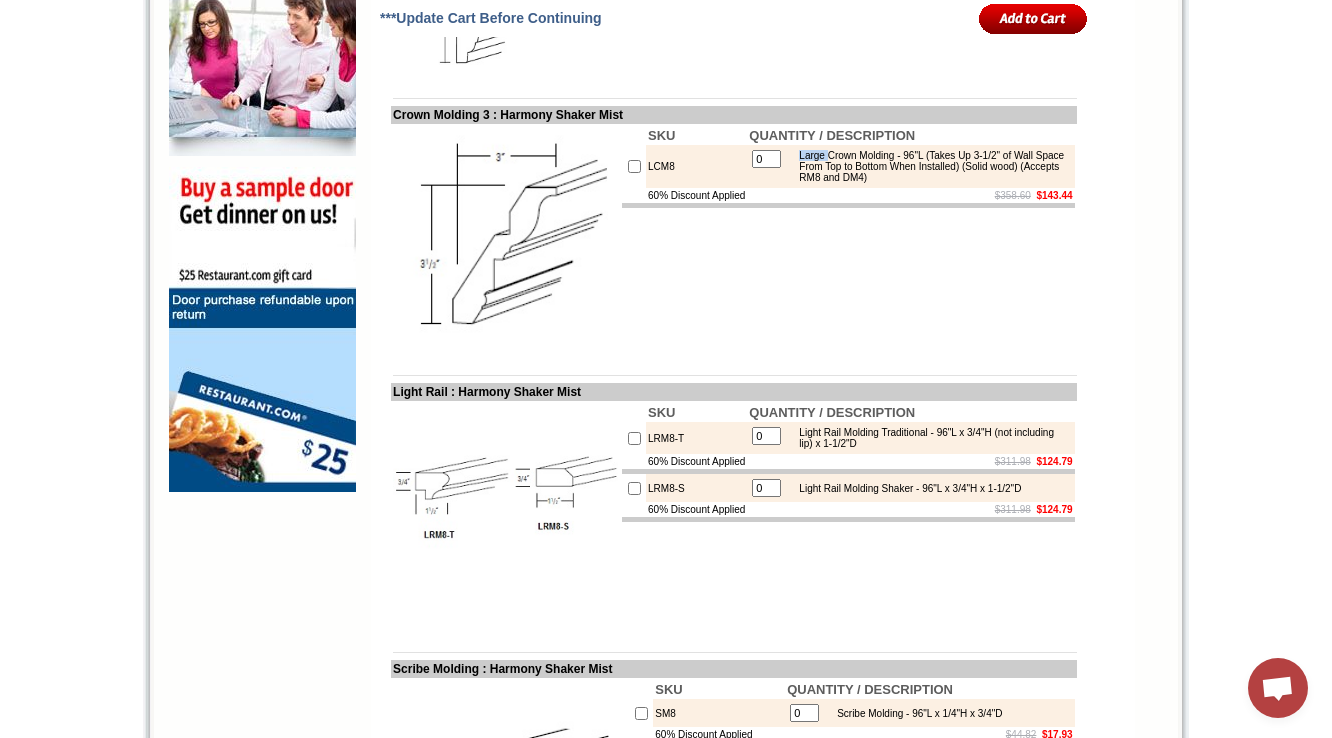click on "Large Crown Molding - 96"L (Takes Up 3-1/2" of Wall Space From Top to Bottom When Installed) (Solid wood) (Accepts RM8 and DM4)" at bounding box center [929, 166] 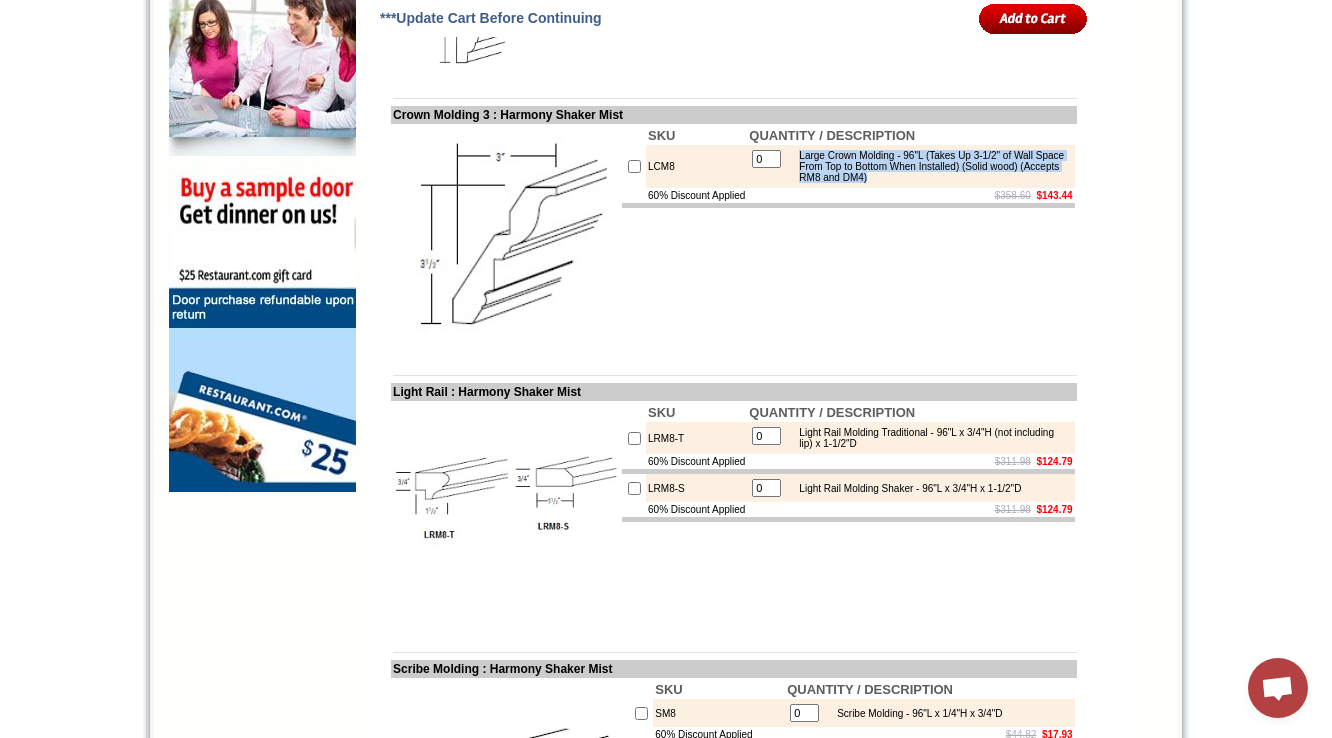 copy on "Large Crown Molding - 96"L (Takes Up 3-1/2" of Wall Space From Top to Bottom When Installed) (Solid wood) (Accepts RM8 and DM4)" 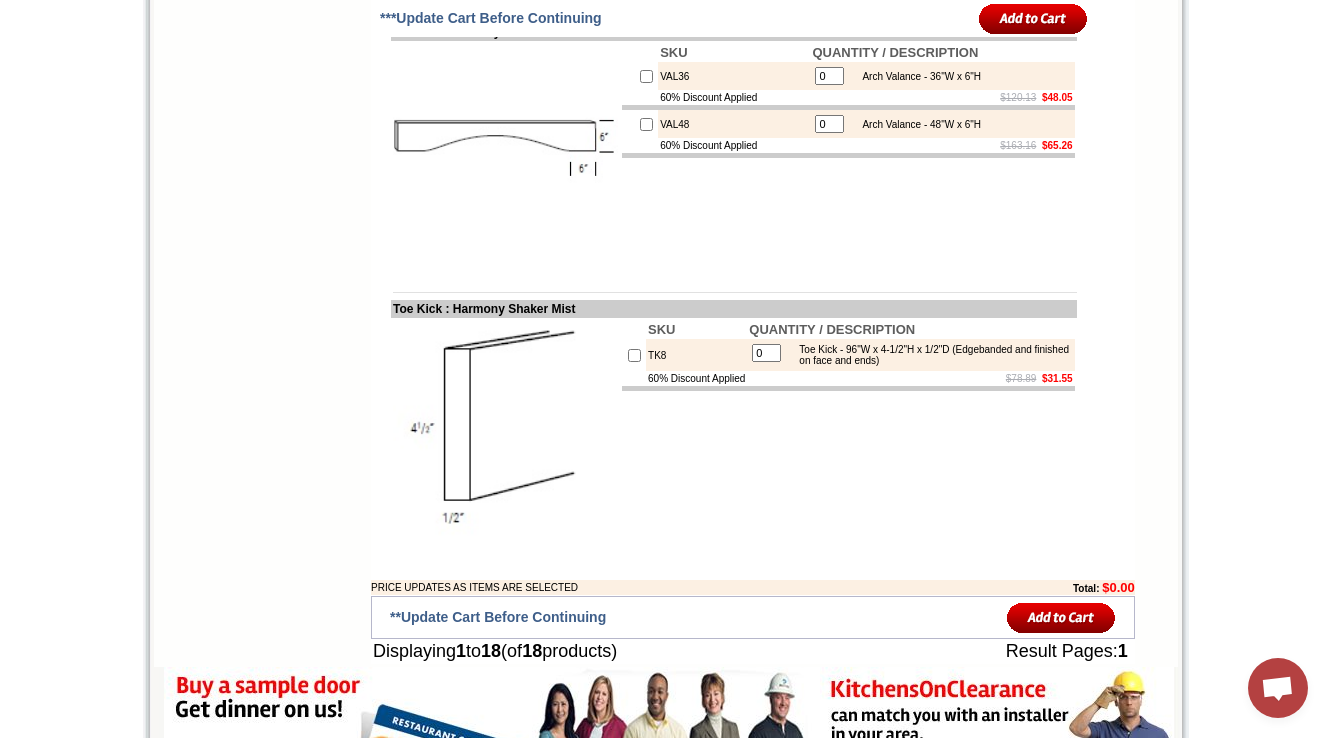scroll, scrollTop: 3832, scrollLeft: 0, axis: vertical 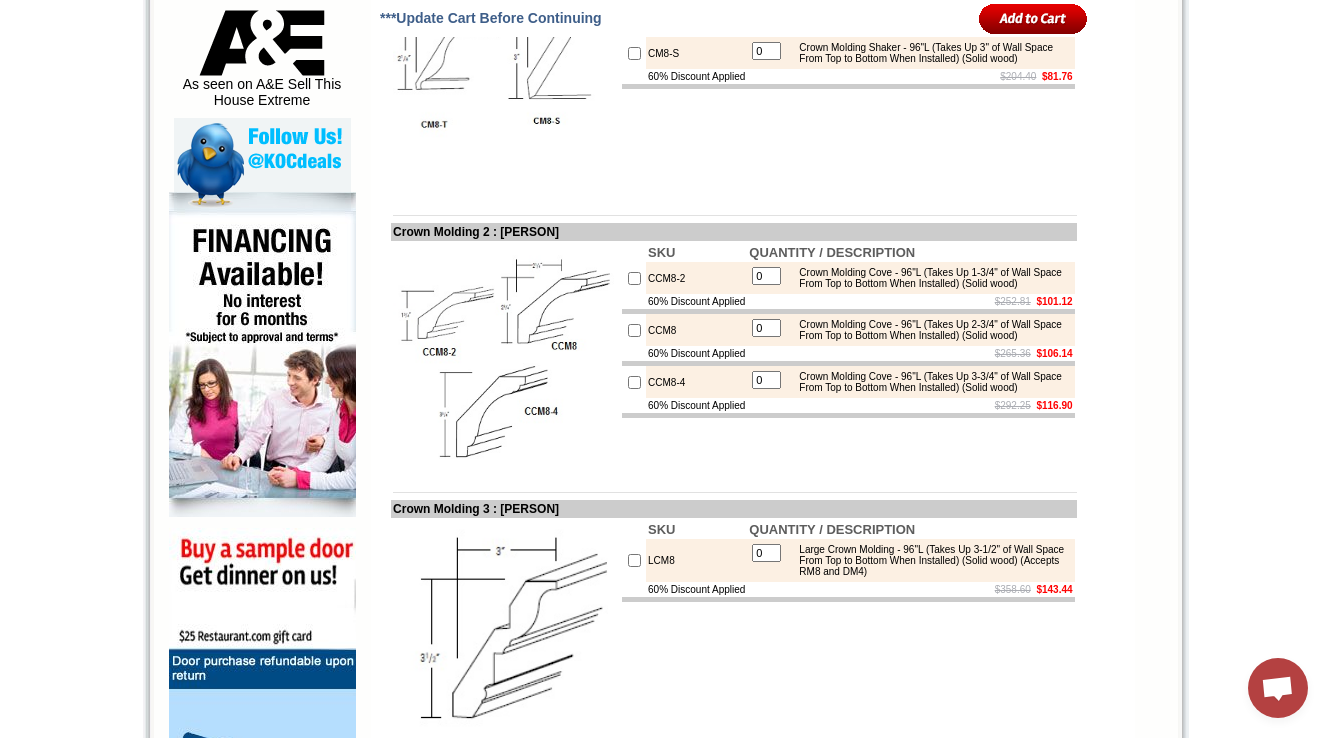 click on "SKU
QUANTITY / DESCRIPTION
CM8-T
0 Crown Molding Traditional - 96"L (Takes Up 2-1/8" of Wall Space From Top to Bottom When Installed) (Solid wood)
60% Discount Applied
$204.40    $81.76
CM8-S
0 Crown Molding Shaker - 96"L (Takes Up 3" of Wall Space From Top to Bottom When Installed) (Solid wood)
60% Discount Applied
$204.40    $81.76" at bounding box center (848, 78) 